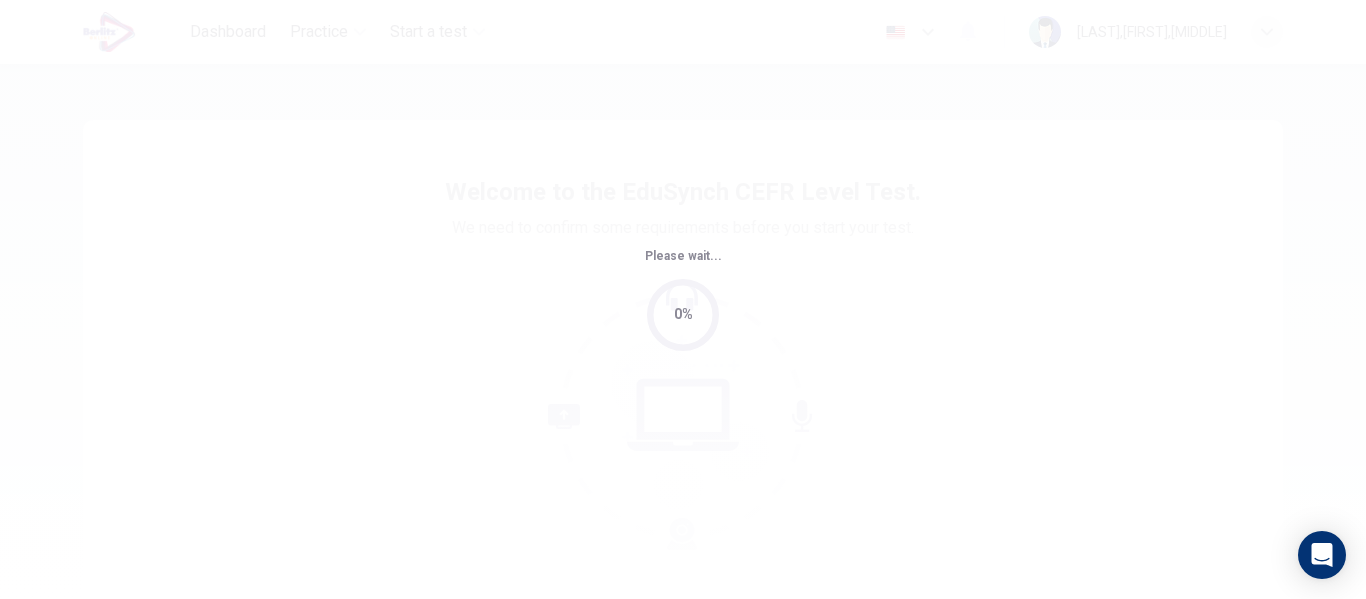 scroll, scrollTop: 0, scrollLeft: 0, axis: both 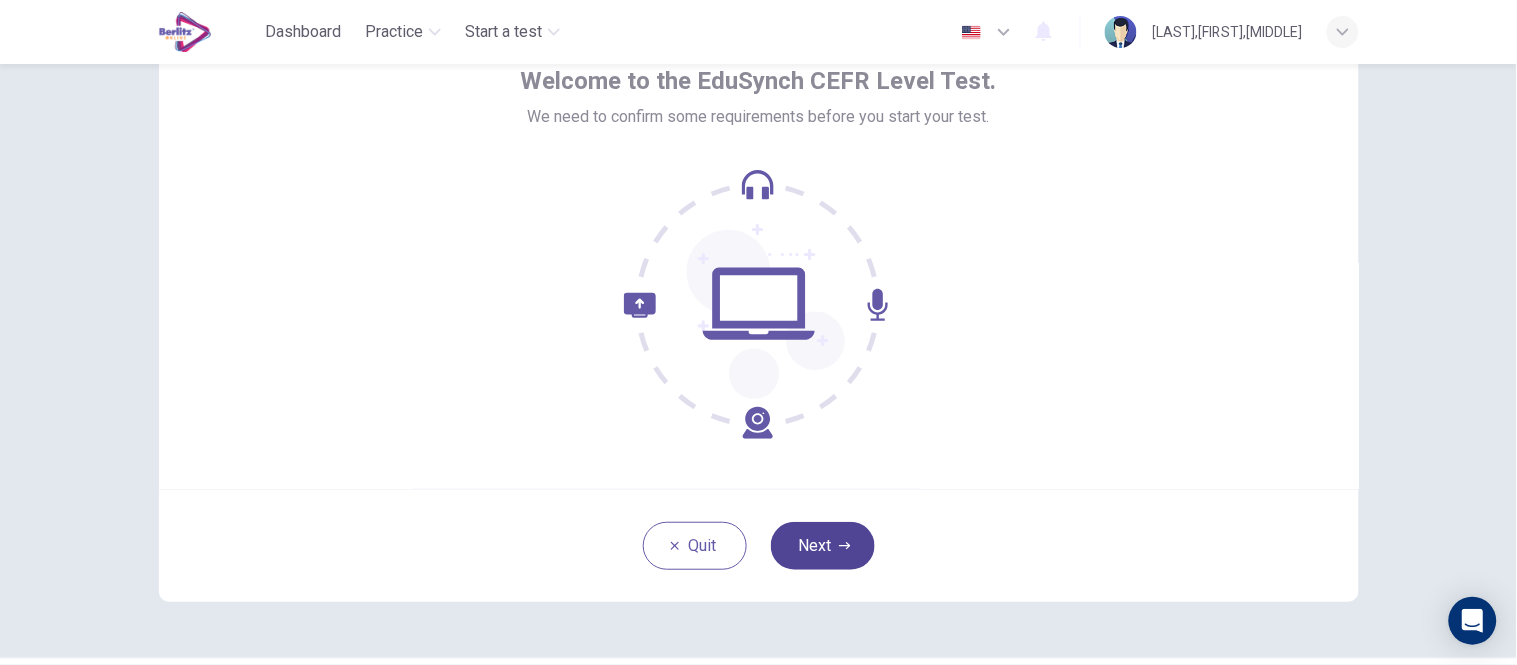 click on "Next" at bounding box center (823, 546) 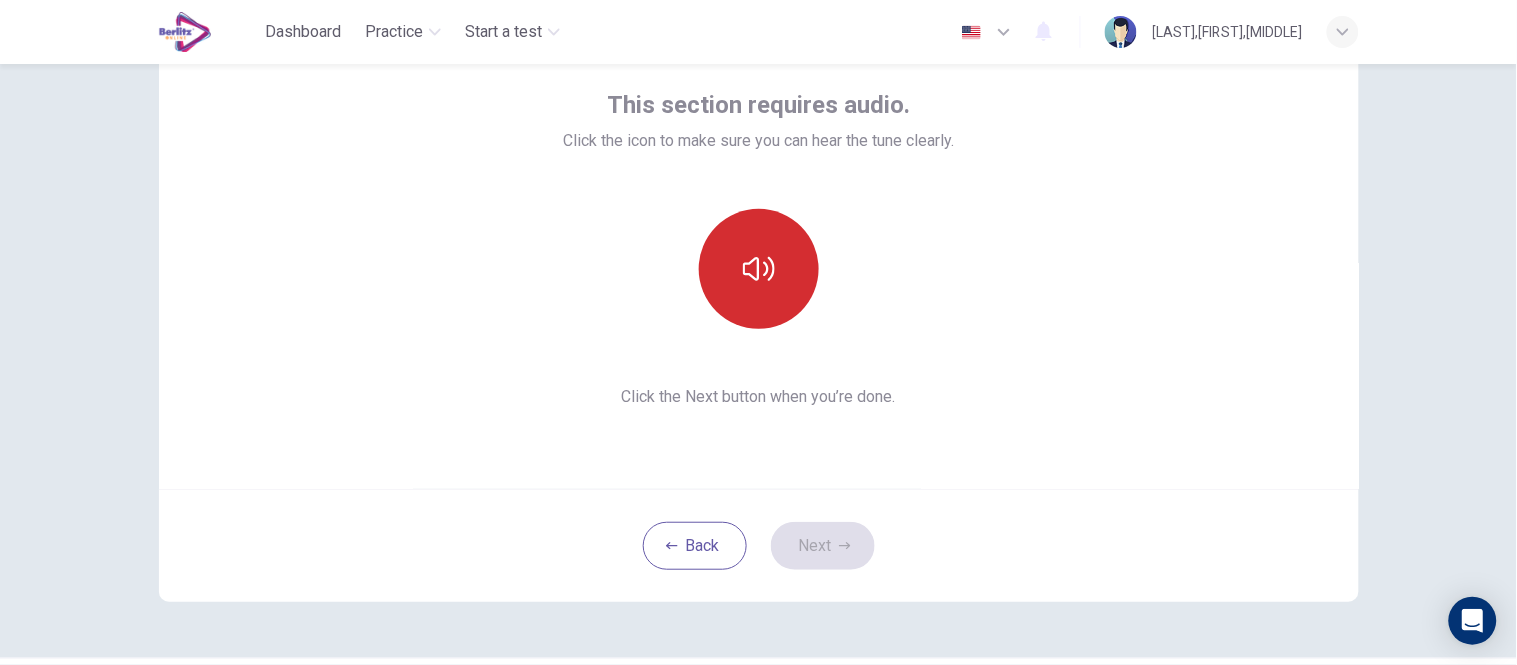 click 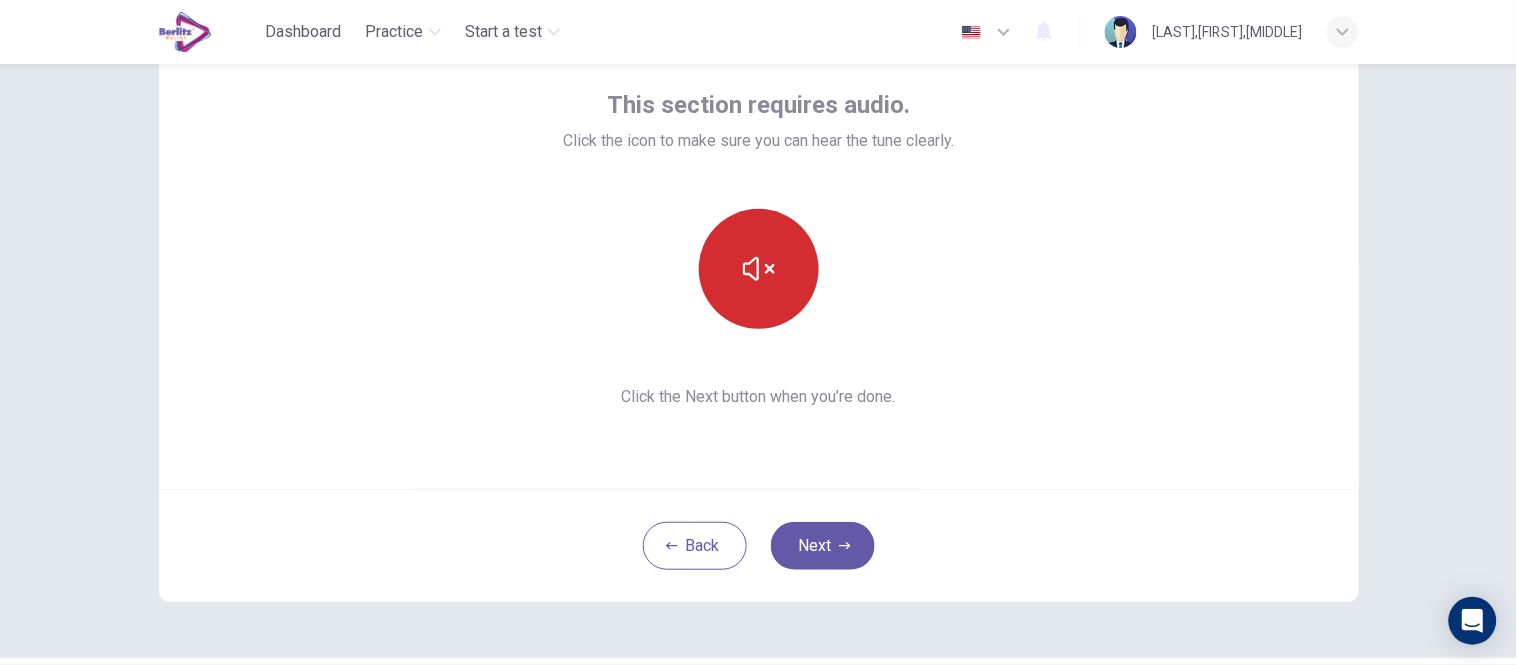 click at bounding box center [759, 269] 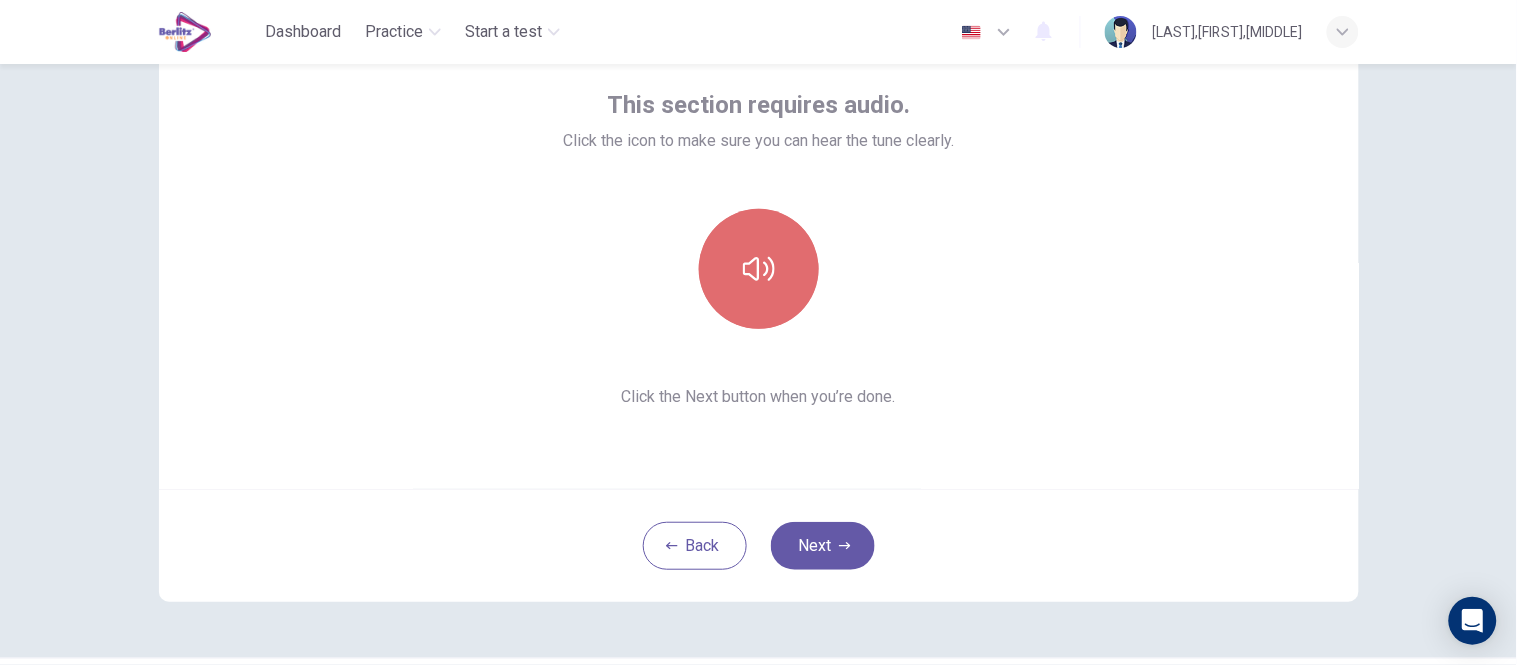 click 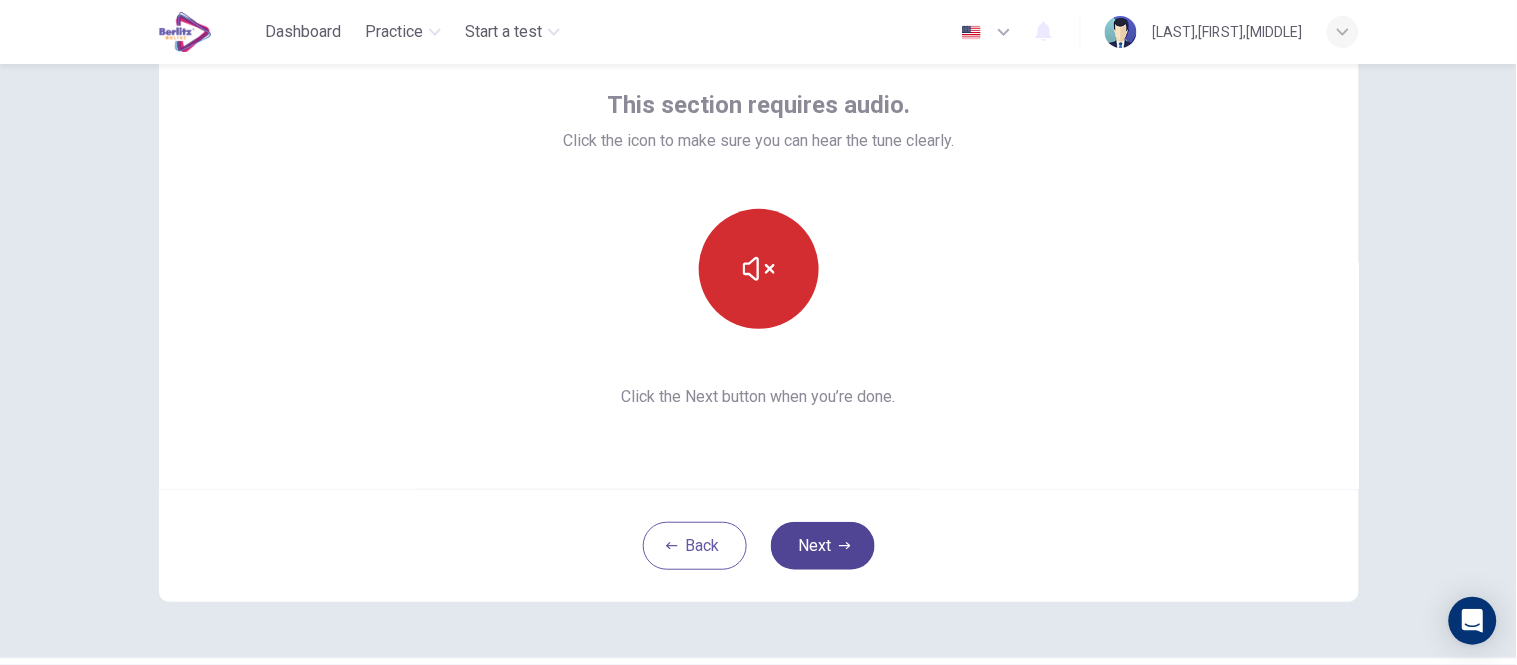 click on "Next" at bounding box center (823, 546) 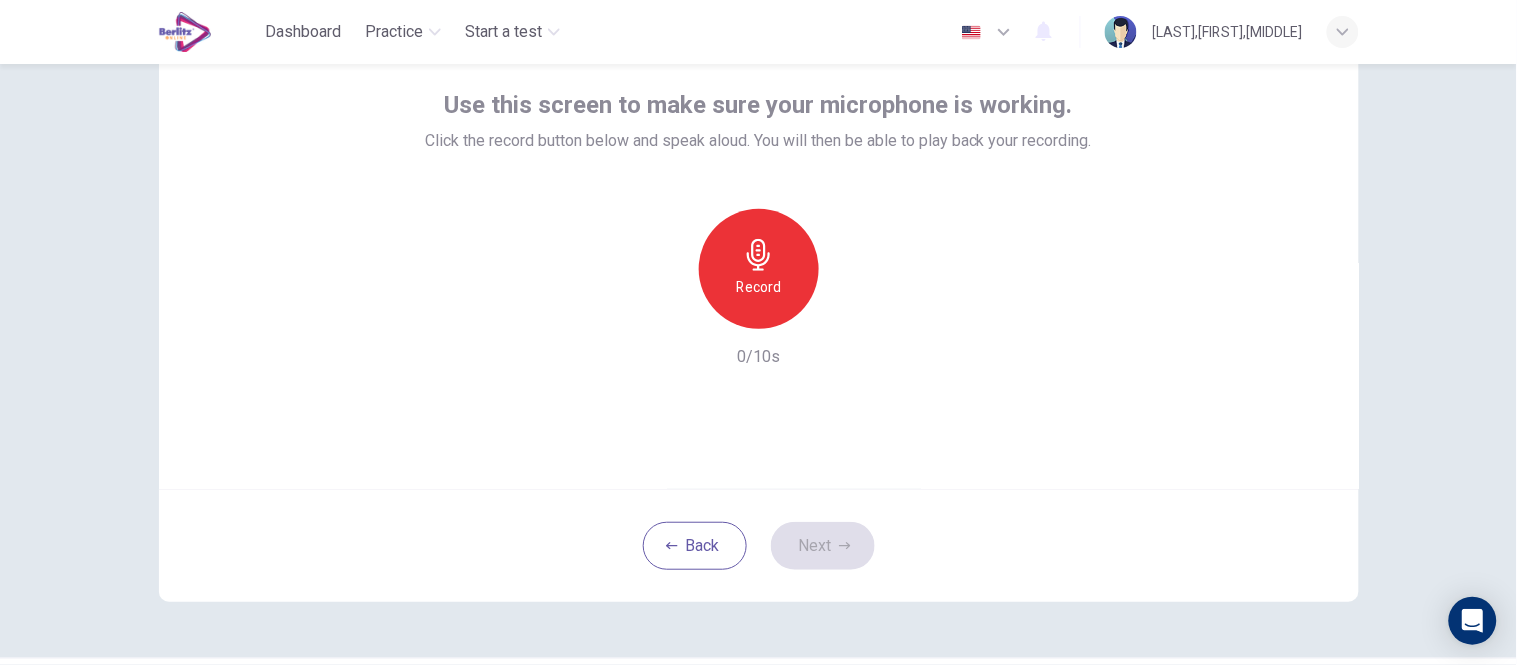 click on "Record" at bounding box center [758, 287] 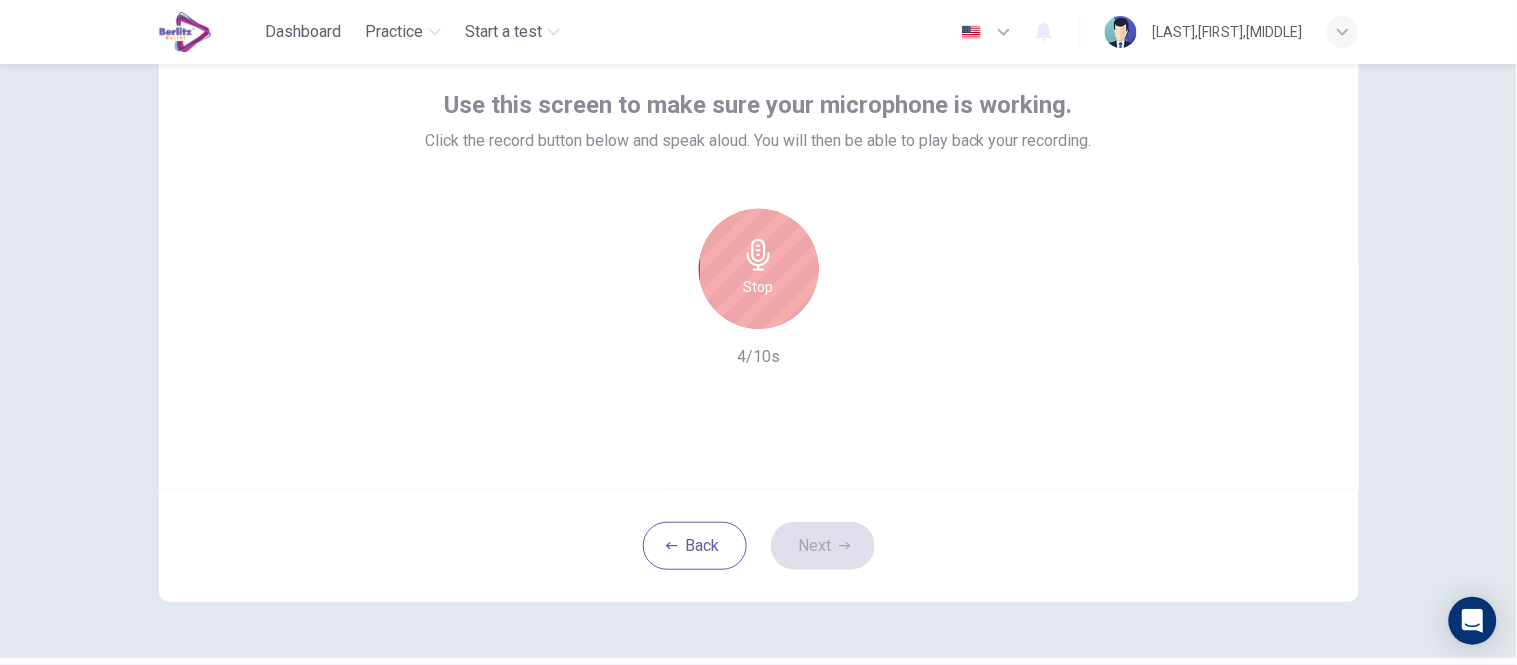 click on "Stop" at bounding box center [759, 269] 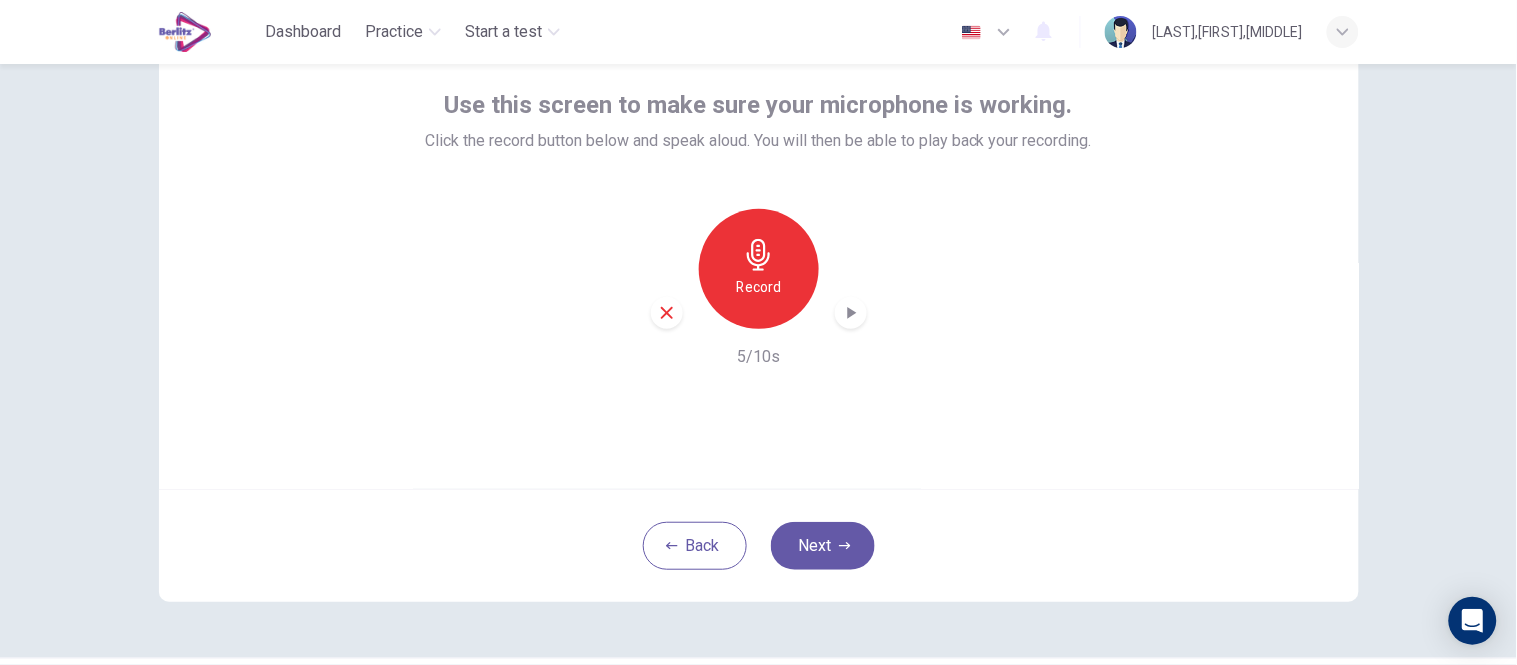 click 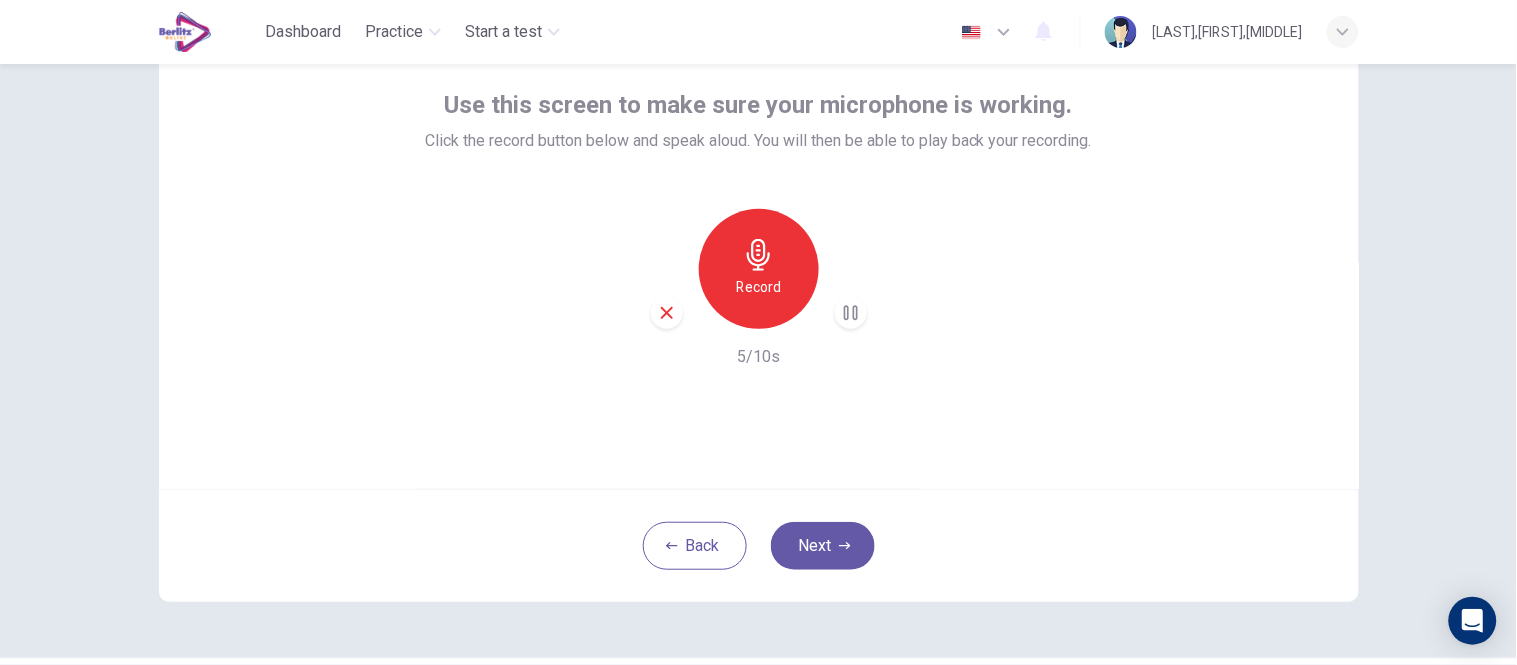 click 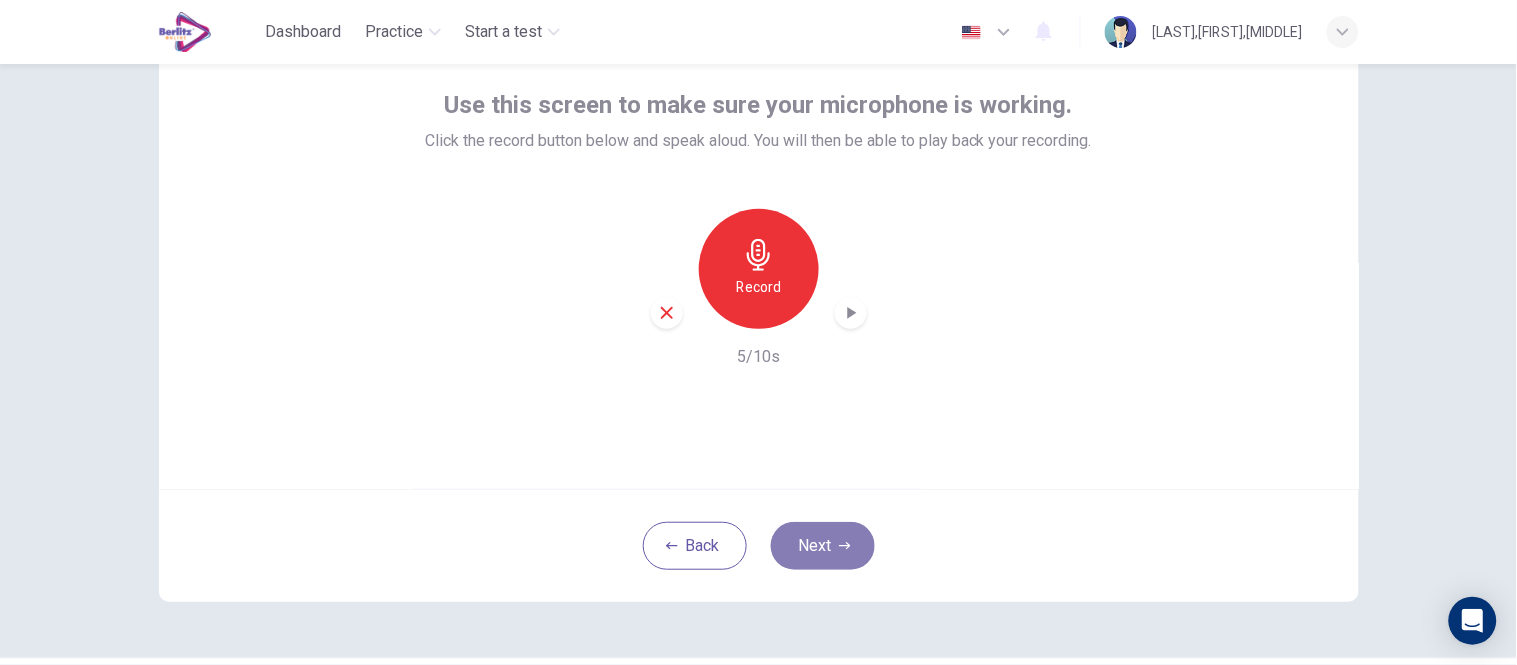 click on "Next" at bounding box center [823, 546] 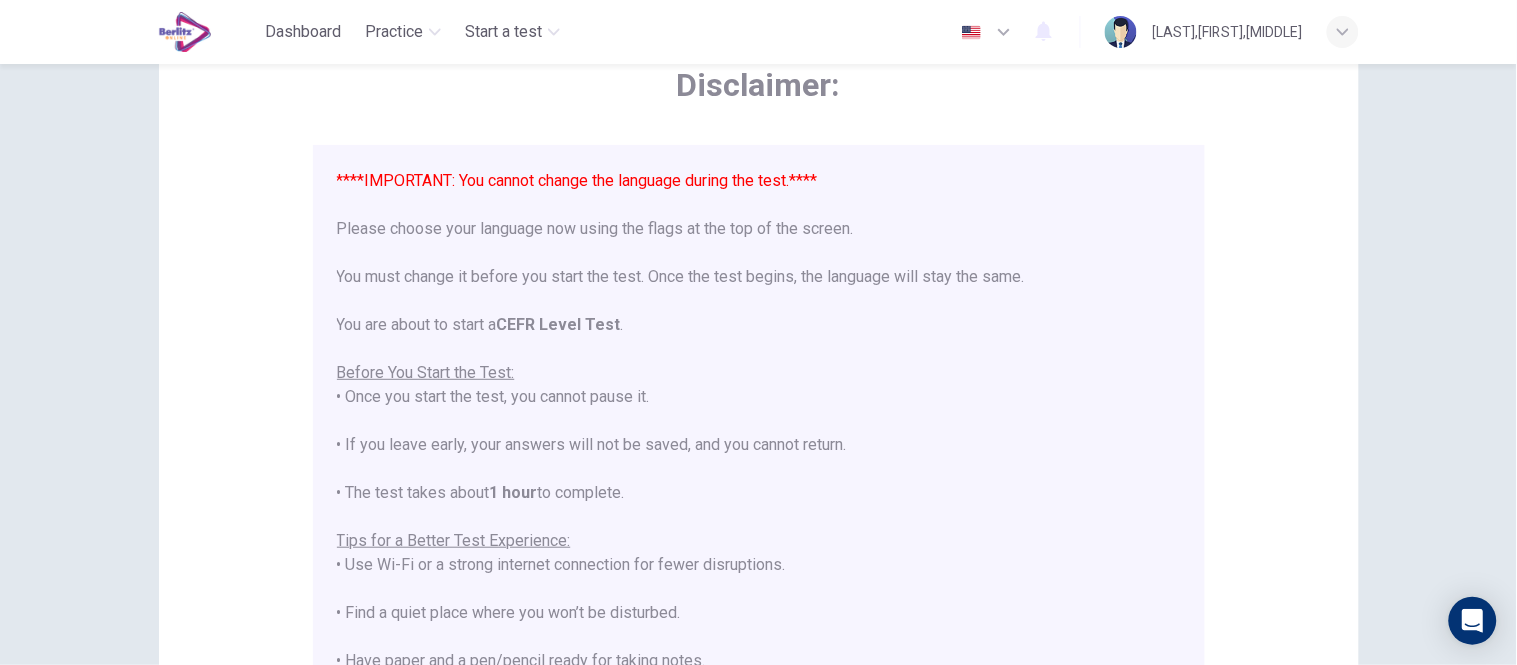 click on "Disclaimer: ****IMPORTANT: You cannot change the language during the test.****
Please choose your language now using the flags at the top of the screen. You must change it before you start the test. Once the test begins, the language will stay the same.
You are about to start a  CEFR Level Test .
Before You Start the Test:
• Once you start the test, you cannot pause it.
• If you leave early, your answers will not be saved, and you cannot return.
• The test takes about  1 hour  to complete.
Tips for a Better Test Experience:
• Use Wi-Fi or a strong internet connection for fewer disruptions.
• Find a quiet place where you won’t be disturbed.
• Have paper and a pen/pencil ready for taking notes.
• Close other apps and turn off notifications.
• Make sure your device is fully charged or has enough battery to last 90 minutes.
Make sure to uninstall Grammarly or any other apps that can help you during your test. This includes AI-powered extensions, ChatGPT, etc." at bounding box center (759, 388) 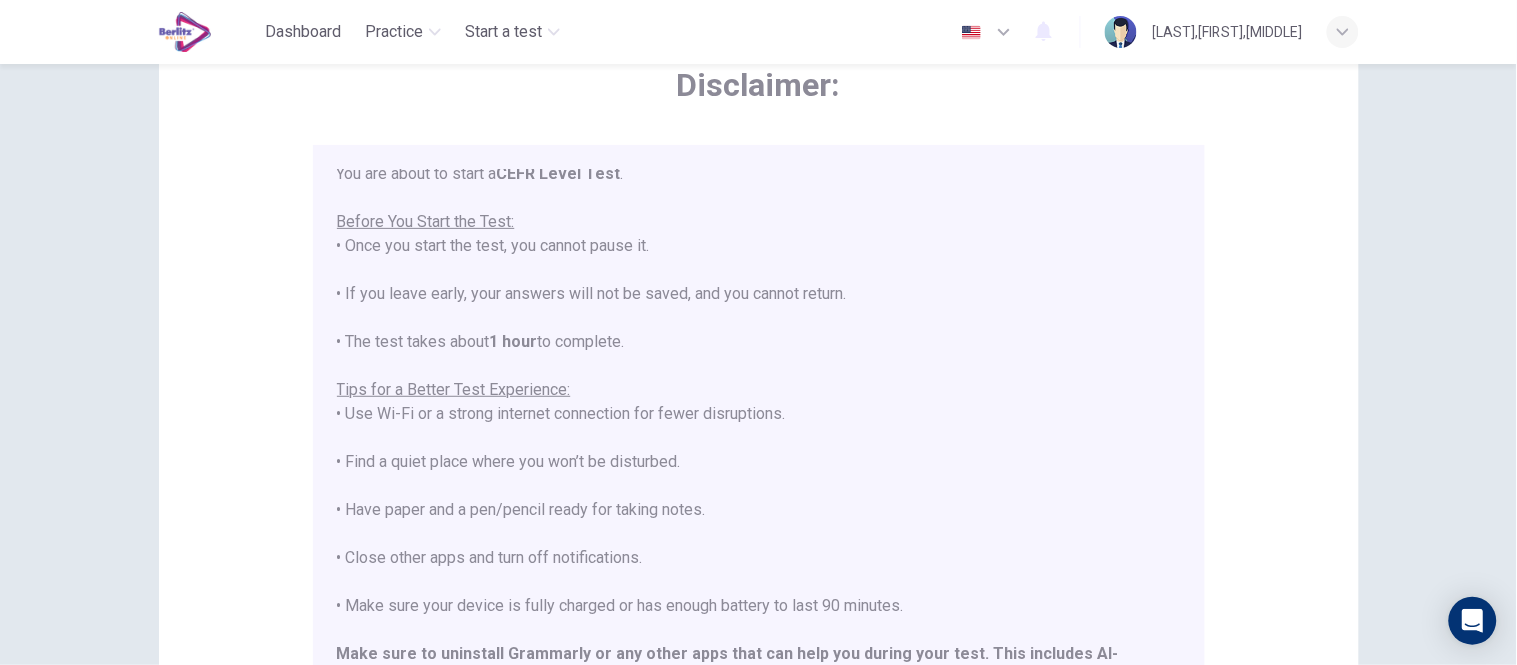 scroll, scrollTop: 190, scrollLeft: 0, axis: vertical 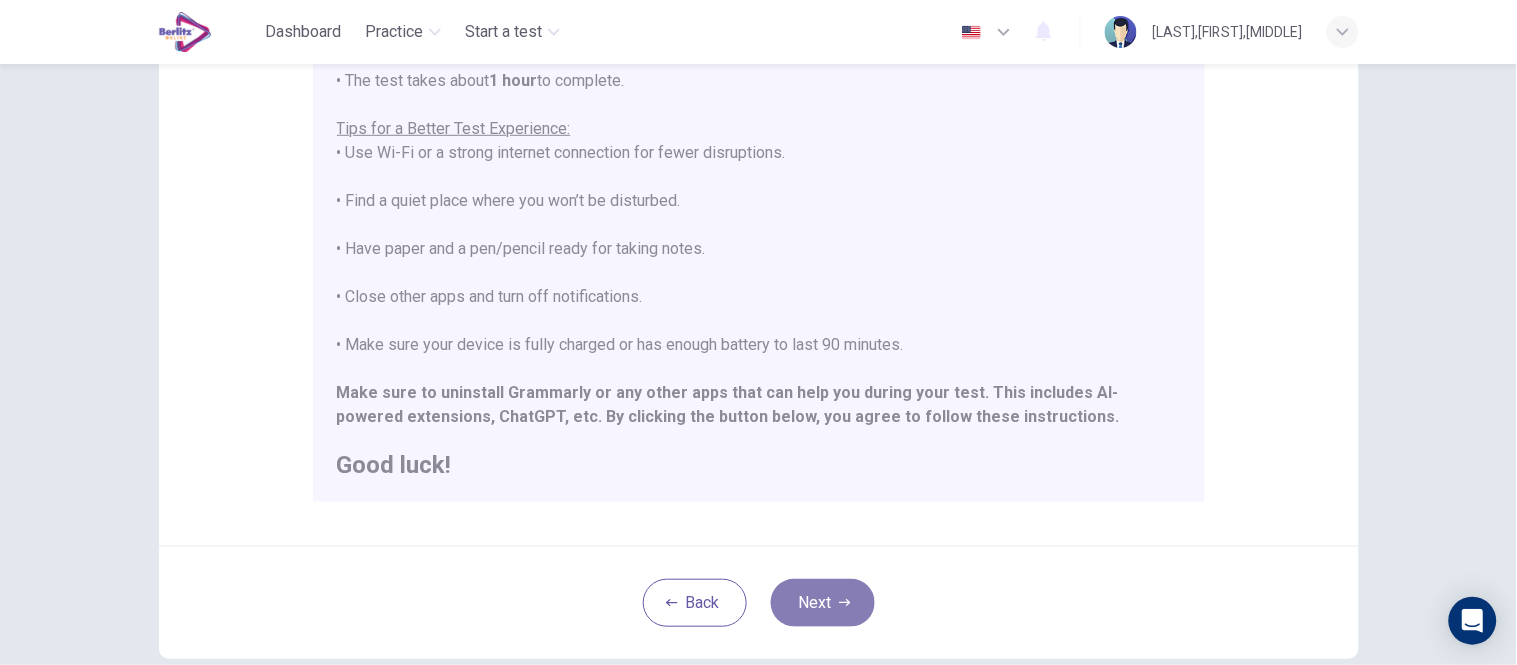 click on "Next" at bounding box center (823, 603) 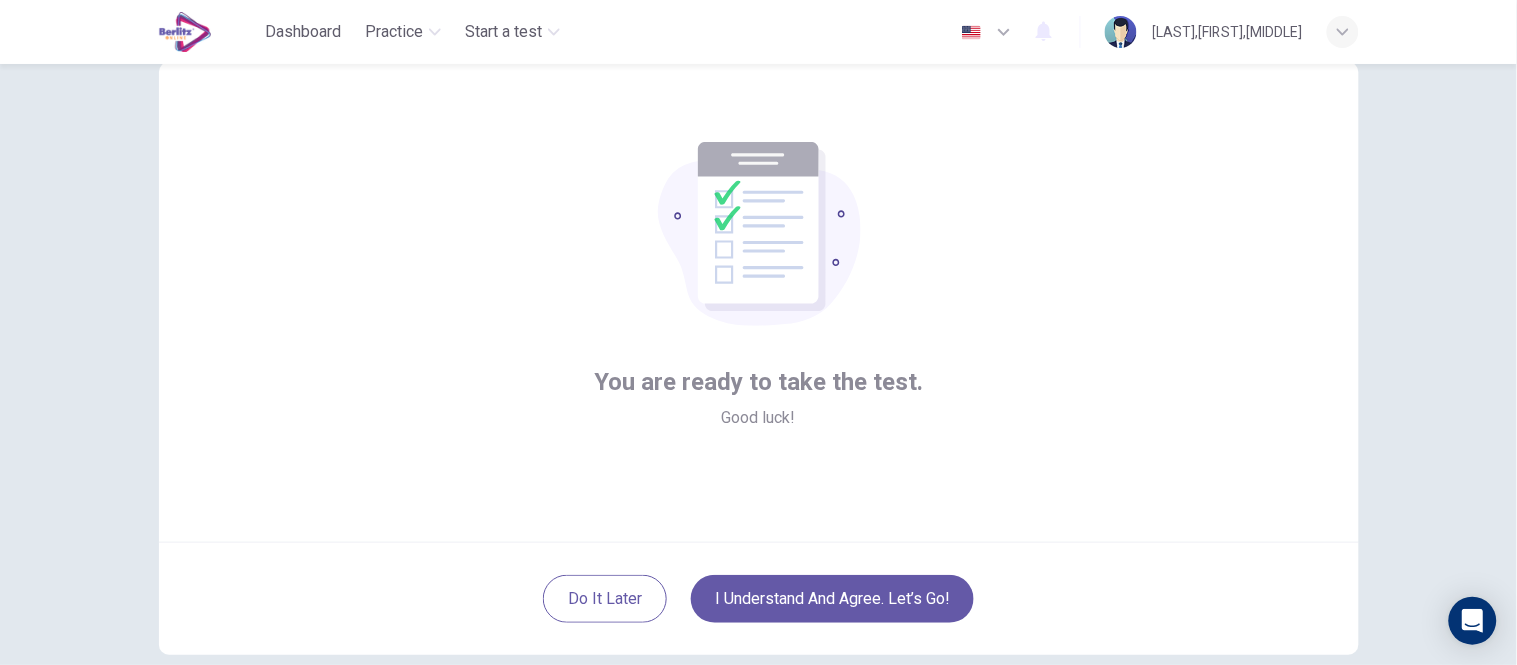 scroll, scrollTop: 111, scrollLeft: 0, axis: vertical 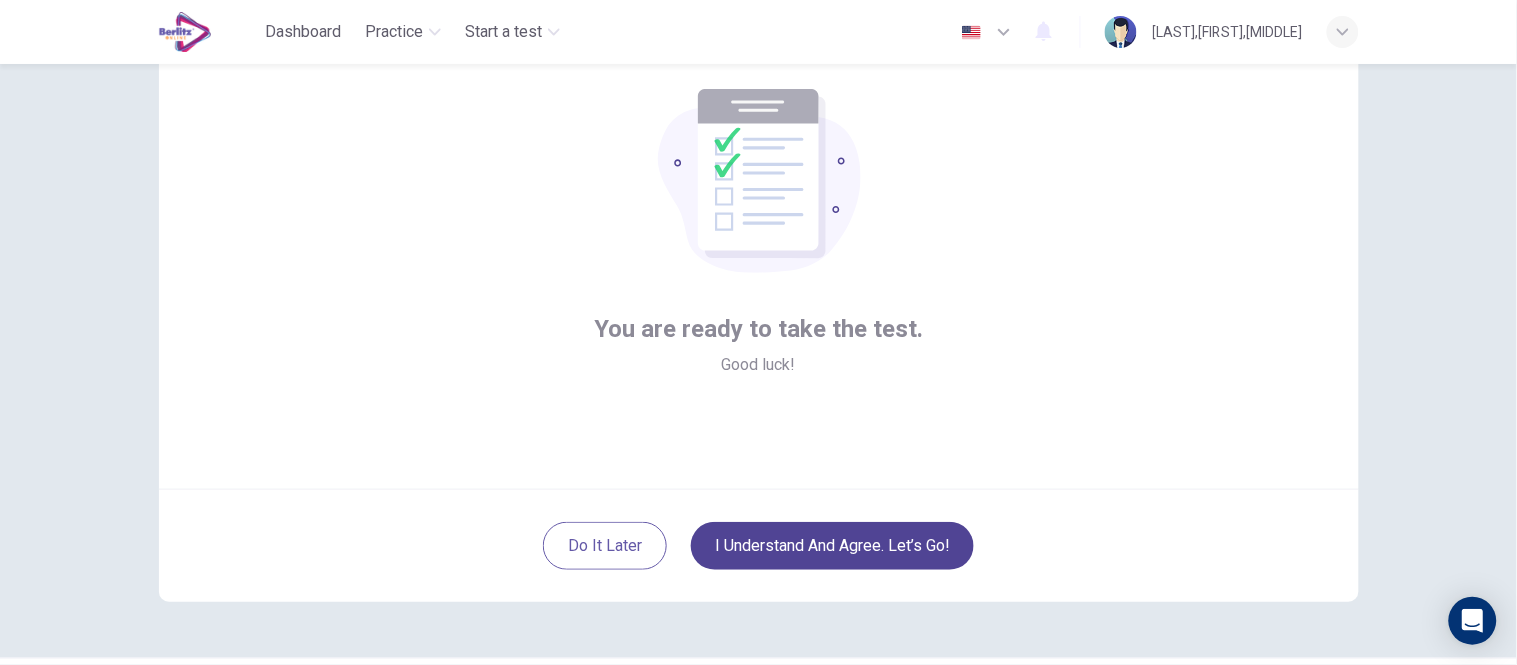 click on "I understand and agree. Let’s go!" at bounding box center [832, 546] 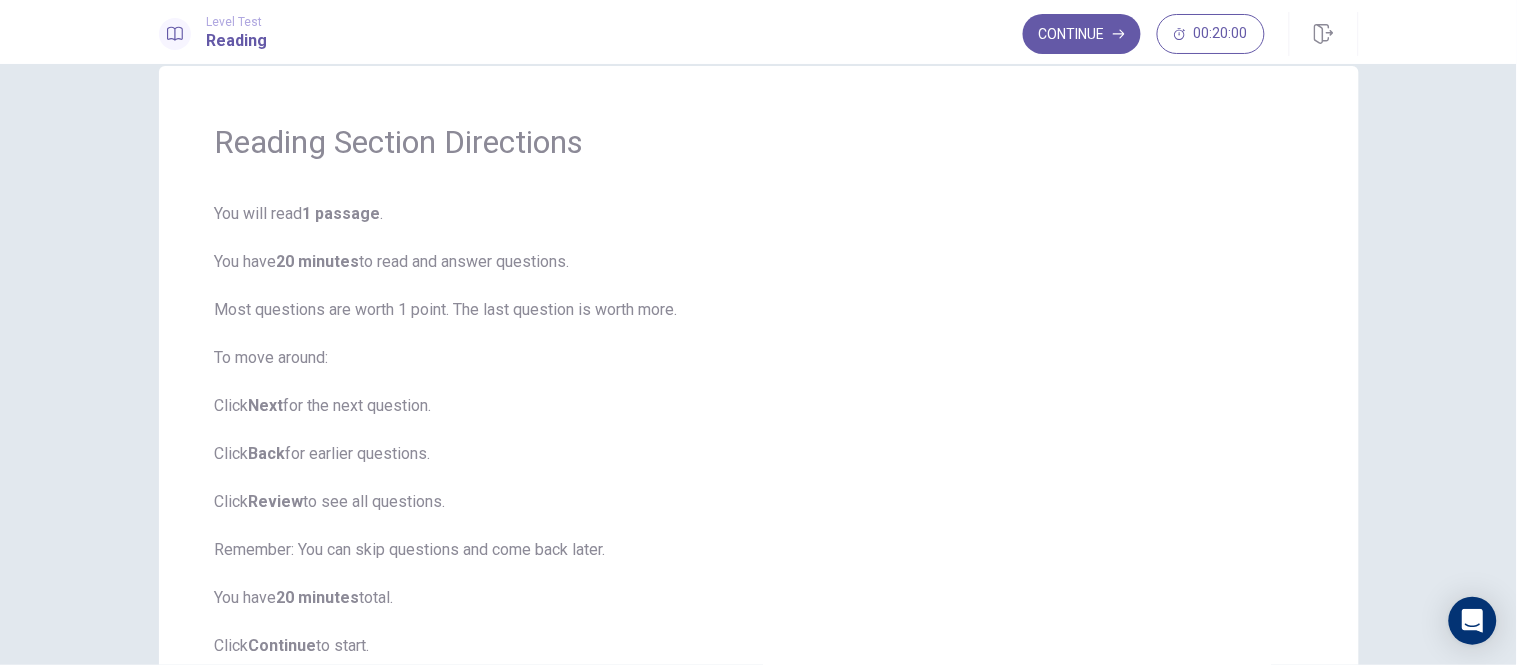 scroll, scrollTop: 0, scrollLeft: 0, axis: both 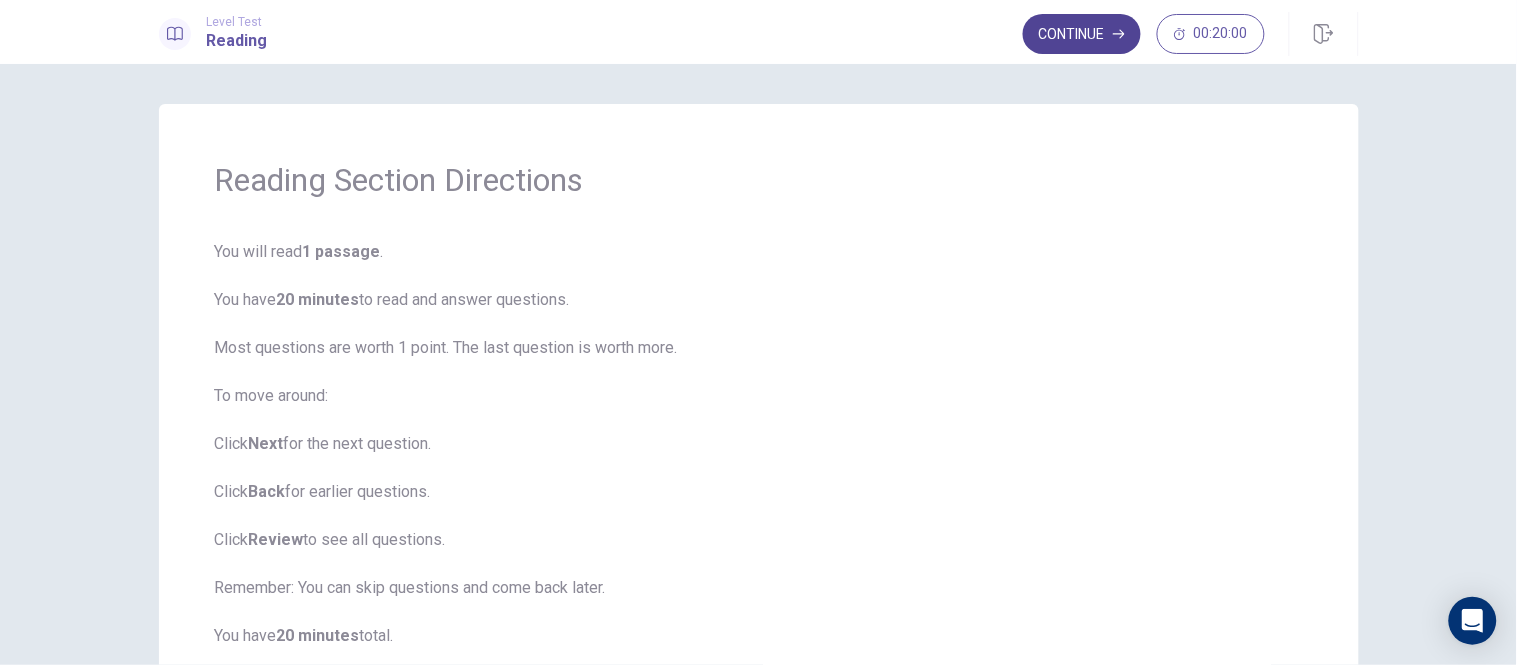 click on "Continue" at bounding box center (1082, 34) 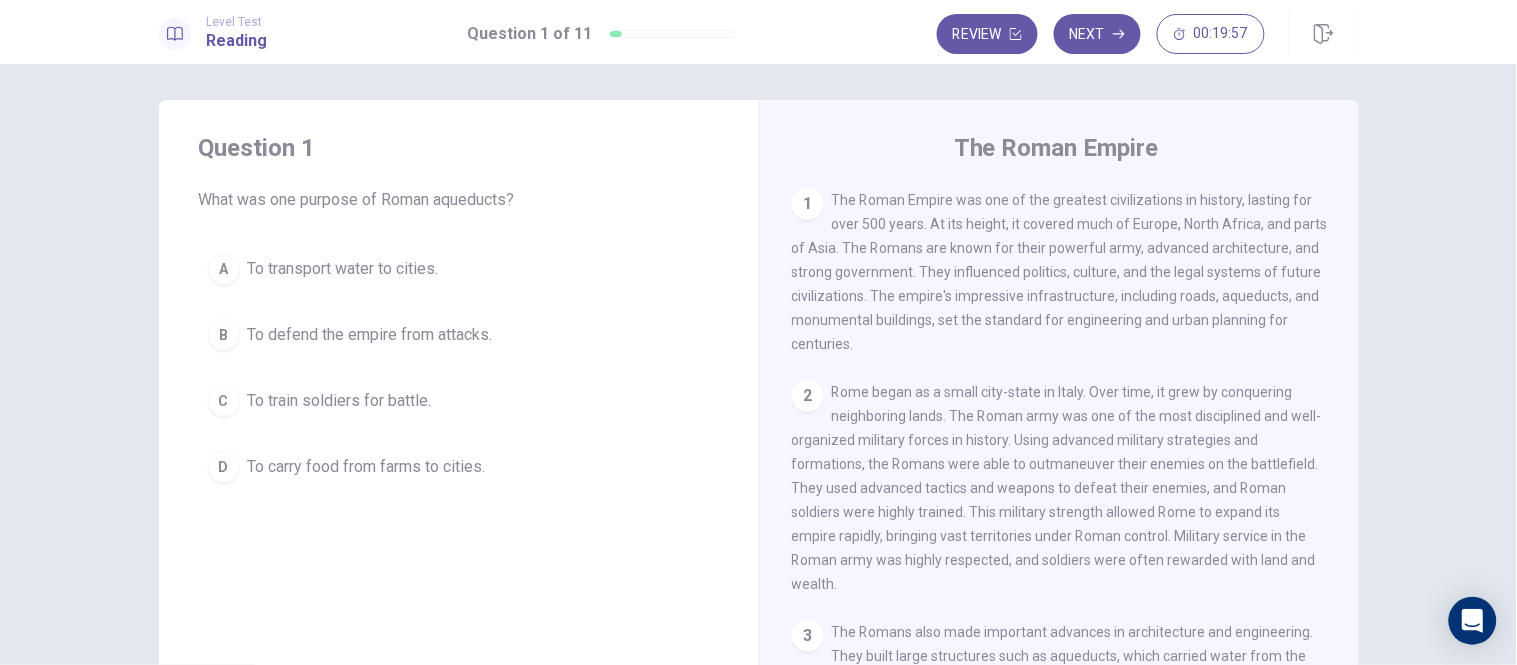 scroll, scrollTop: 0, scrollLeft: 0, axis: both 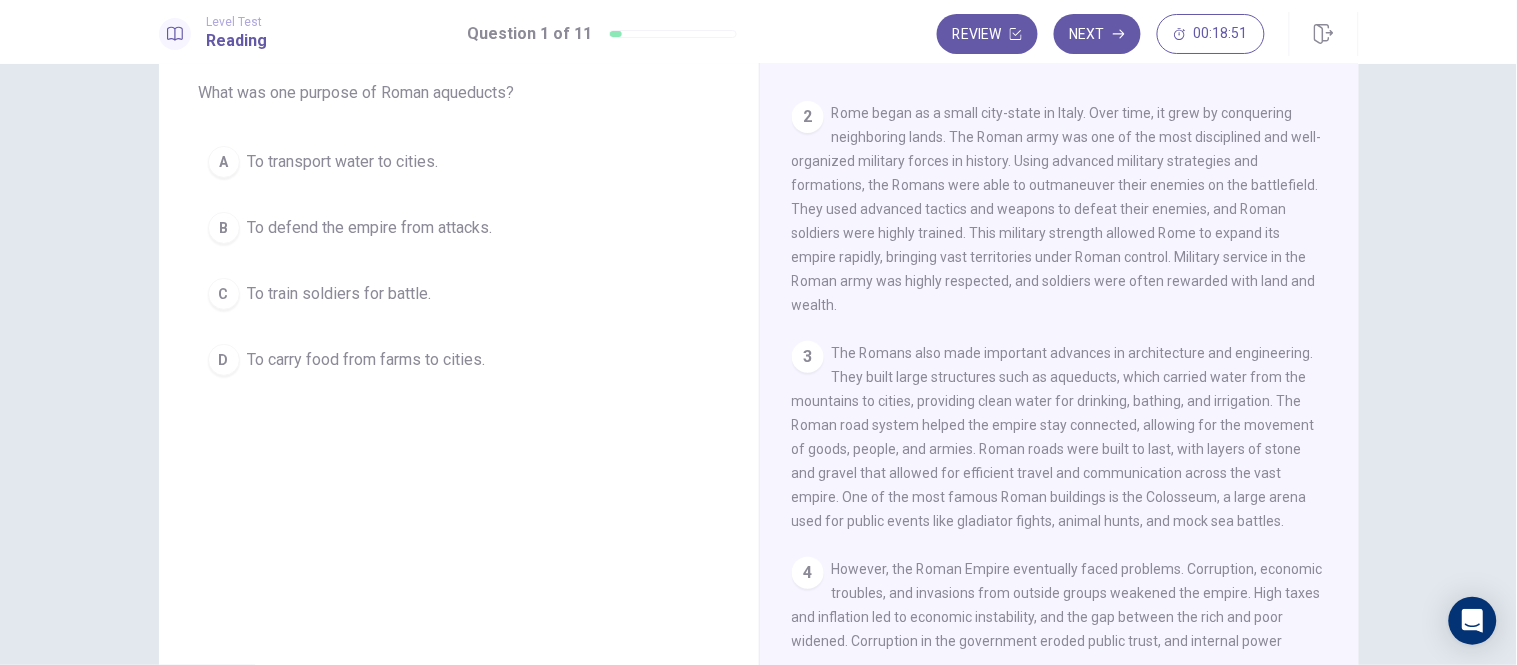 click on "A" at bounding box center [224, 162] 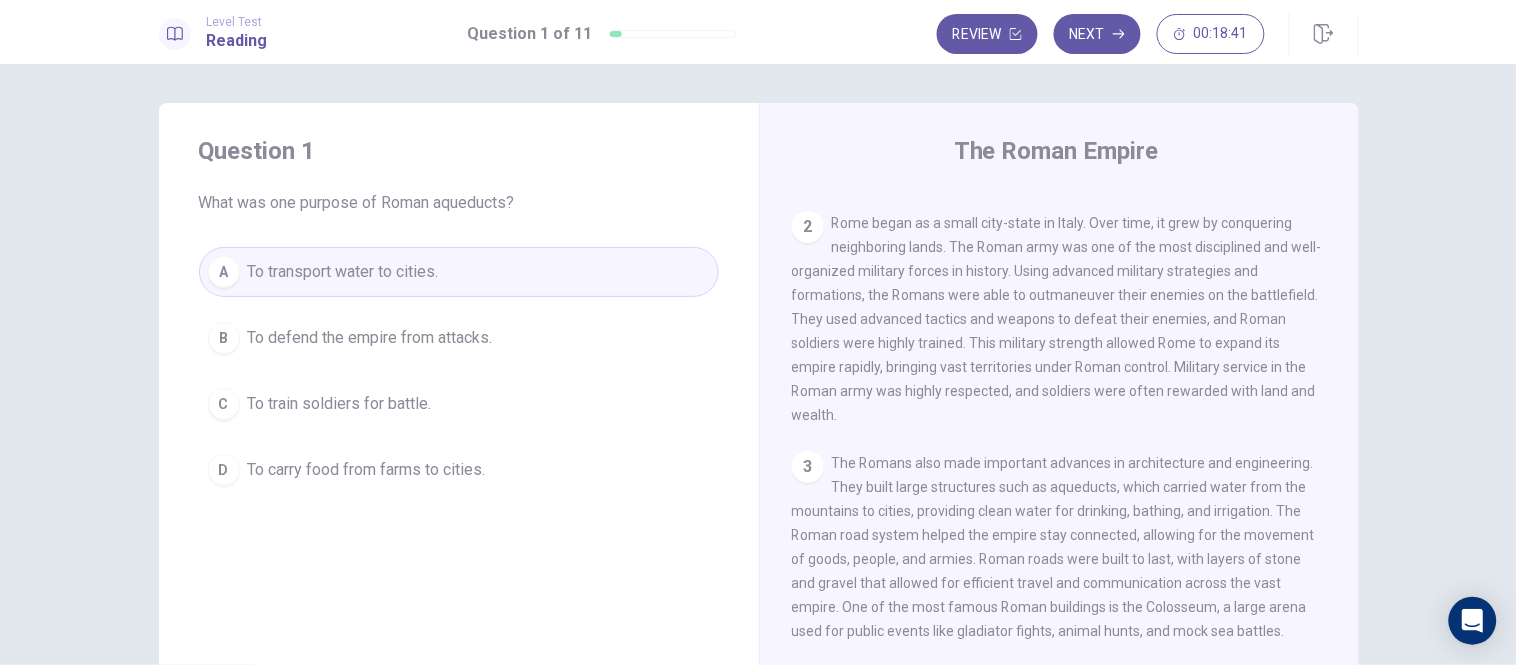 scroll, scrollTop: 0, scrollLeft: 0, axis: both 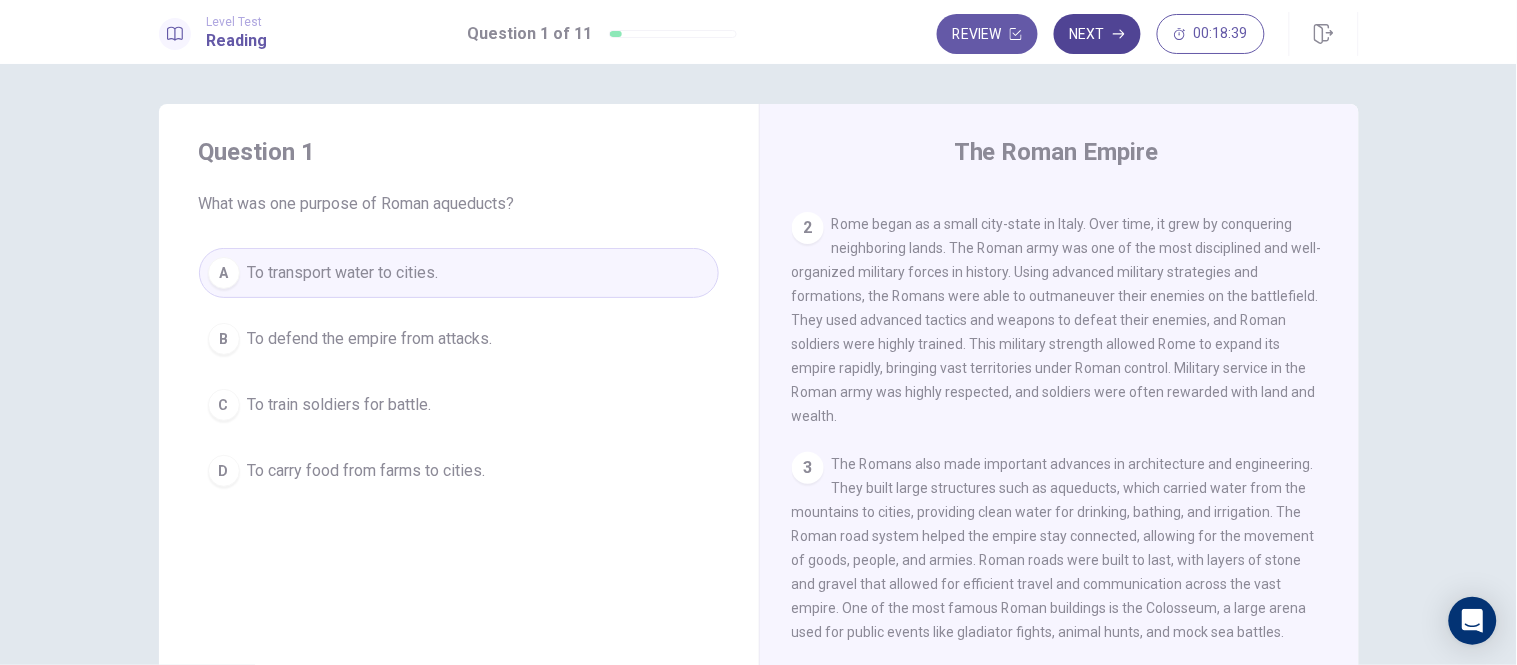 click on "Next" at bounding box center (1097, 34) 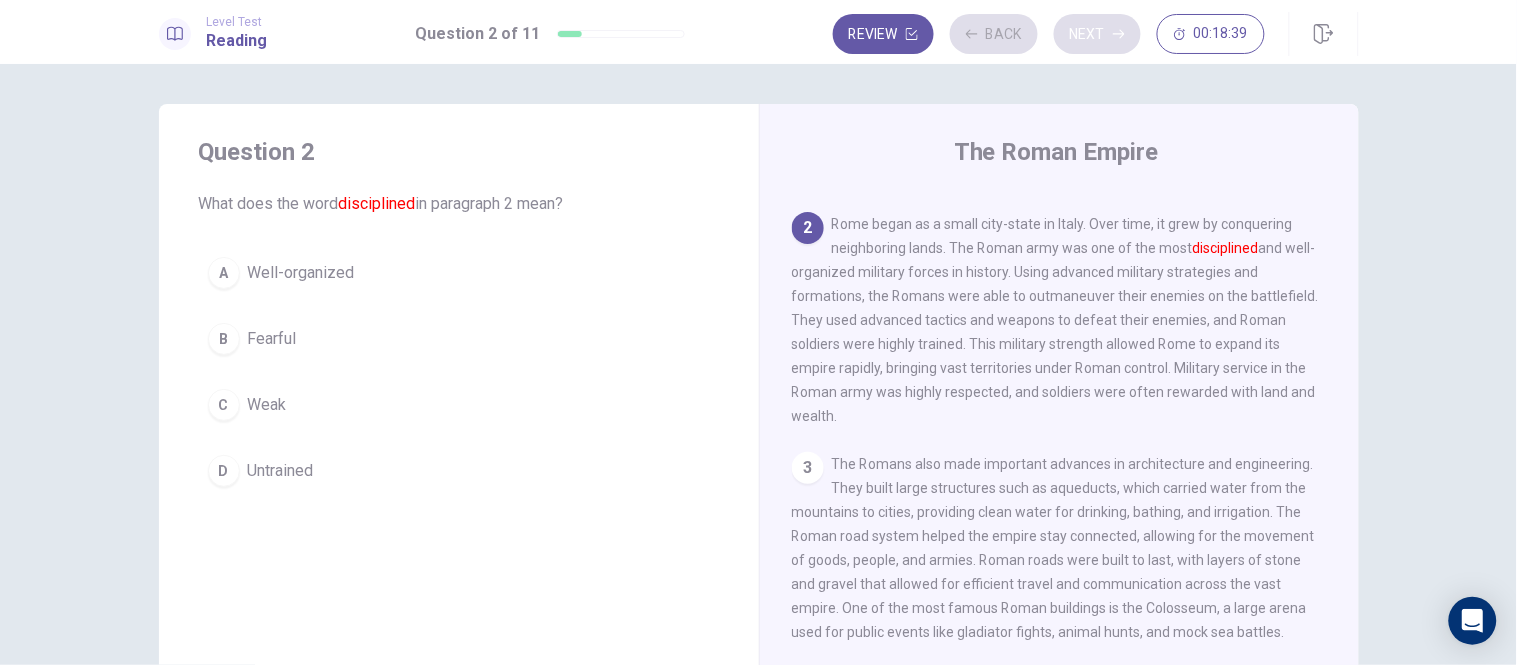 scroll, scrollTop: 192, scrollLeft: 0, axis: vertical 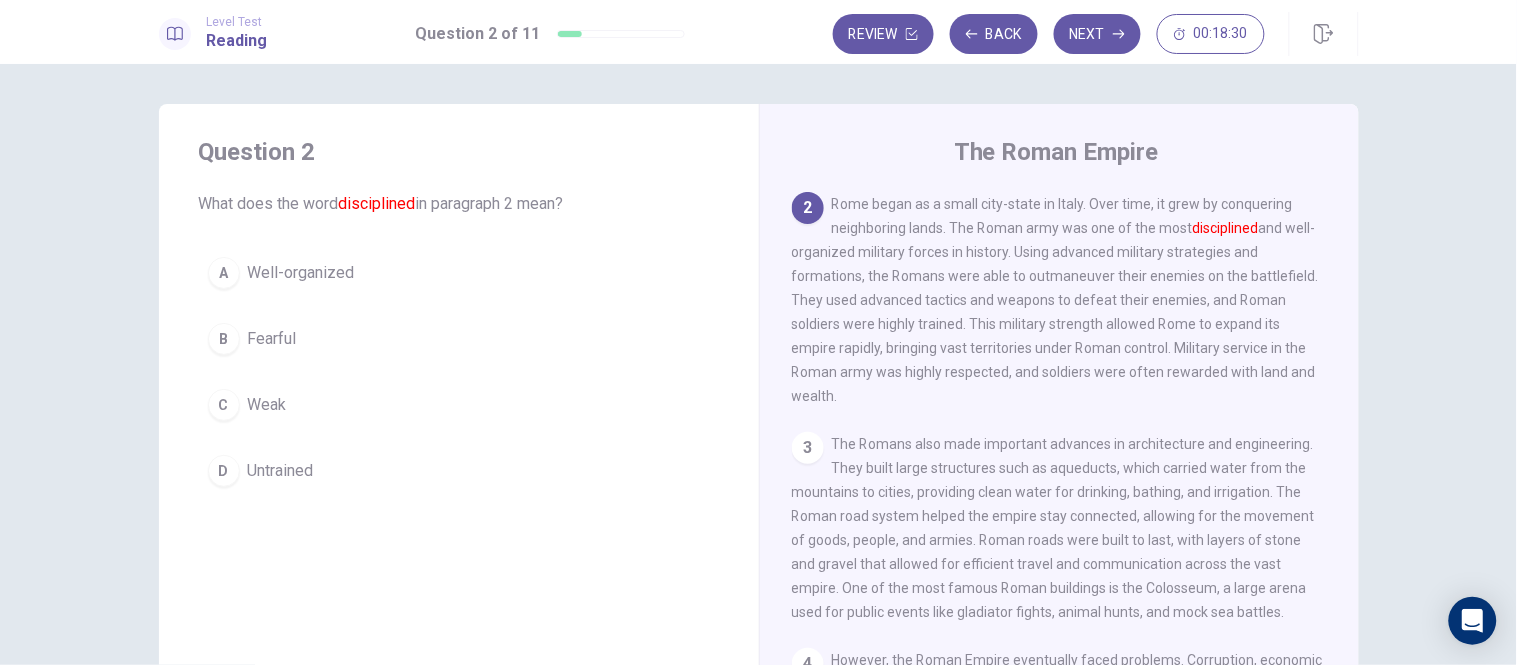 click on "A Well-organized" at bounding box center [459, 273] 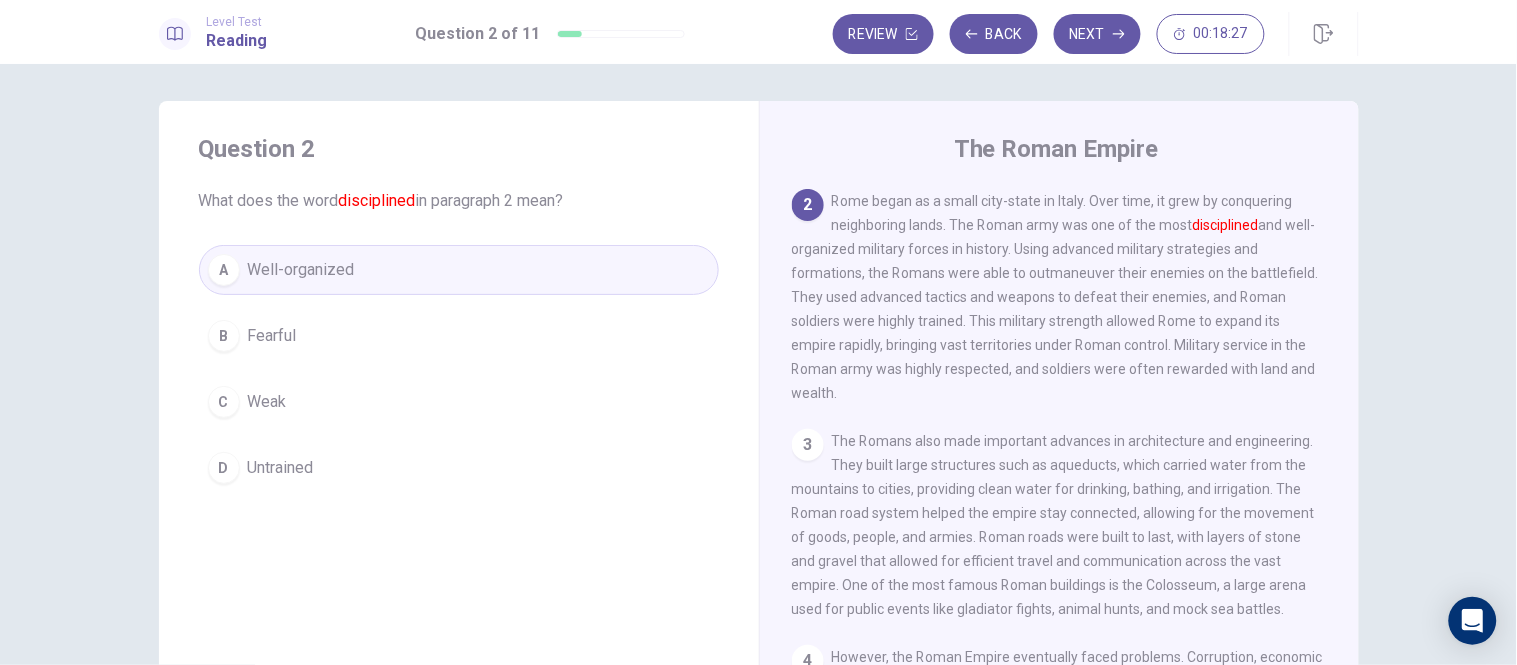 scroll, scrollTop: 0, scrollLeft: 0, axis: both 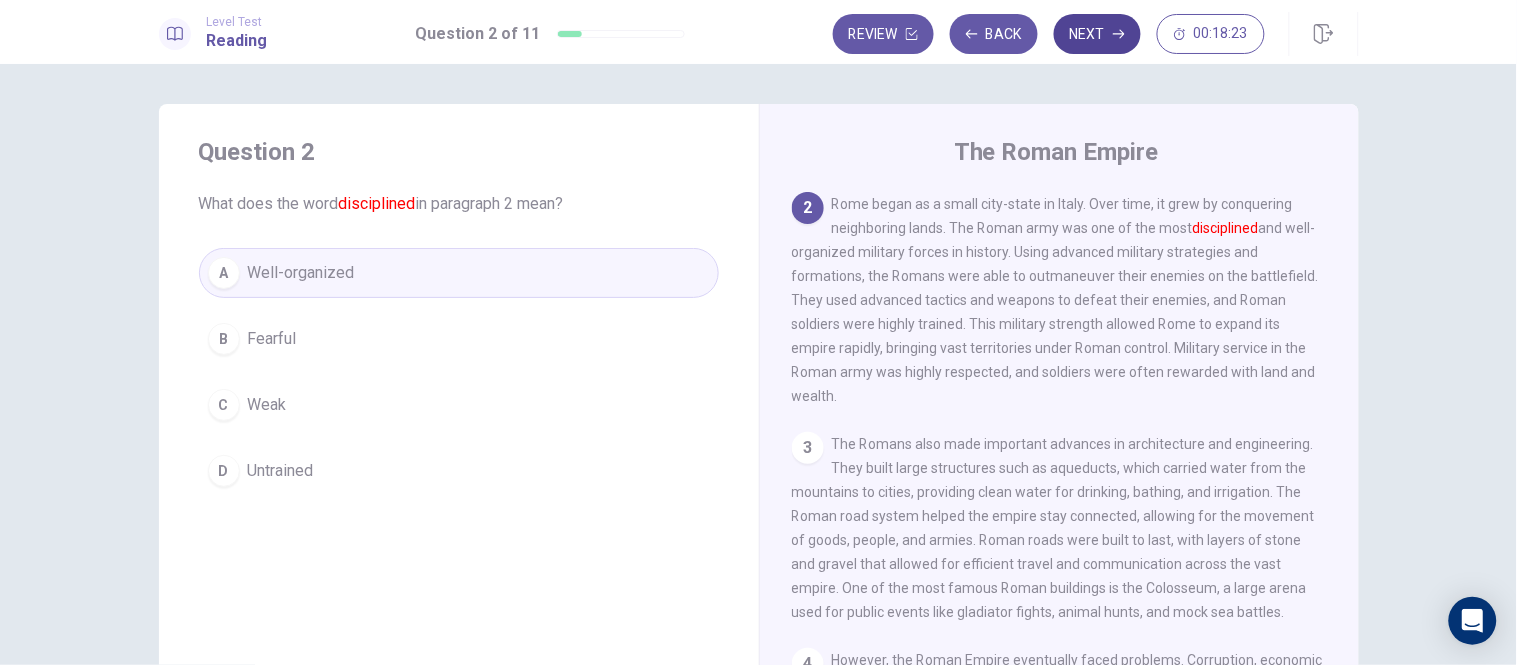 click on "Next" at bounding box center (1097, 34) 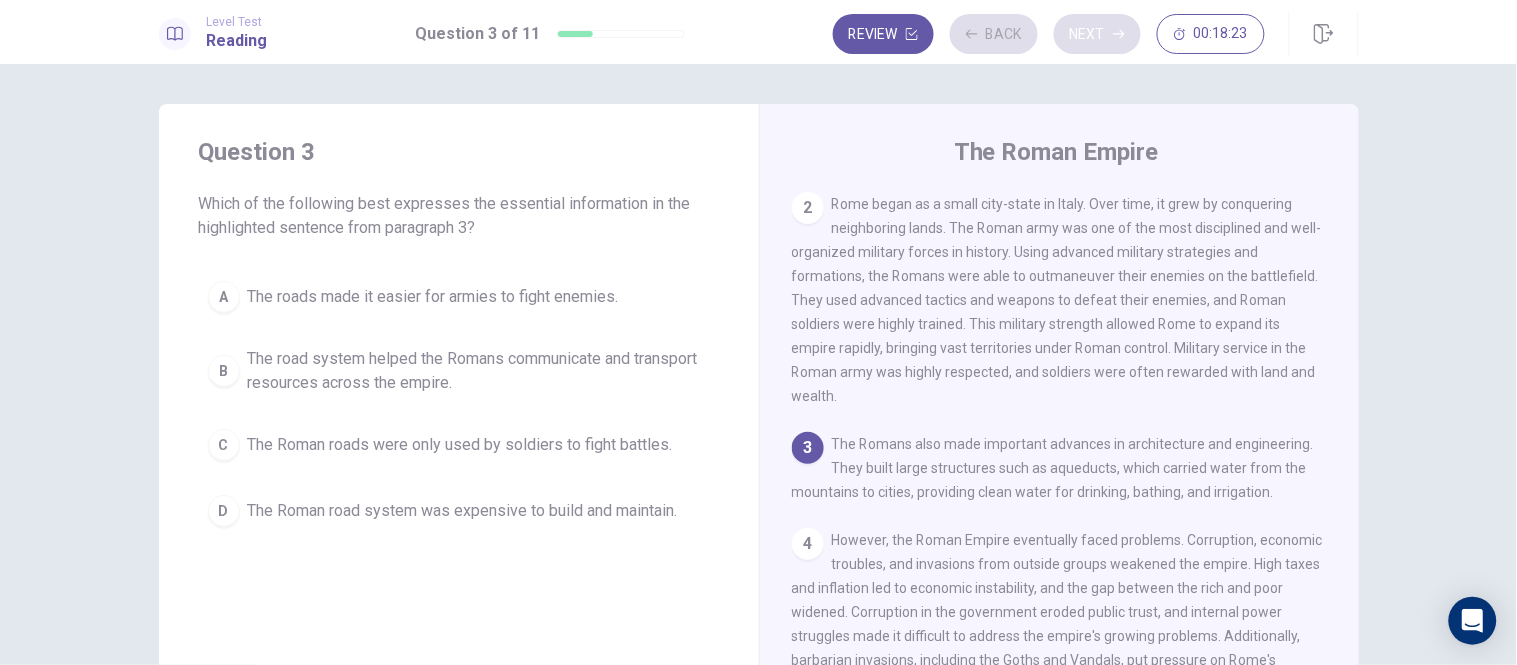 scroll, scrollTop: 384, scrollLeft: 0, axis: vertical 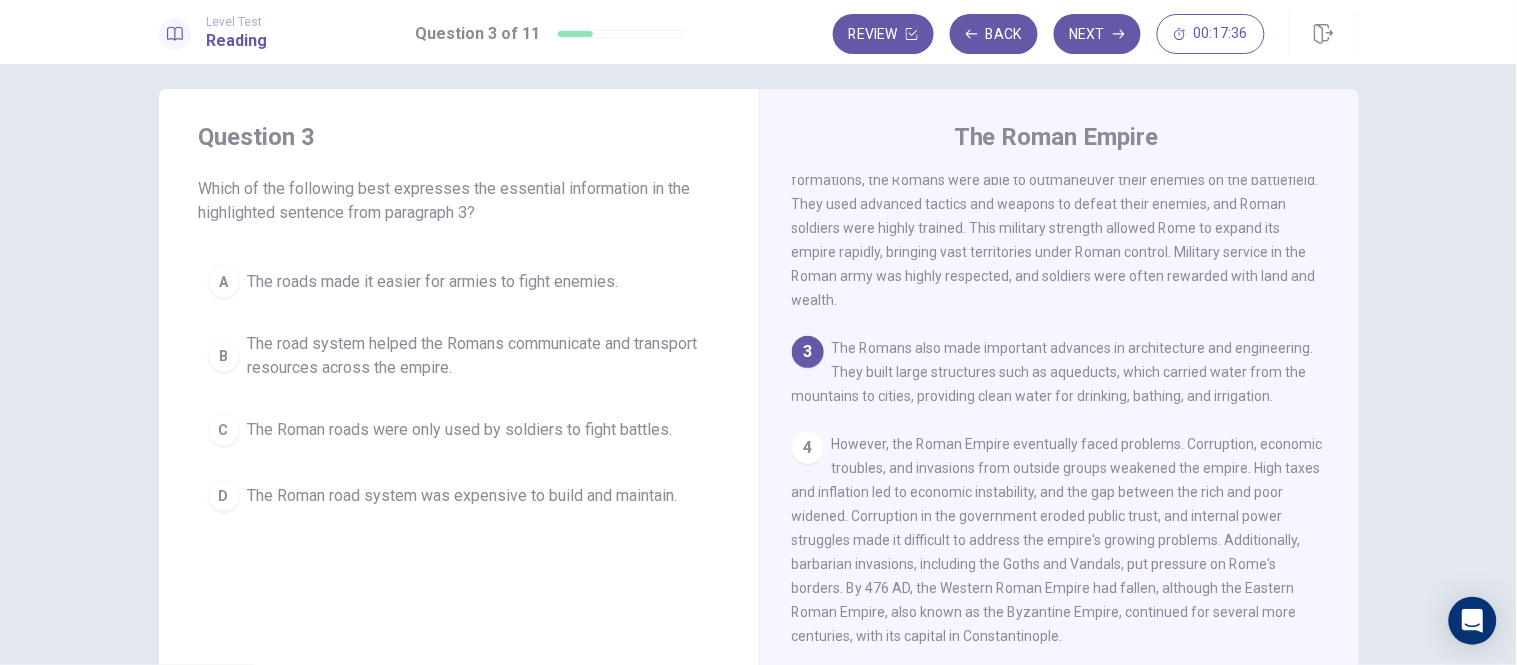 click on "3" at bounding box center (808, 352) 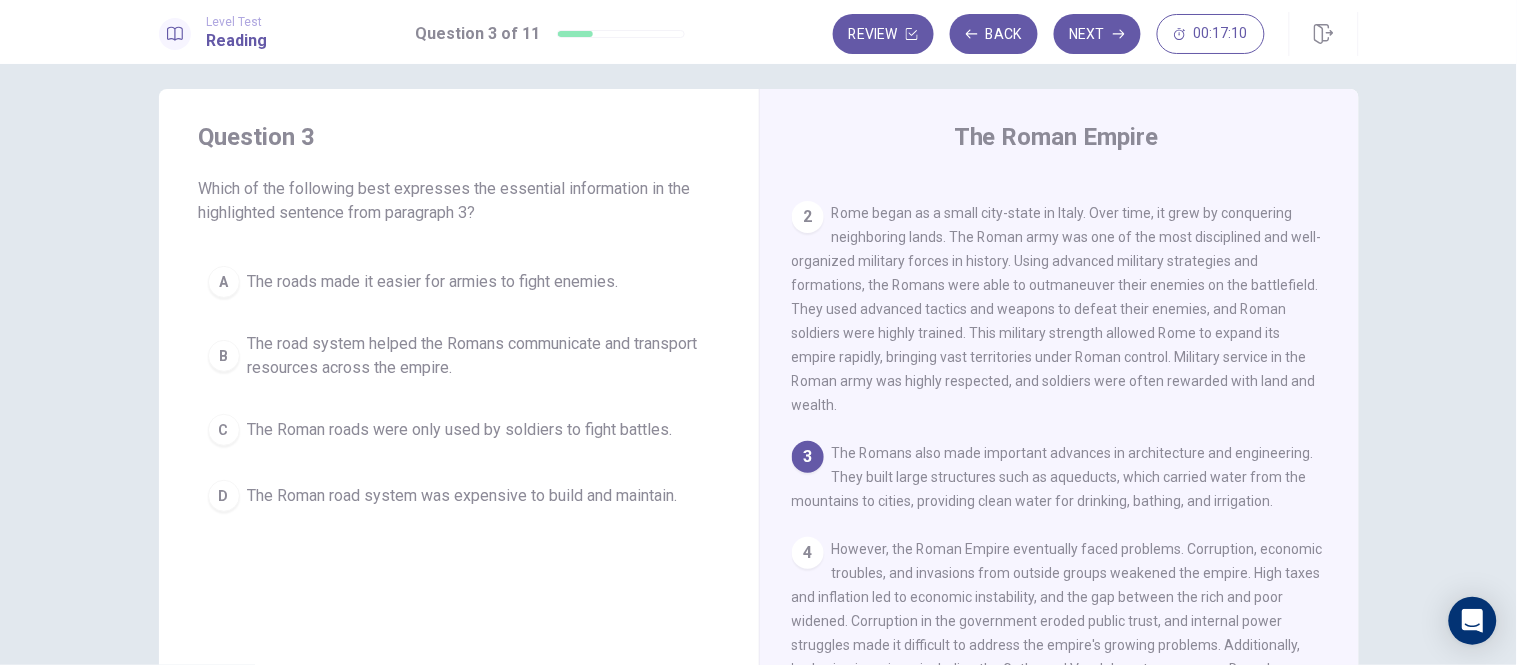 scroll, scrollTop: 0, scrollLeft: 0, axis: both 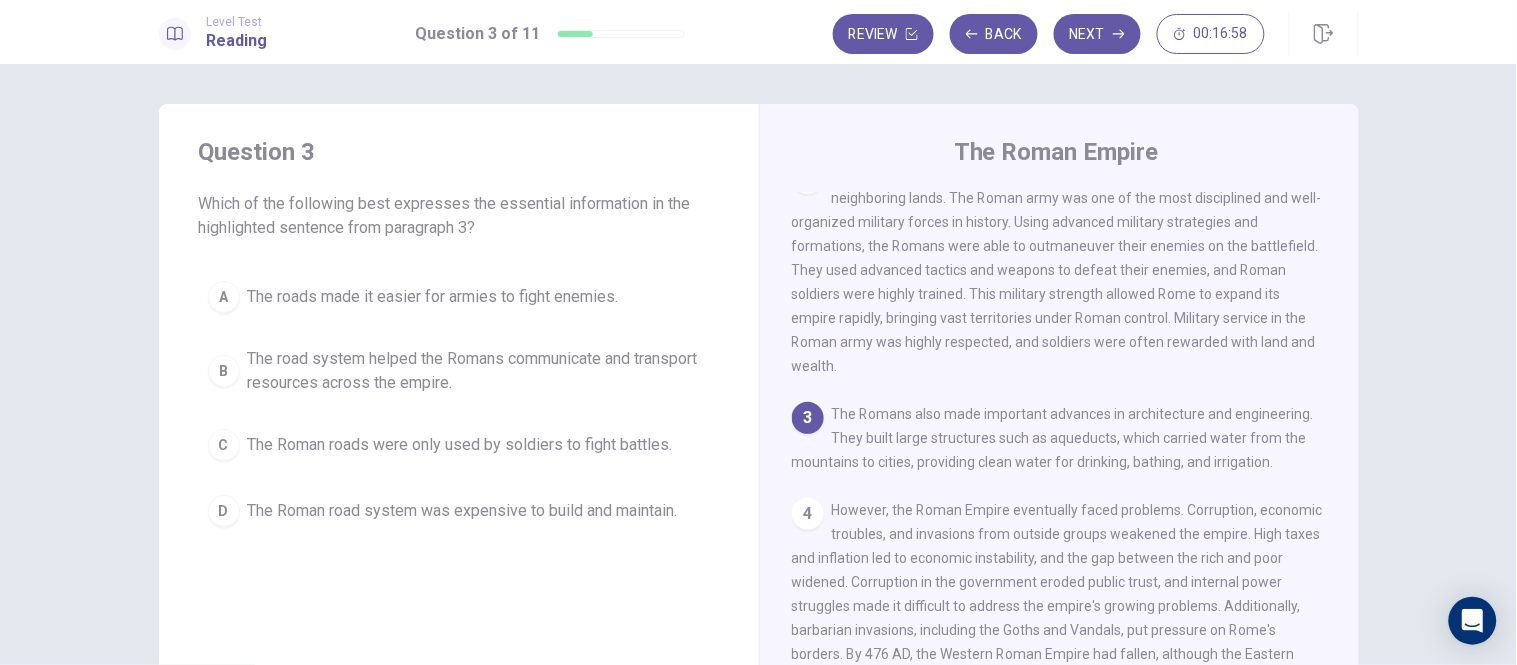 click on "The Romans also made important advances in architecture and engineering. They built large structures such as aqueducts, which carried water from the mountains to cities, providing clean water for drinking, bathing, and irrigation." at bounding box center (1053, 438) 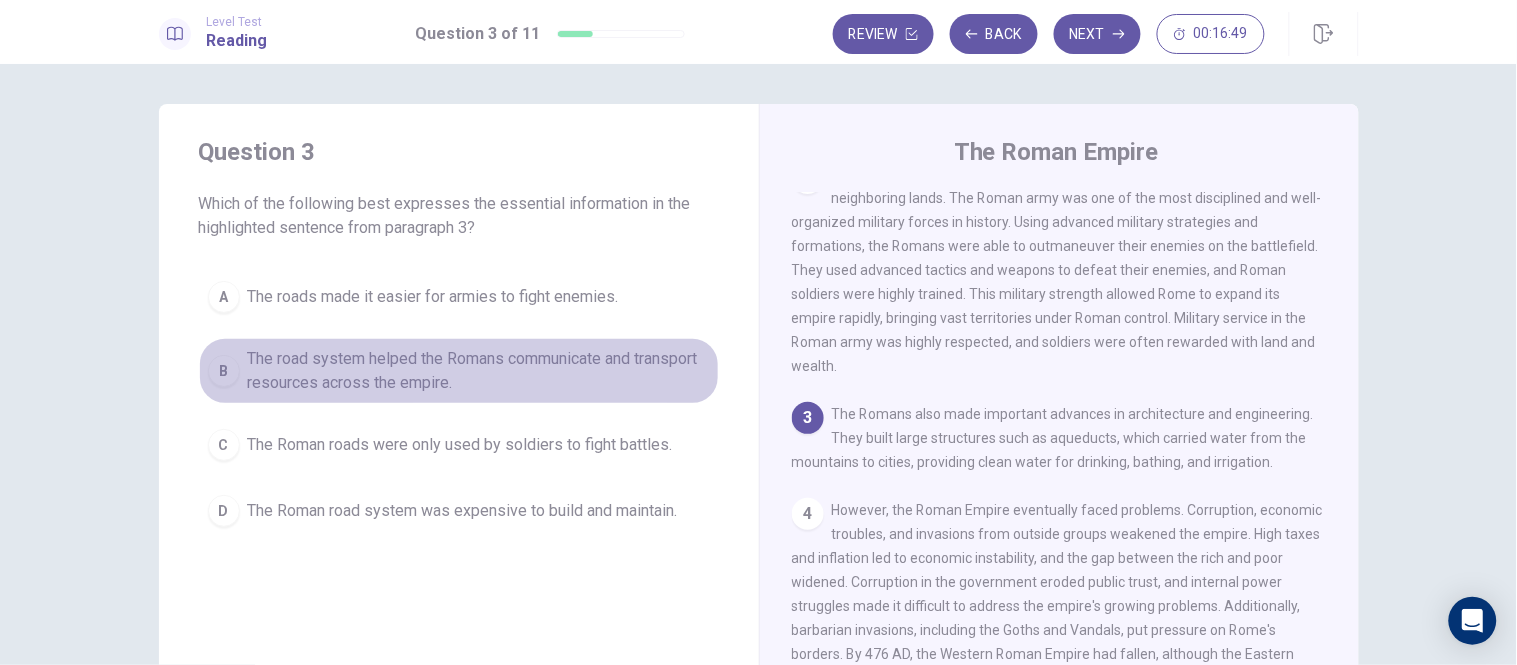 click on "The road system helped the Romans communicate and transport resources across the empire." at bounding box center [479, 371] 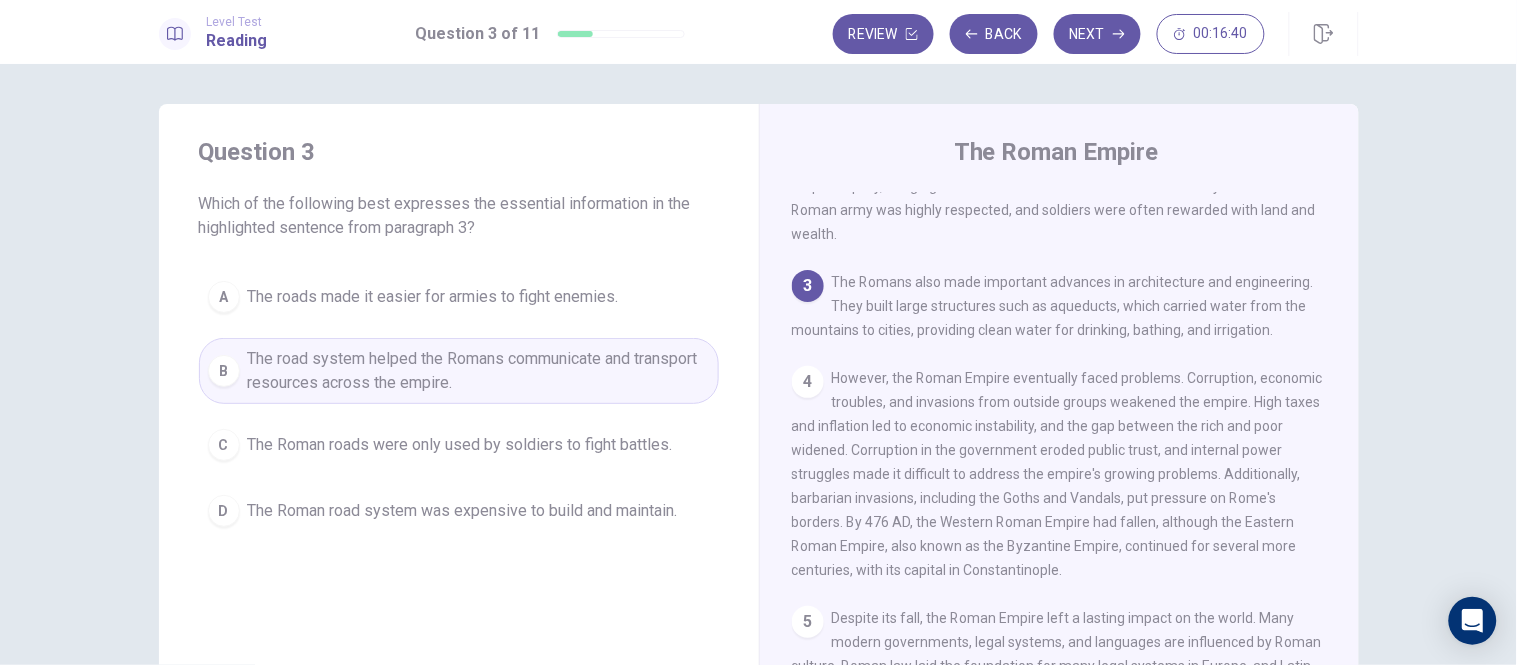 scroll, scrollTop: 384, scrollLeft: 0, axis: vertical 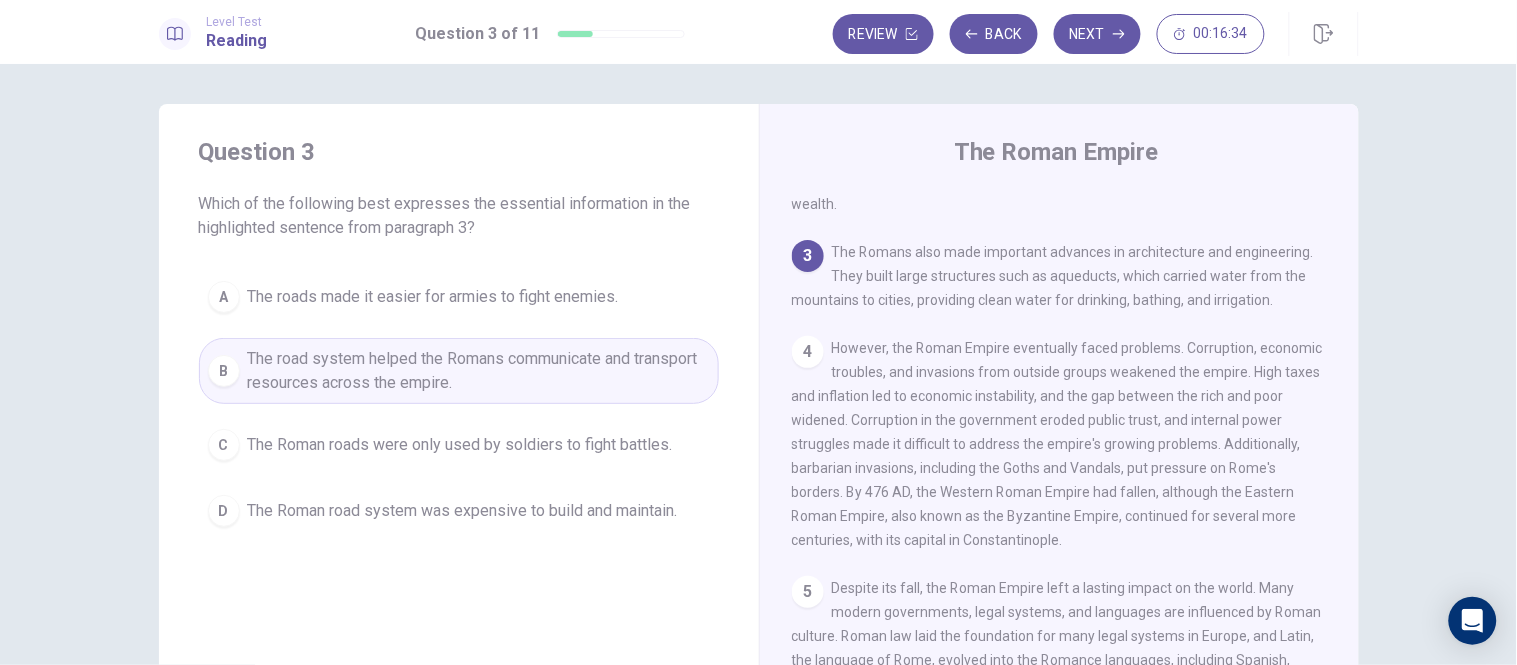 click on "The Roman road system was expensive to build and maintain." at bounding box center [463, 511] 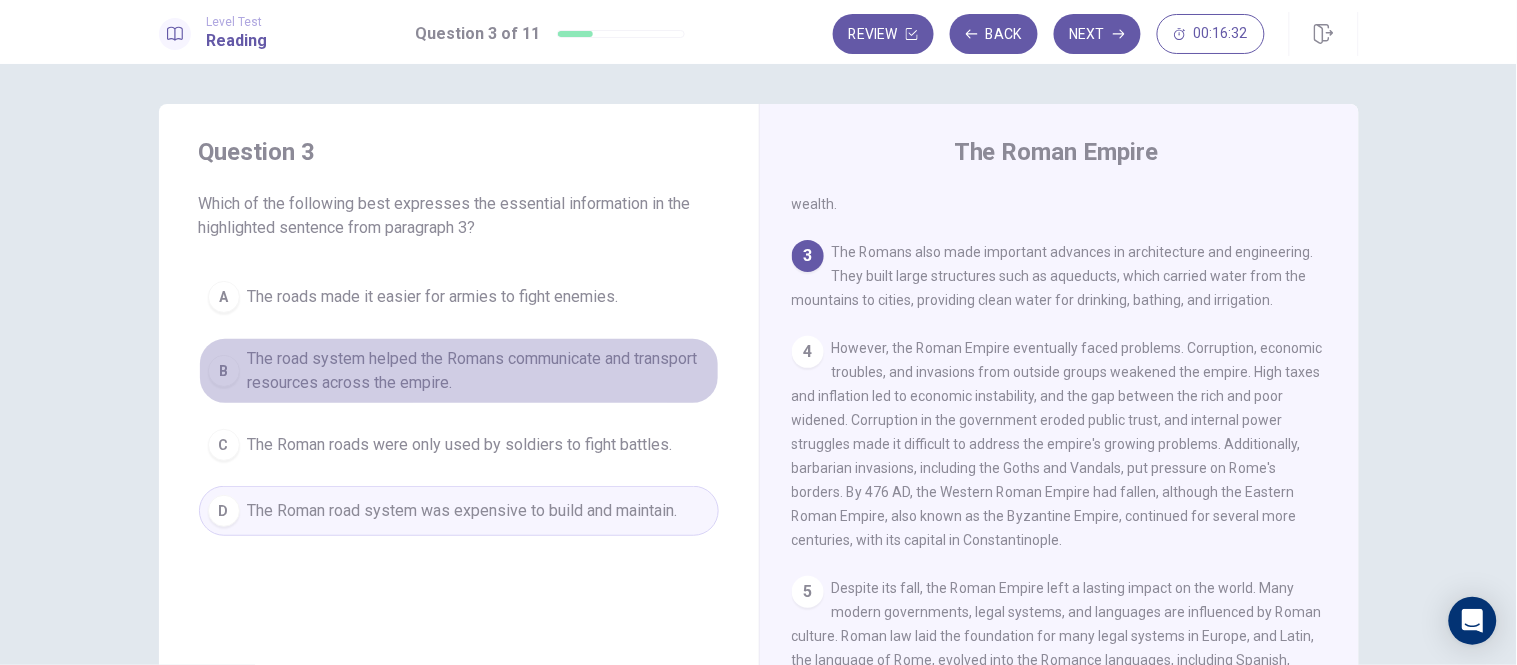 click on "The road system helped the Romans communicate and transport resources across the empire." at bounding box center (479, 371) 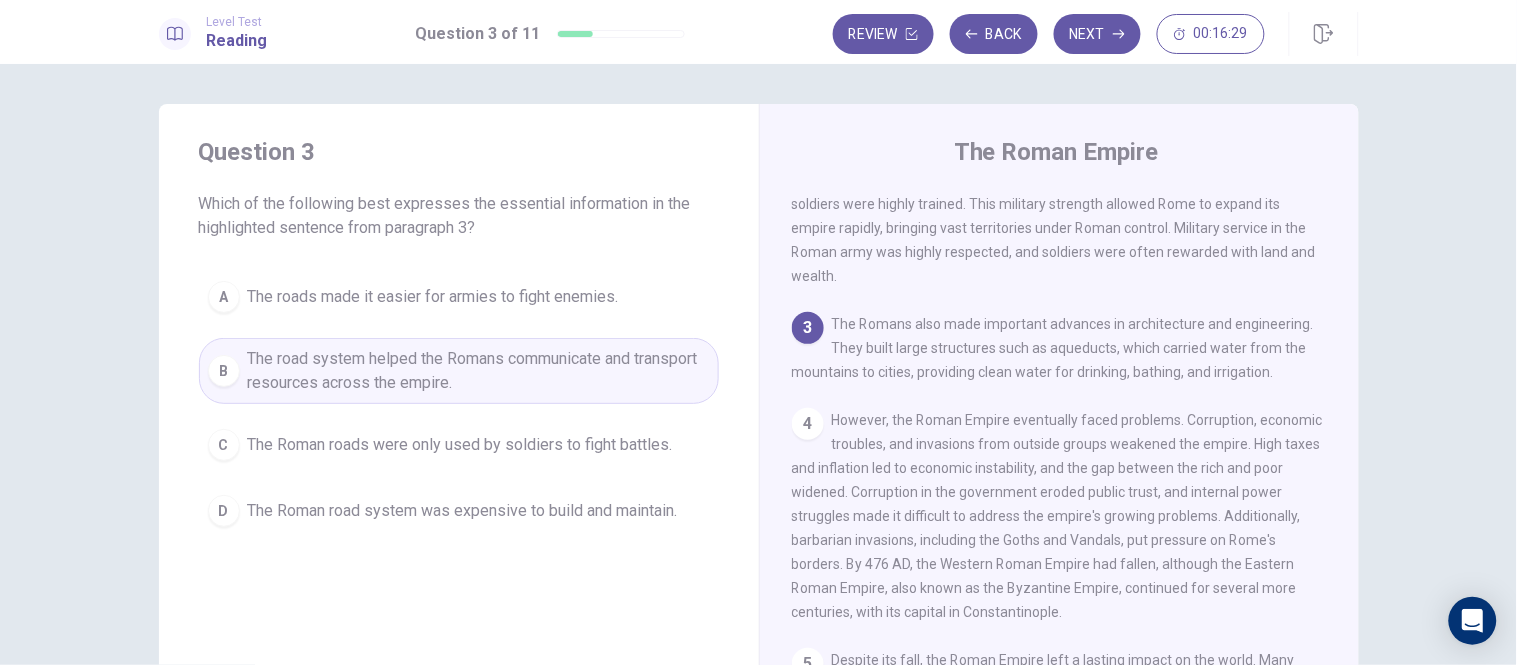 scroll, scrollTop: 273, scrollLeft: 0, axis: vertical 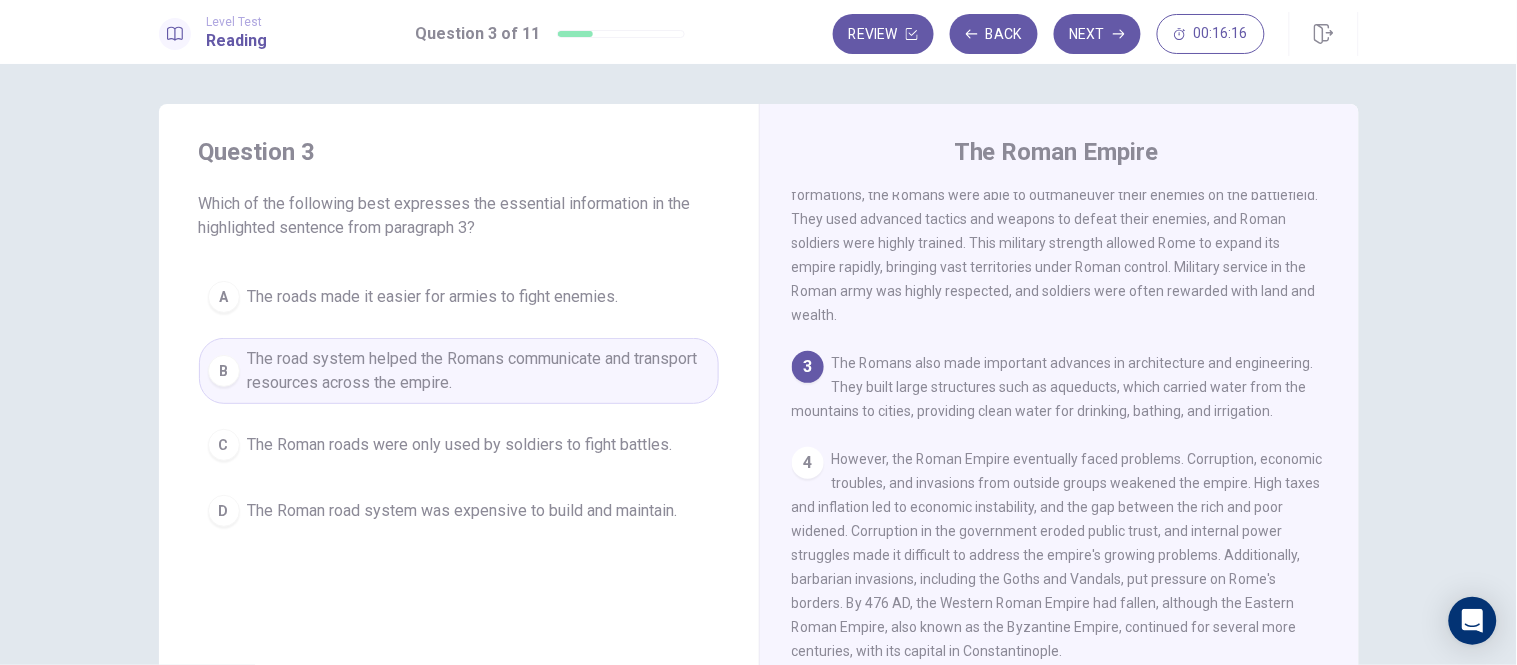 click on "The Roman roads were only used by soldiers to fight battles." at bounding box center (460, 445) 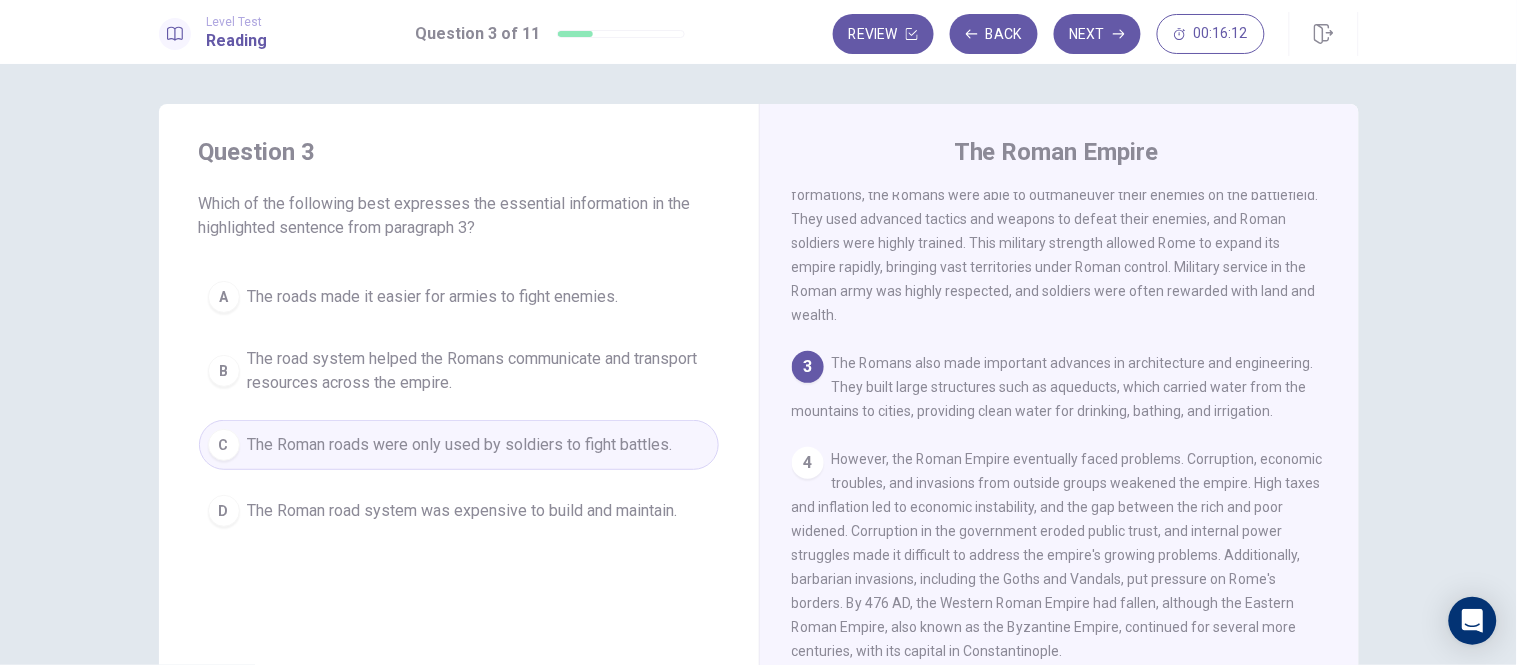click on "The Roman road system was expensive to build and maintain." at bounding box center [463, 511] 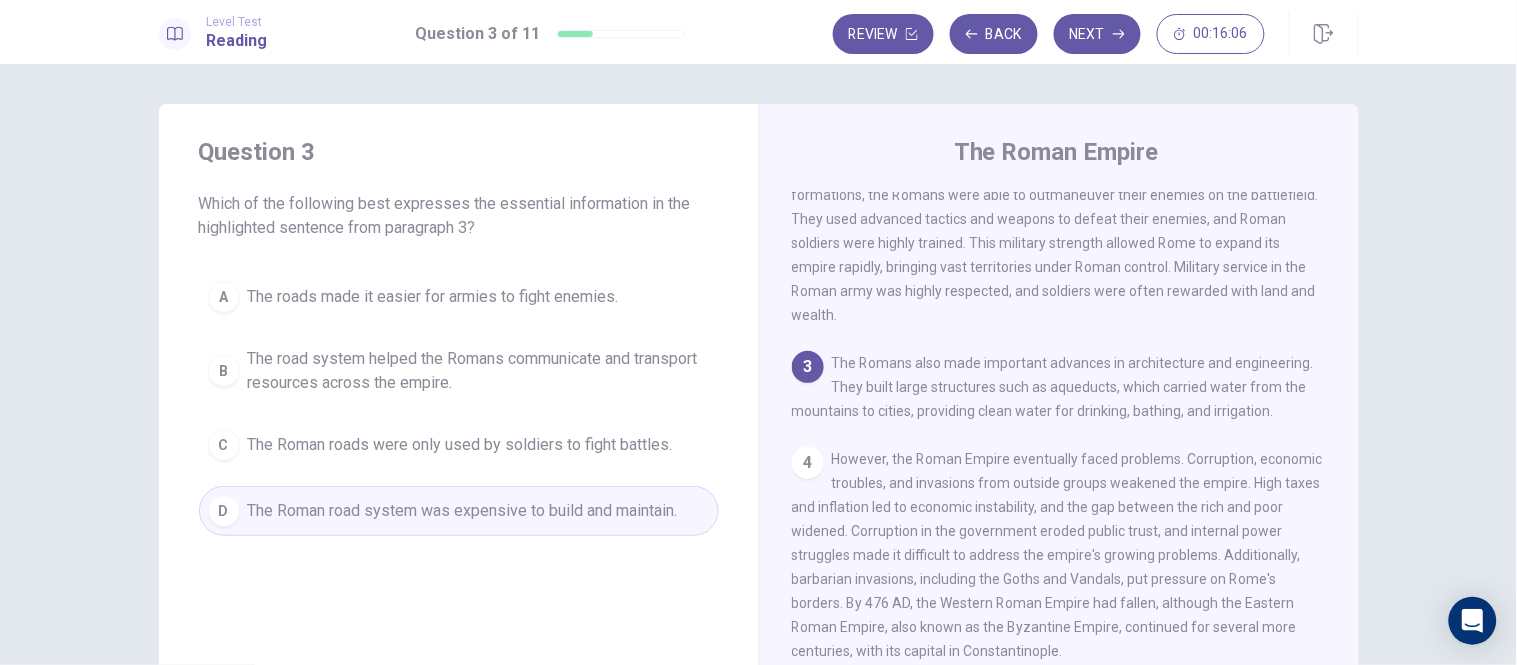 click on "The road system helped the Romans communicate and transport resources across the empire." at bounding box center (479, 371) 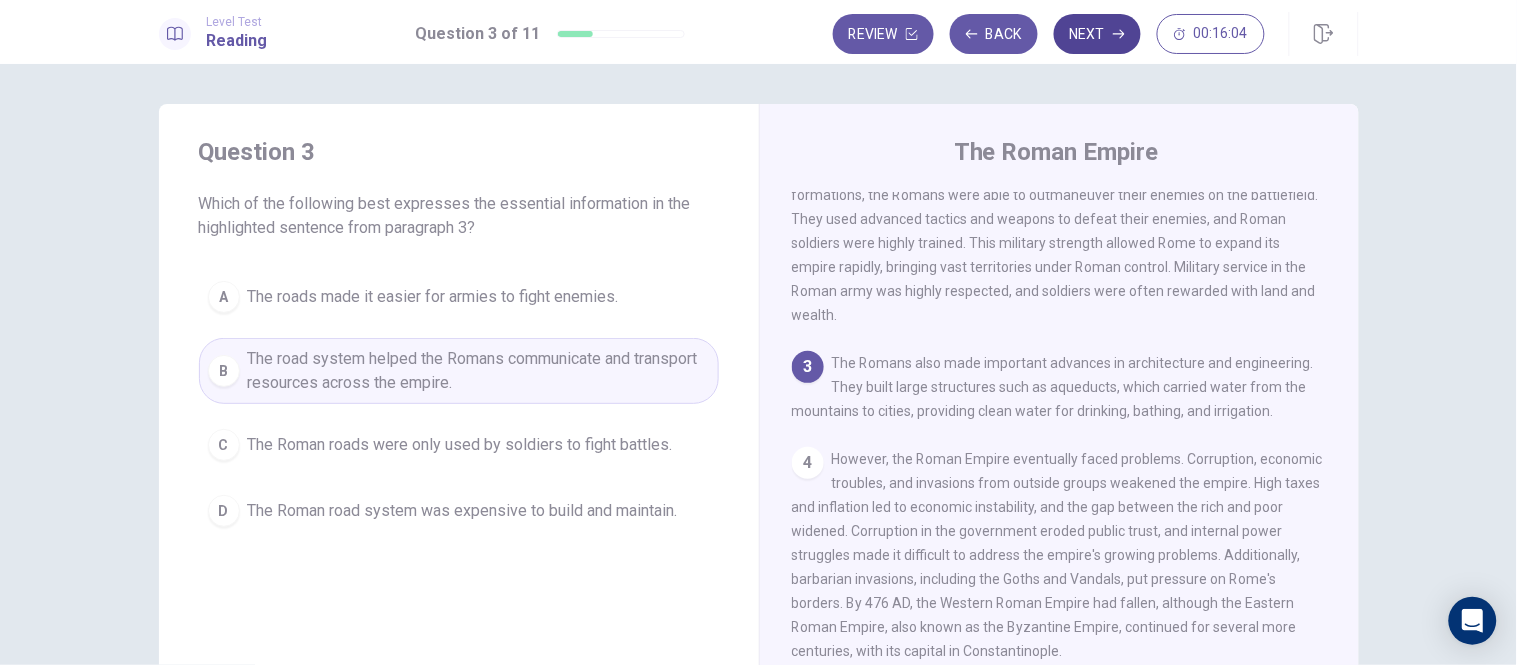 click on "Next" at bounding box center [1097, 34] 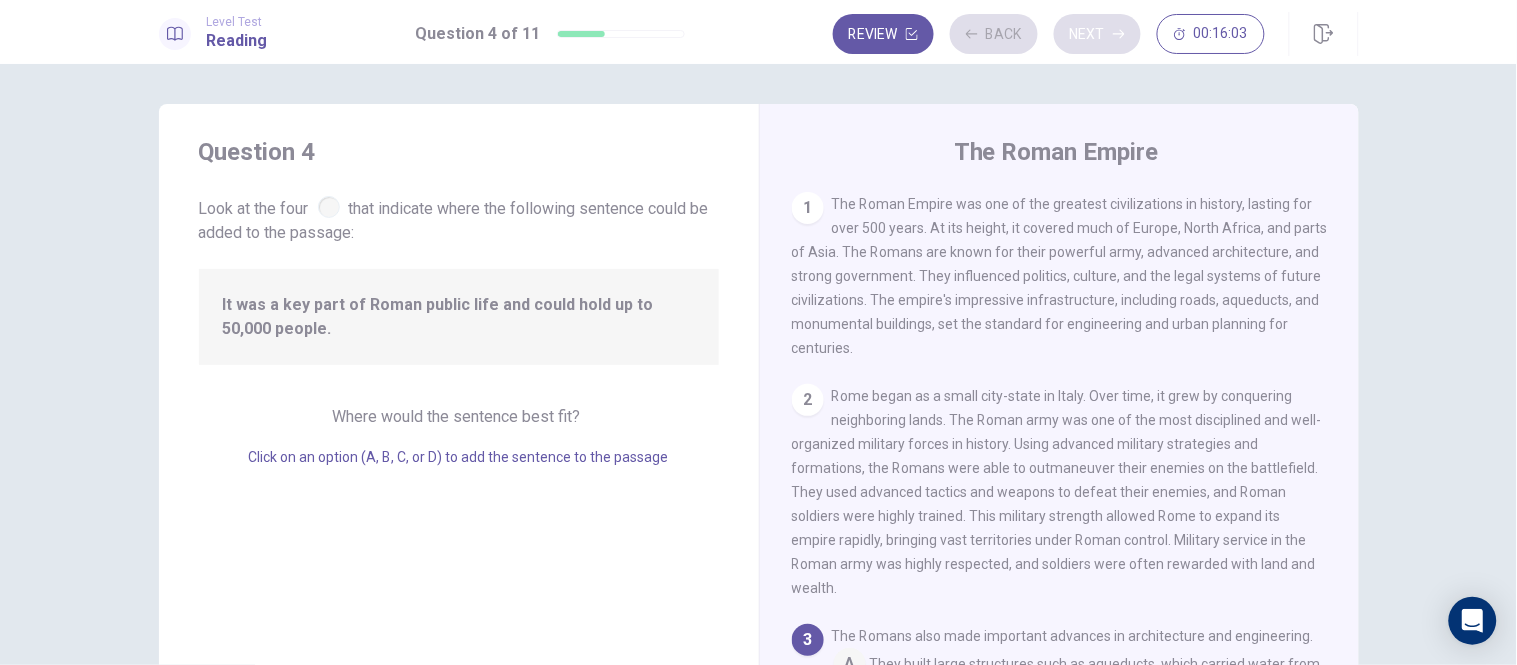 scroll, scrollTop: 304, scrollLeft: 0, axis: vertical 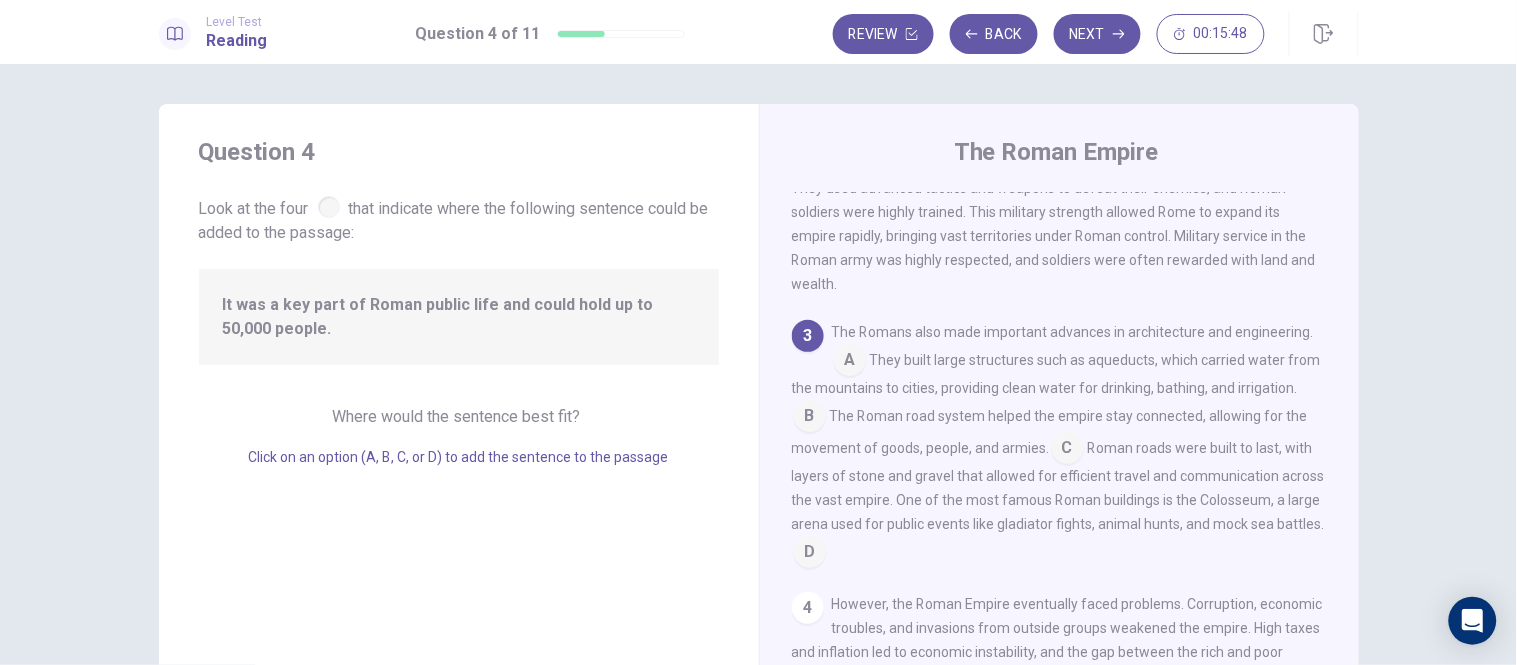 click at bounding box center (329, 207) 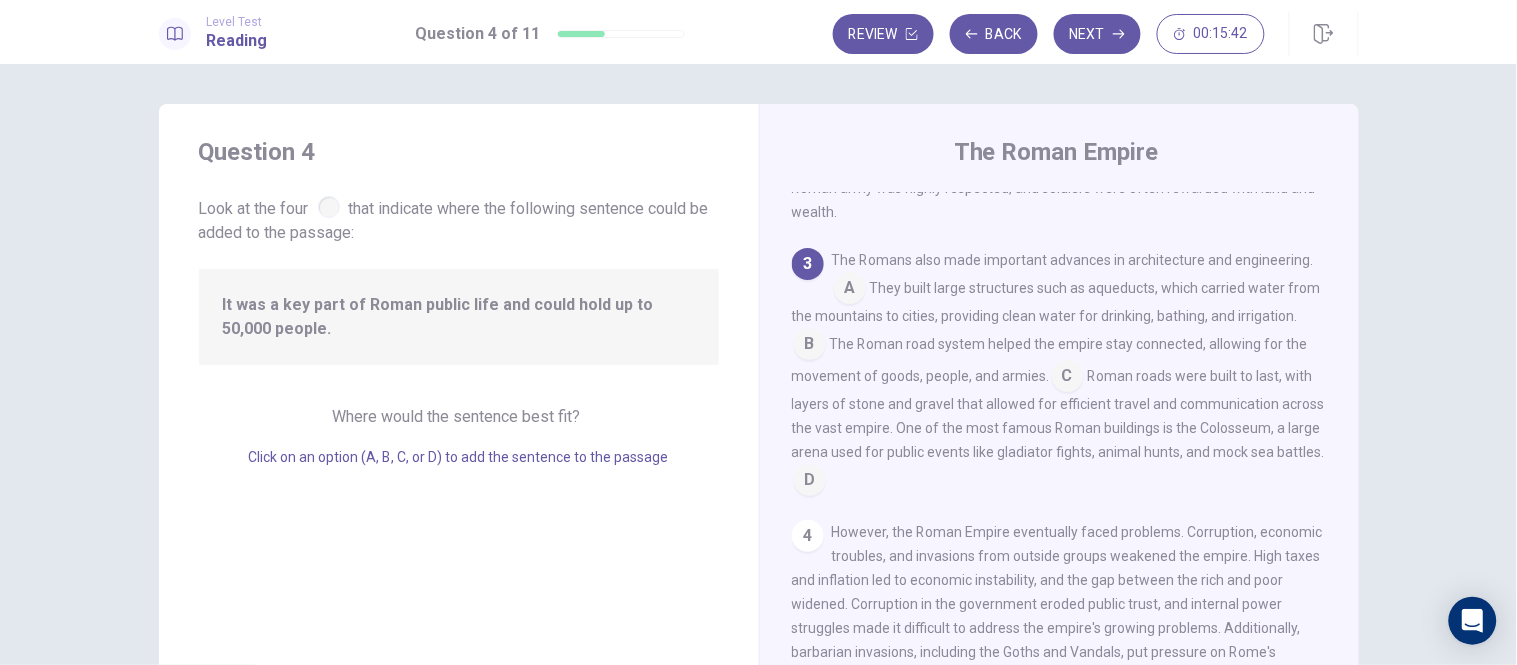 scroll, scrollTop: 415, scrollLeft: 0, axis: vertical 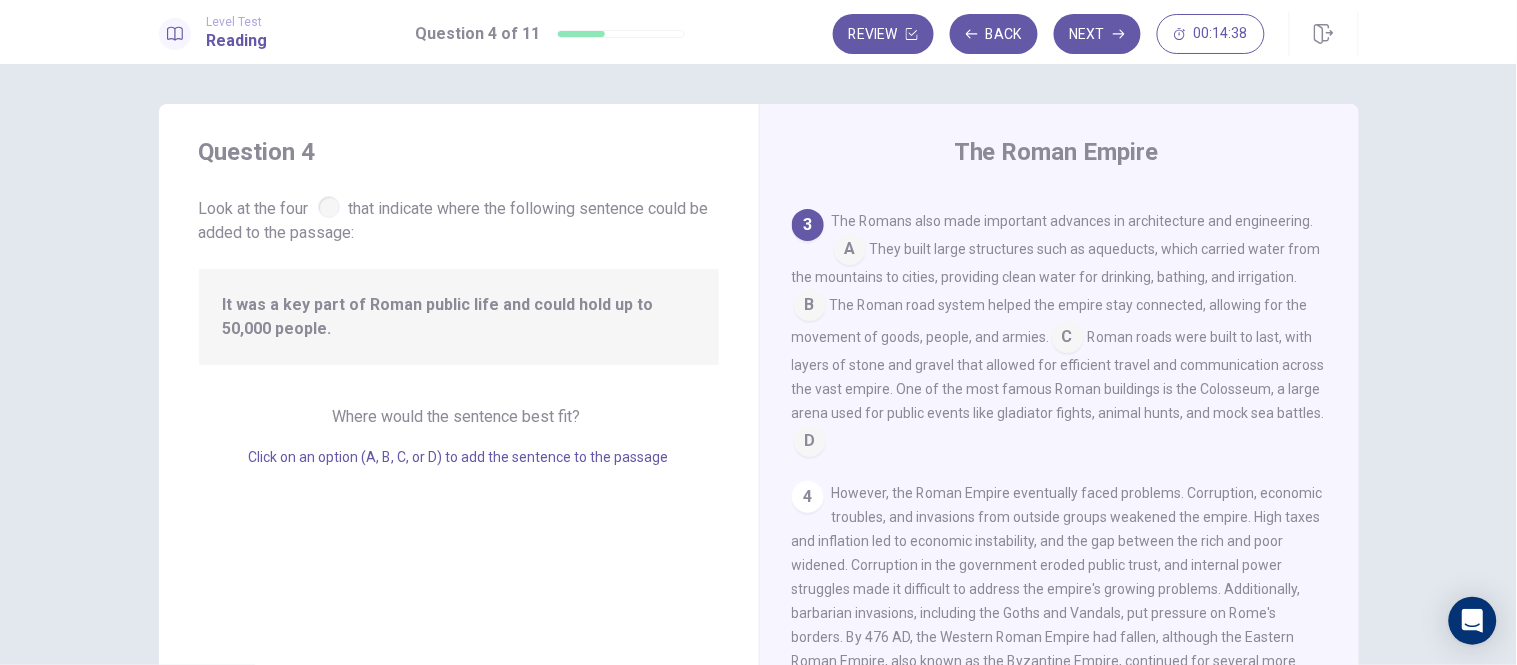 click at bounding box center (1068, 339) 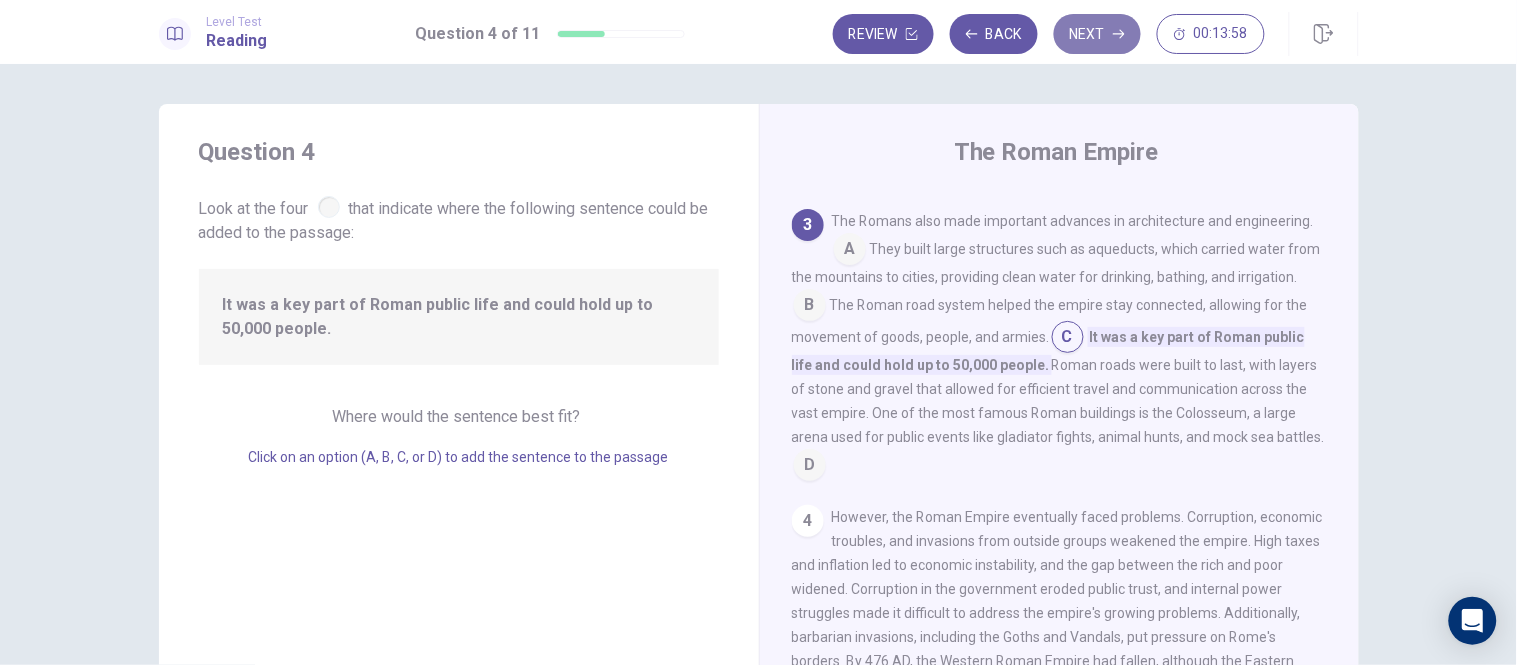 click on "Next" at bounding box center [1097, 34] 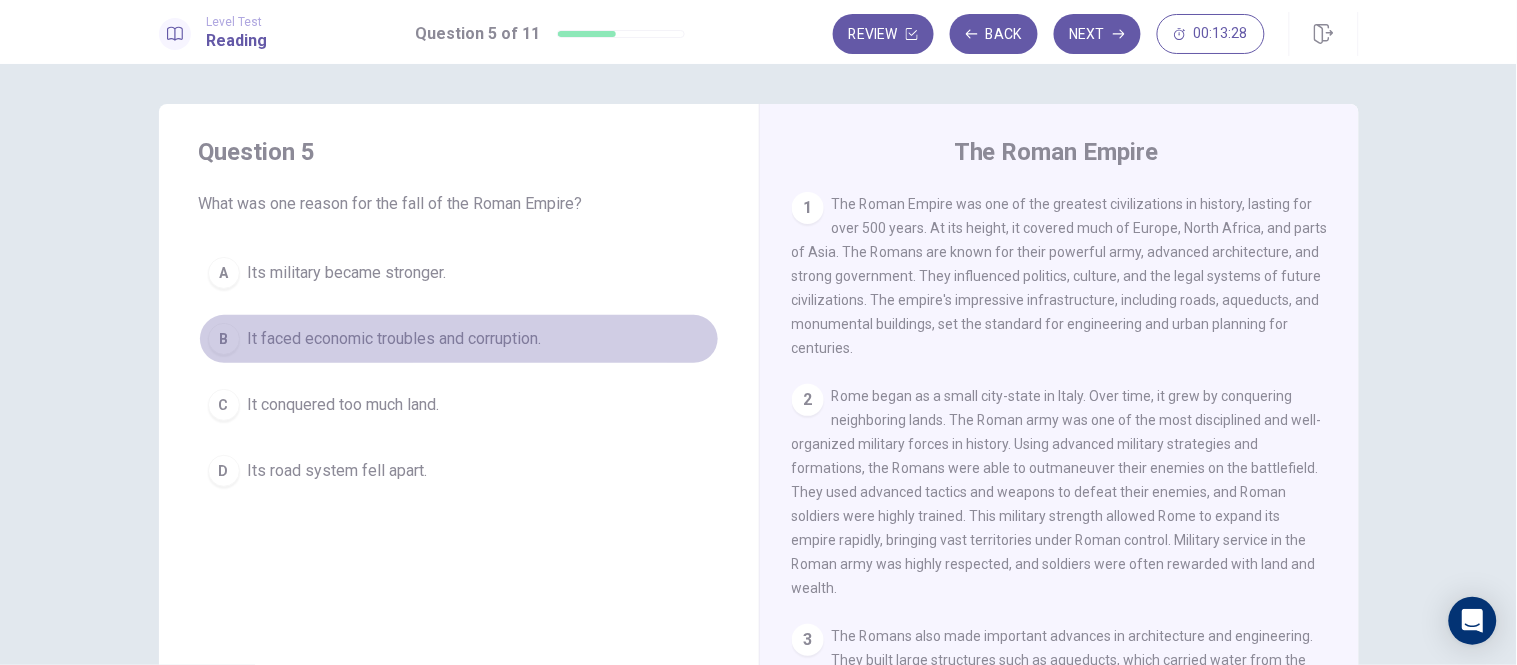 click on "B" at bounding box center (224, 339) 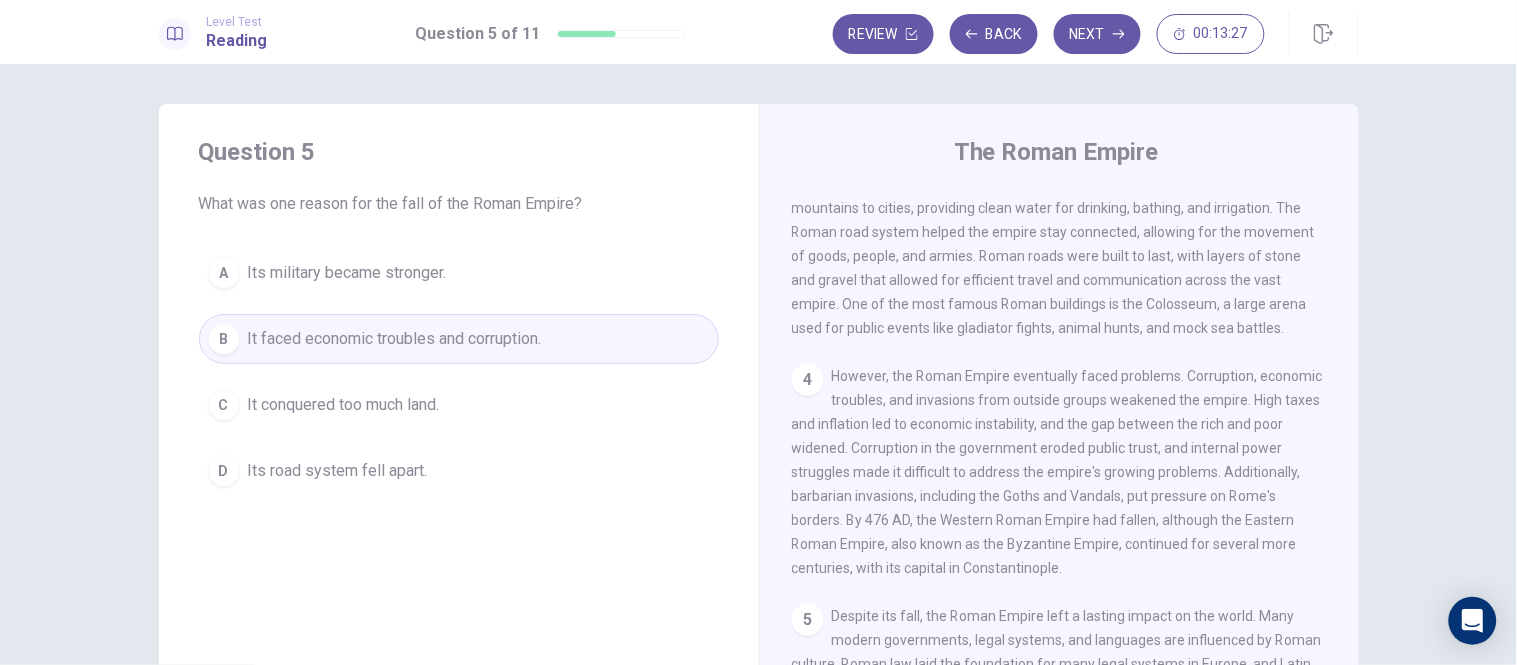 scroll, scrollTop: 504, scrollLeft: 0, axis: vertical 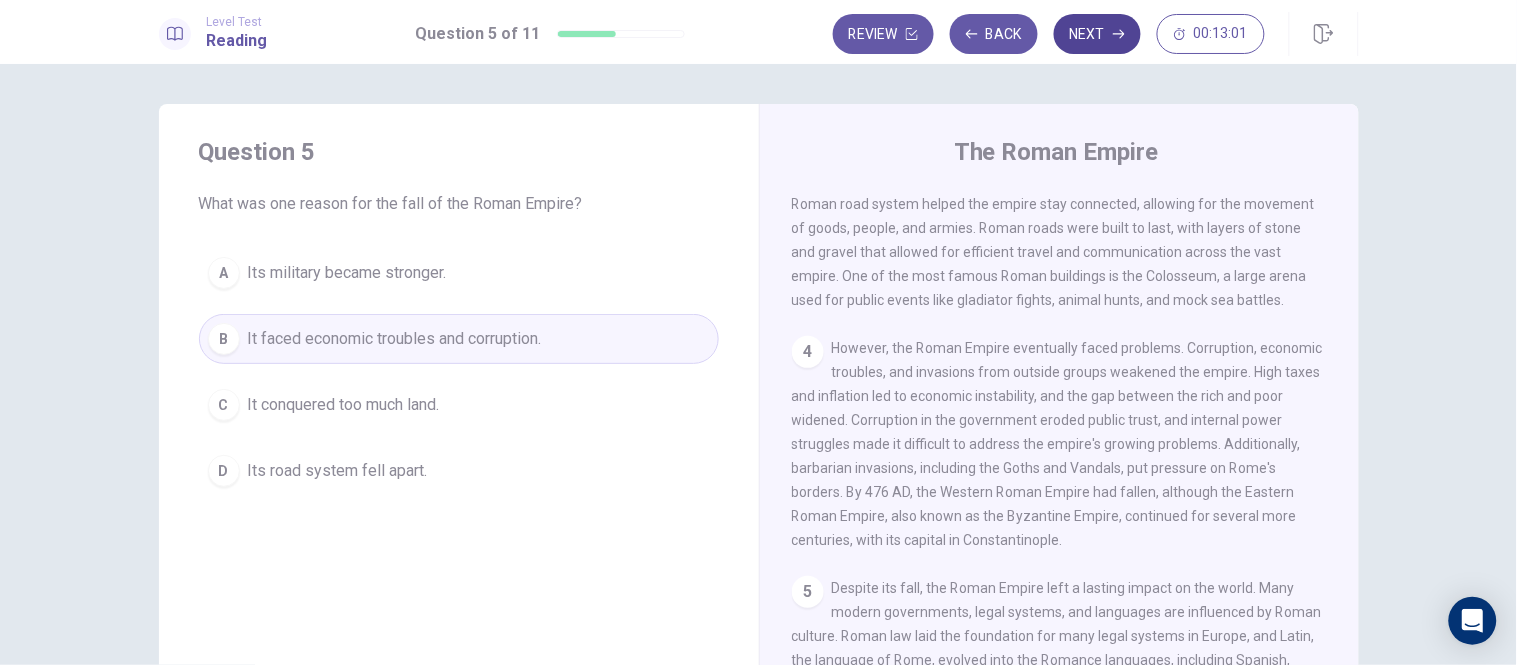 click on "Next" at bounding box center (1097, 34) 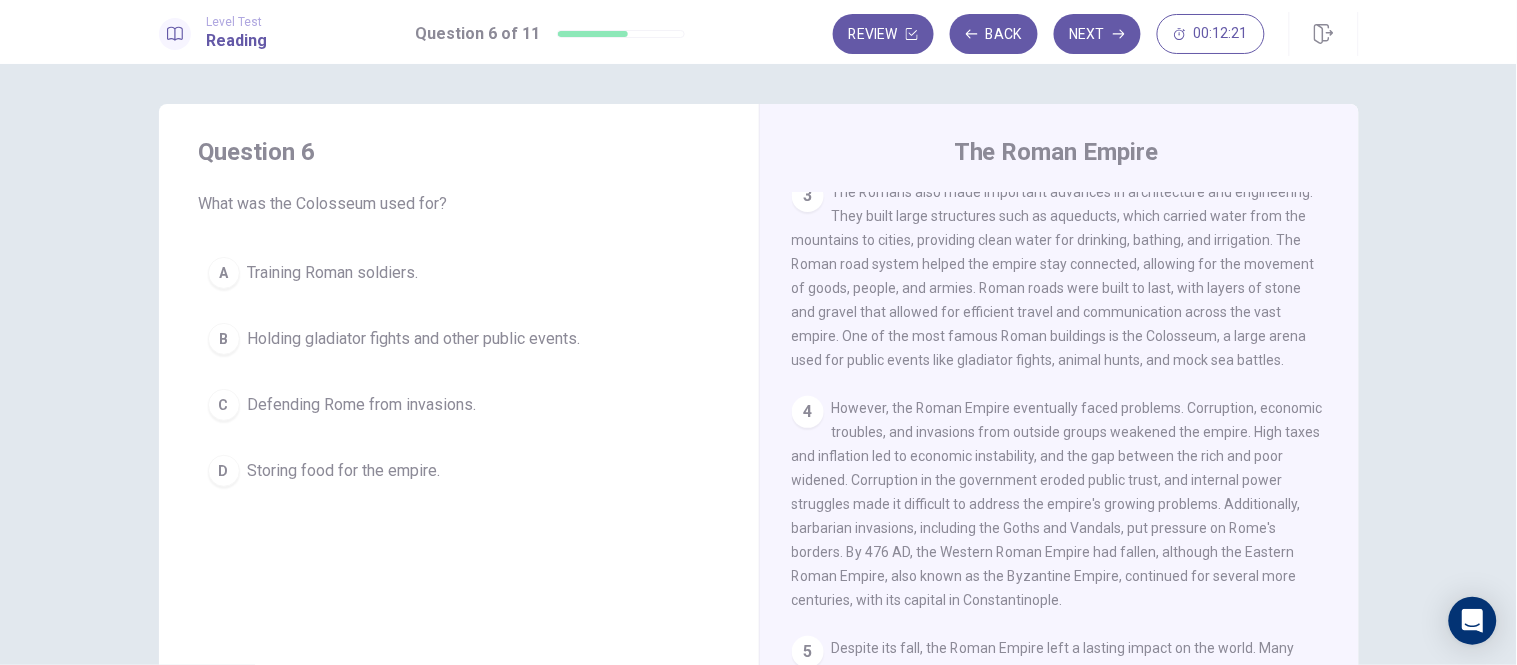 scroll, scrollTop: 393, scrollLeft: 0, axis: vertical 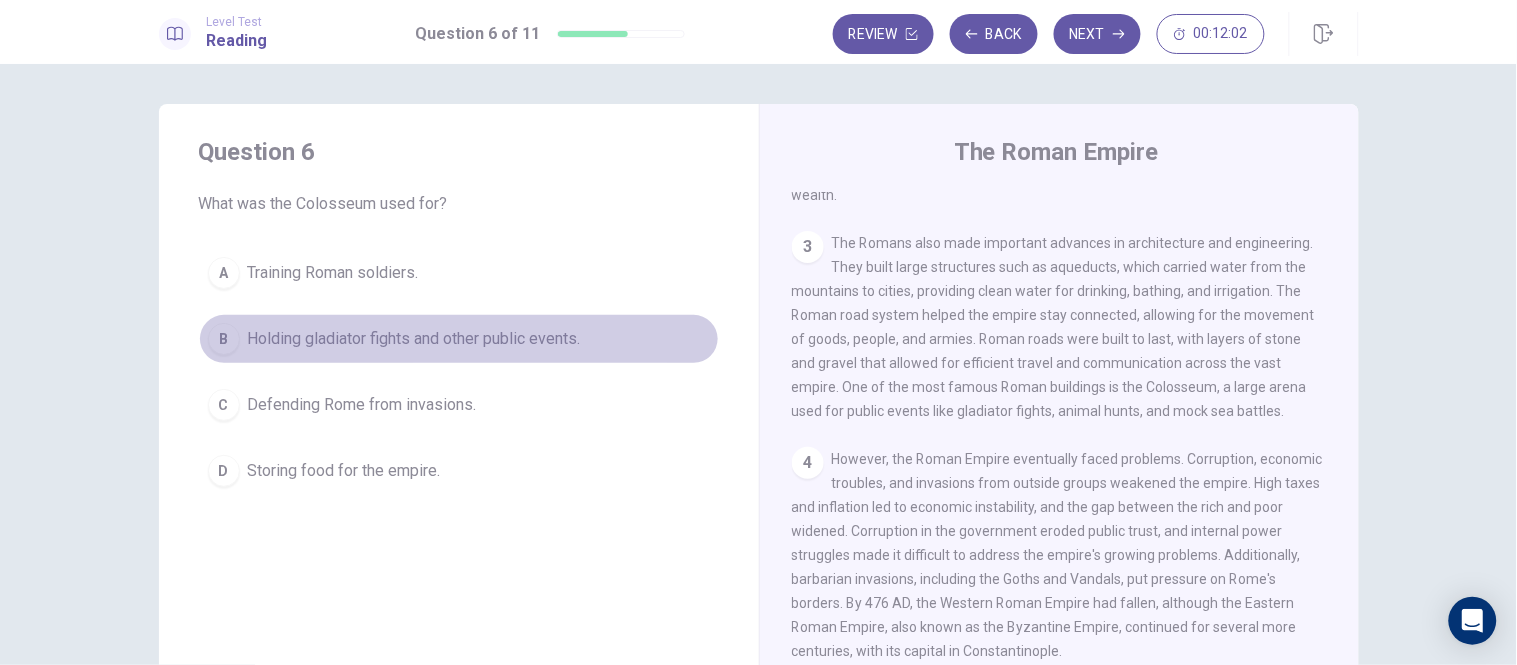 click on "B Holding gladiator fights and other public events." at bounding box center [459, 339] 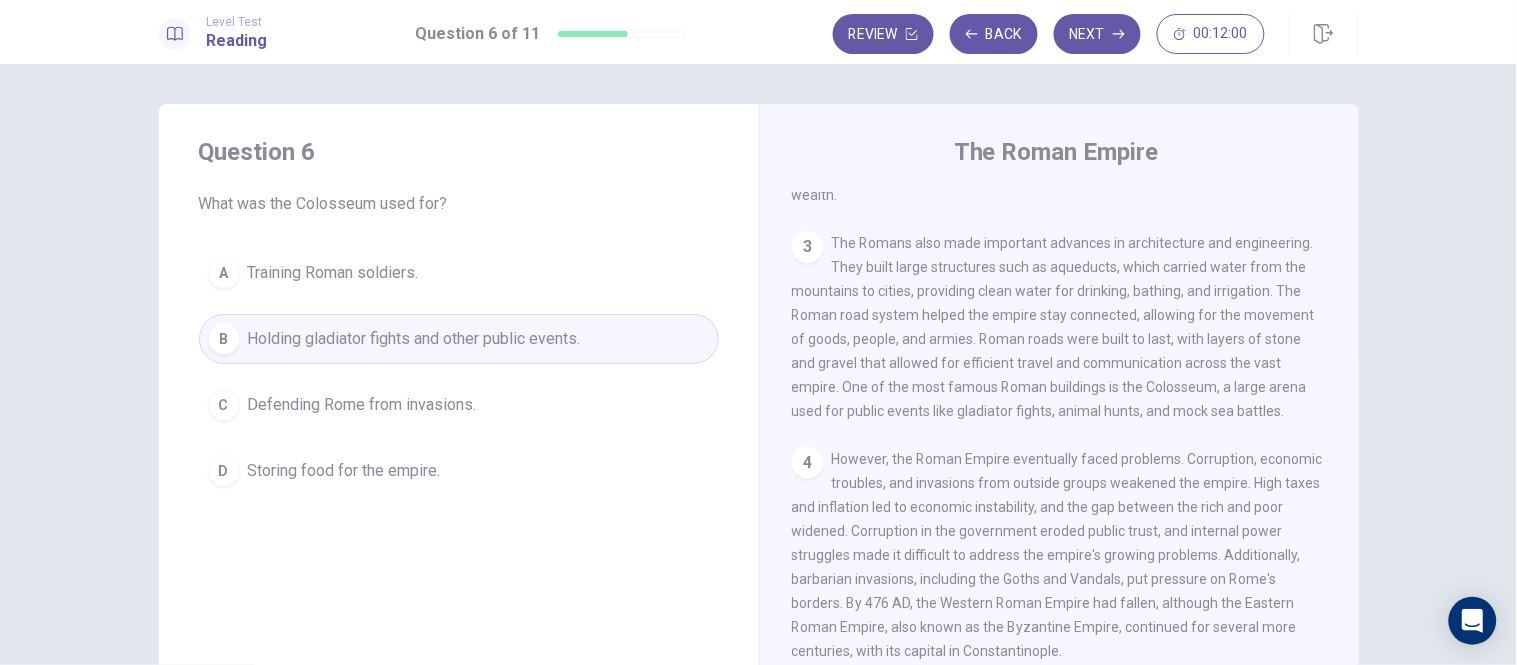 click on "B Holding gladiator fights and other public events." at bounding box center [459, 339] 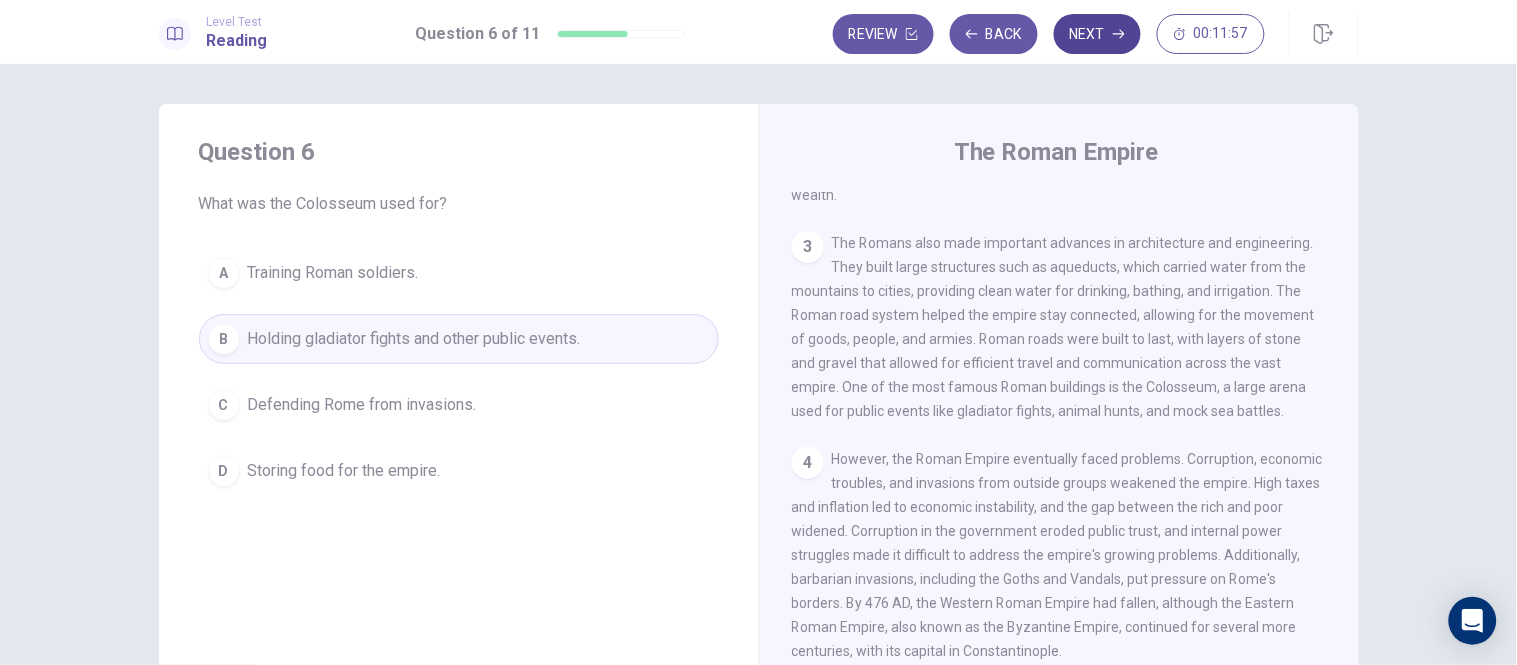 click on "Next" at bounding box center [1097, 34] 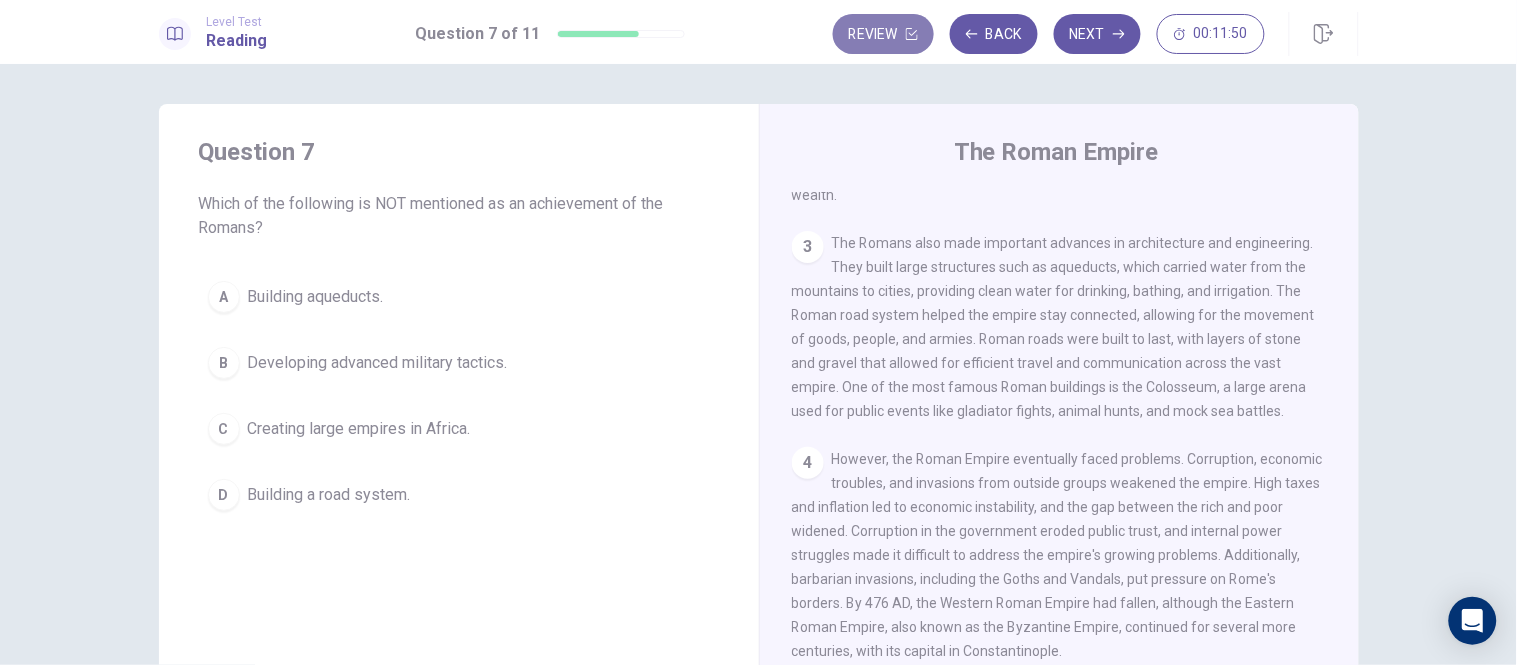 click on "Review" at bounding box center [883, 34] 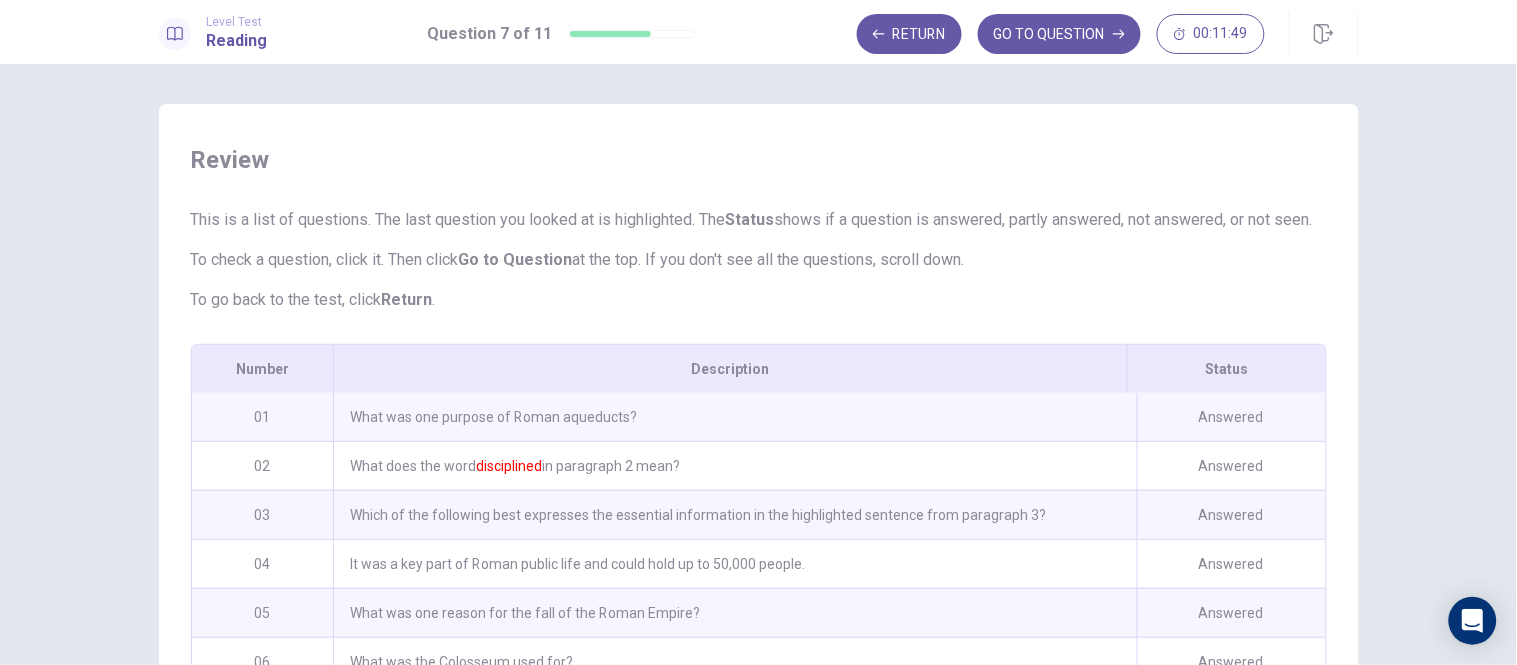 scroll, scrollTop: 344, scrollLeft: 0, axis: vertical 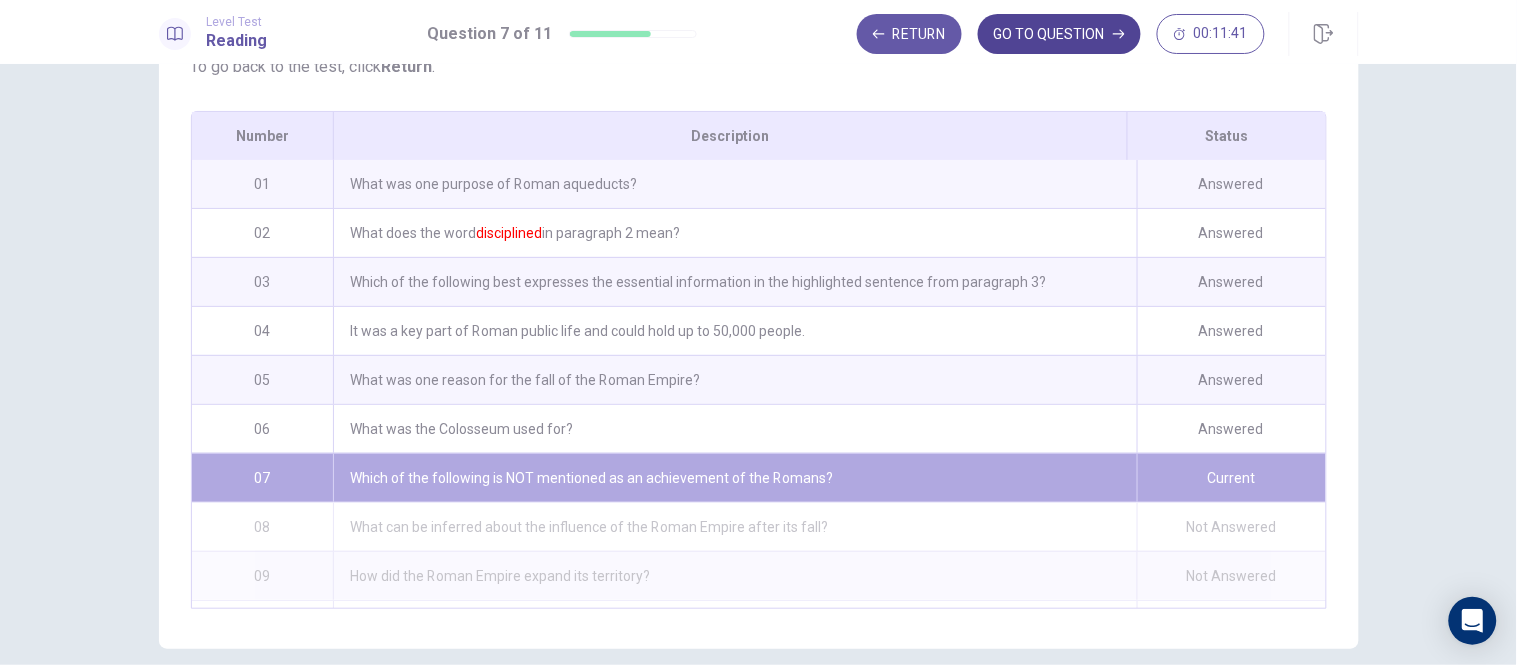click on "GO TO QUESTION" at bounding box center (1059, 34) 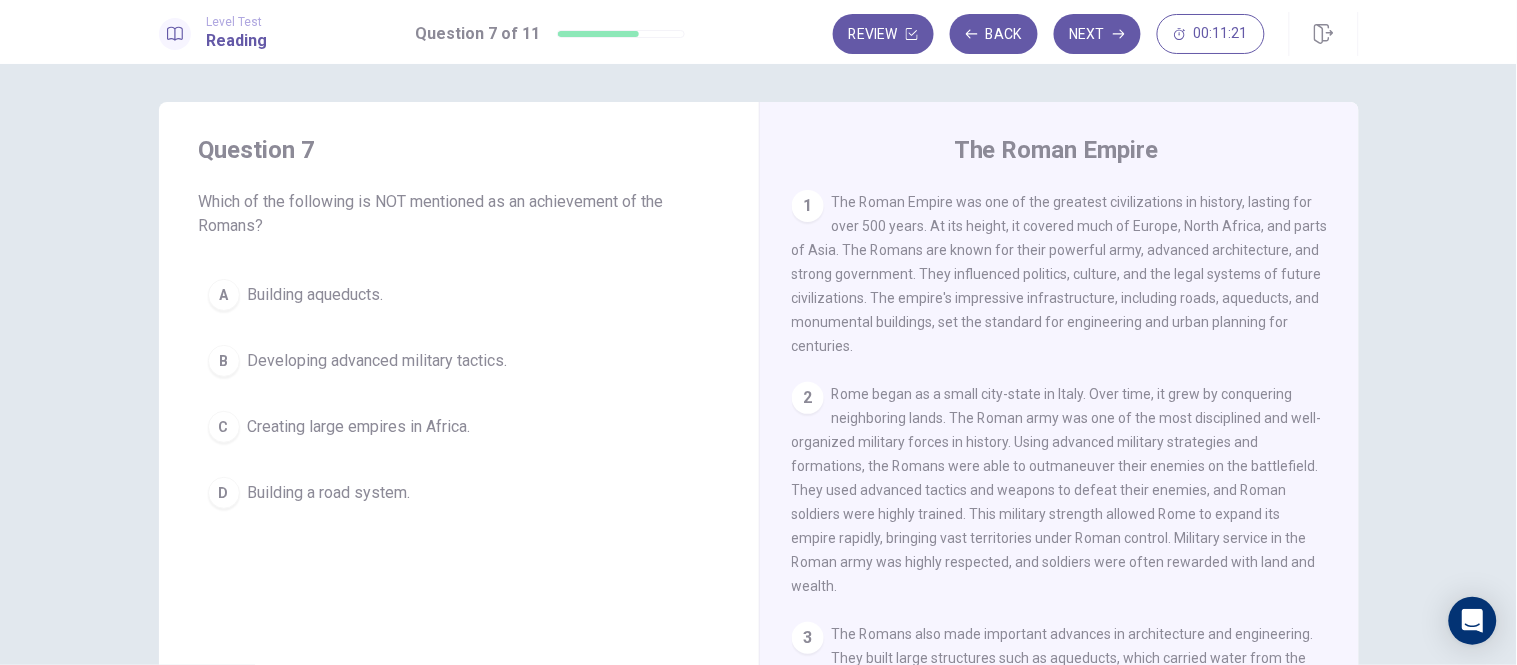 scroll, scrollTop: 0, scrollLeft: 0, axis: both 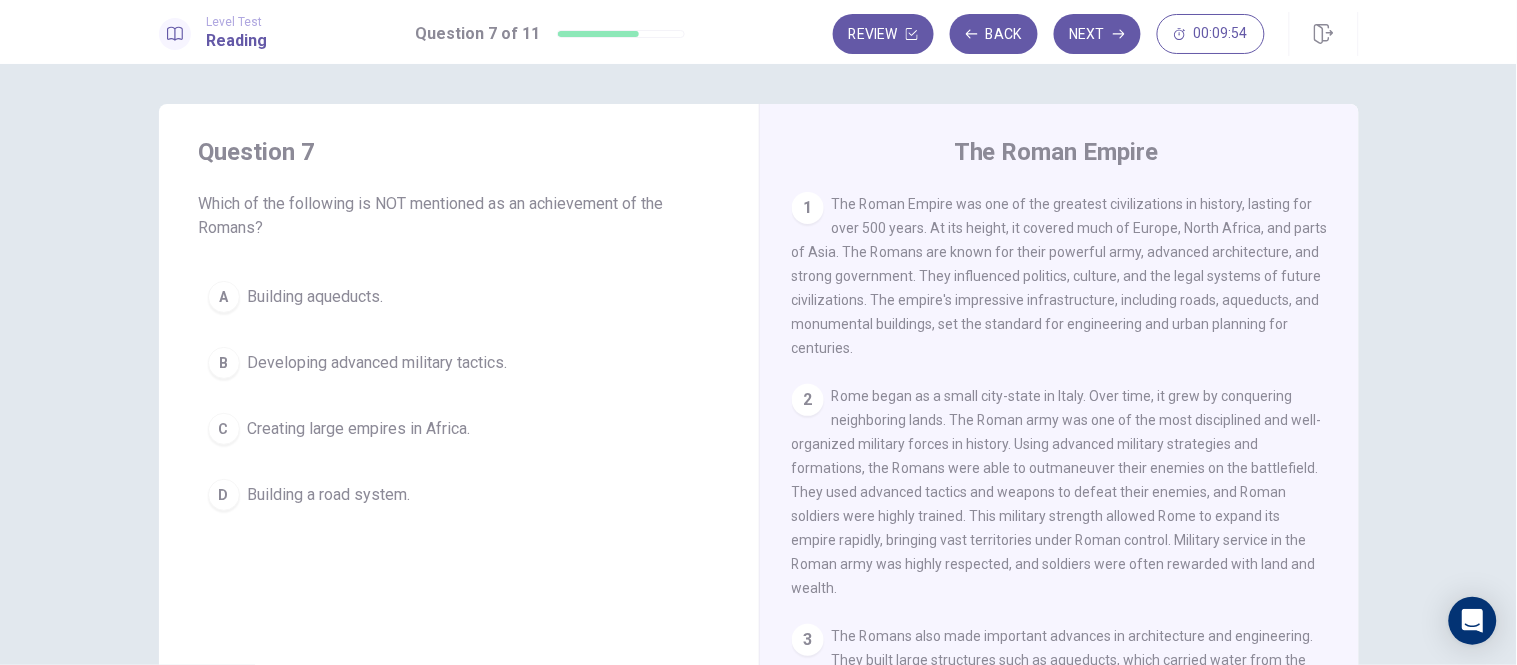 click on "Creating large empires in Africa." at bounding box center (359, 429) 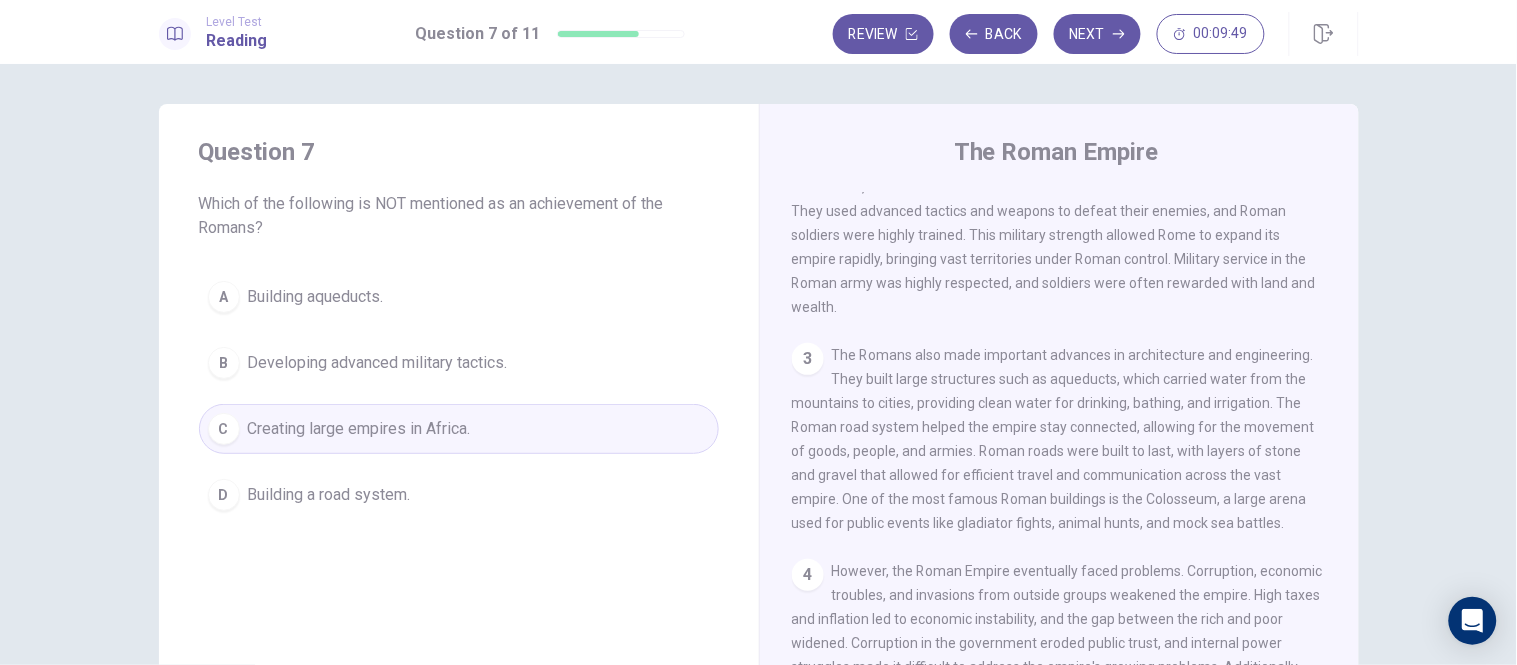 scroll, scrollTop: 333, scrollLeft: 0, axis: vertical 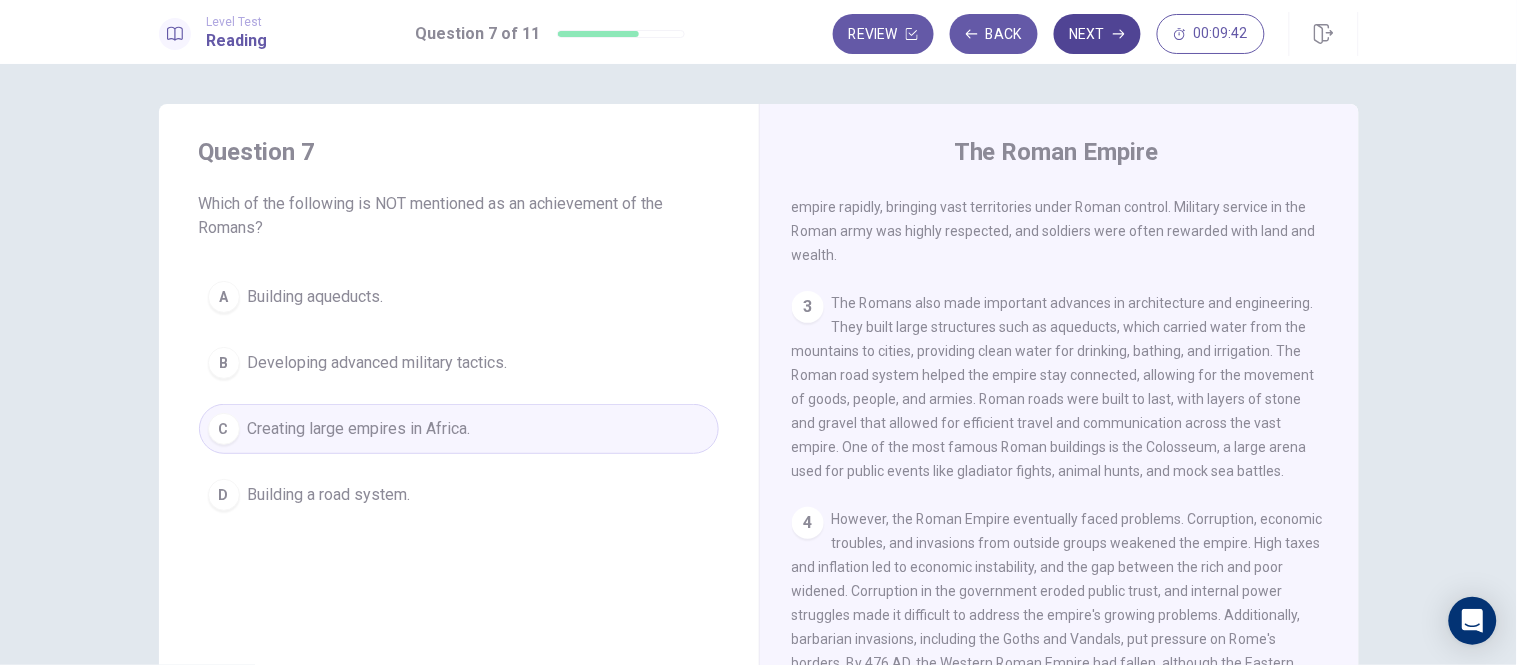 click 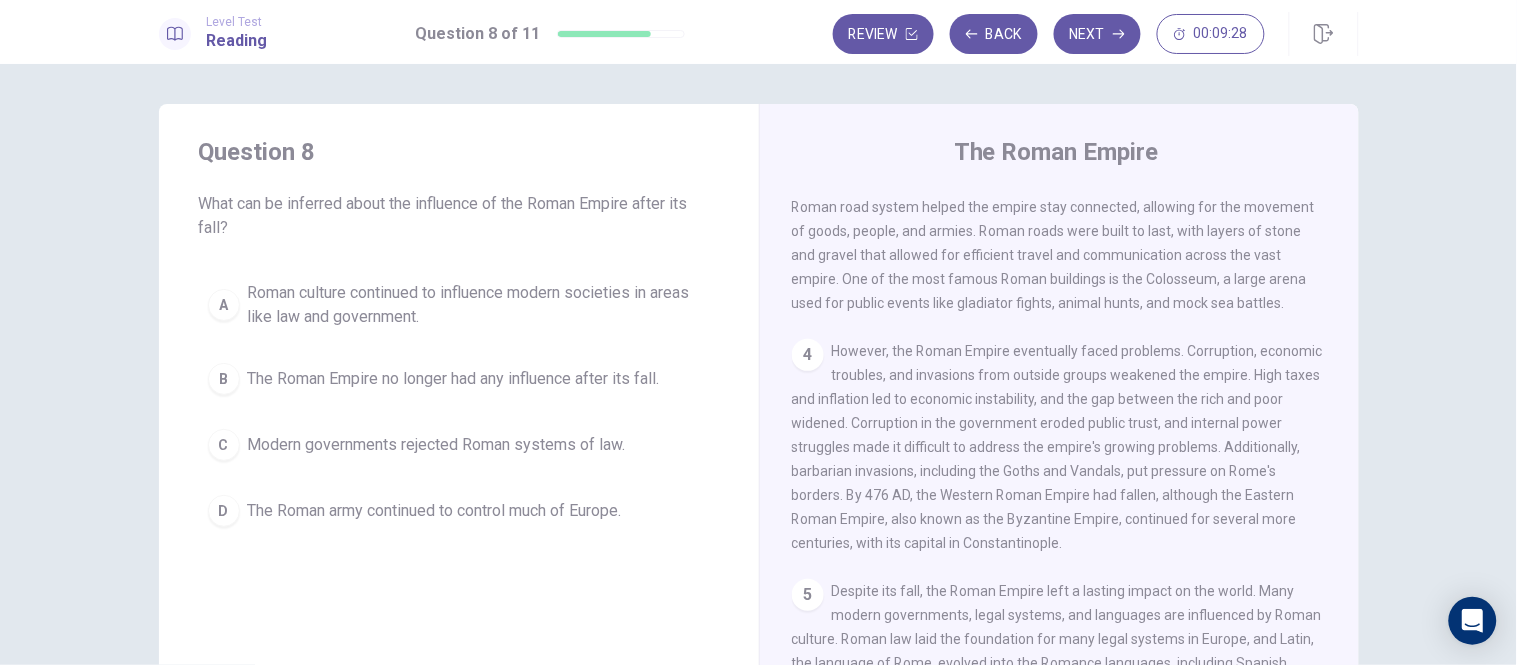 scroll, scrollTop: 504, scrollLeft: 0, axis: vertical 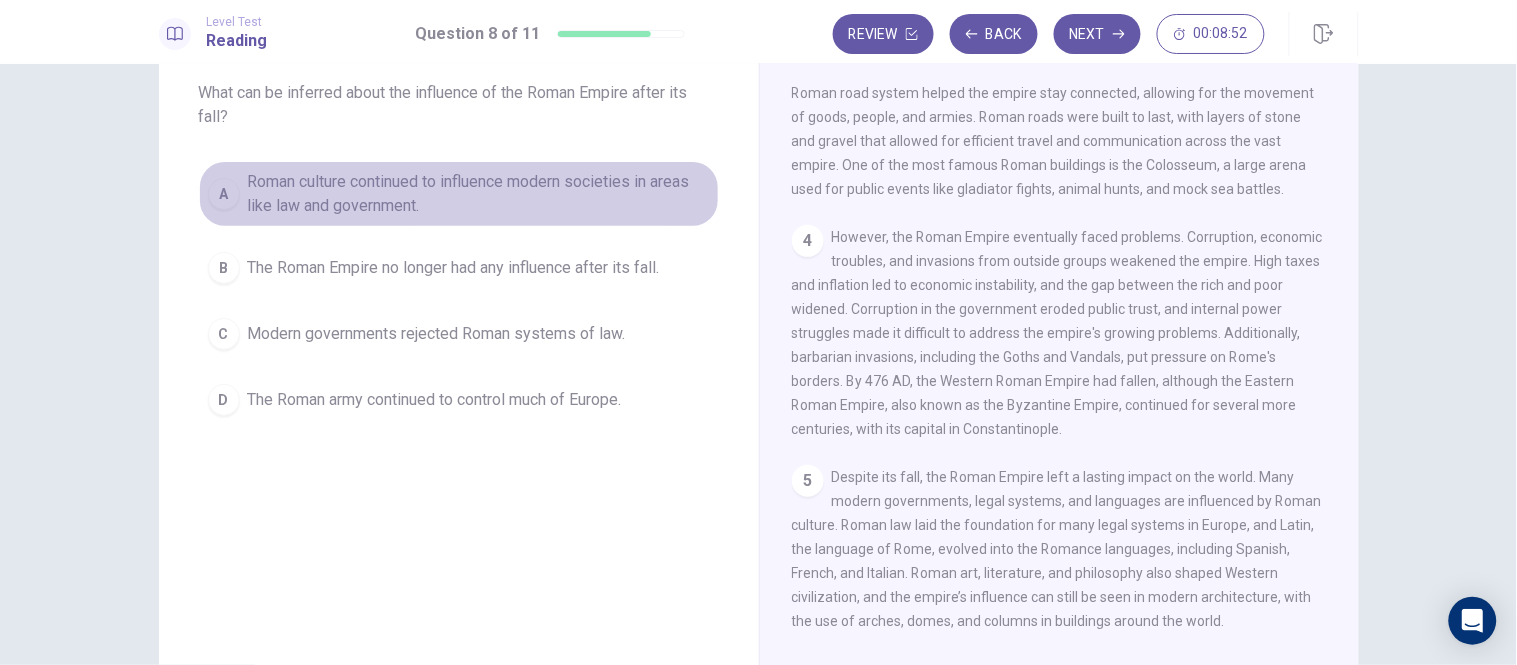 click on "A" at bounding box center [224, 194] 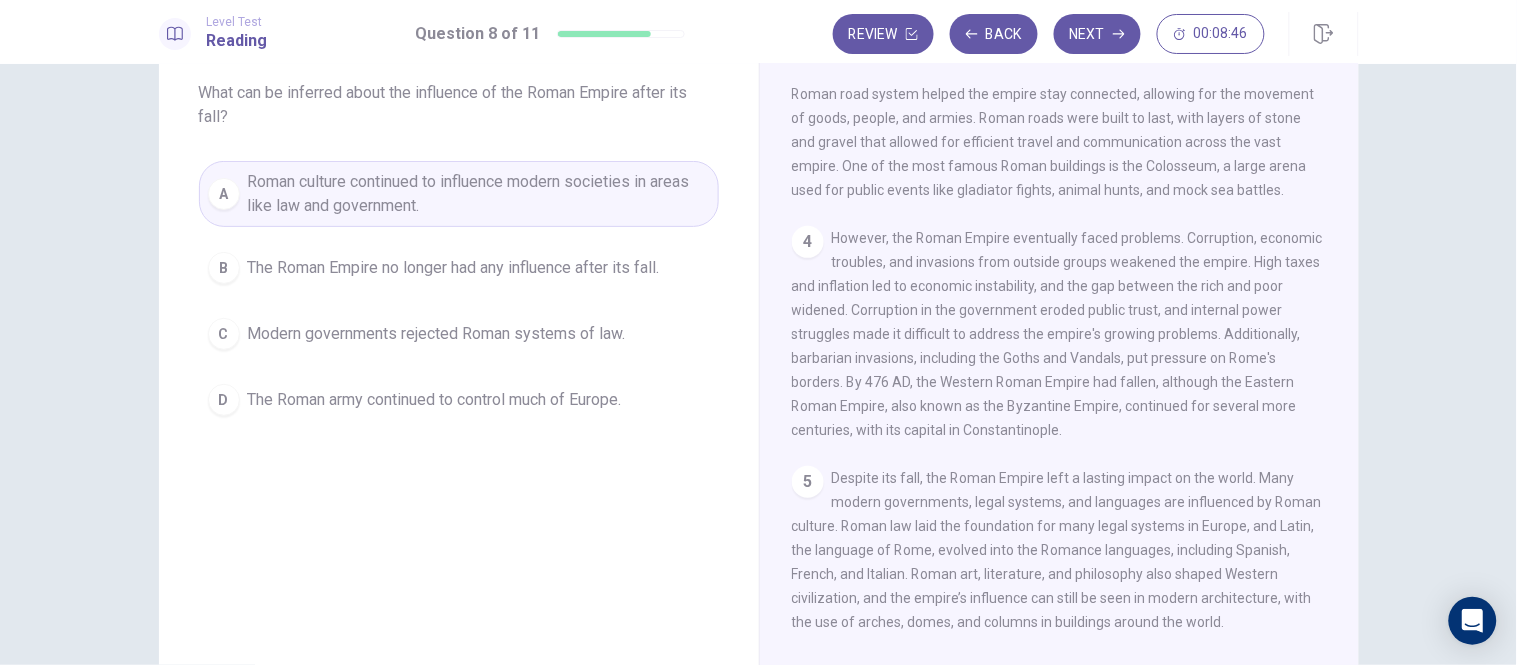 scroll, scrollTop: 504, scrollLeft: 0, axis: vertical 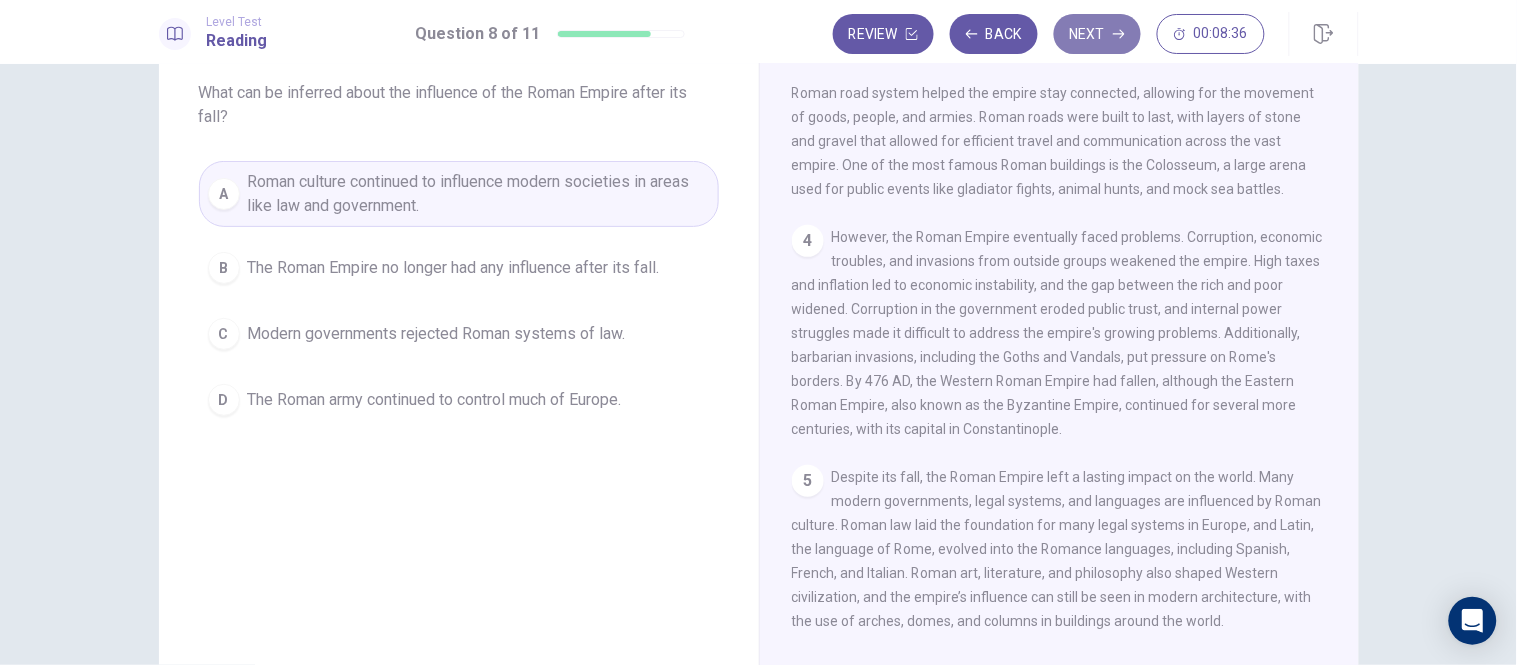 click on "Next" at bounding box center (1097, 34) 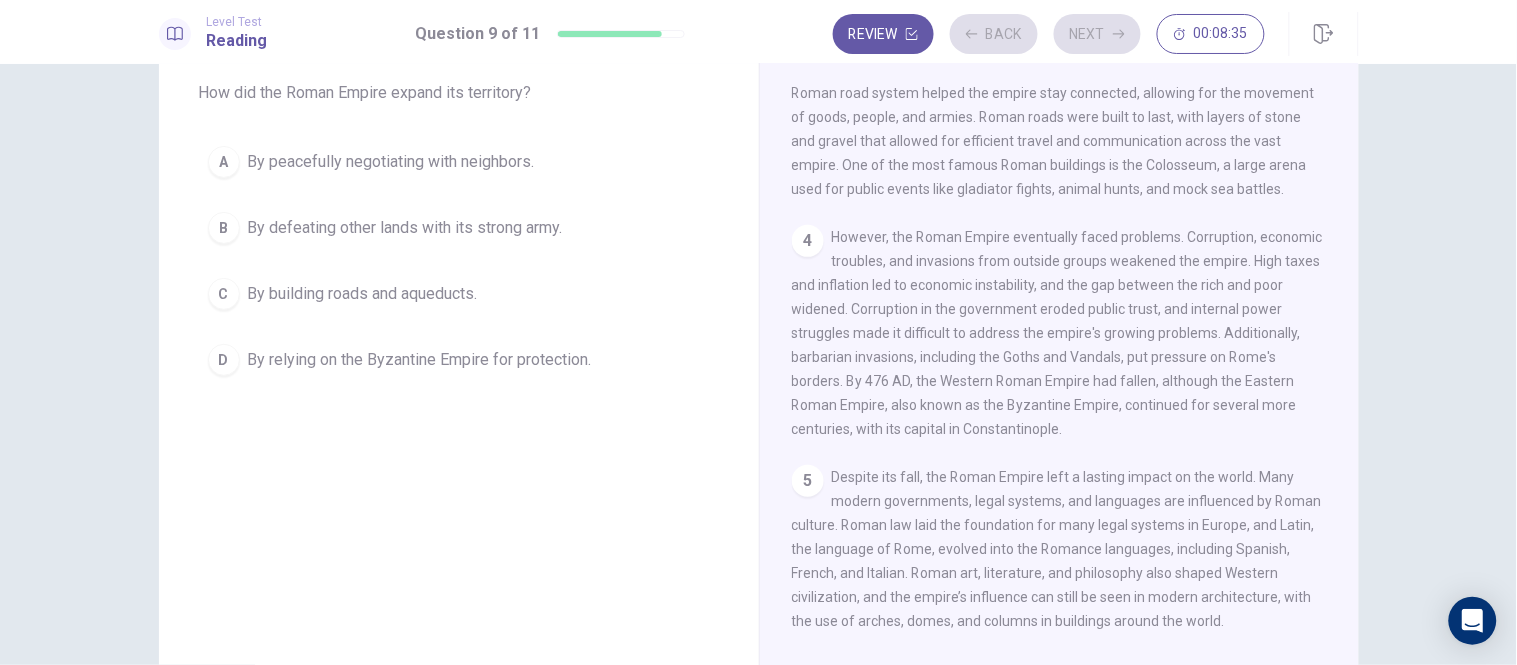 scroll, scrollTop: 393, scrollLeft: 0, axis: vertical 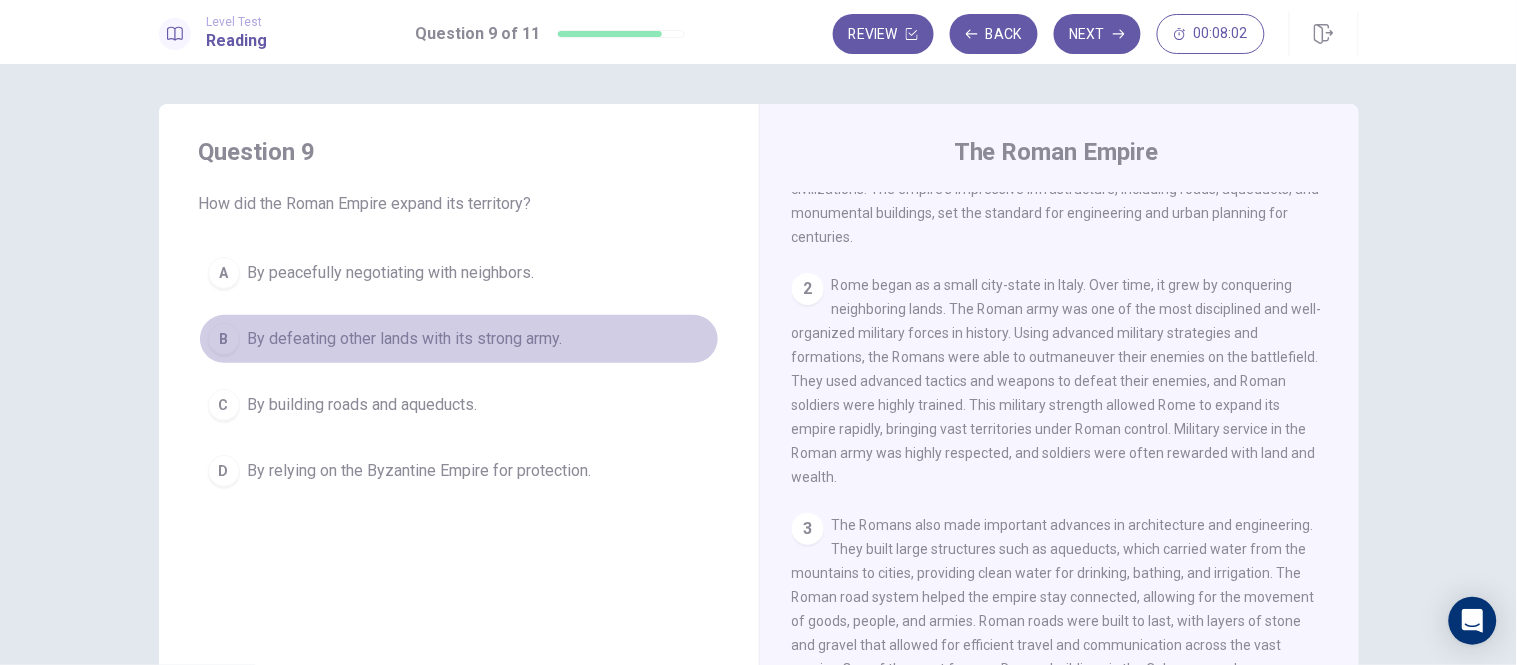 click on "B" at bounding box center [224, 339] 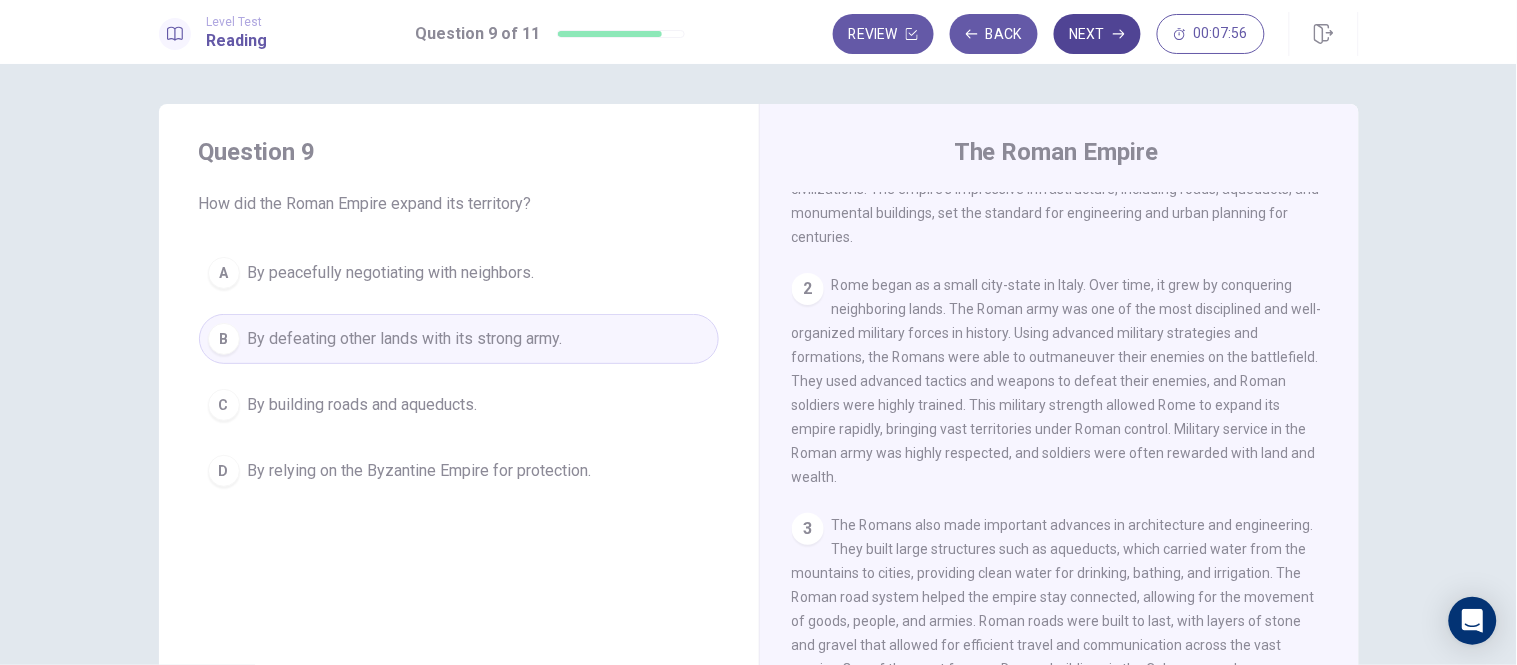 click on "Next" at bounding box center (1097, 34) 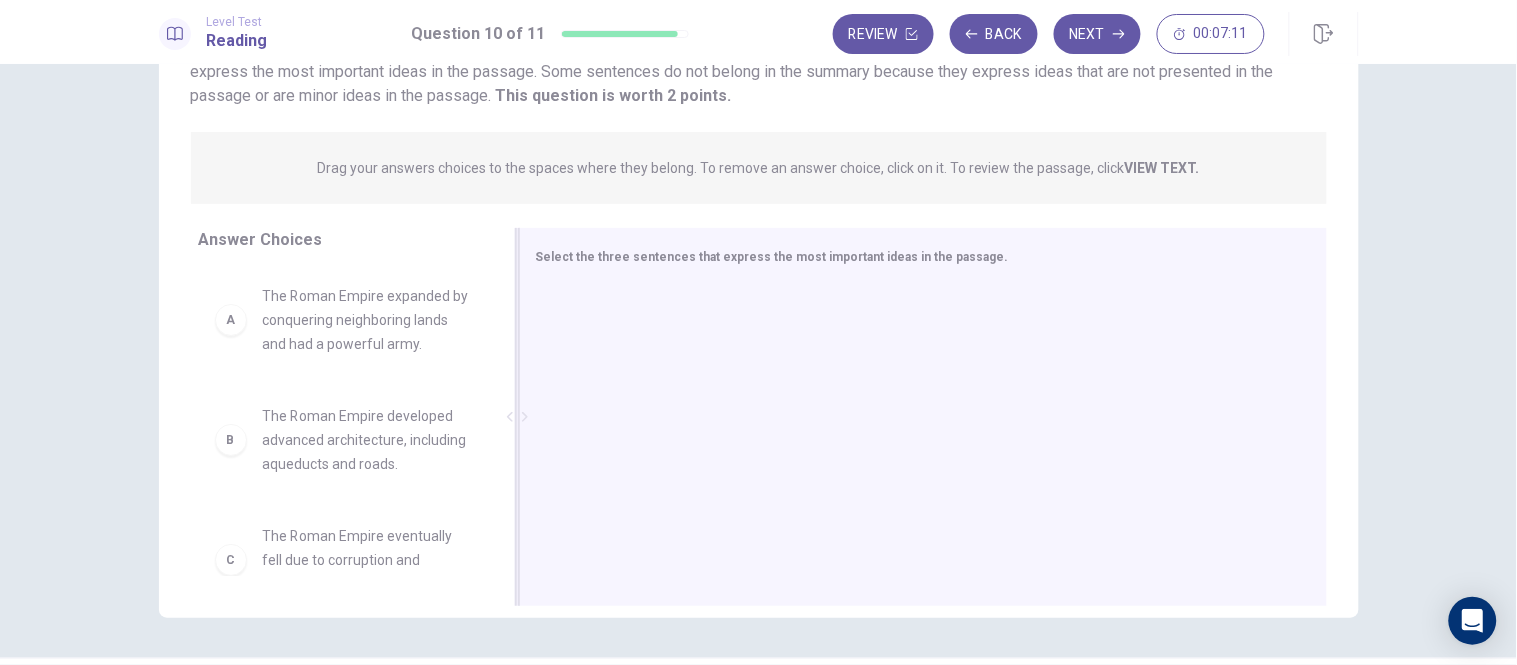 scroll, scrollTop: 222, scrollLeft: 0, axis: vertical 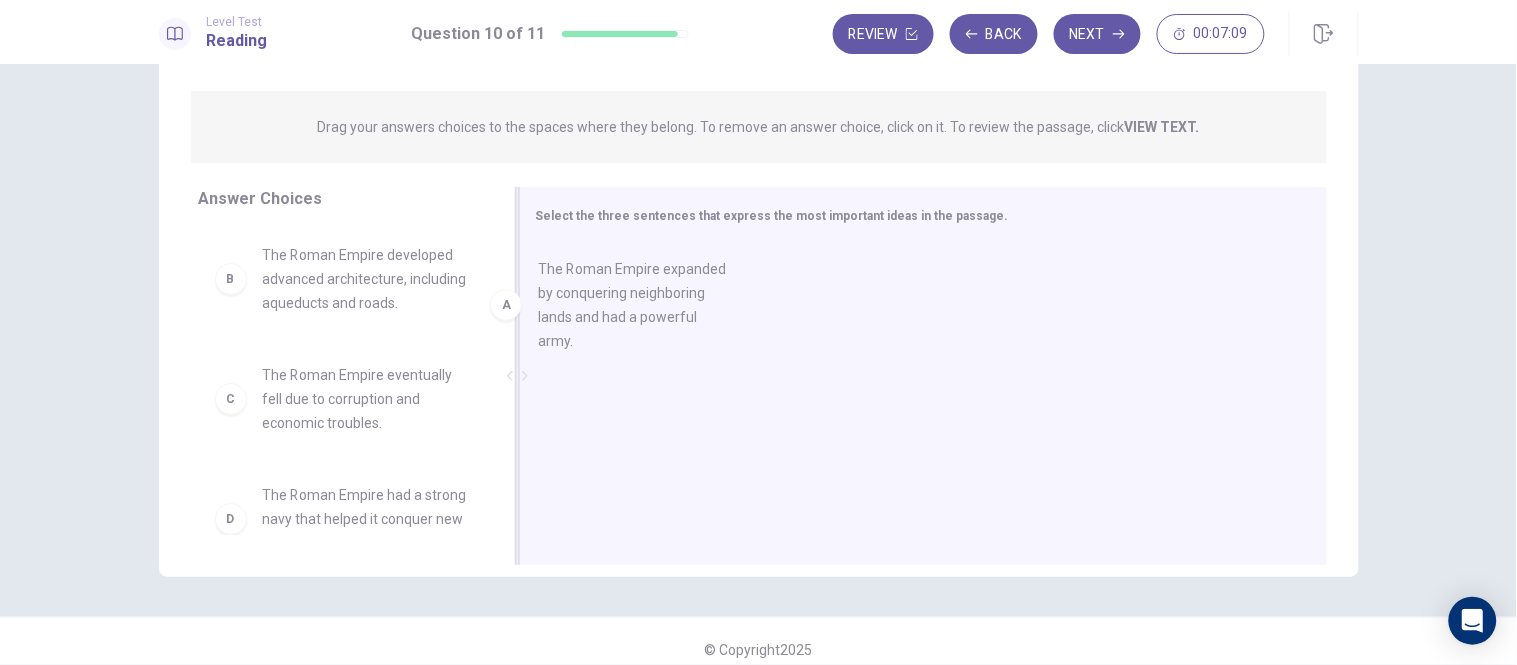 drag, startPoint x: 402, startPoint y: 298, endPoint x: 707, endPoint y: 311, distance: 305.27692 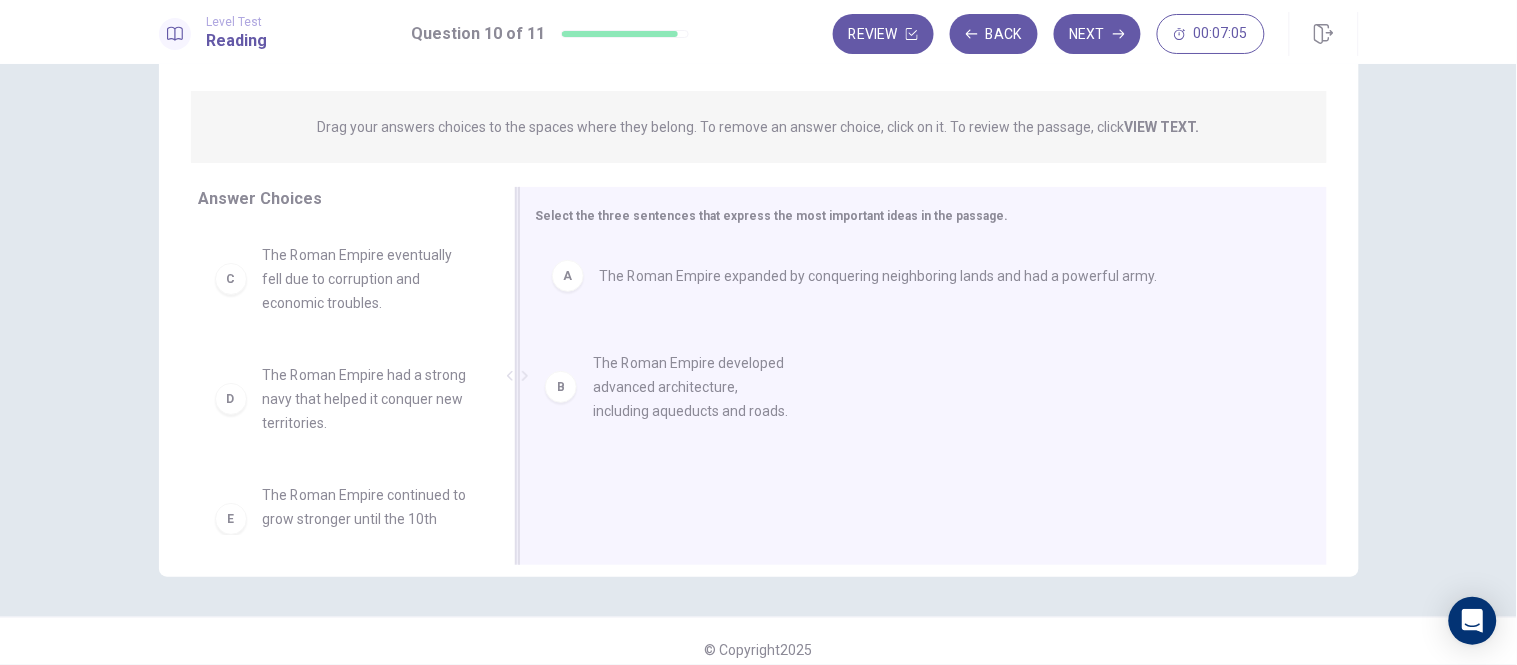 drag, startPoint x: 318, startPoint y: 314, endPoint x: 662, endPoint y: 440, distance: 366.34955 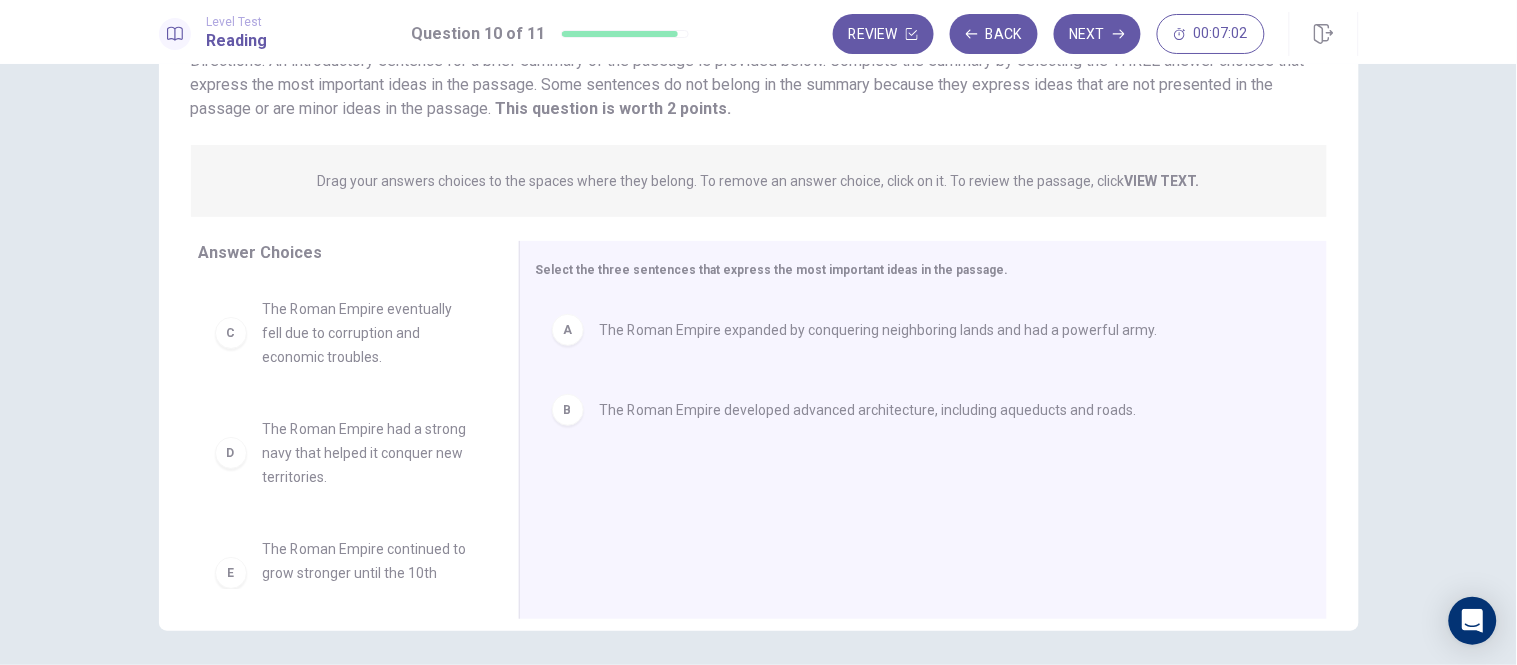 scroll, scrollTop: 222, scrollLeft: 0, axis: vertical 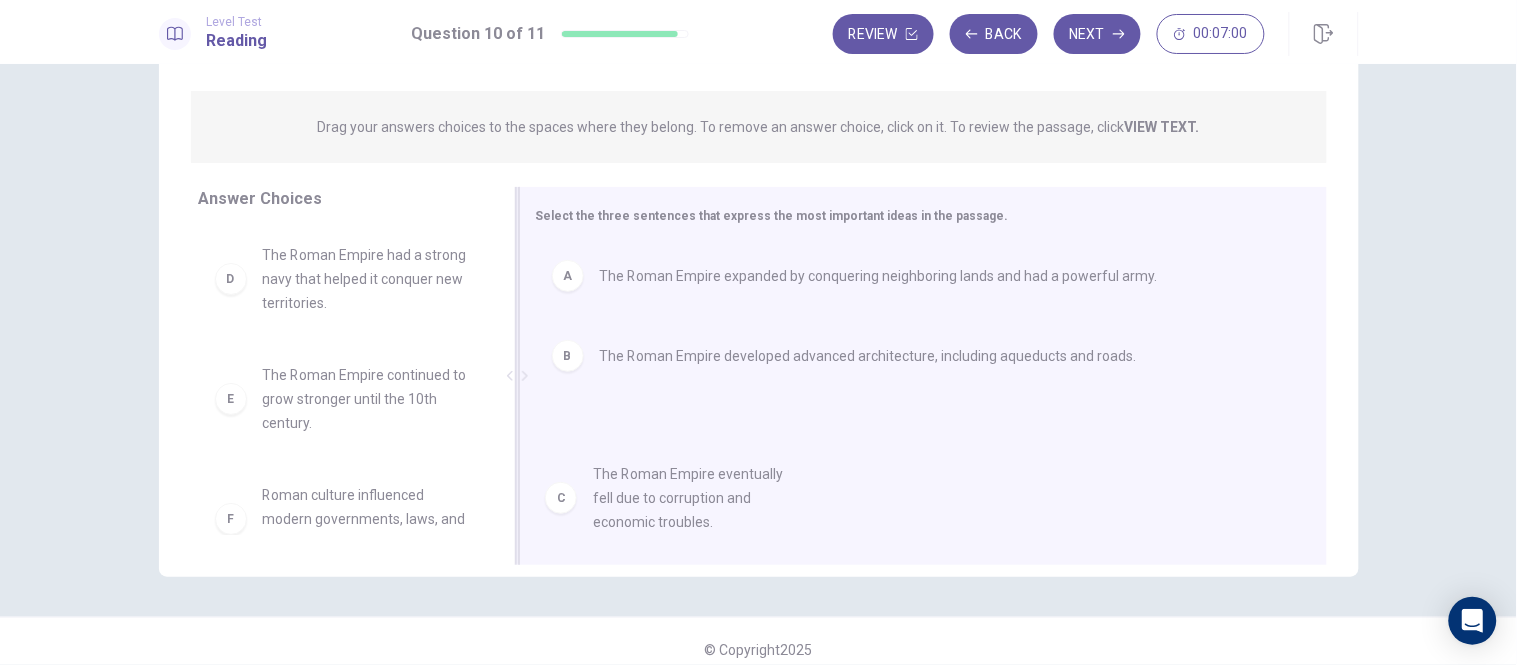 drag, startPoint x: 588, startPoint y: 341, endPoint x: 697, endPoint y: 483, distance: 179.01117 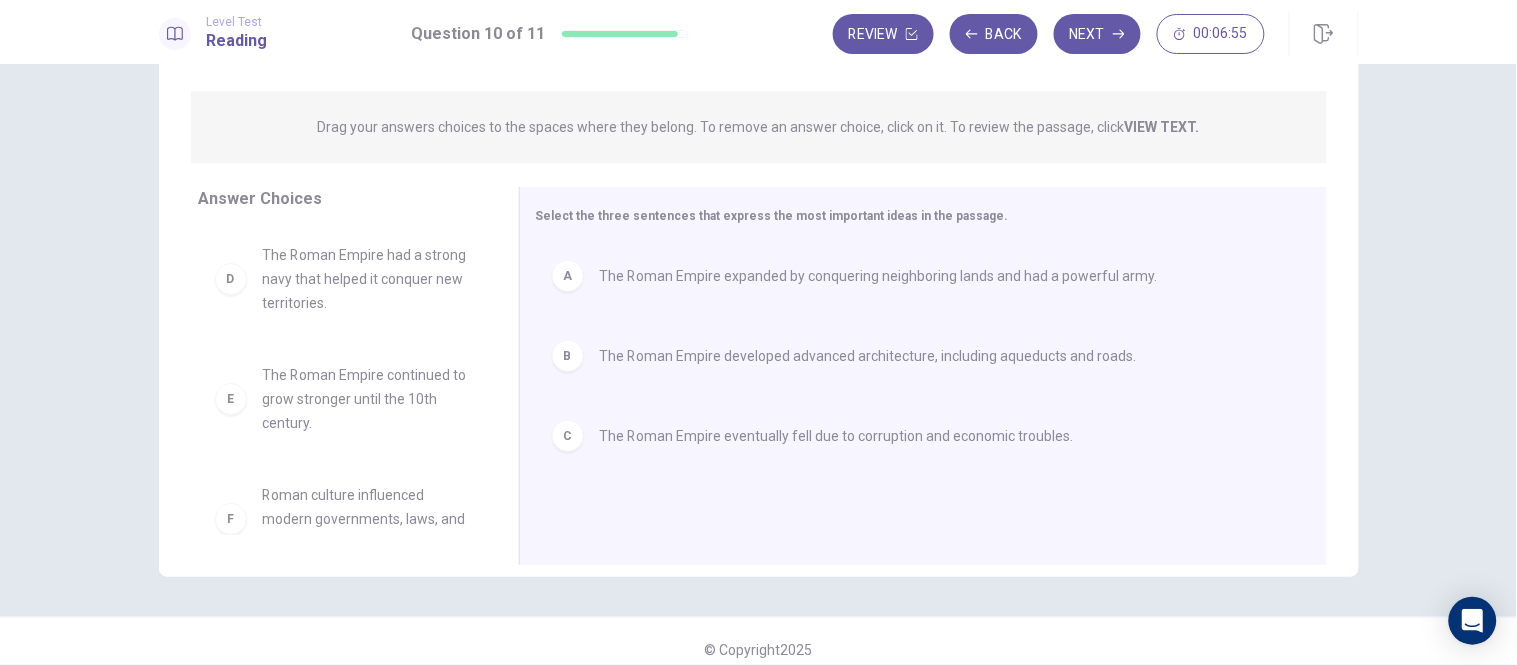scroll, scrollTop: 35, scrollLeft: 0, axis: vertical 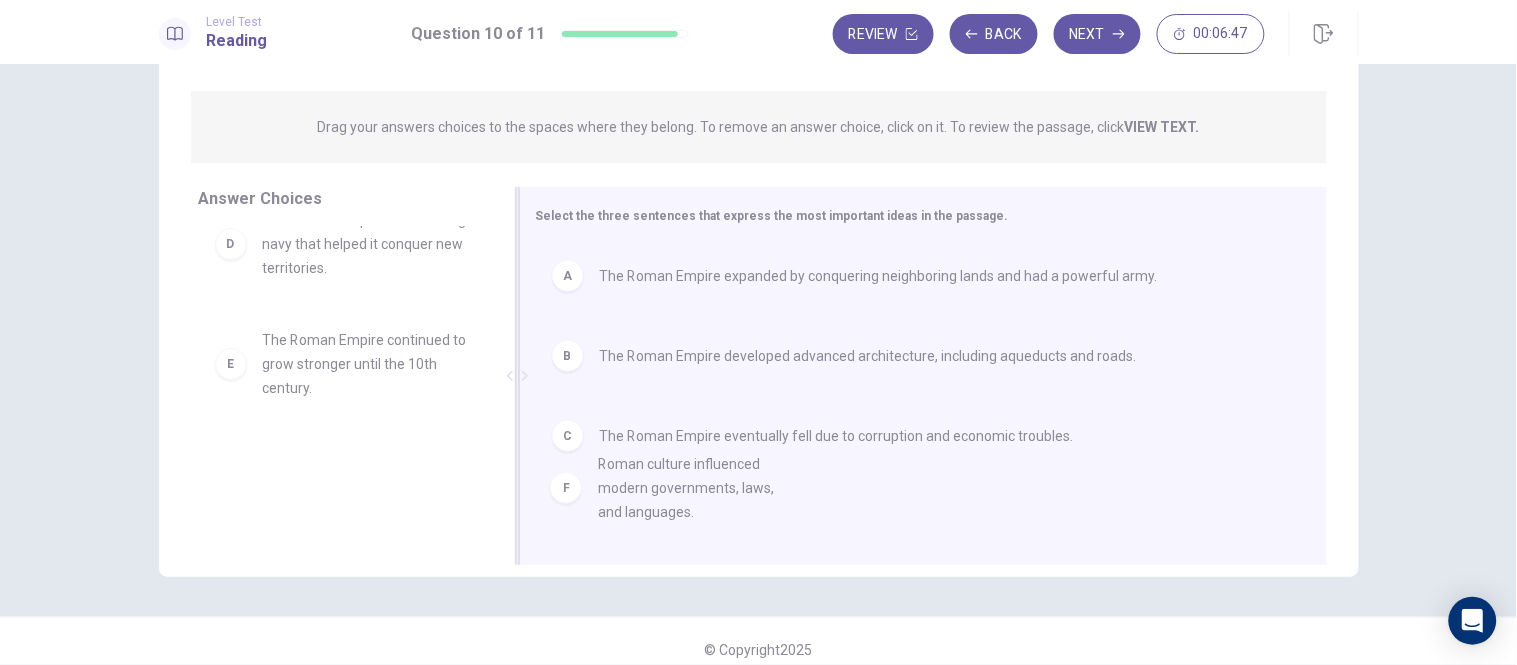 drag, startPoint x: 331, startPoint y: 501, endPoint x: 682, endPoint y: 507, distance: 351.05127 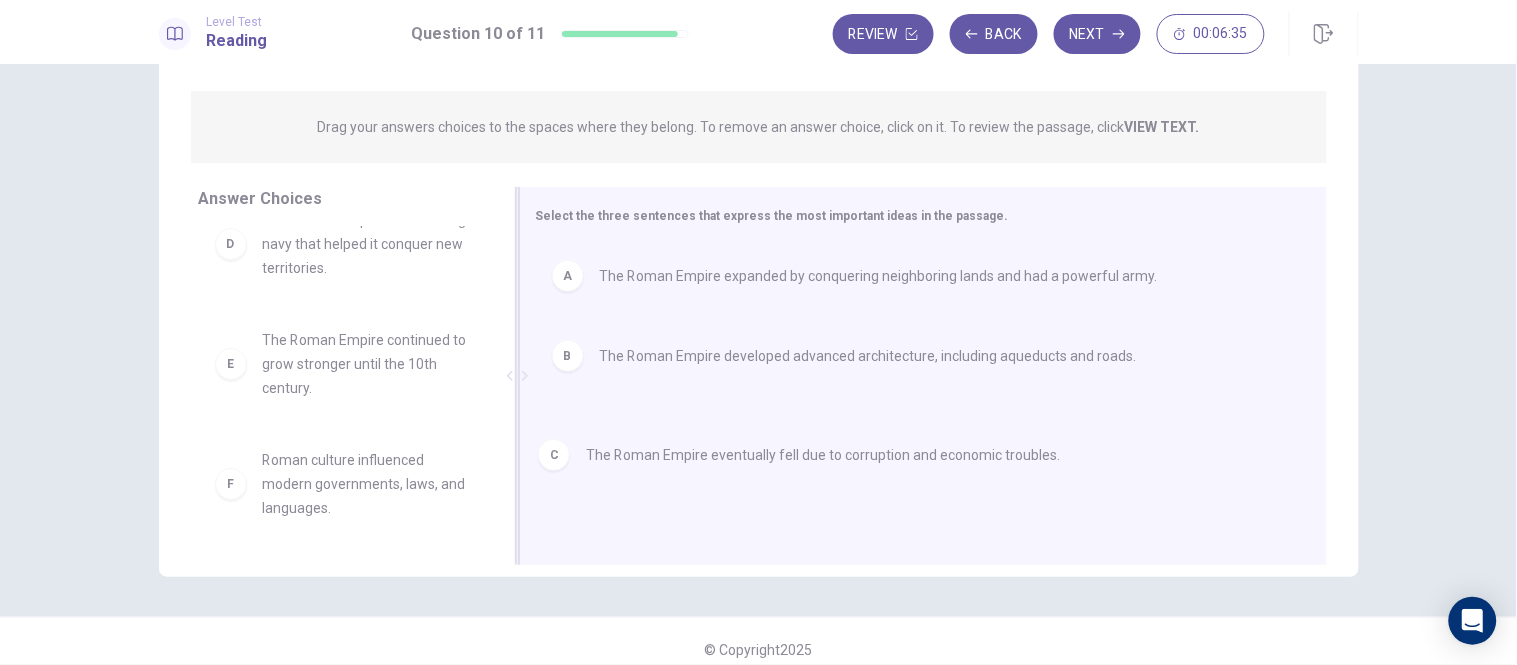 drag, startPoint x: 675, startPoint y: 438, endPoint x: 662, endPoint y: 455, distance: 21.400934 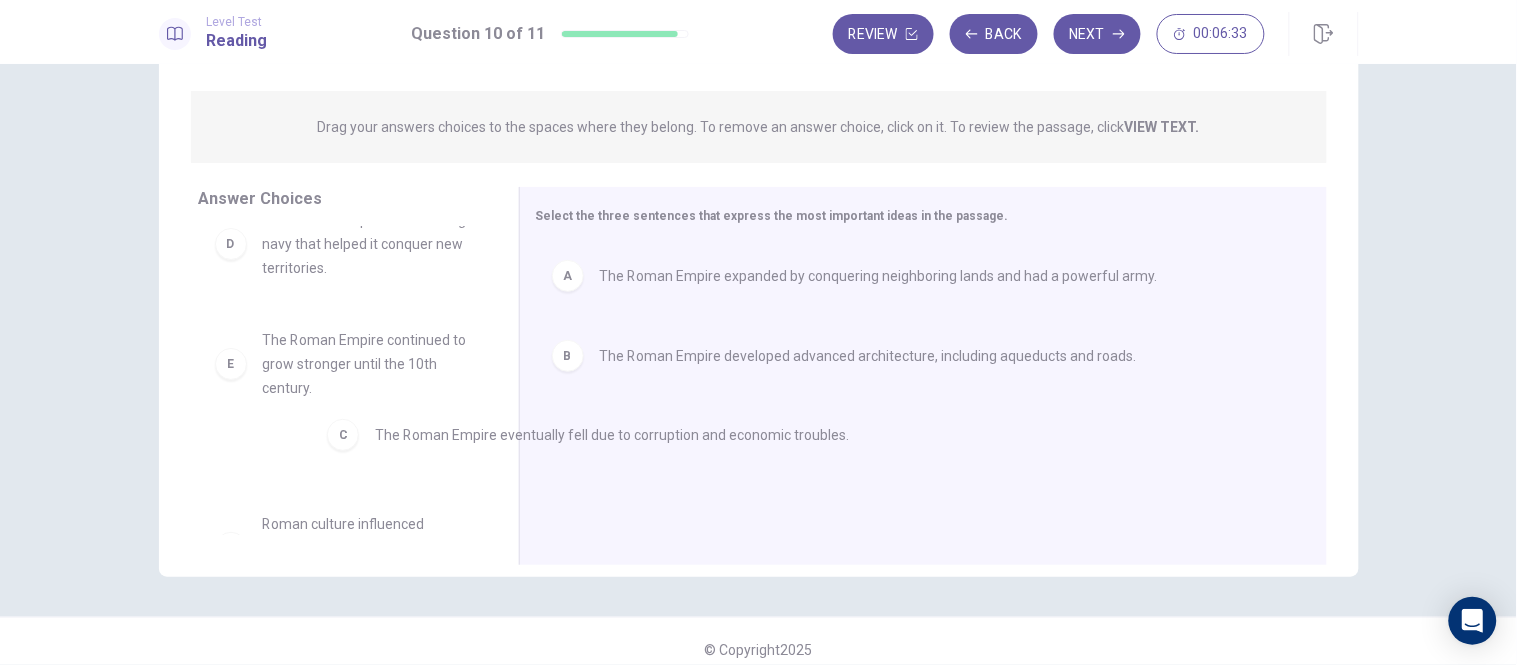 drag, startPoint x: 492, startPoint y: 432, endPoint x: 306, endPoint y: 343, distance: 206.1965 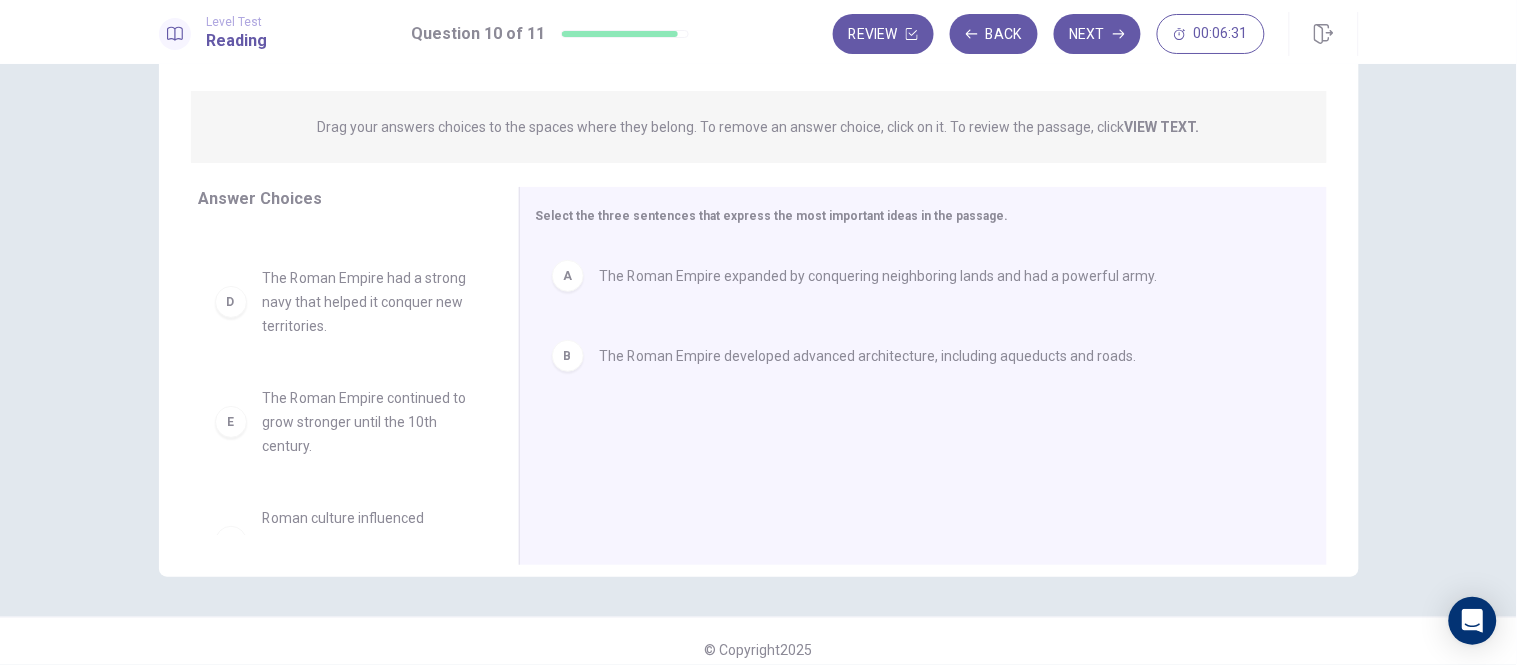 scroll, scrollTop: 155, scrollLeft: 0, axis: vertical 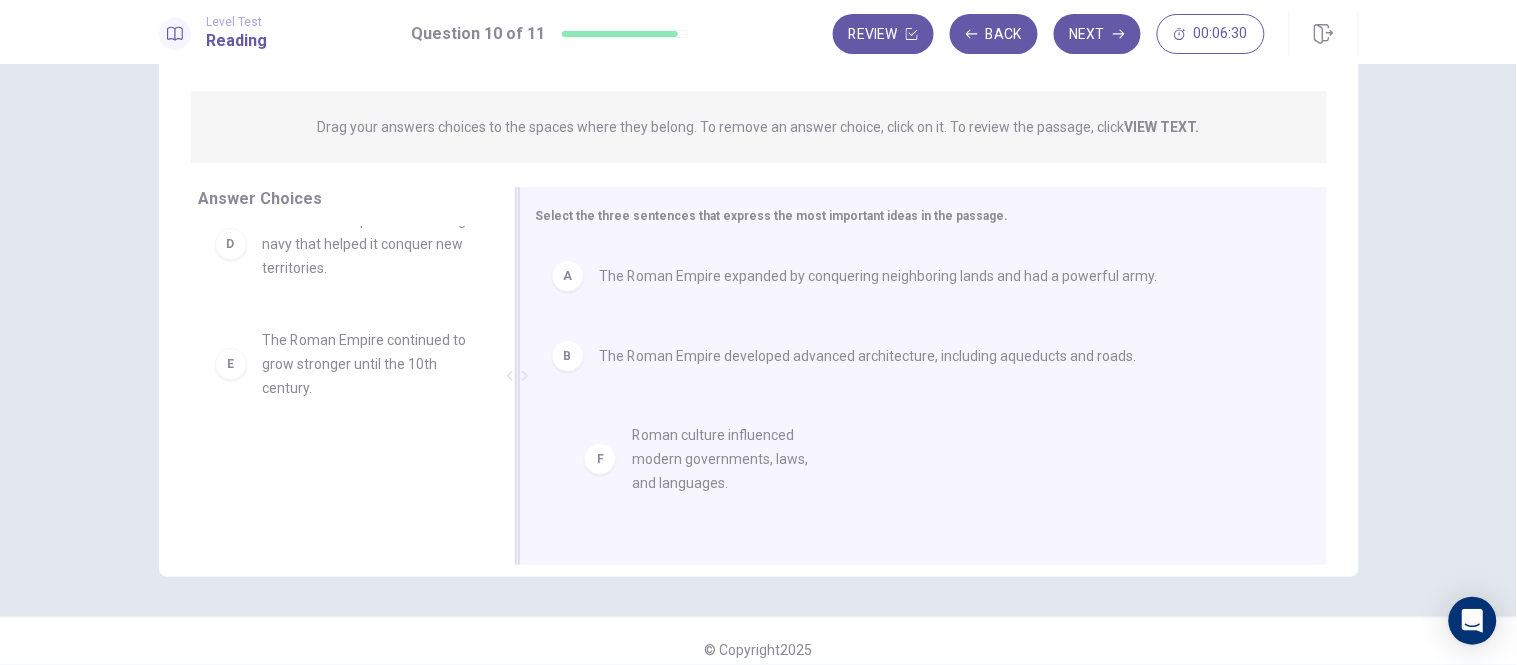 drag, startPoint x: 303, startPoint y: 474, endPoint x: 696, endPoint y: 452, distance: 393.6153 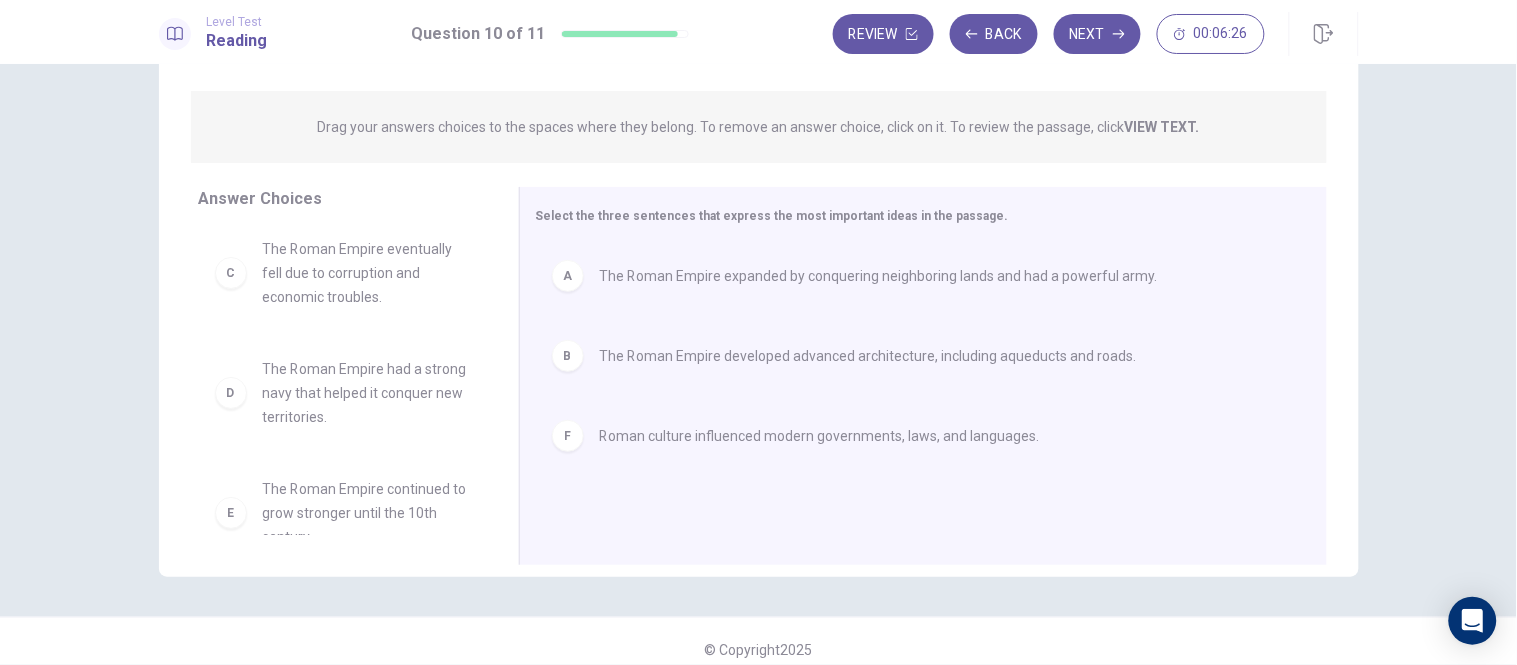 scroll, scrollTop: 0, scrollLeft: 0, axis: both 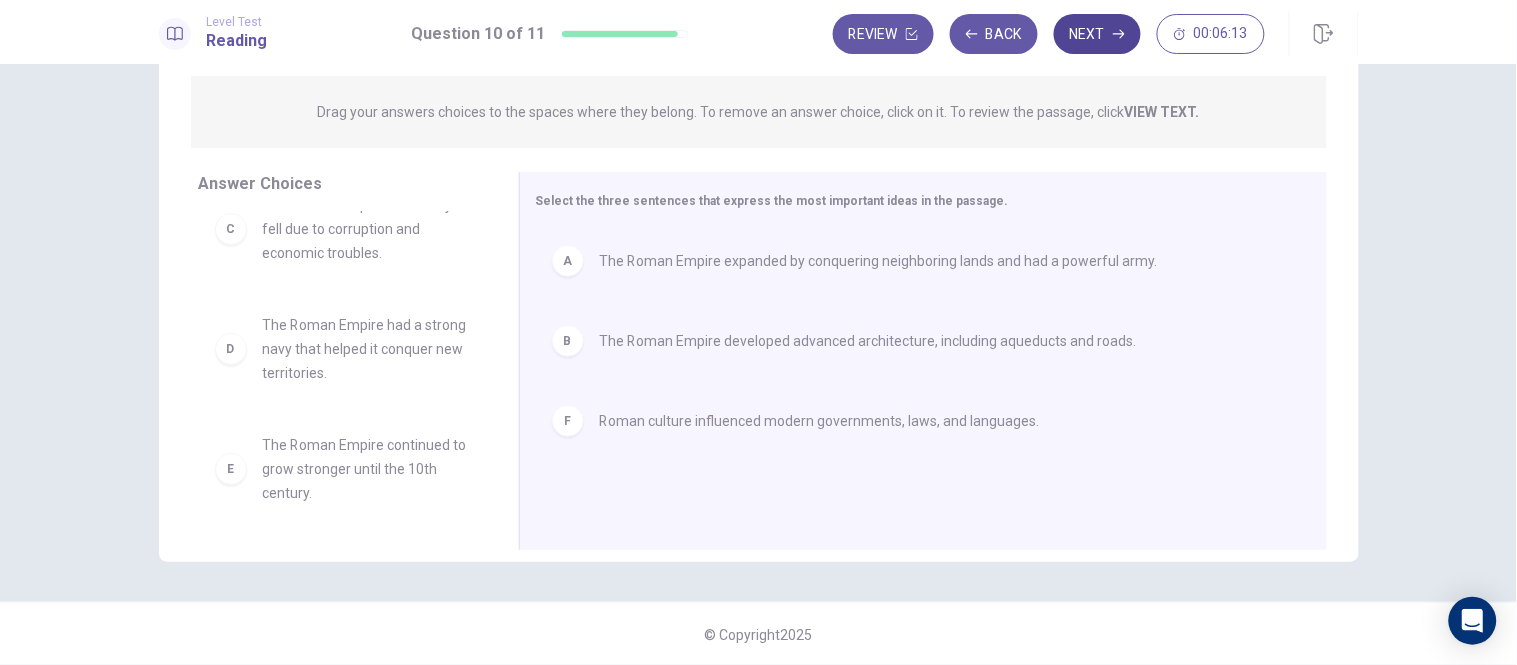 click on "Next" at bounding box center [1097, 34] 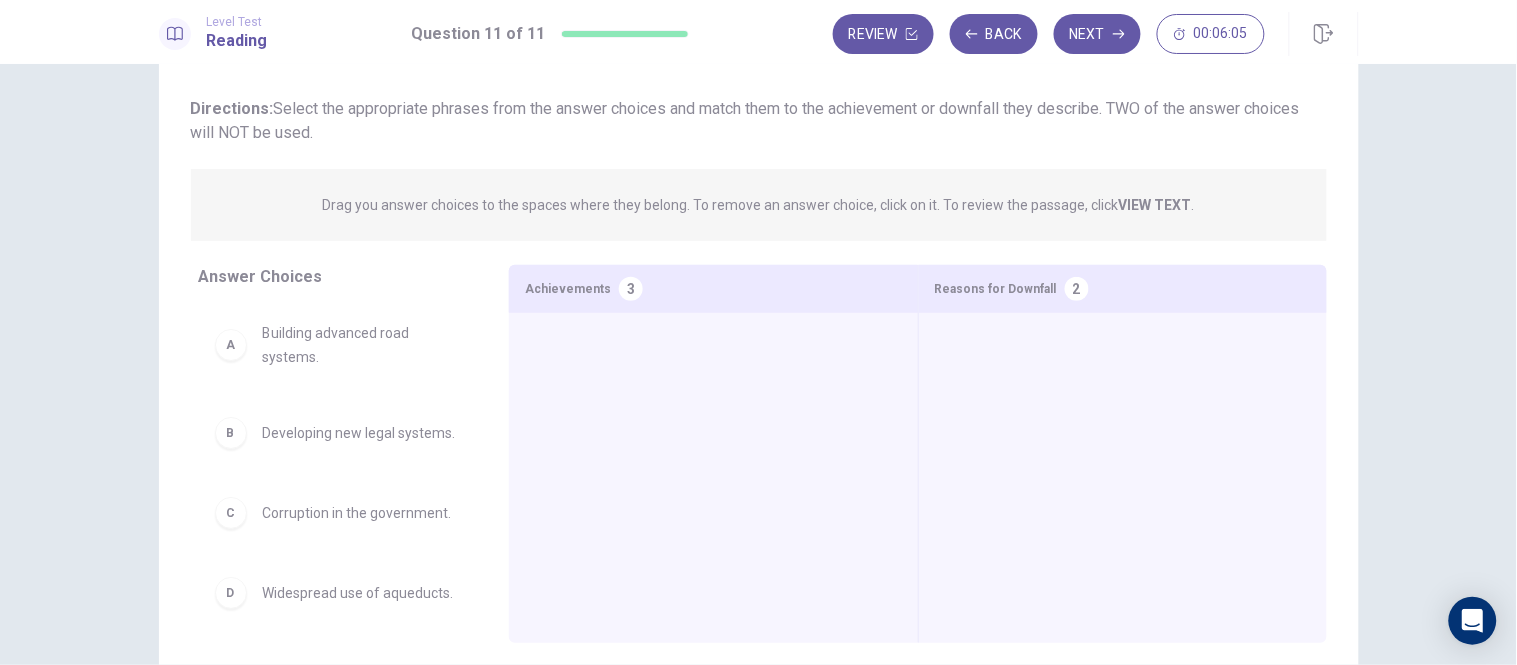 scroll, scrollTop: 222, scrollLeft: 0, axis: vertical 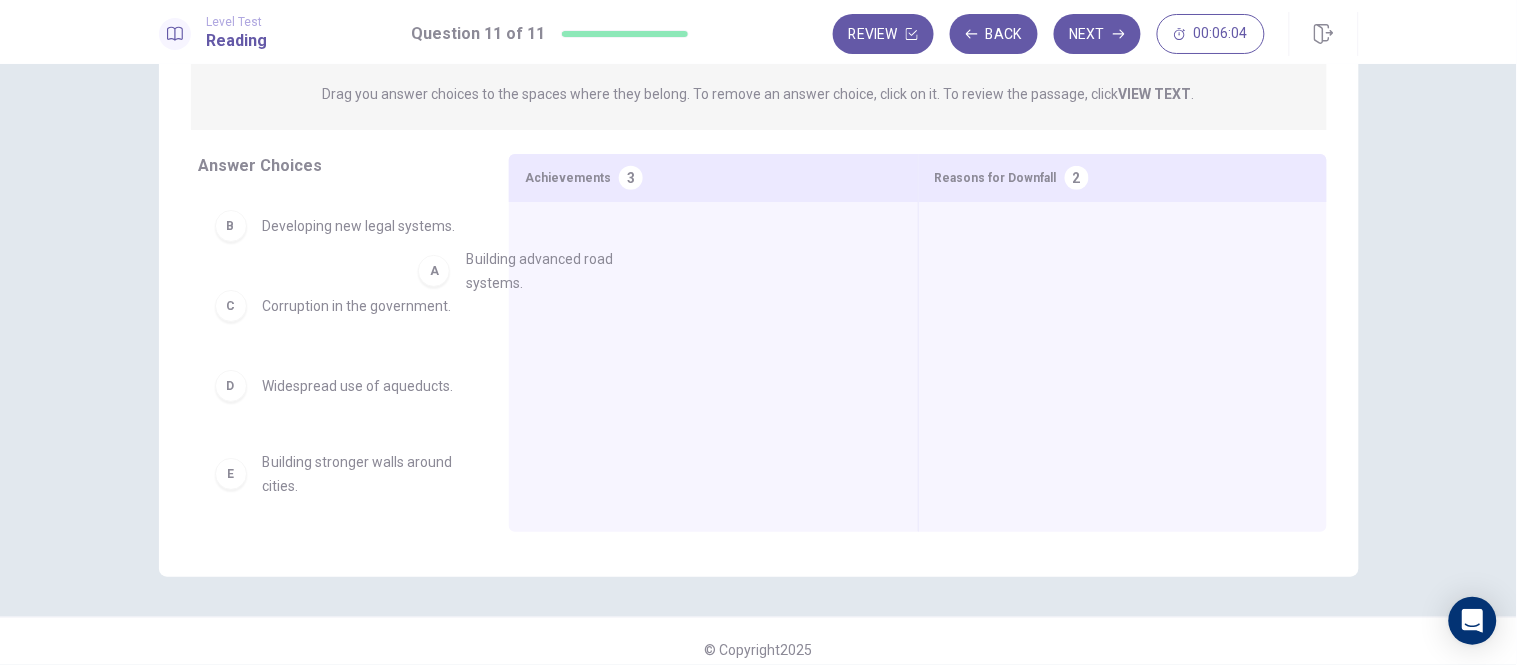 drag, startPoint x: 366, startPoint y: 246, endPoint x: 647, endPoint y: 312, distance: 288.64685 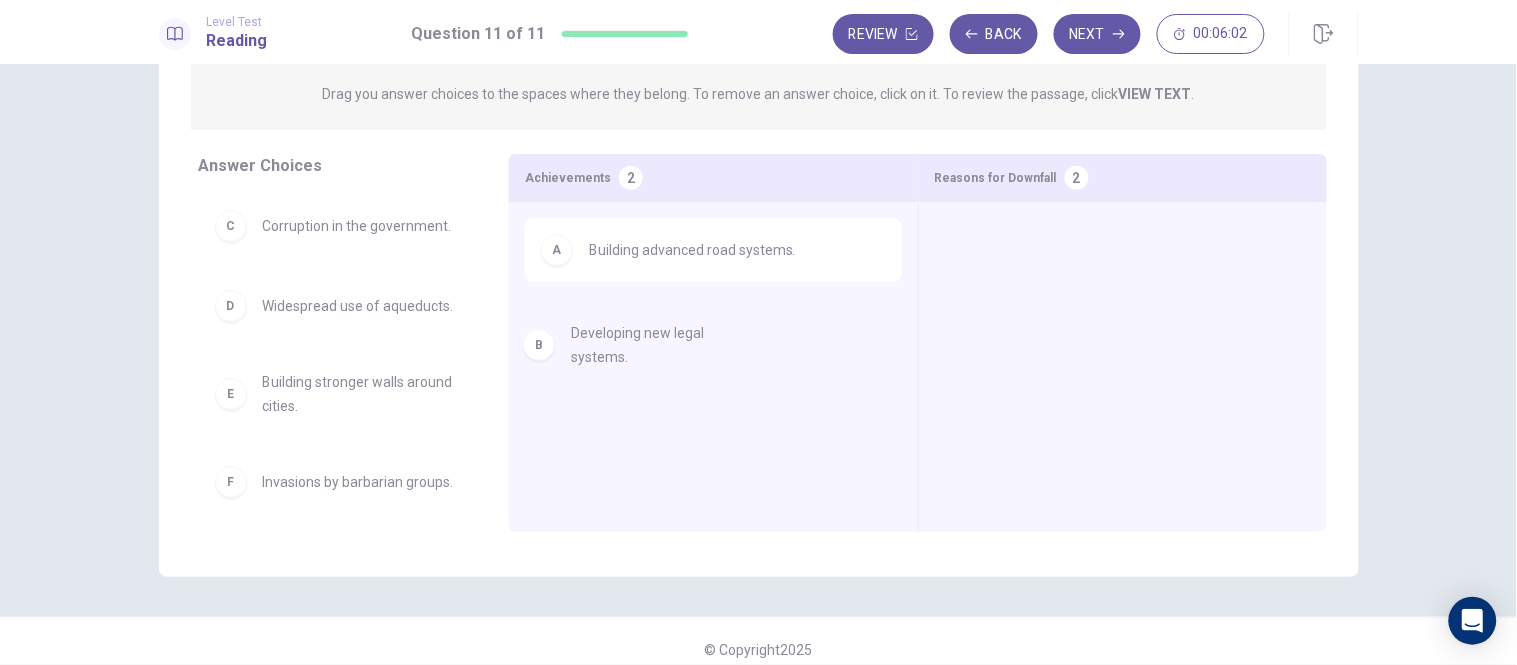 drag, startPoint x: 346, startPoint y: 254, endPoint x: 677, endPoint y: 372, distance: 351.40433 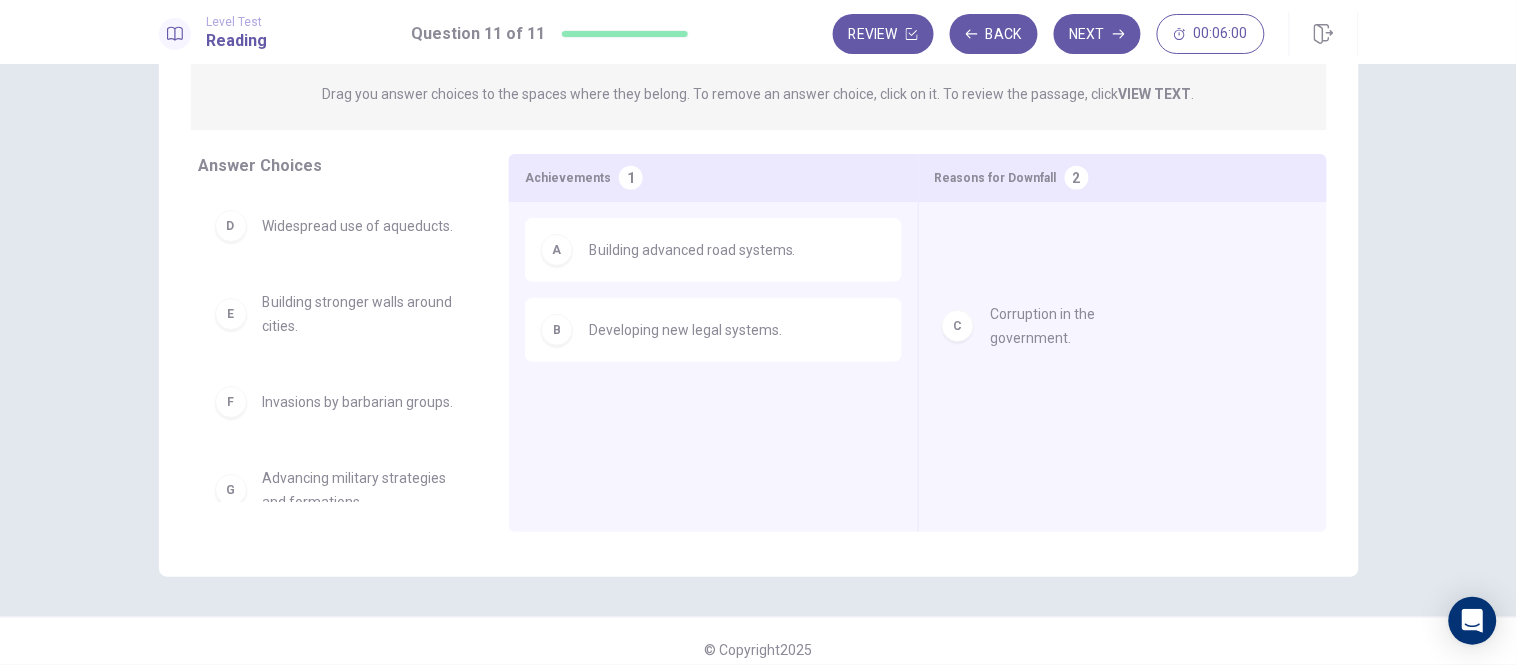 drag, startPoint x: 377, startPoint y: 226, endPoint x: 1121, endPoint y: 316, distance: 749.42377 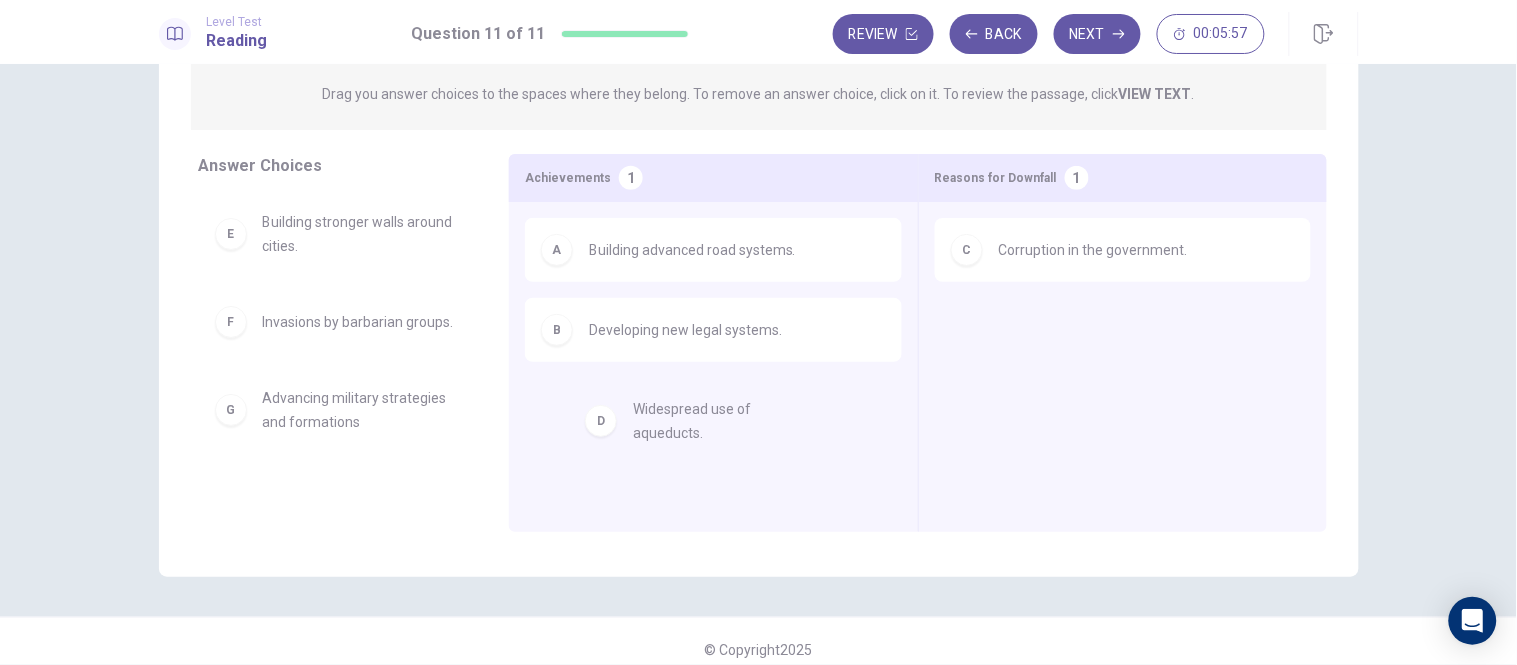 drag, startPoint x: 353, startPoint y: 248, endPoint x: 711, endPoint y: 435, distance: 403.89728 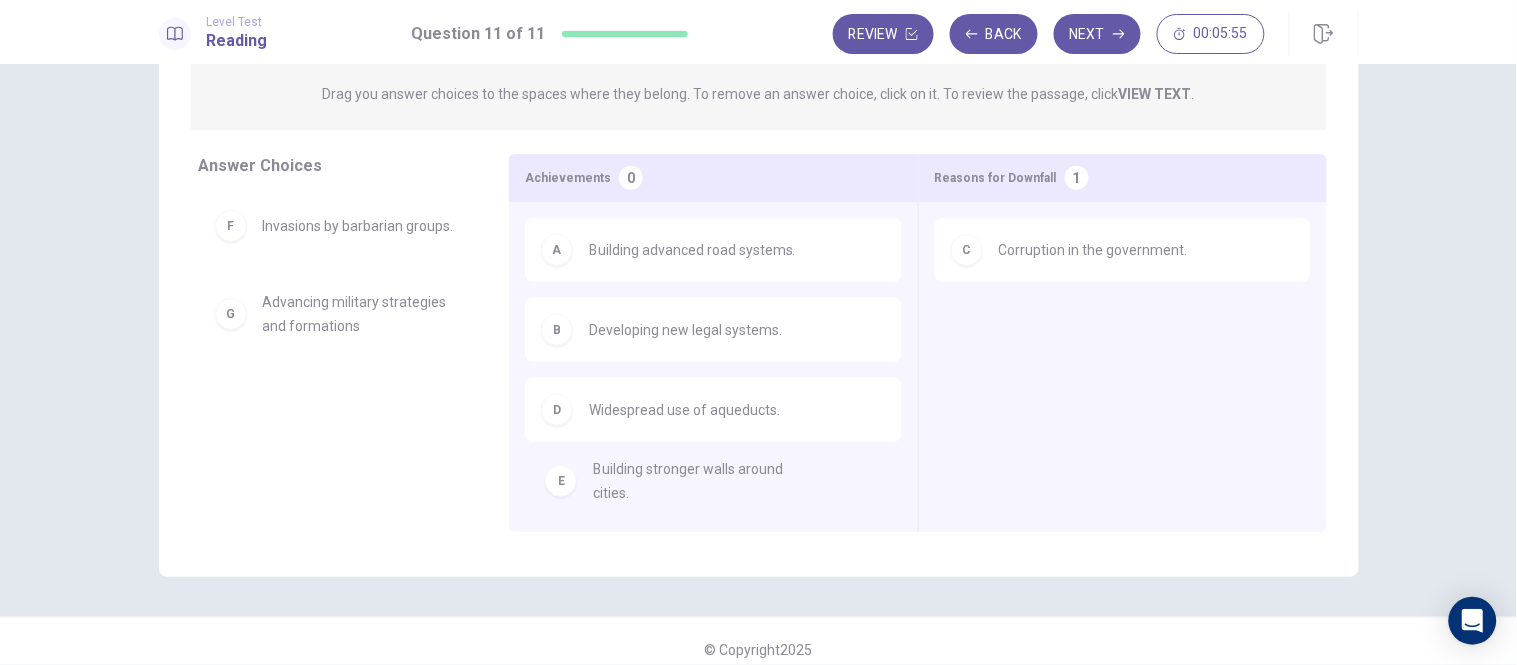 drag, startPoint x: 338, startPoint y: 256, endPoint x: 683, endPoint y: 502, distance: 423.72278 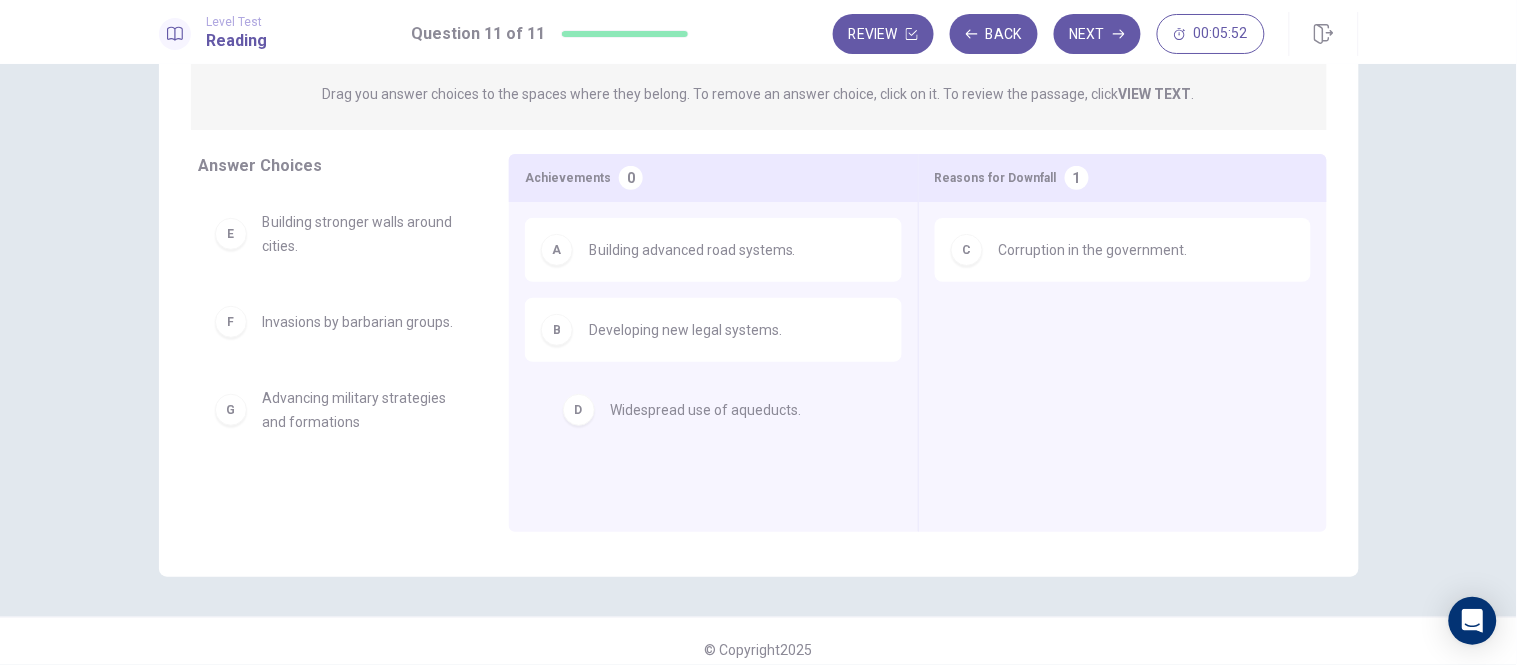 drag, startPoint x: 611, startPoint y: 422, endPoint x: 643, endPoint y: 422, distance: 32 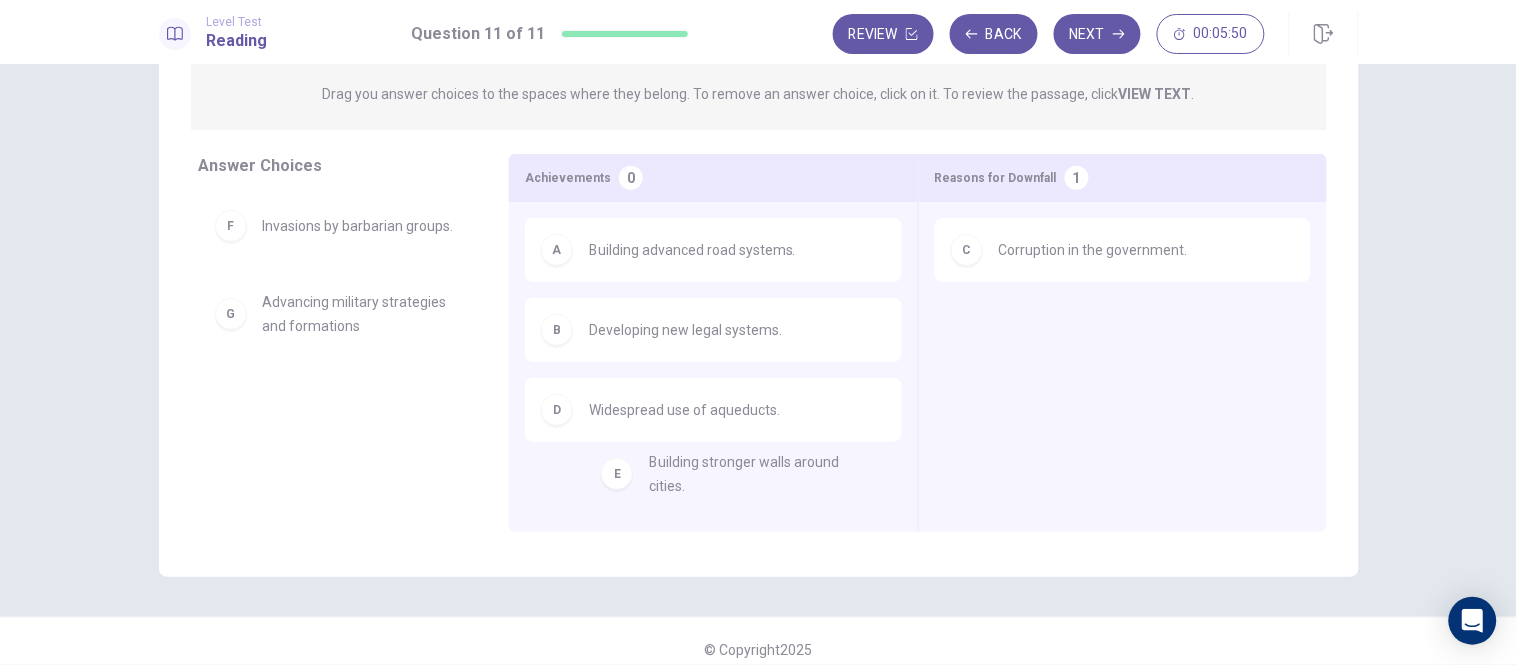 drag, startPoint x: 311, startPoint y: 240, endPoint x: 723, endPoint y: 496, distance: 485.0567 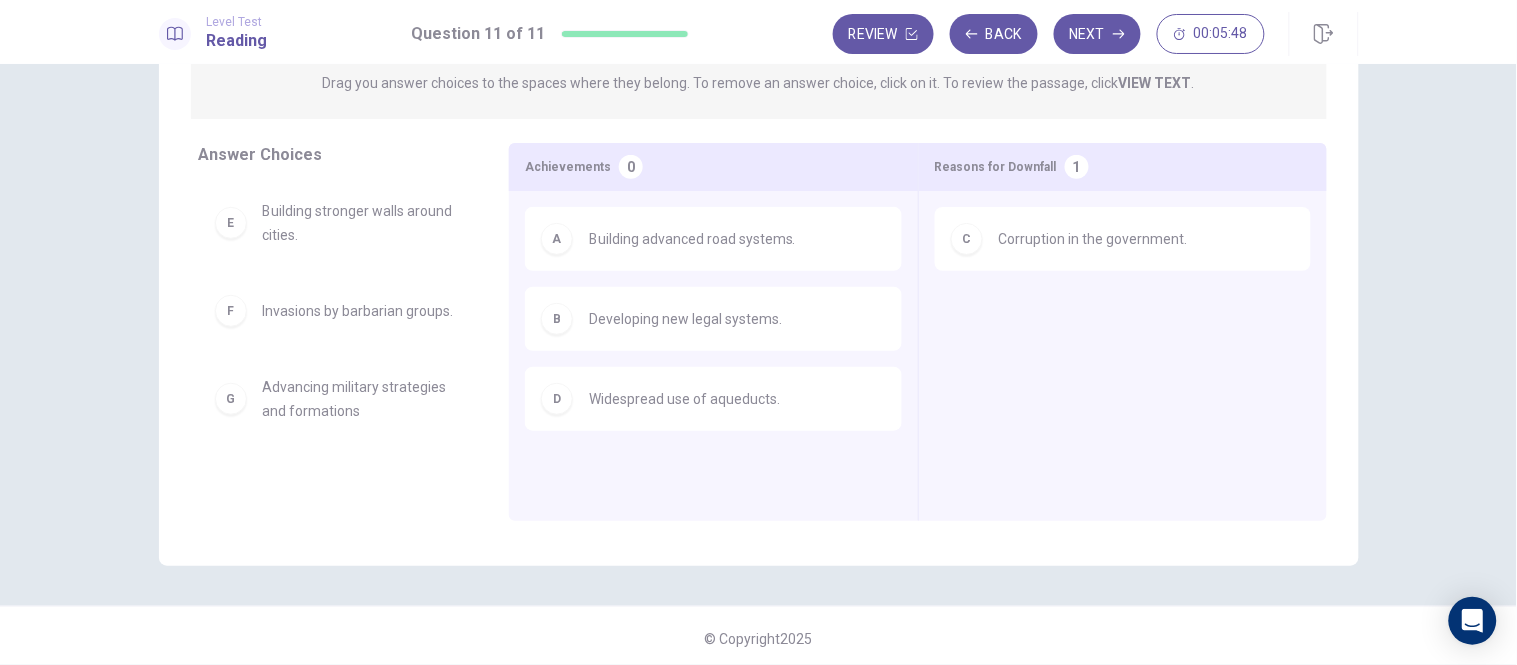 scroll, scrollTop: 237, scrollLeft: 0, axis: vertical 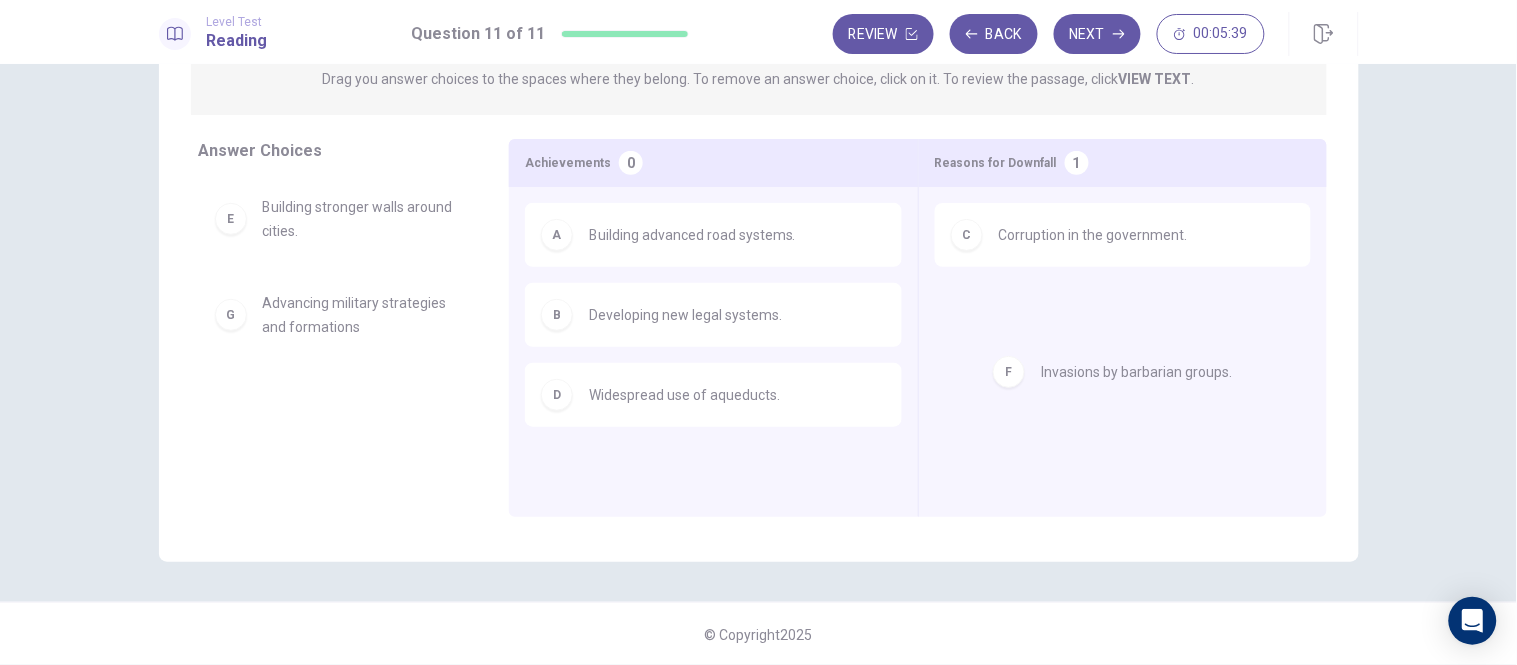 drag, startPoint x: 370, startPoint y: 316, endPoint x: 1162, endPoint y: 344, distance: 792.4948 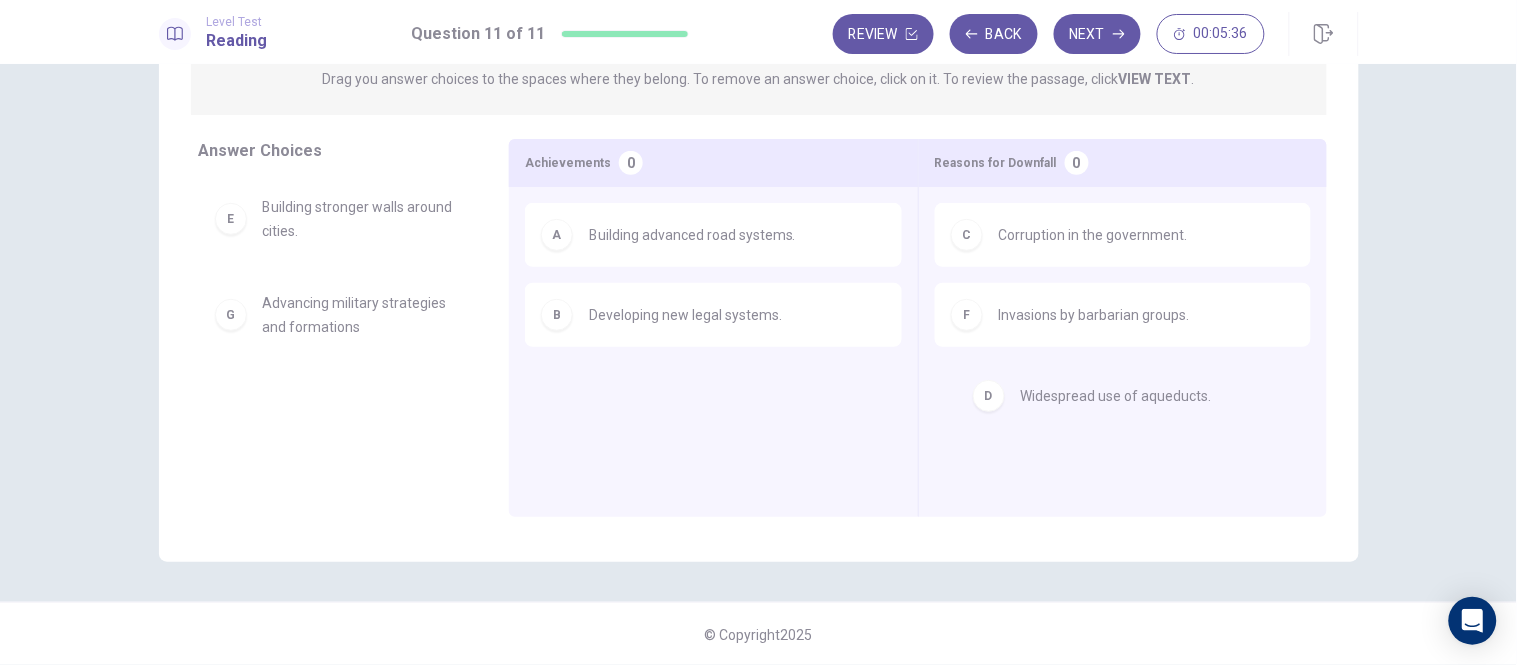 drag, startPoint x: 630, startPoint y: 408, endPoint x: 1067, endPoint y: 410, distance: 437.00458 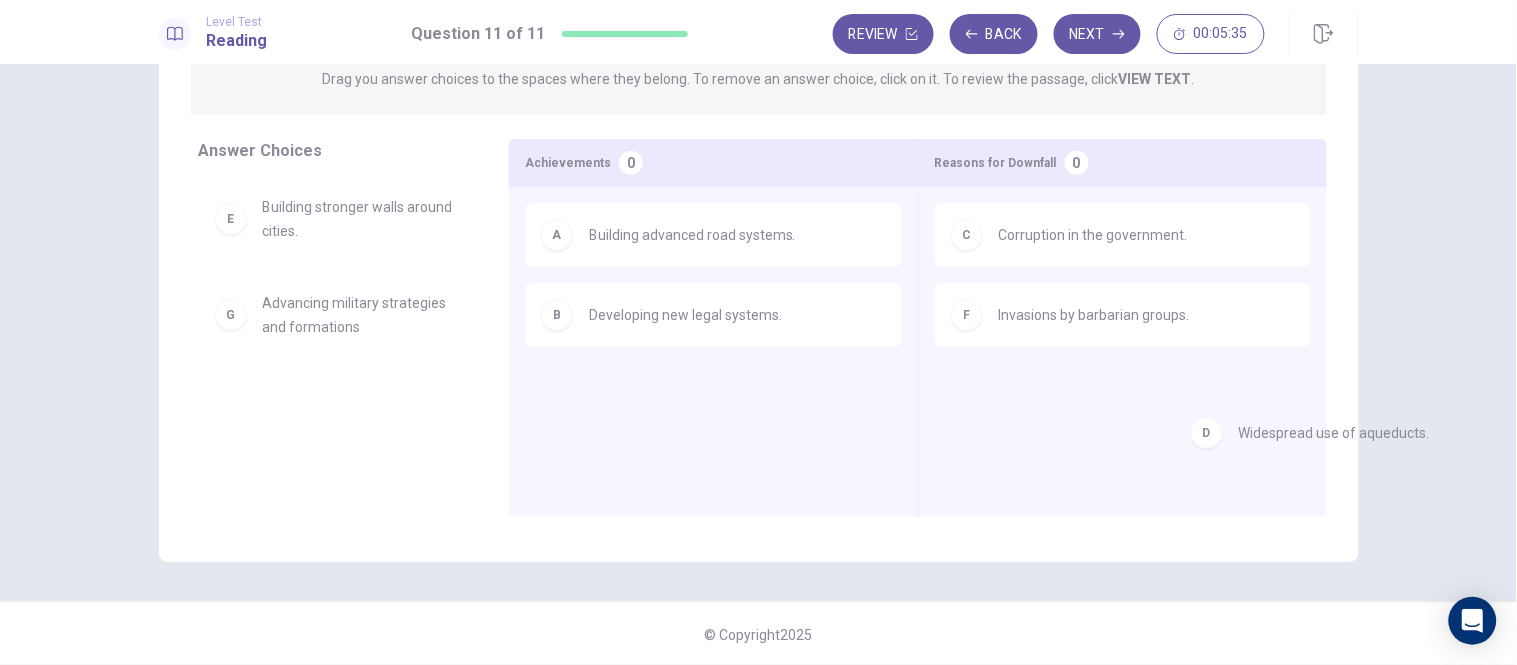 drag, startPoint x: 608, startPoint y: 404, endPoint x: 1278, endPoint y: 421, distance: 670.21564 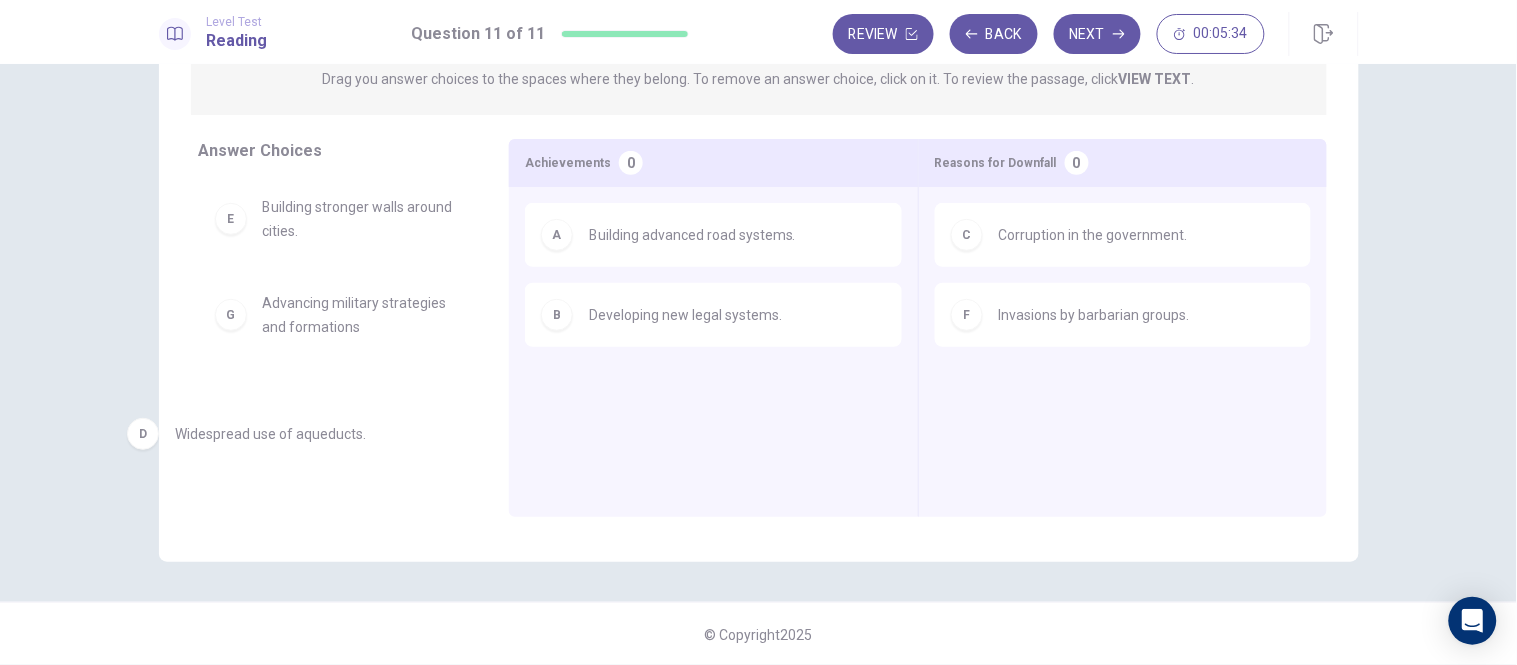 drag, startPoint x: 687, startPoint y: 407, endPoint x: 278, endPoint y: 447, distance: 410.95132 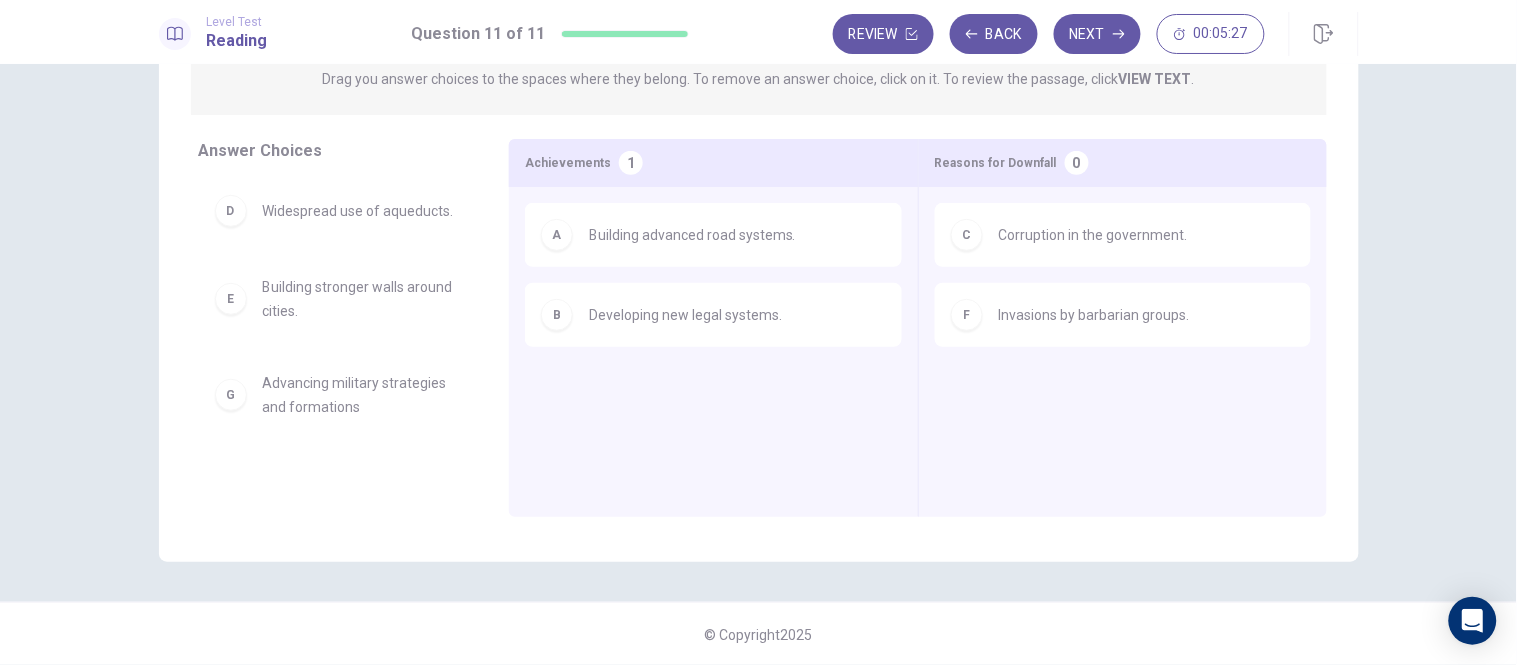 click on "Advancing military strategies and formations" at bounding box center [362, 395] 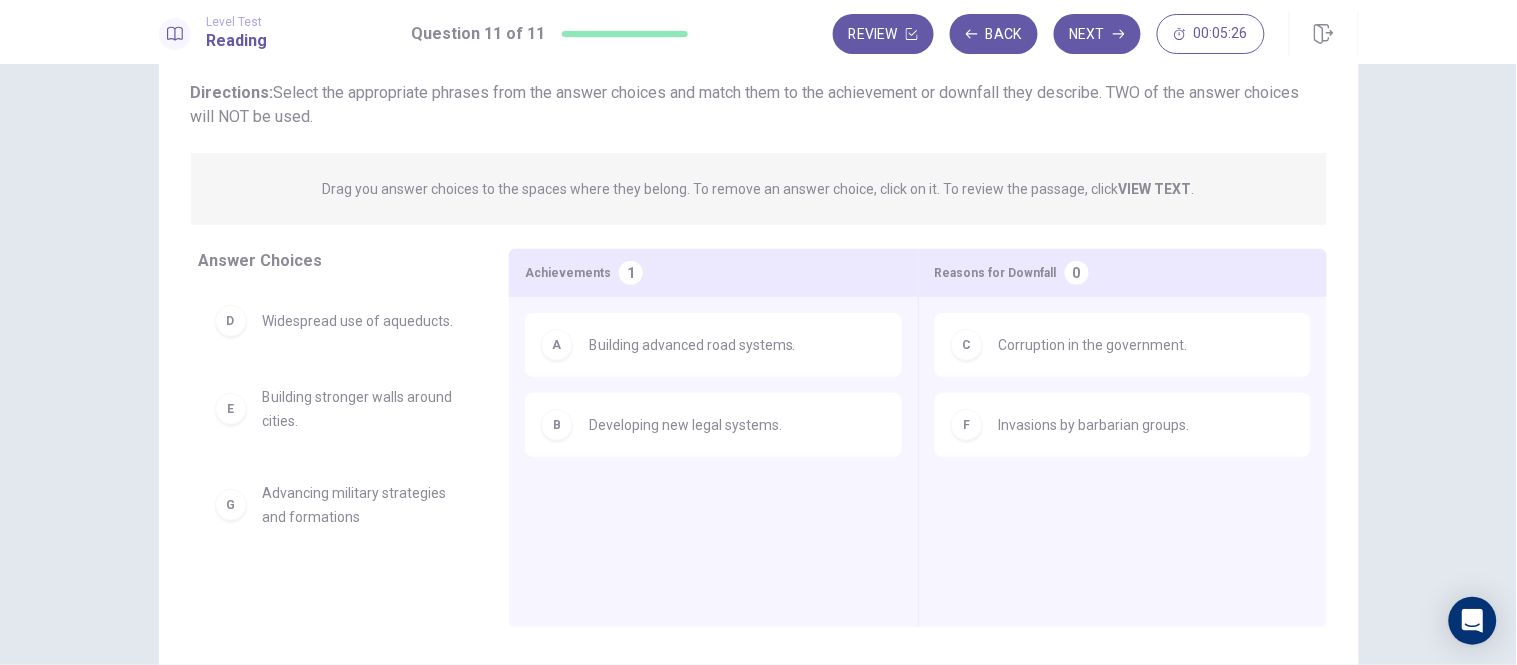 scroll, scrollTop: 126, scrollLeft: 0, axis: vertical 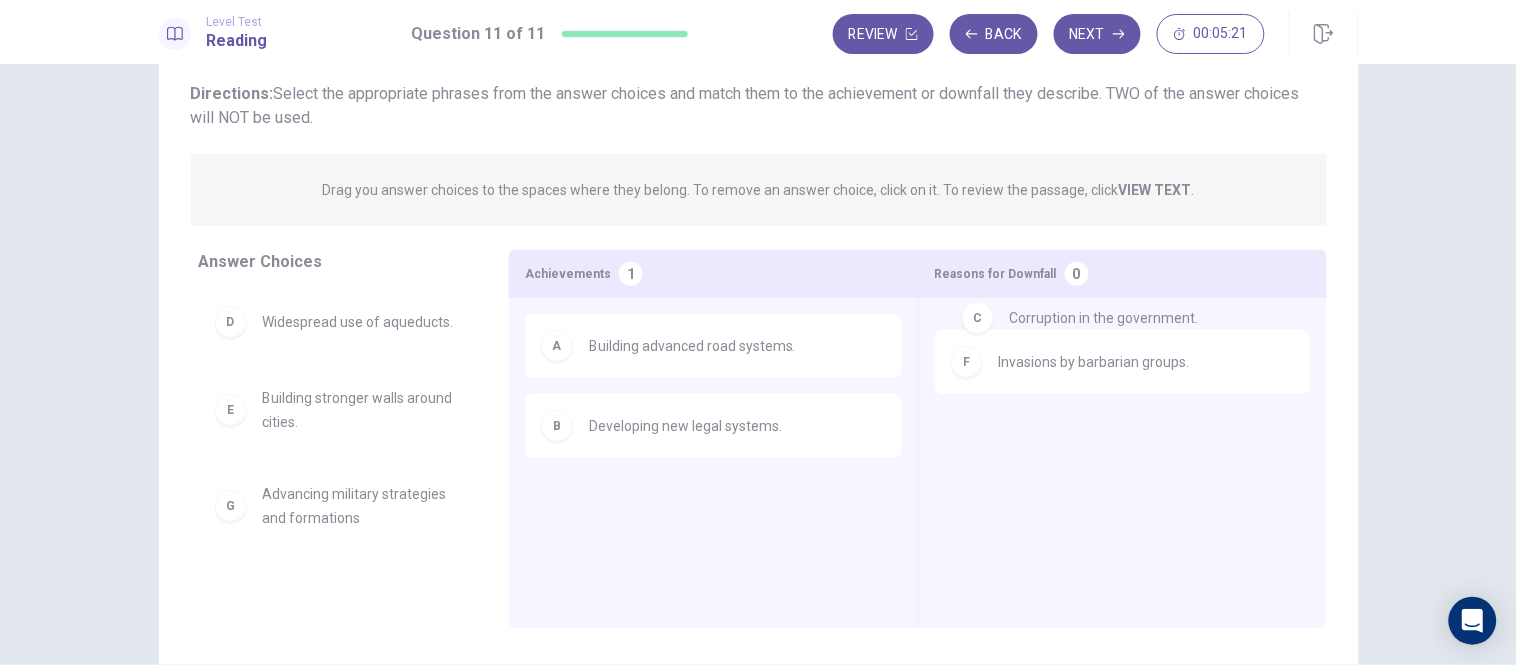 drag, startPoint x: 994, startPoint y: 361, endPoint x: 1012, endPoint y: 326, distance: 39.357338 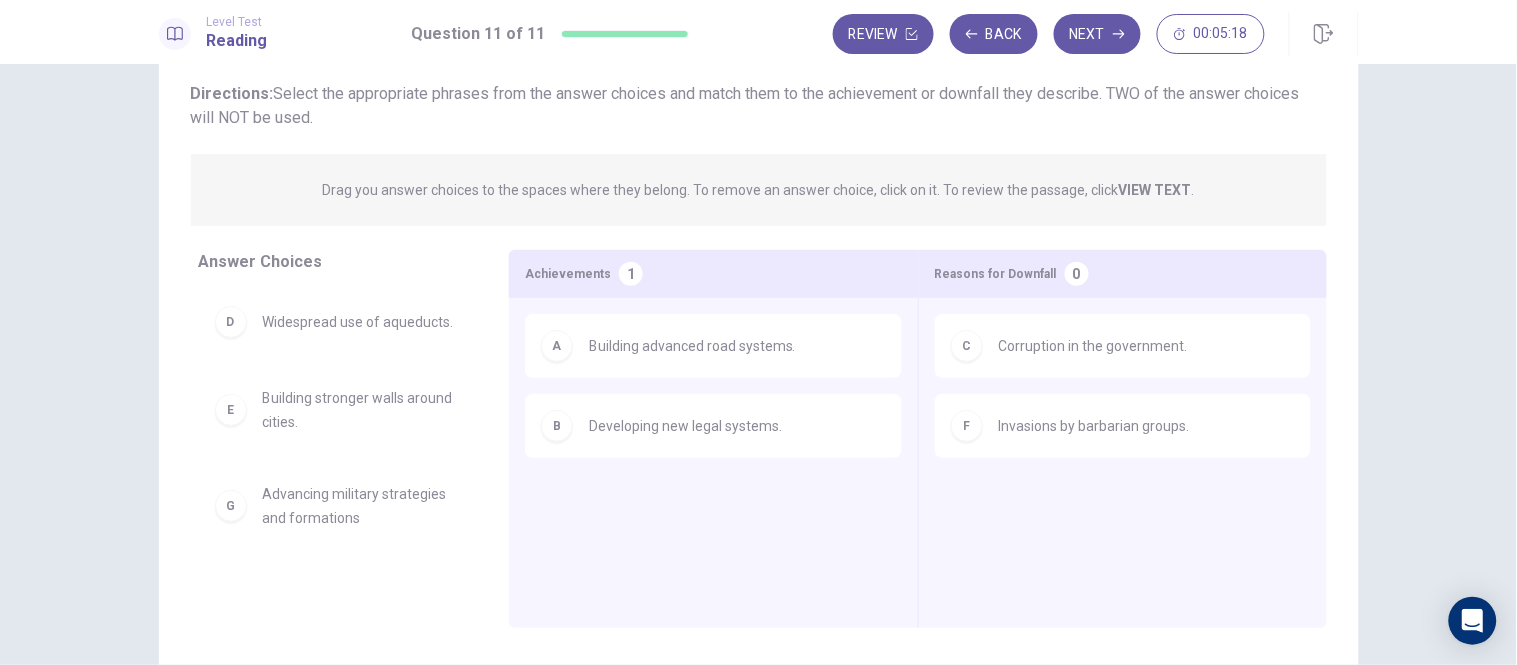 scroll, scrollTop: 237, scrollLeft: 0, axis: vertical 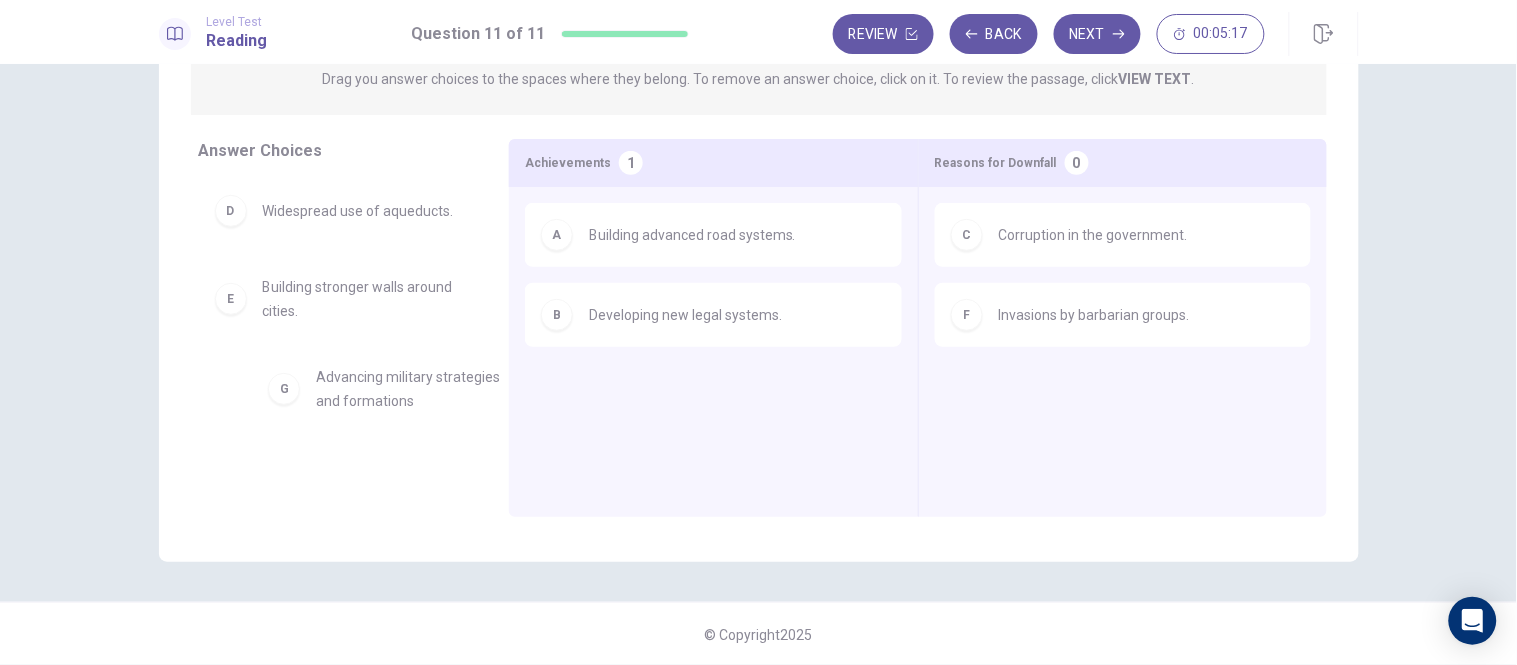 drag, startPoint x: 311, startPoint y: 406, endPoint x: 570, endPoint y: 401, distance: 259.04825 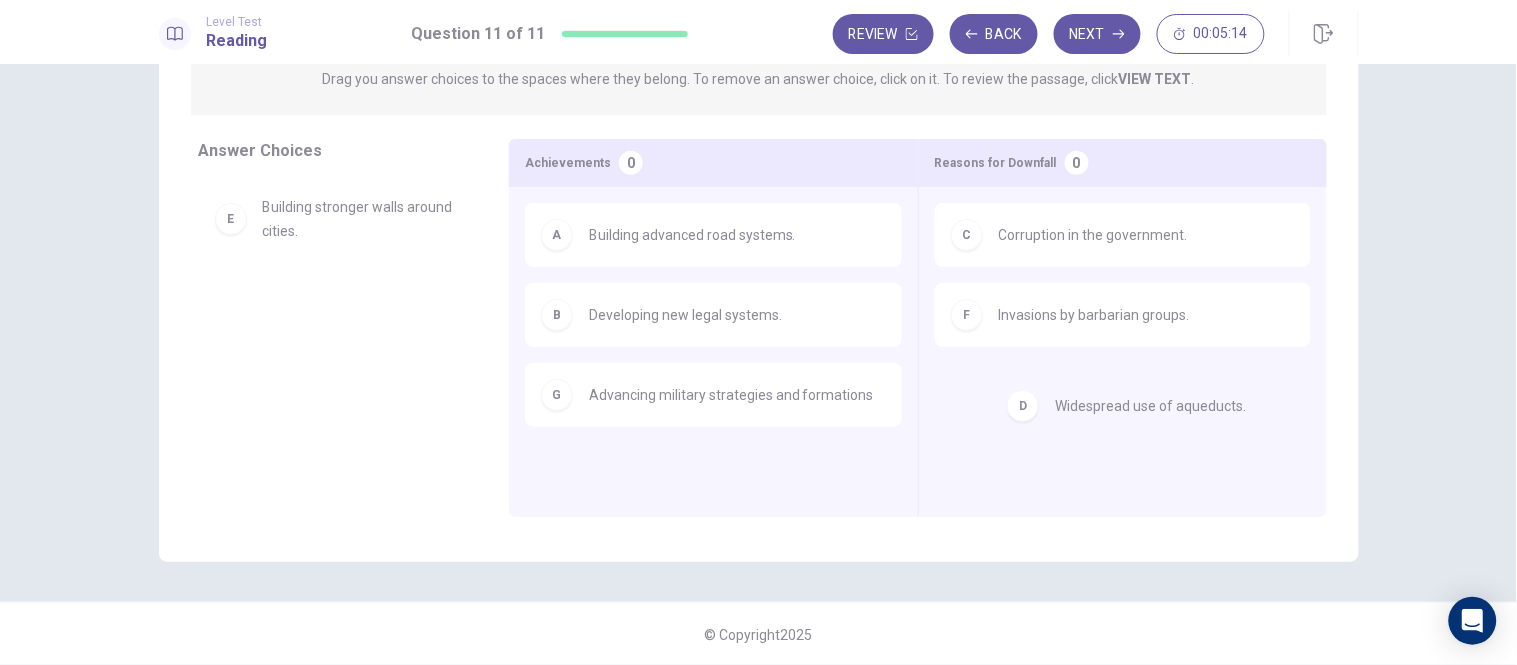 drag, startPoint x: 366, startPoint y: 224, endPoint x: 1170, endPoint y: 420, distance: 827.5458 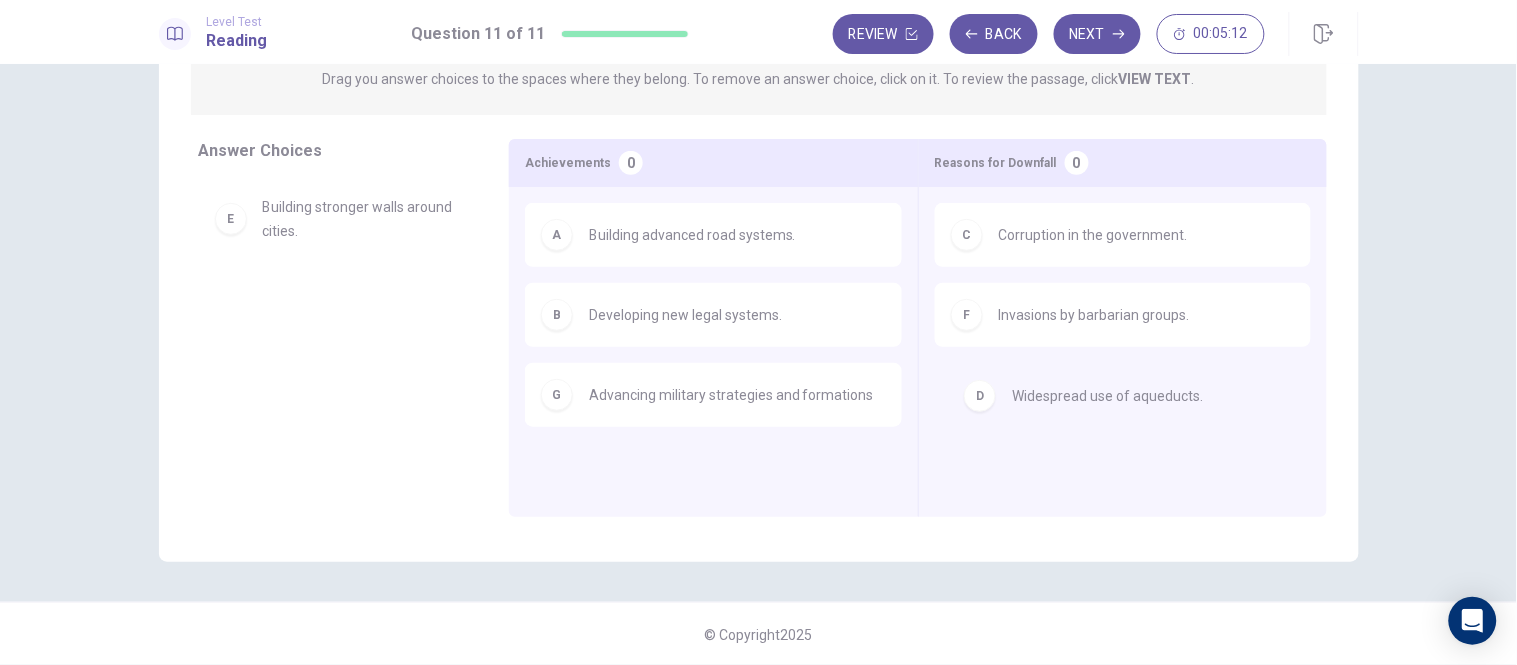 drag, startPoint x: 390, startPoint y: 214, endPoint x: 1145, endPoint y: 400, distance: 777.5738 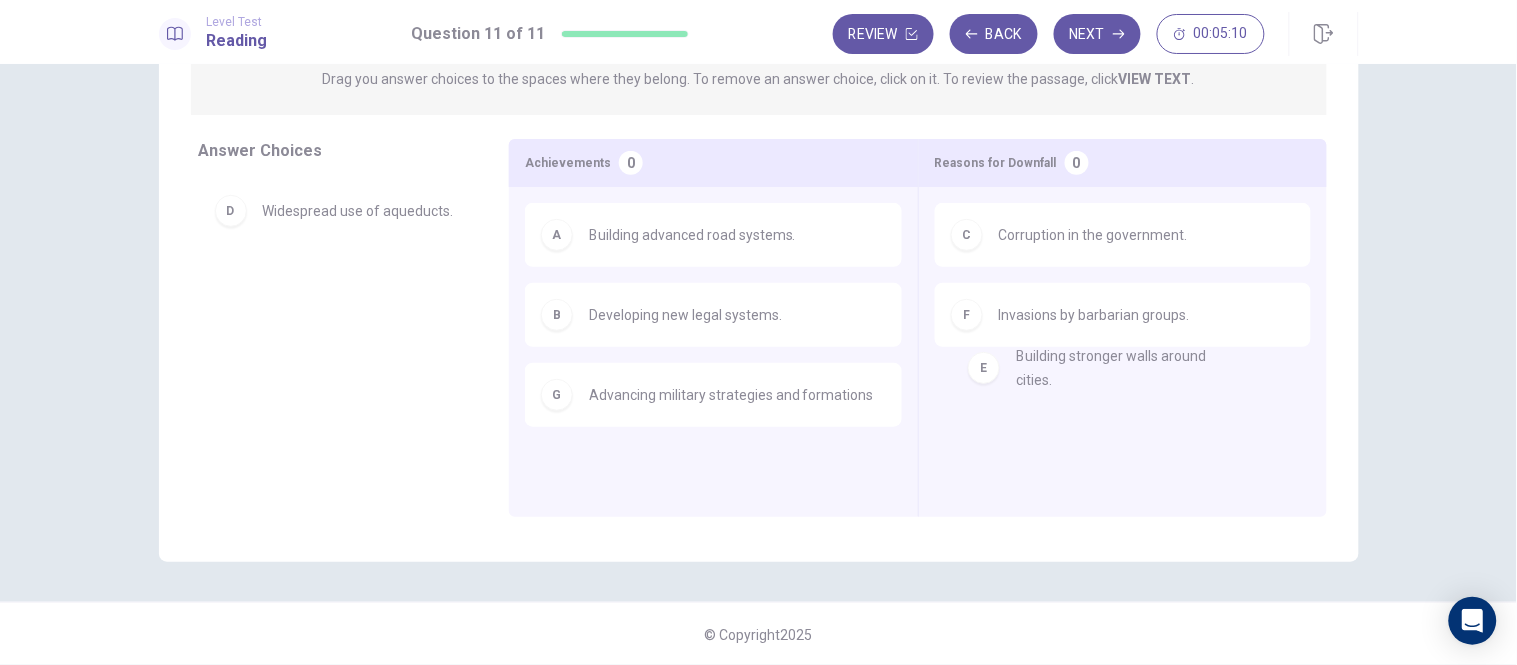 drag, startPoint x: 300, startPoint y: 292, endPoint x: 1087, endPoint y: 355, distance: 789.5176 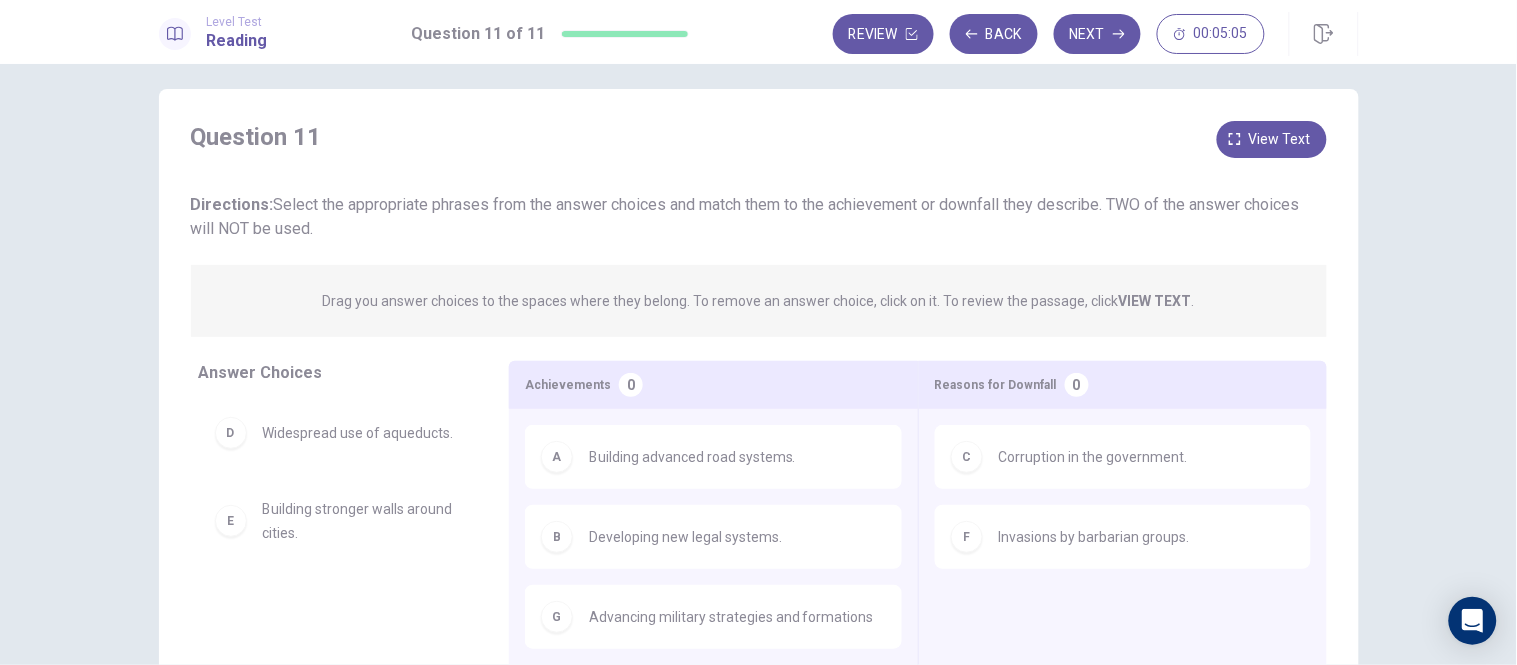 scroll, scrollTop: 126, scrollLeft: 0, axis: vertical 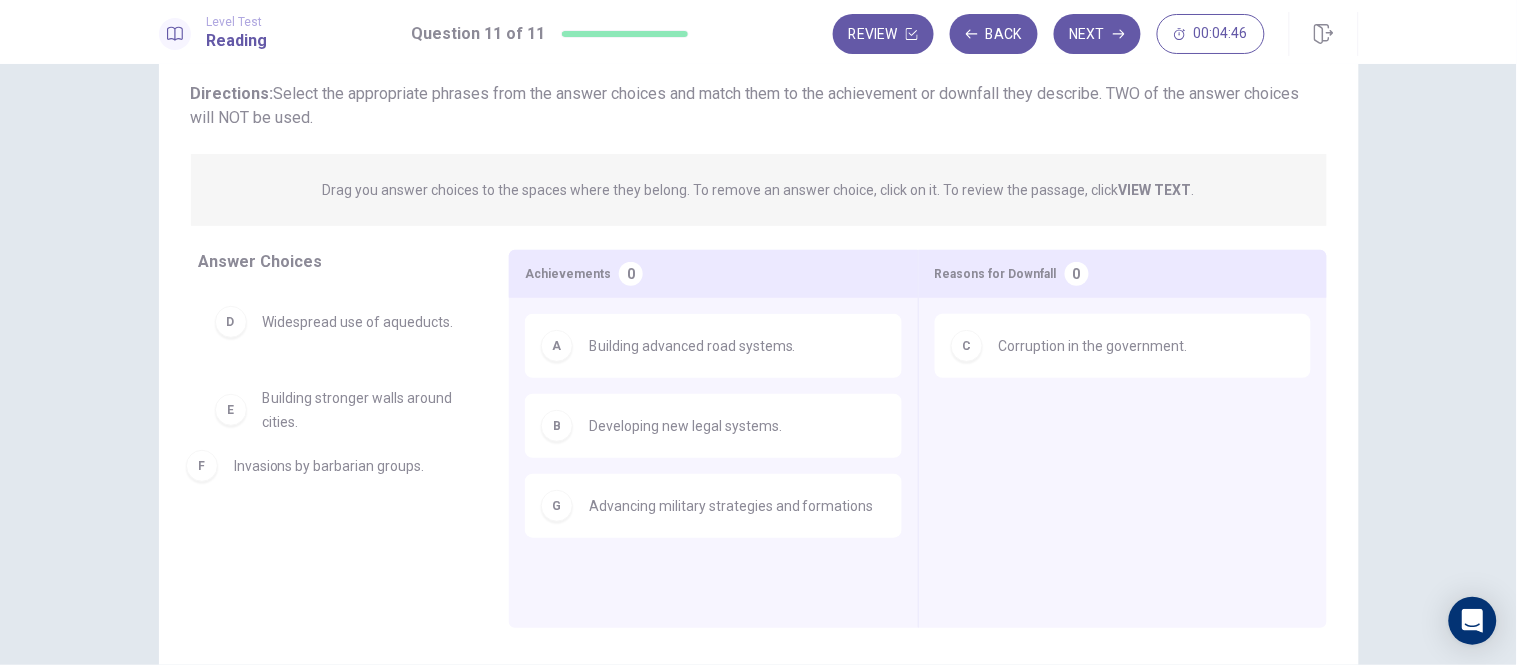 drag, startPoint x: 1055, startPoint y: 402, endPoint x: 281, endPoint y: 471, distance: 777.0695 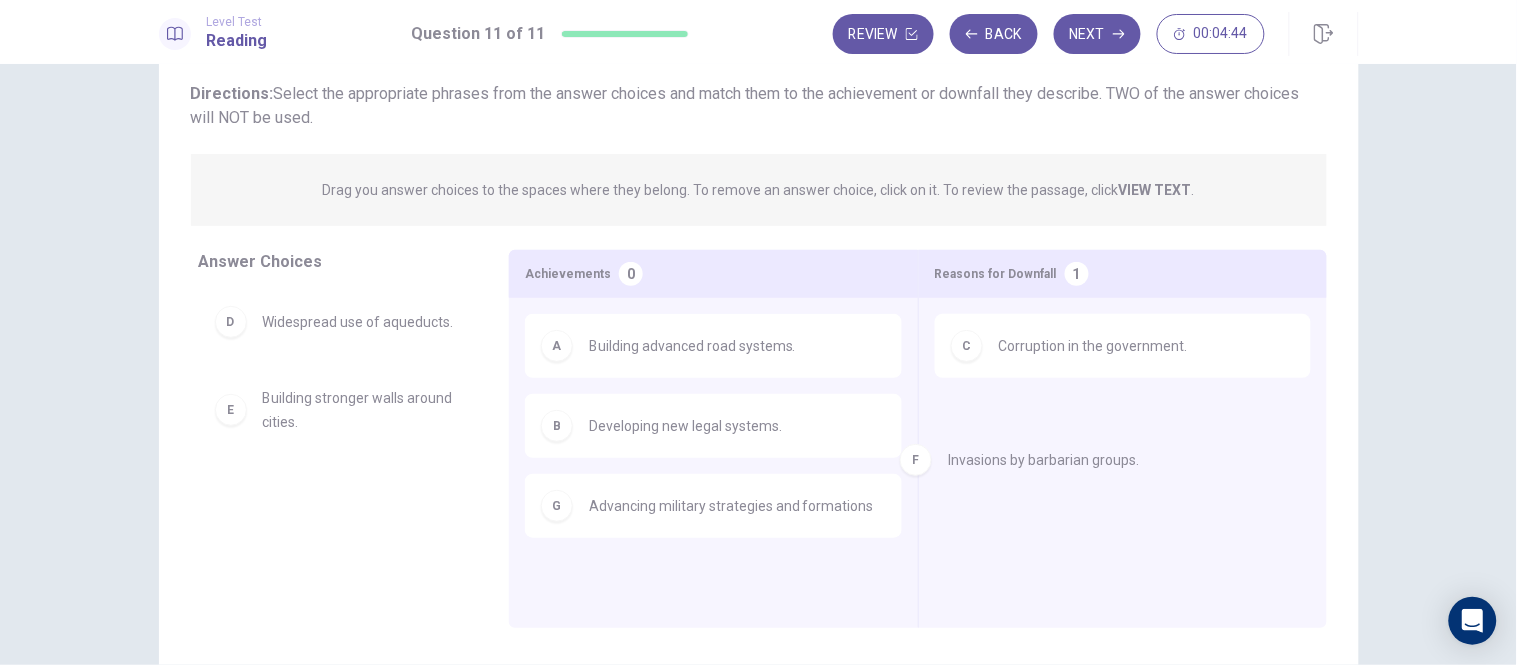 drag, startPoint x: 366, startPoint y: 513, endPoint x: 1068, endPoint y: 475, distance: 703.0277 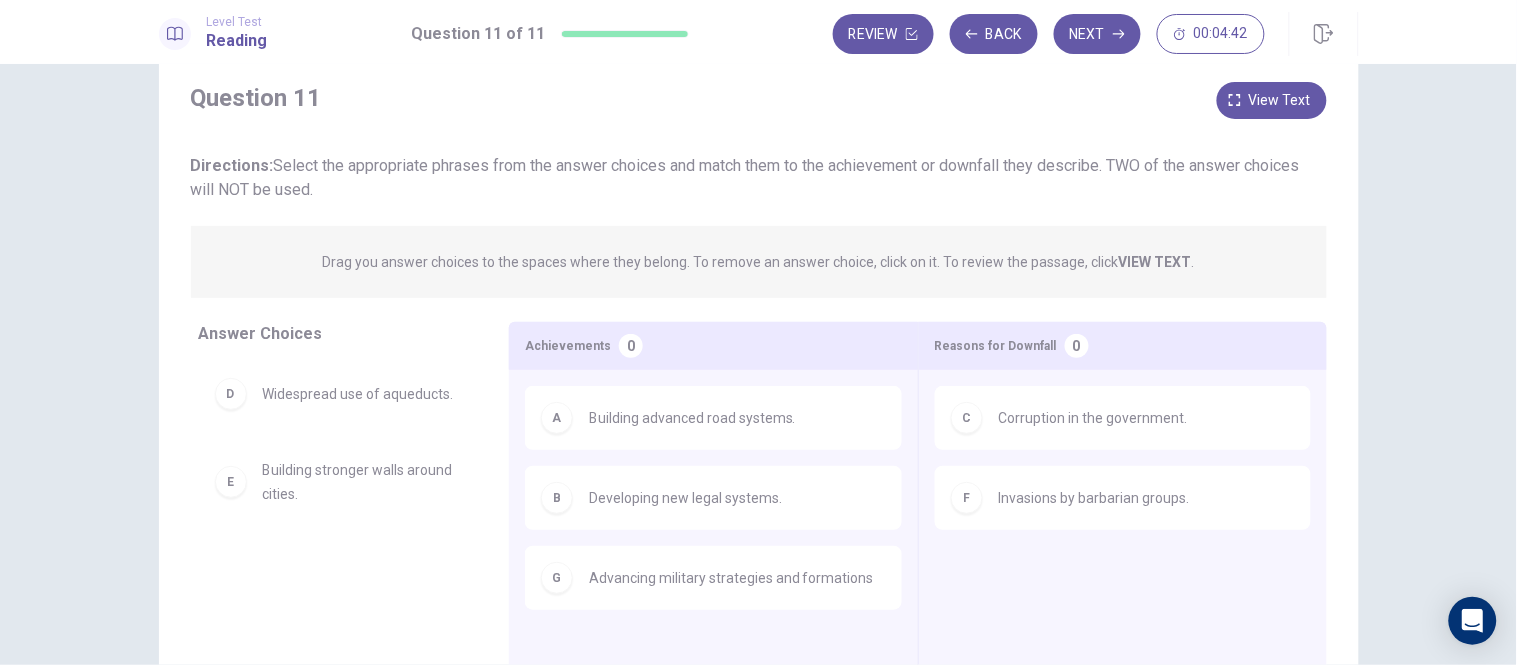 scroll, scrollTop: 15, scrollLeft: 0, axis: vertical 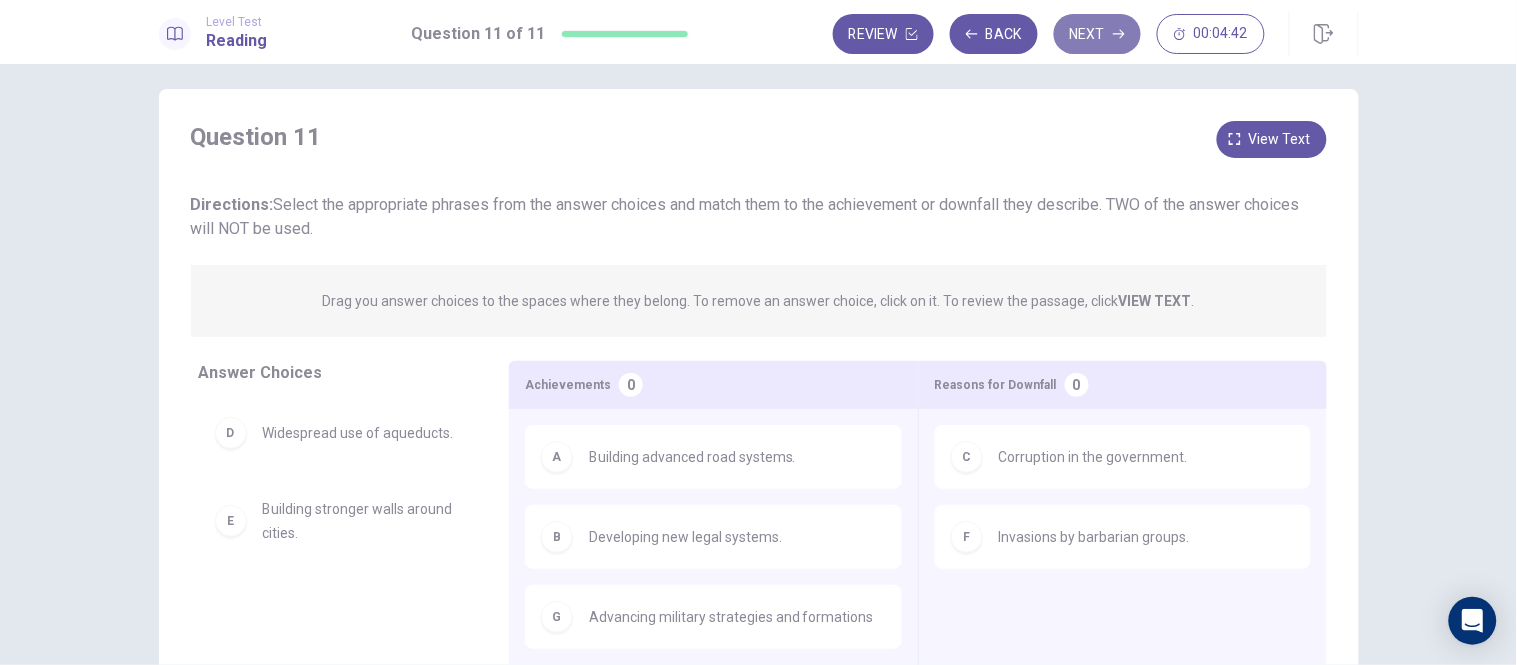 click on "Next" at bounding box center [1097, 34] 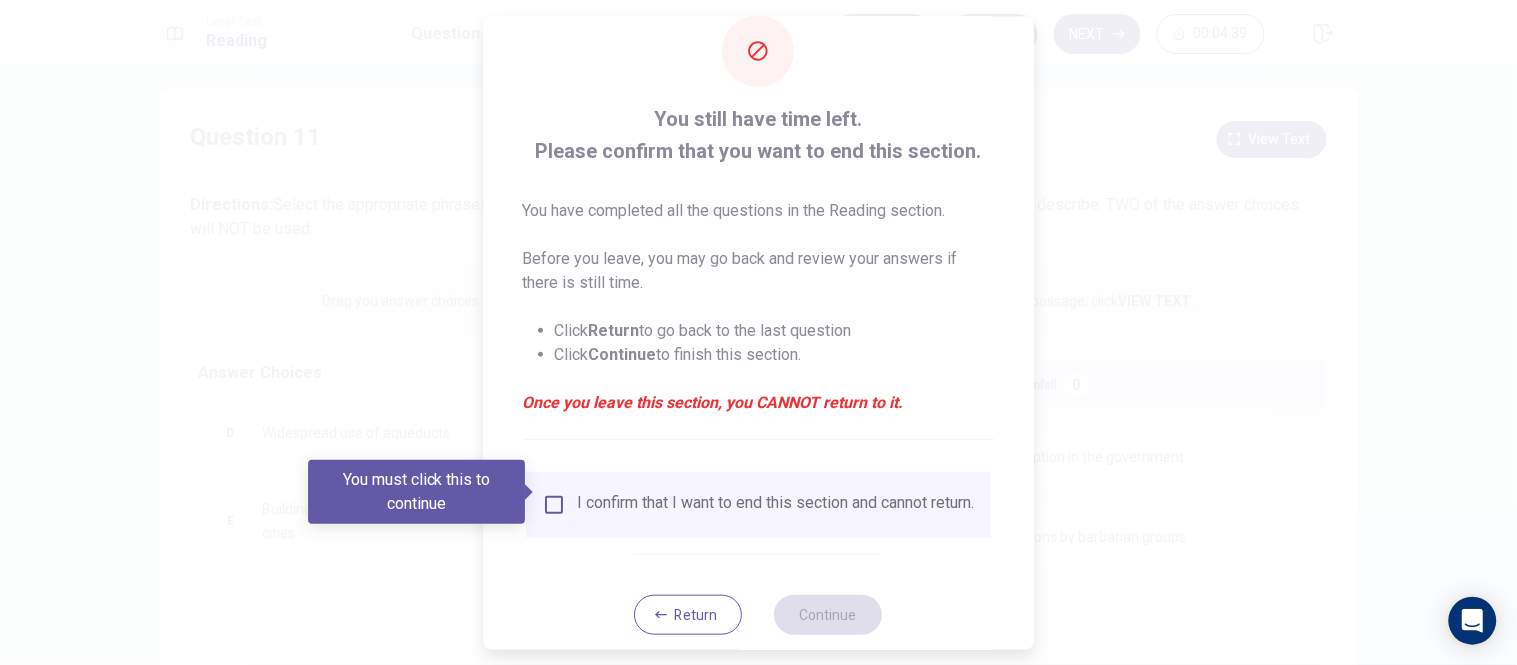 scroll, scrollTop: 82, scrollLeft: 0, axis: vertical 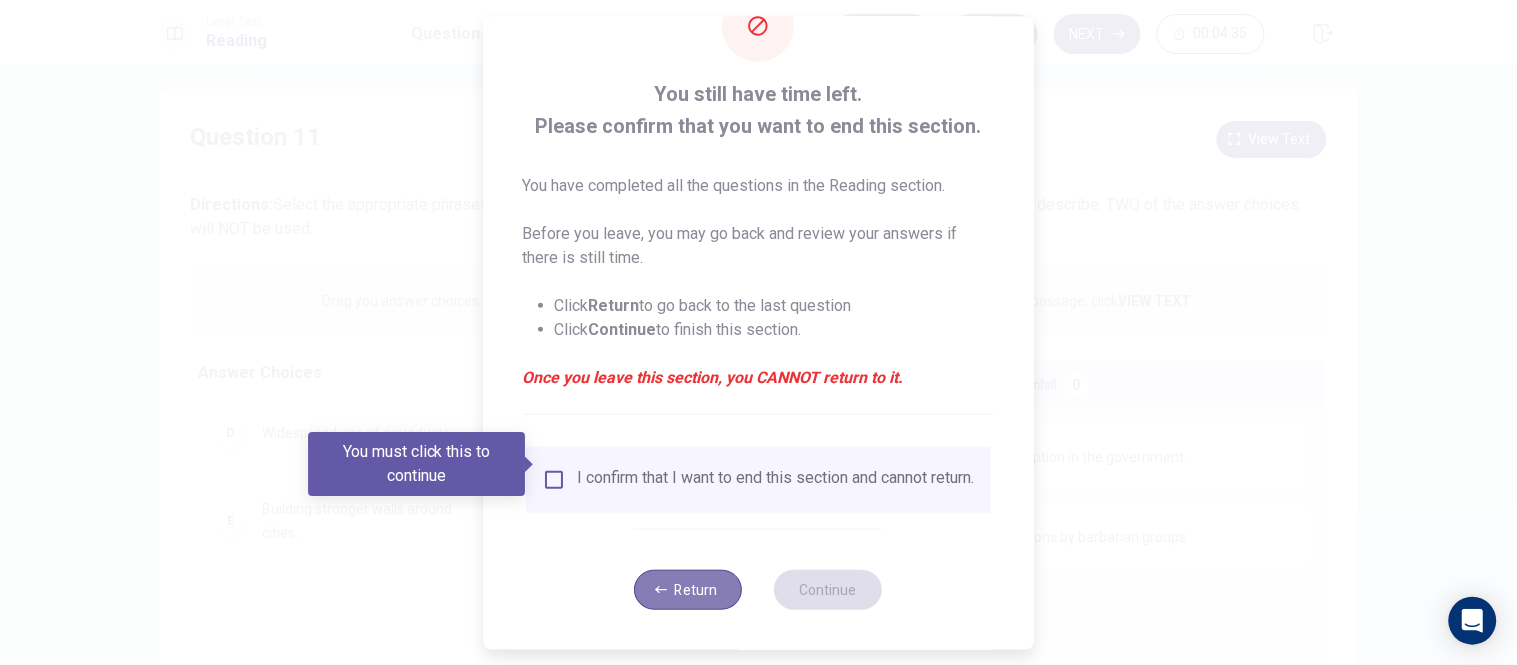 click on "Return" at bounding box center [689, 589] 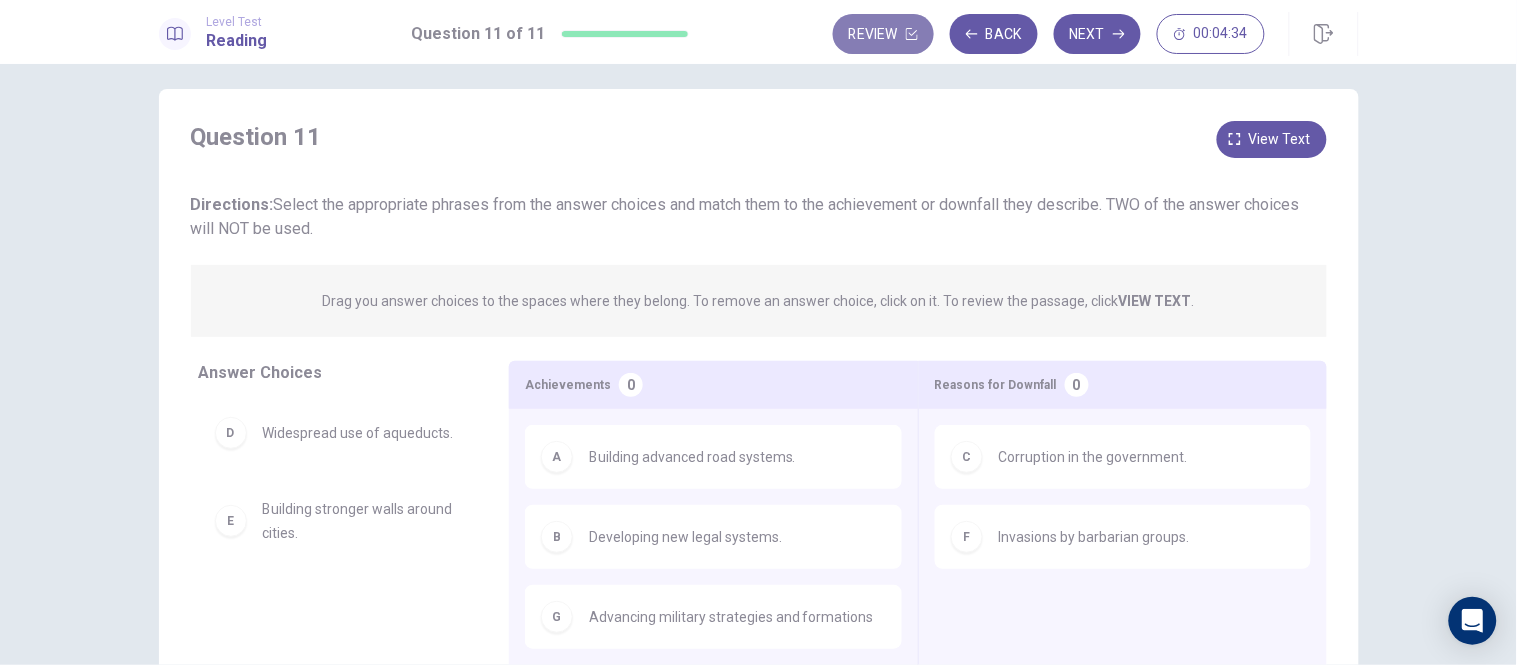 click on "Review" at bounding box center (883, 34) 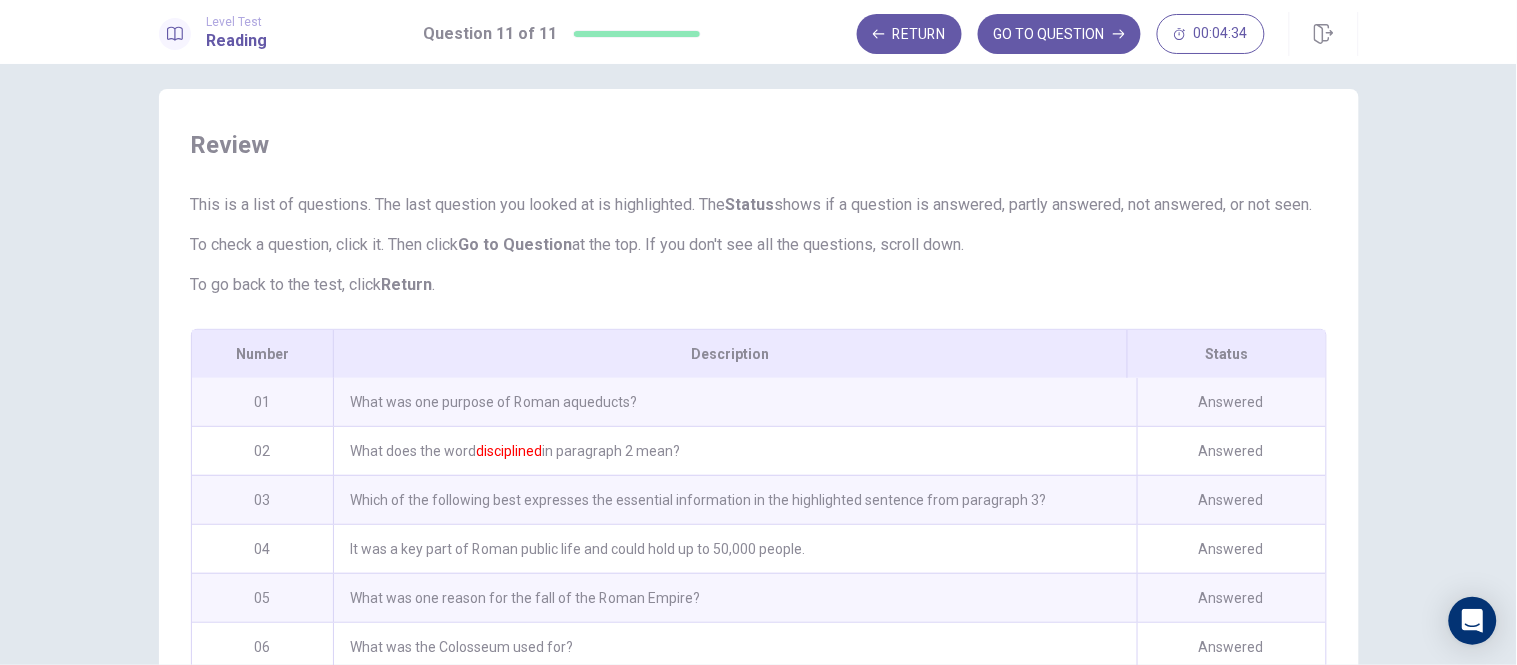 scroll, scrollTop: 282, scrollLeft: 0, axis: vertical 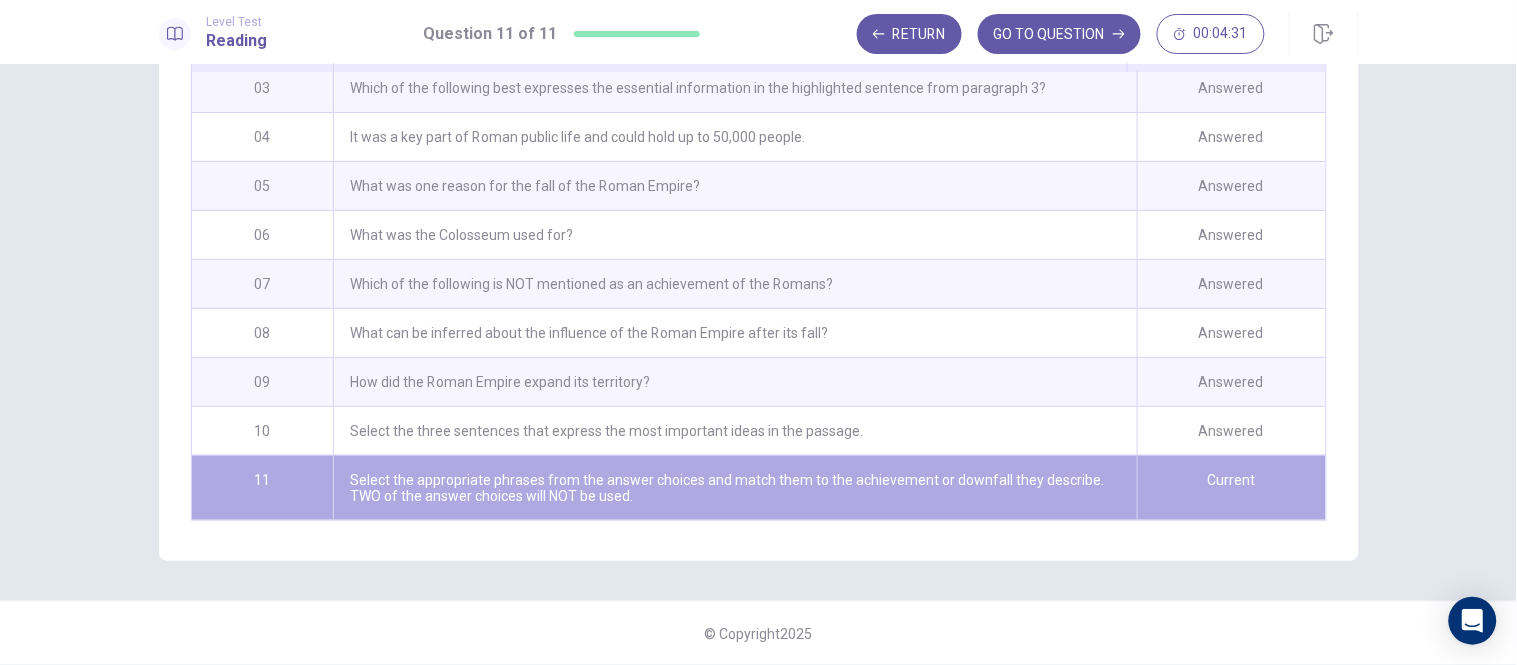 click on "Select the appropriate phrases from the answer choices and match them to the achievement or downfall they describe. TWO of the answer choices will NOT be used." at bounding box center (734, 488) 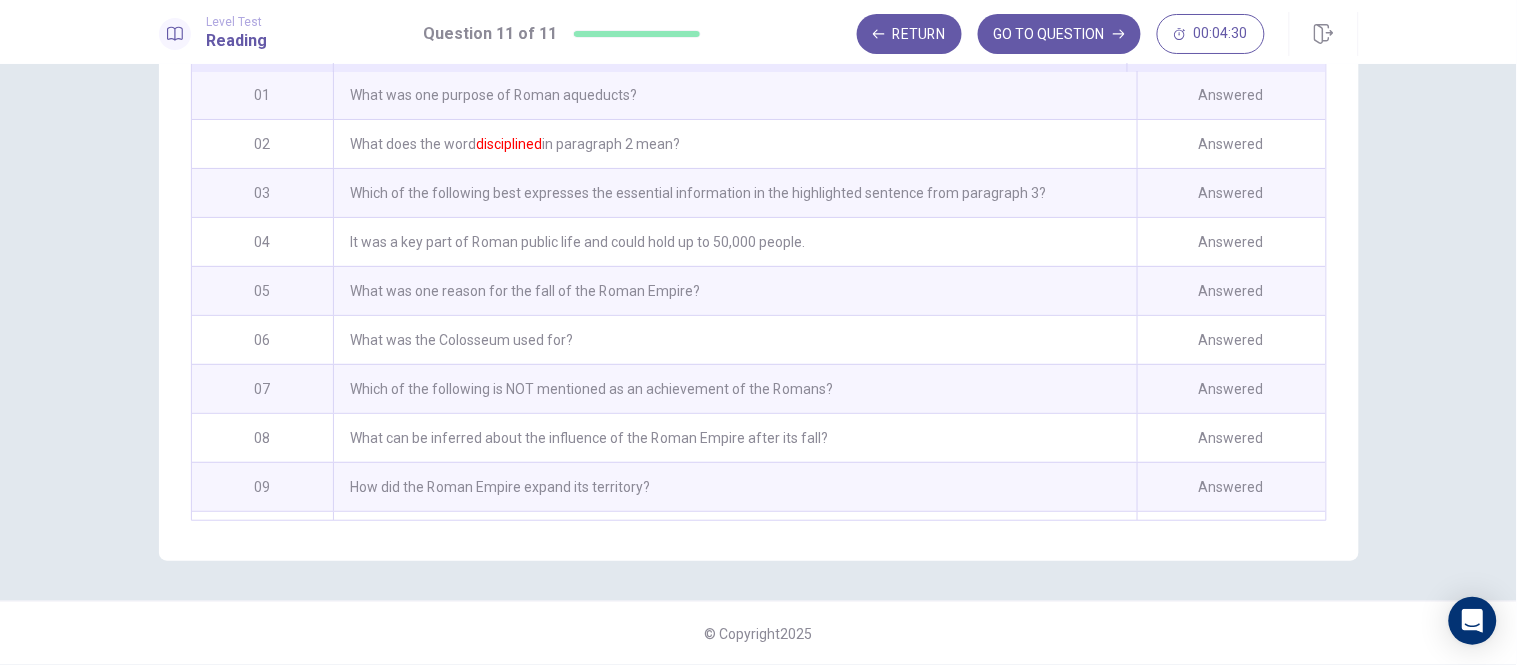 scroll, scrollTop: 0, scrollLeft: 0, axis: both 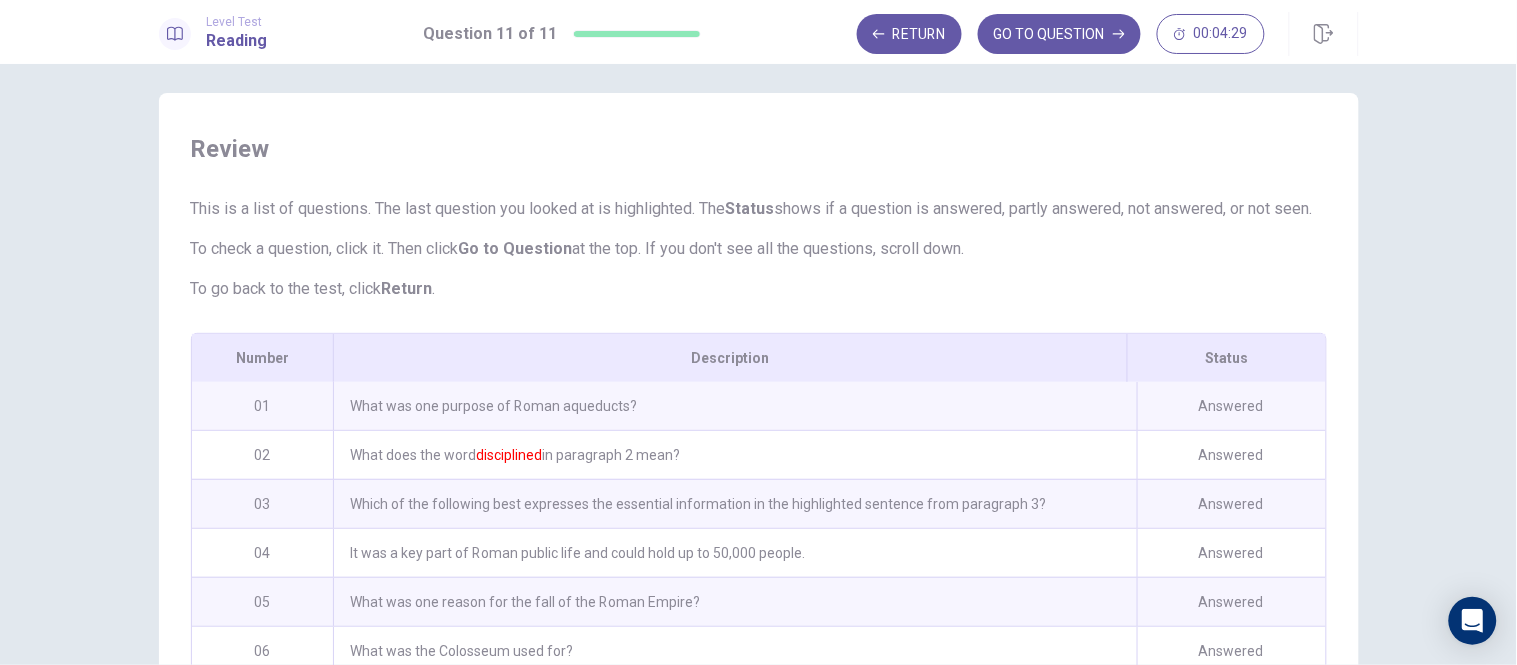 click on "What was one purpose of Roman aqueducts?" at bounding box center (734, 406) 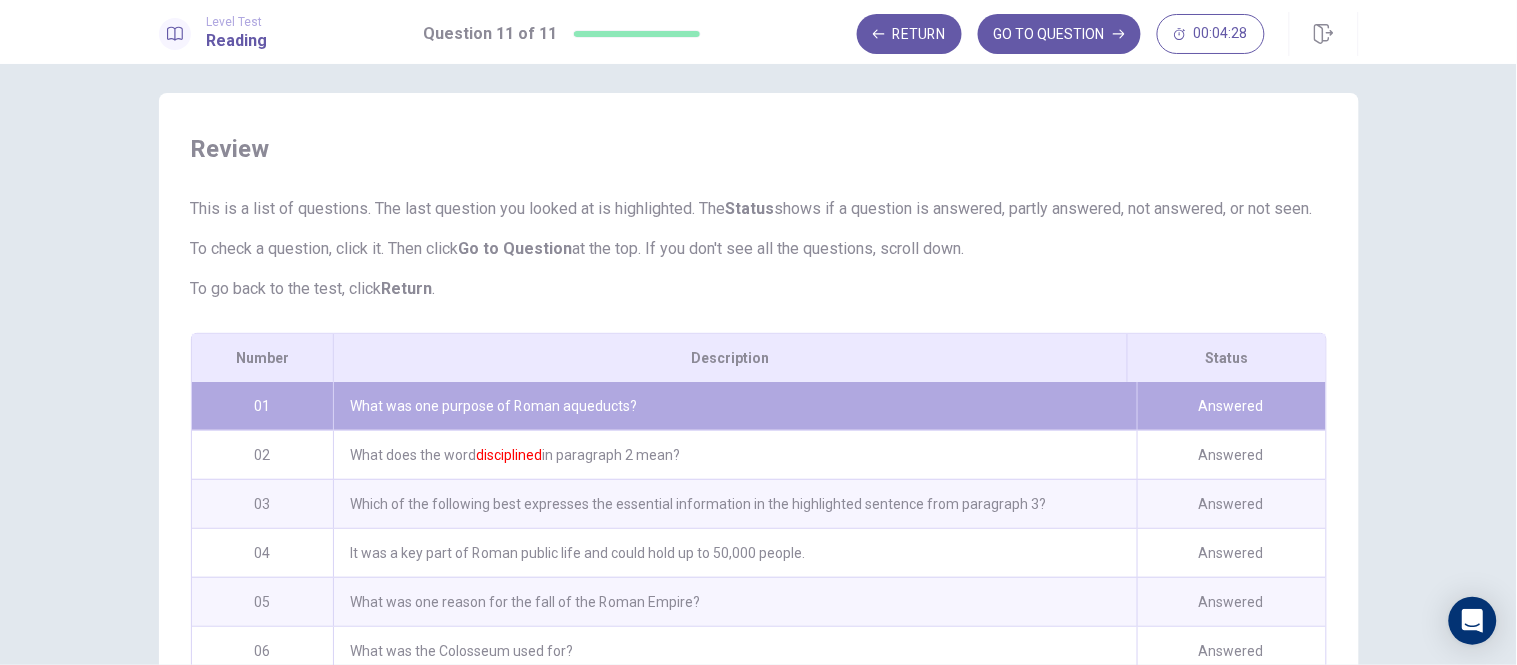 click on "Answered" at bounding box center (1231, 406) 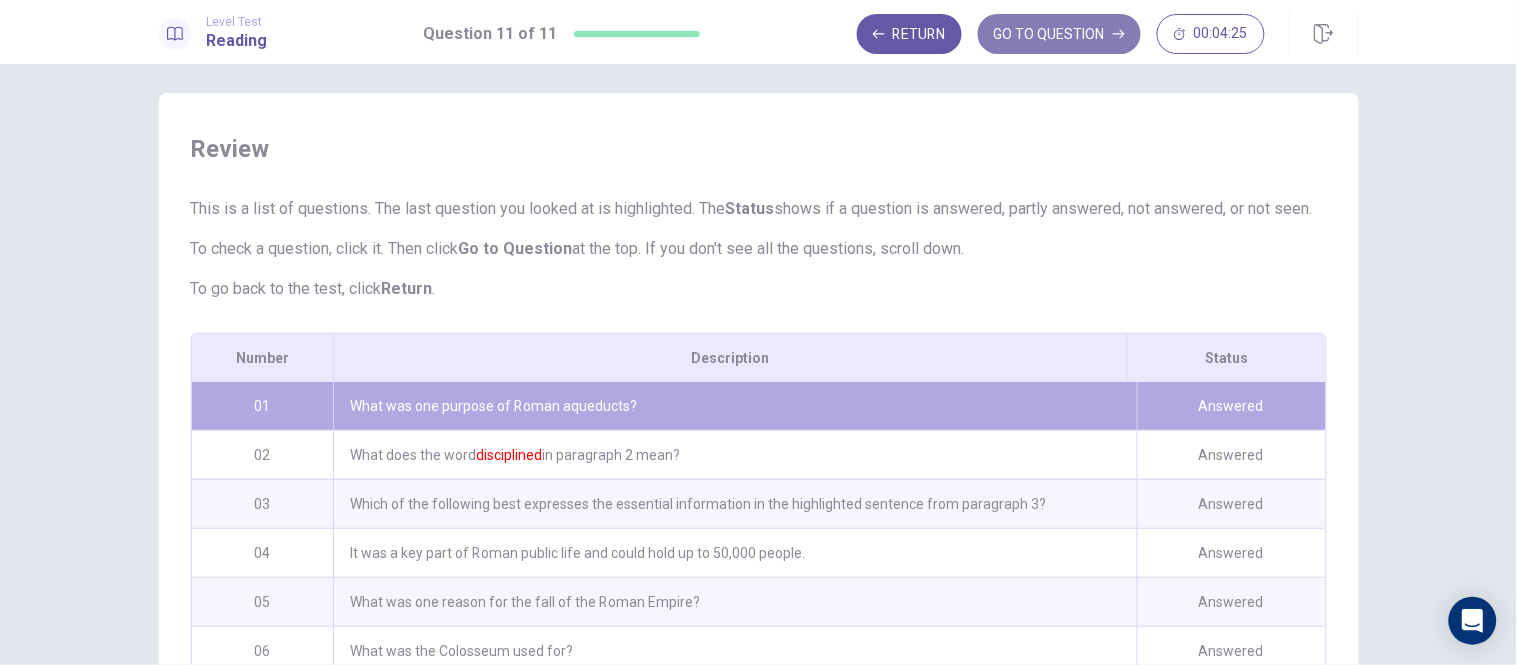 click on "GO TO QUESTION" at bounding box center (1059, 34) 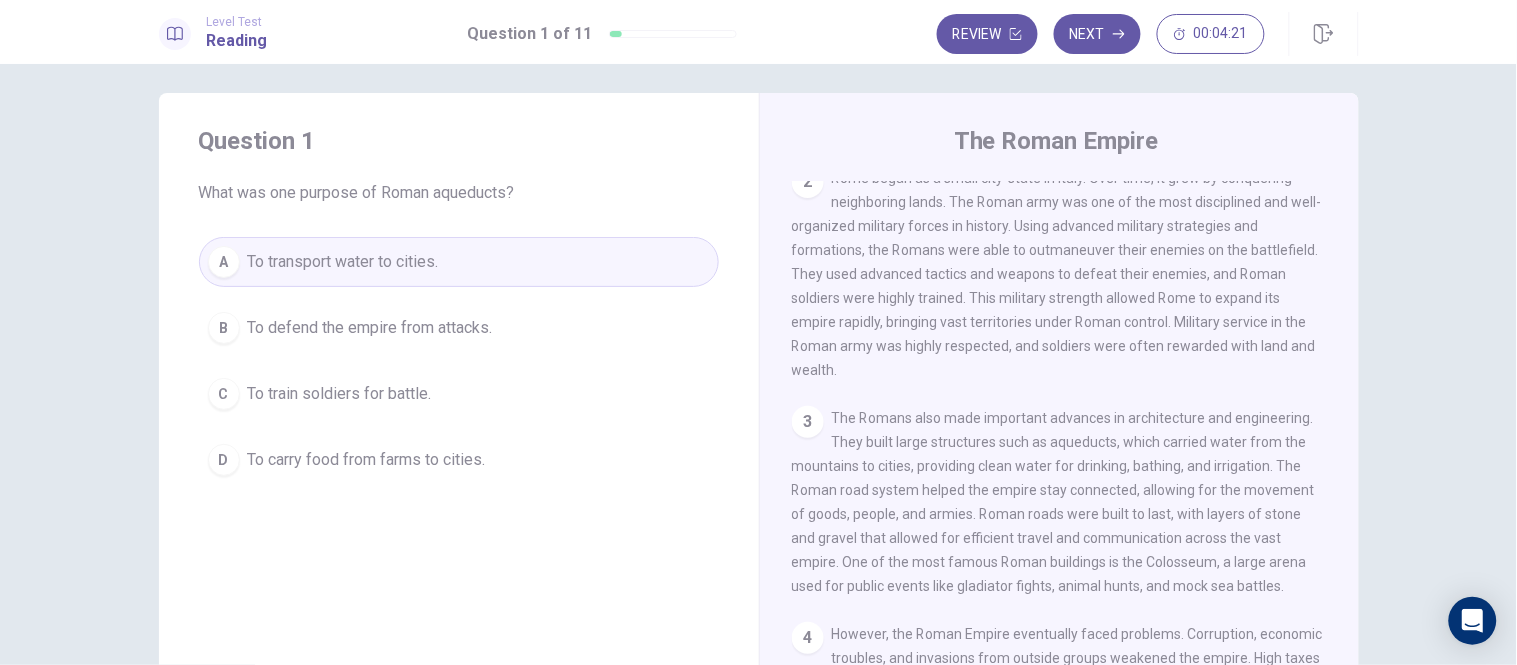 scroll, scrollTop: 222, scrollLeft: 0, axis: vertical 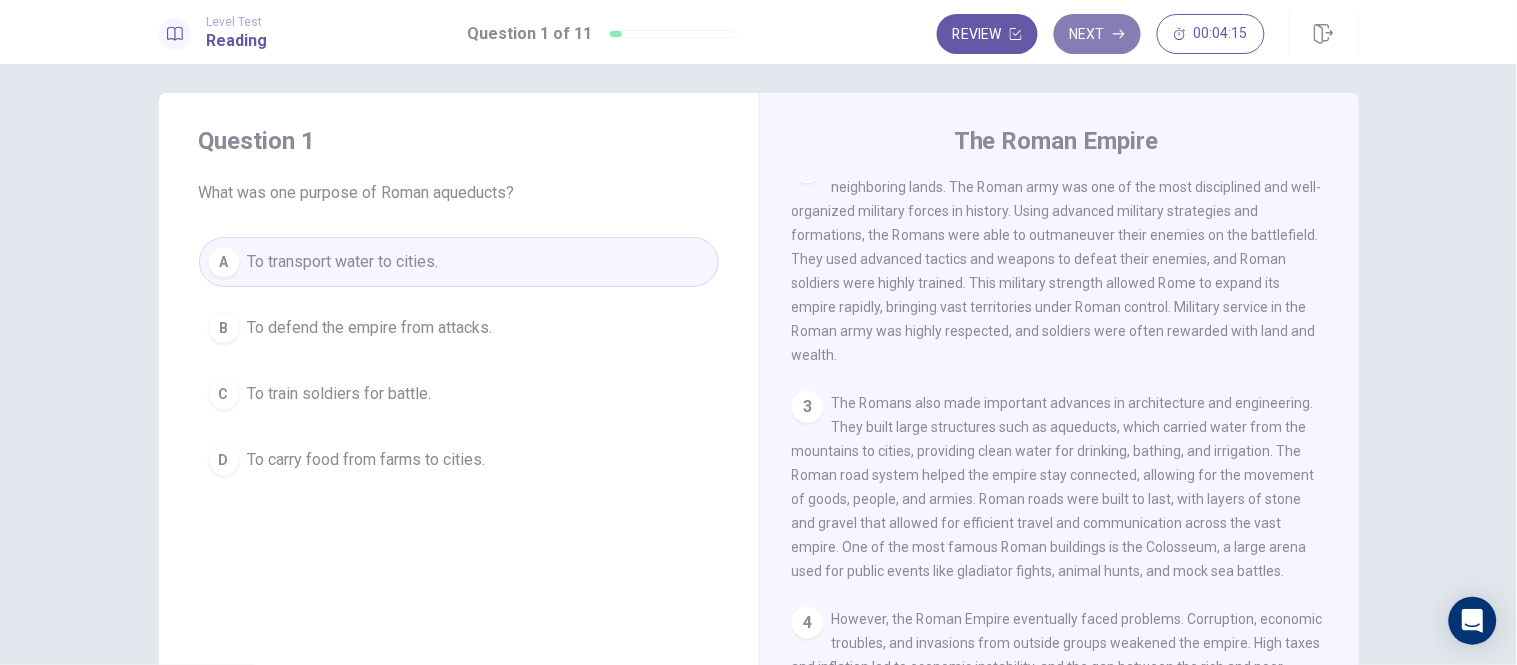 click on "Next" at bounding box center (1097, 34) 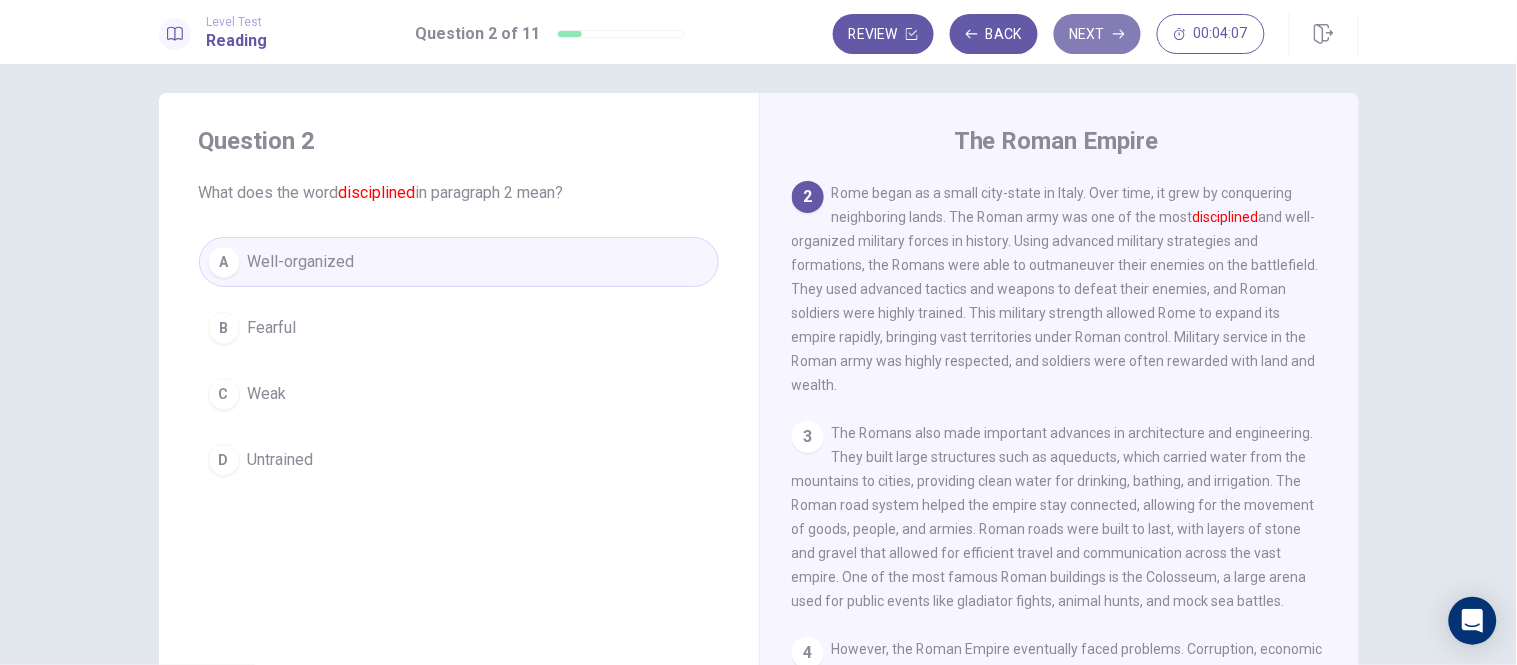 click on "Next" at bounding box center [1097, 34] 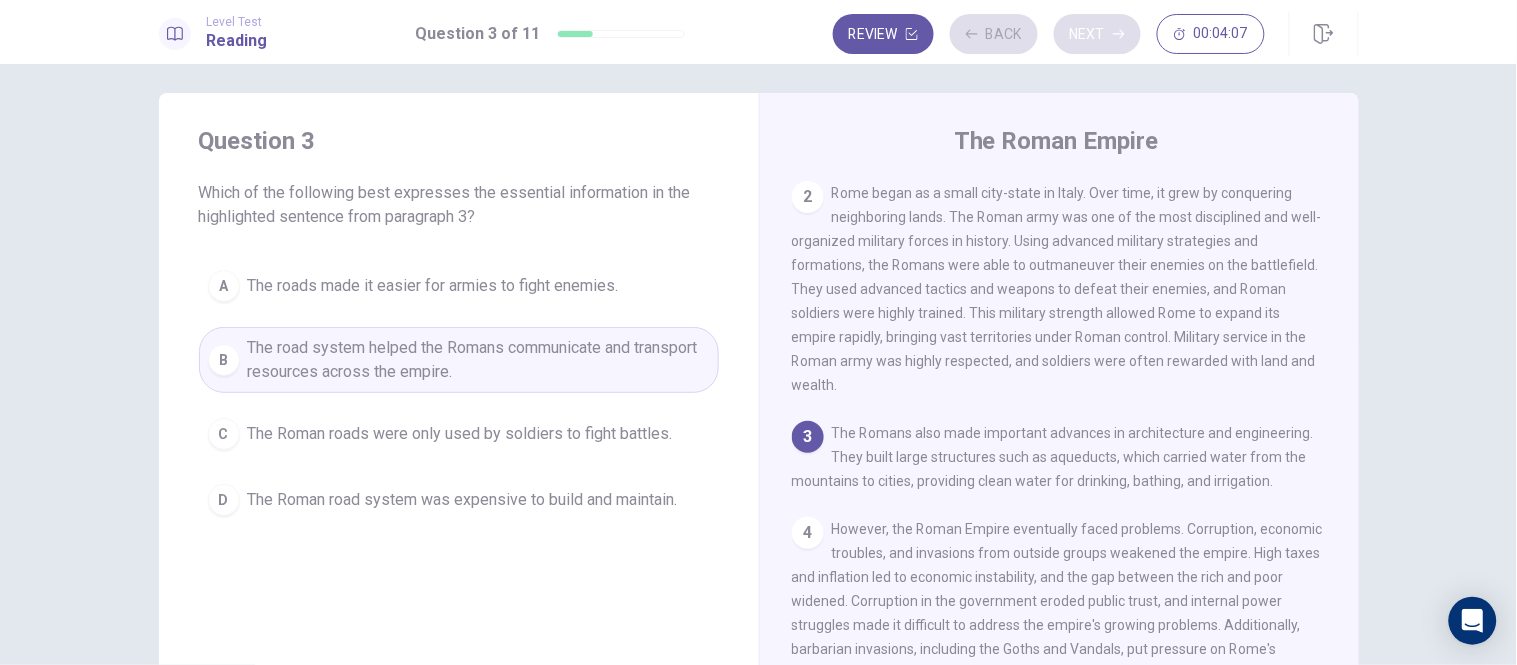 scroll, scrollTop: 384, scrollLeft: 0, axis: vertical 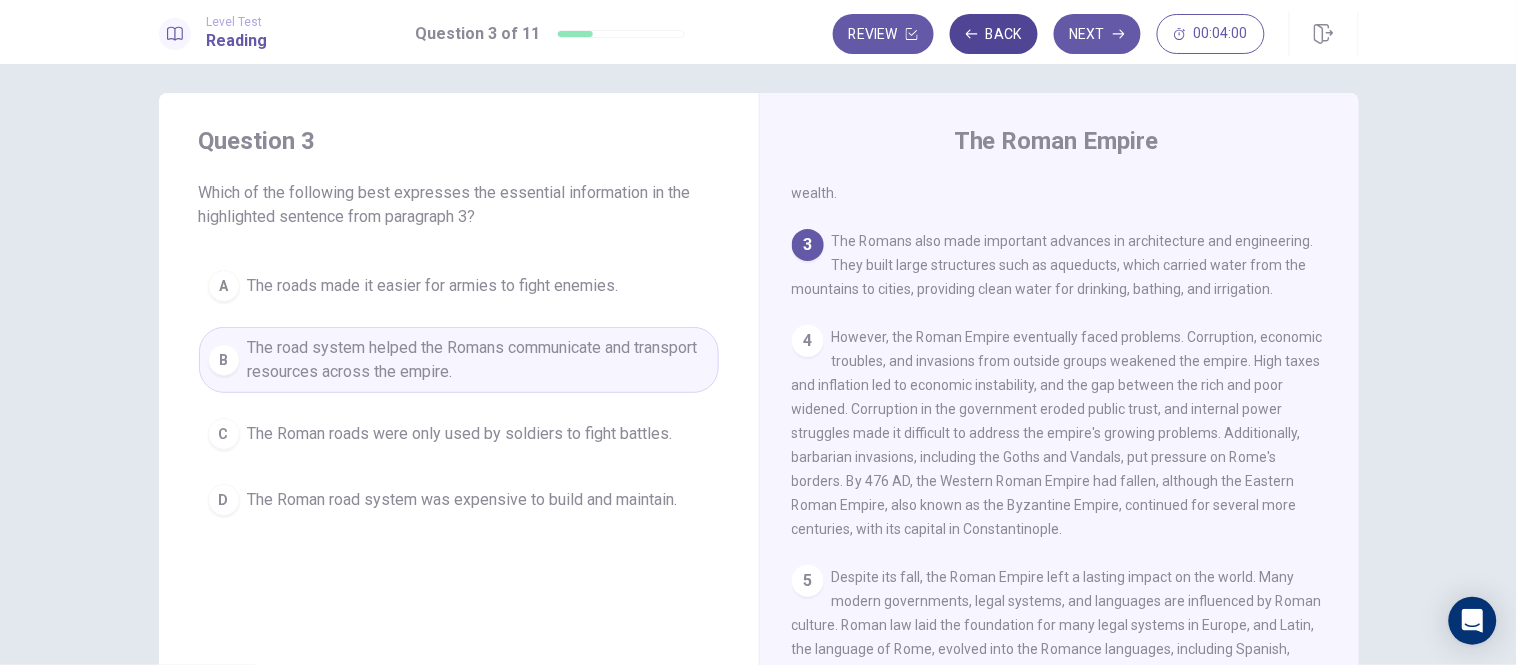click on "Back" at bounding box center [994, 34] 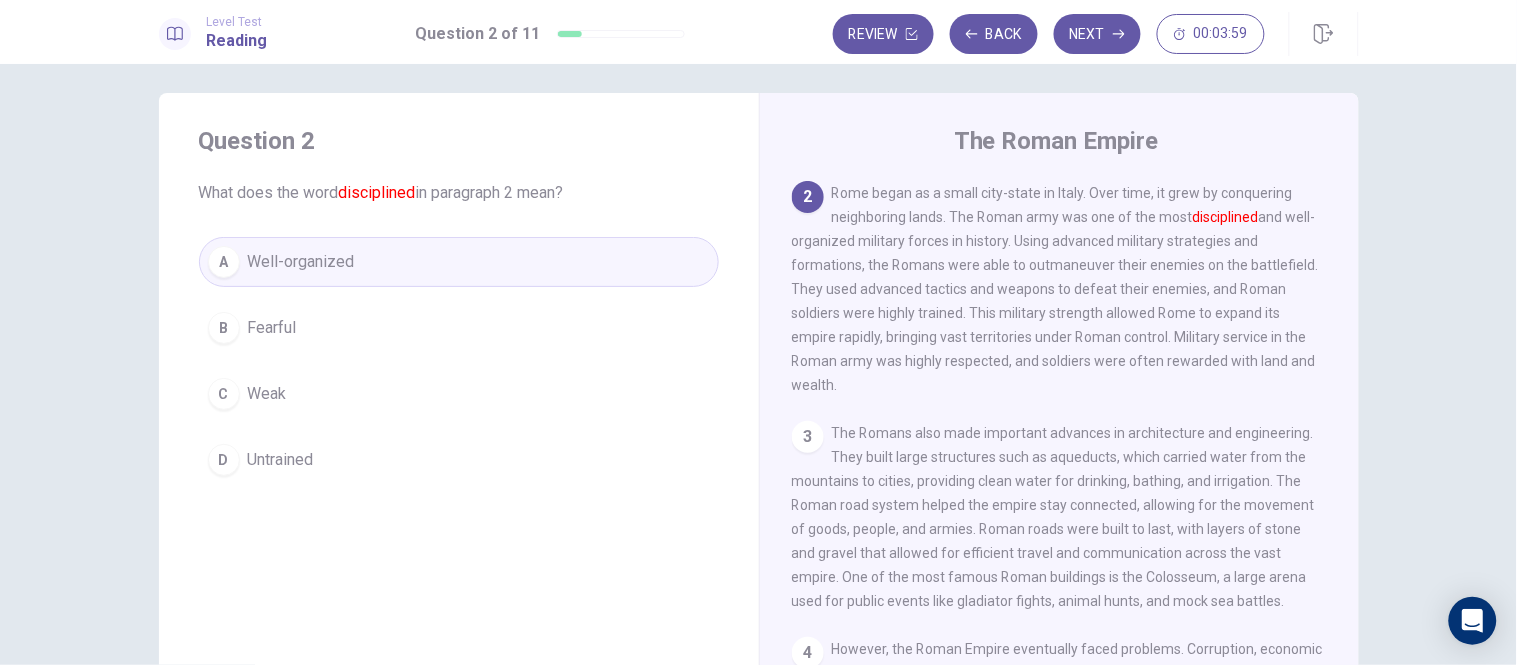 scroll, scrollTop: 303, scrollLeft: 0, axis: vertical 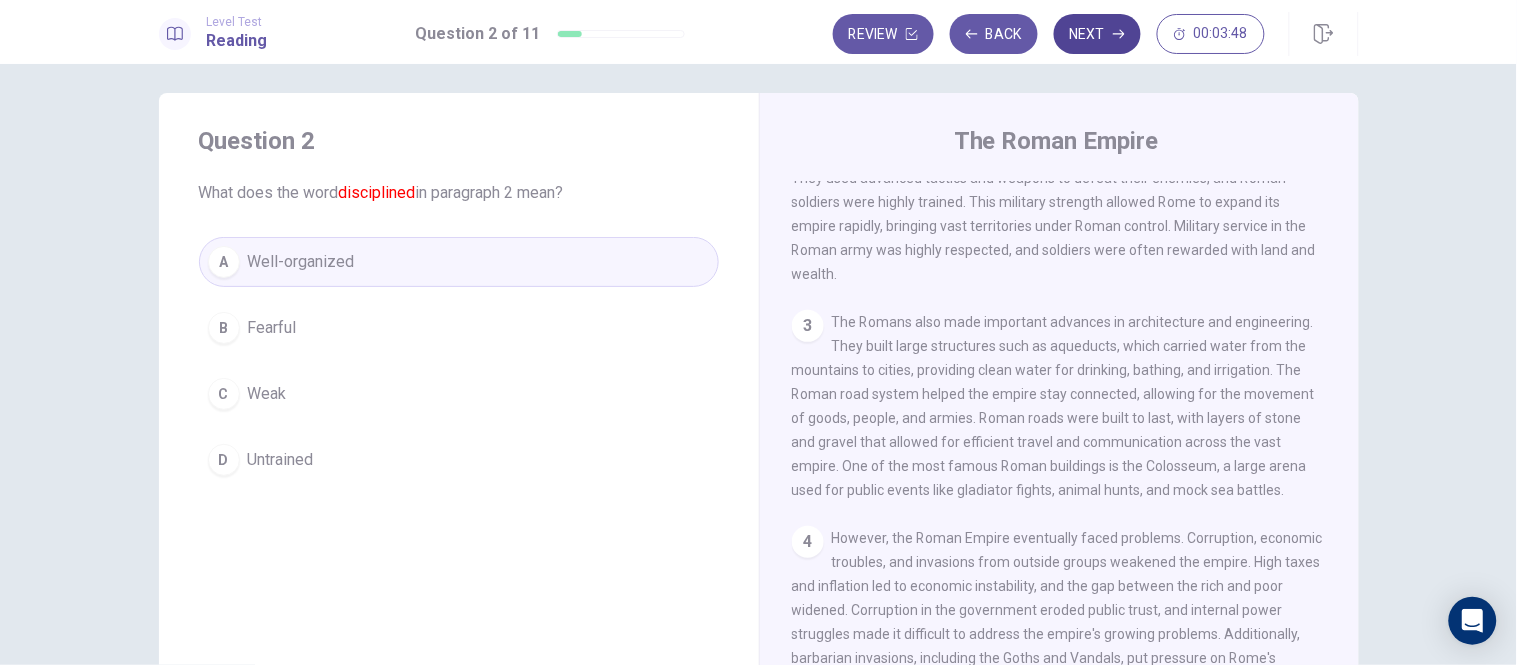 click on "Next" at bounding box center [1097, 34] 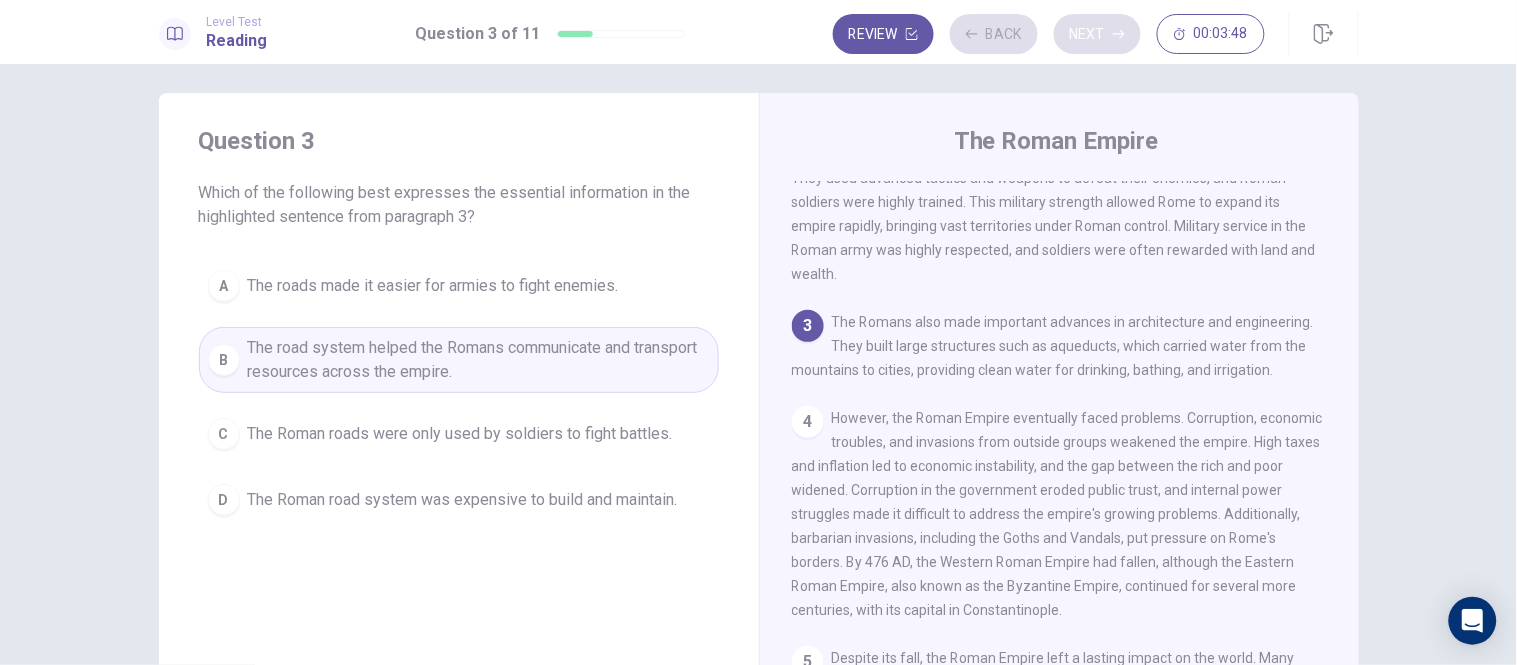 scroll, scrollTop: 384, scrollLeft: 0, axis: vertical 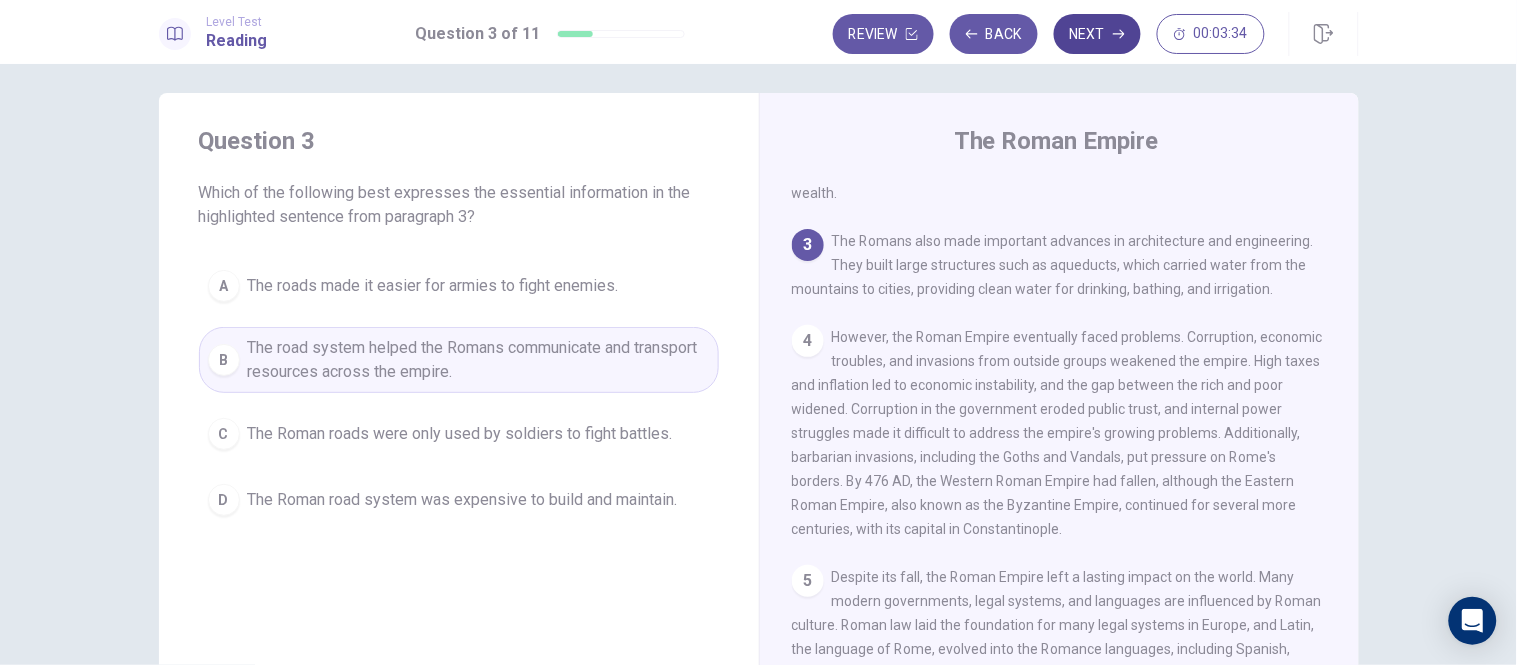 click on "Next" at bounding box center [1097, 34] 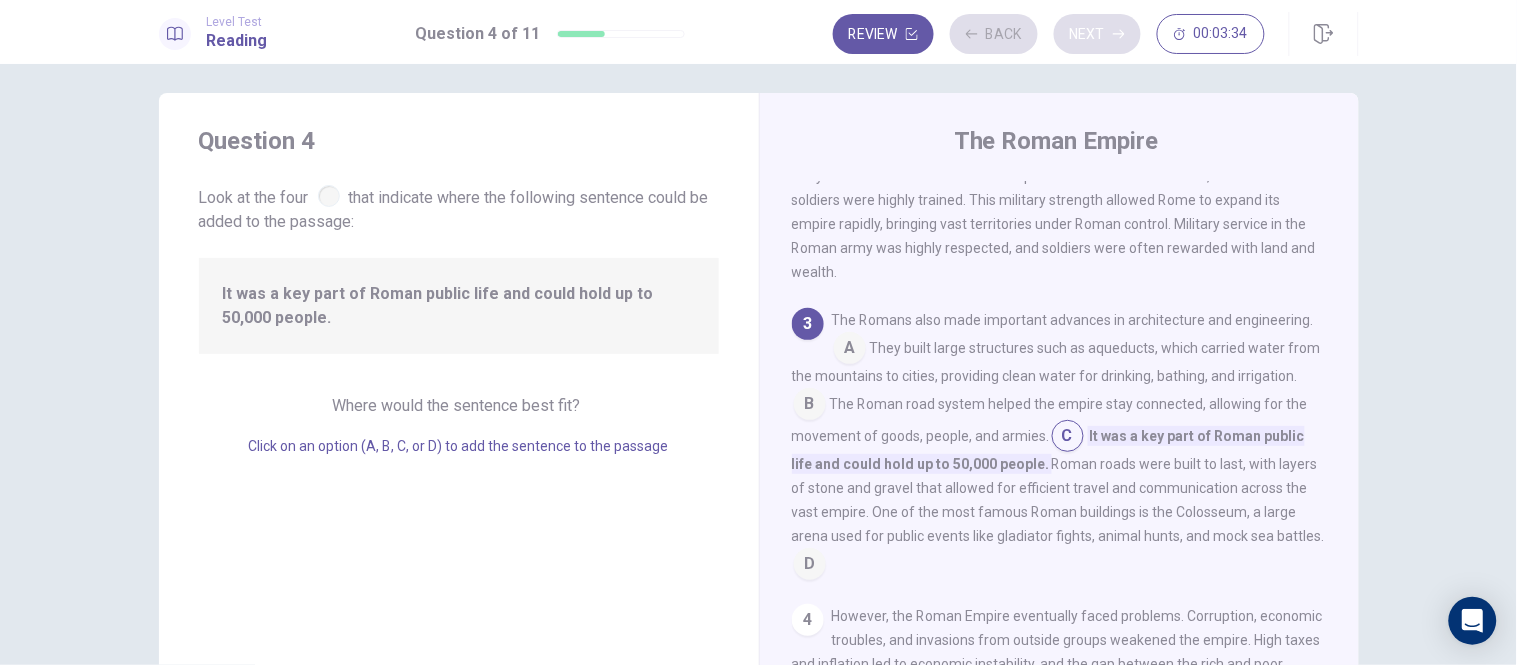 scroll, scrollTop: 328, scrollLeft: 0, axis: vertical 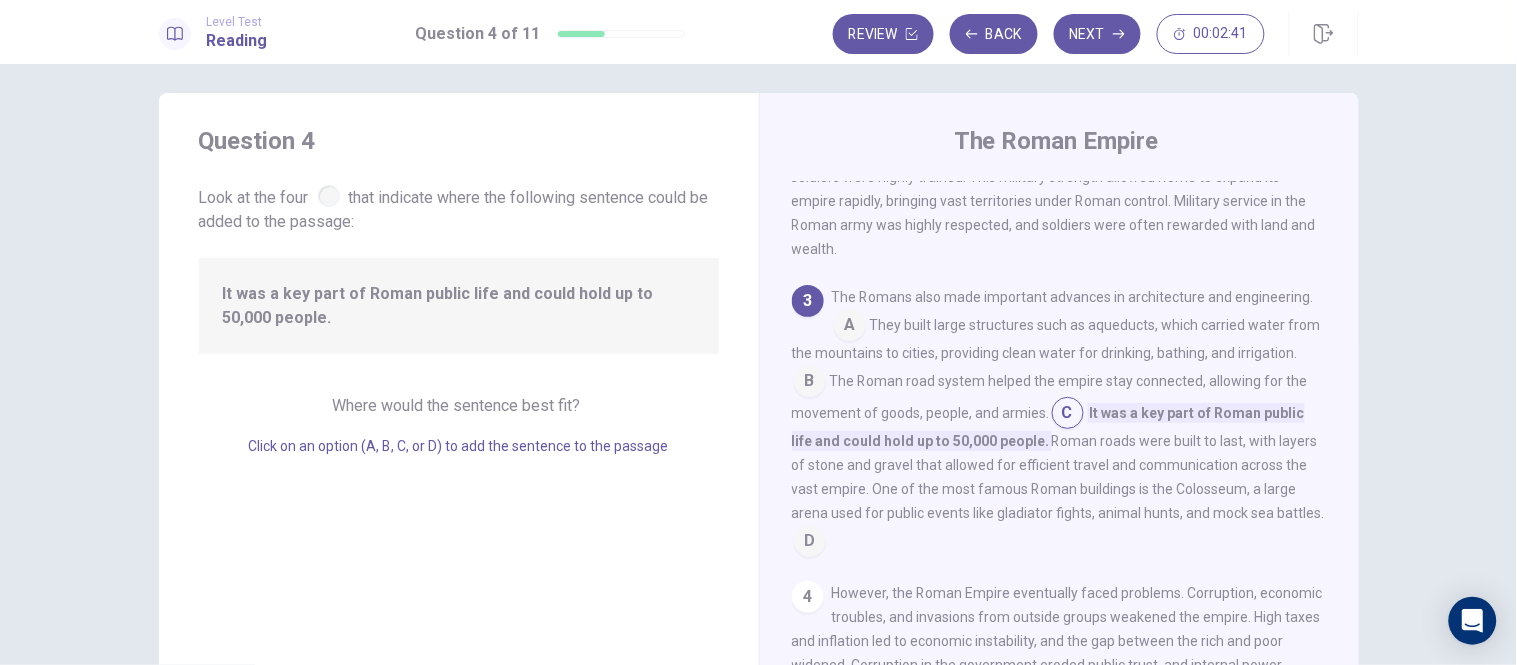 click at bounding box center [810, 543] 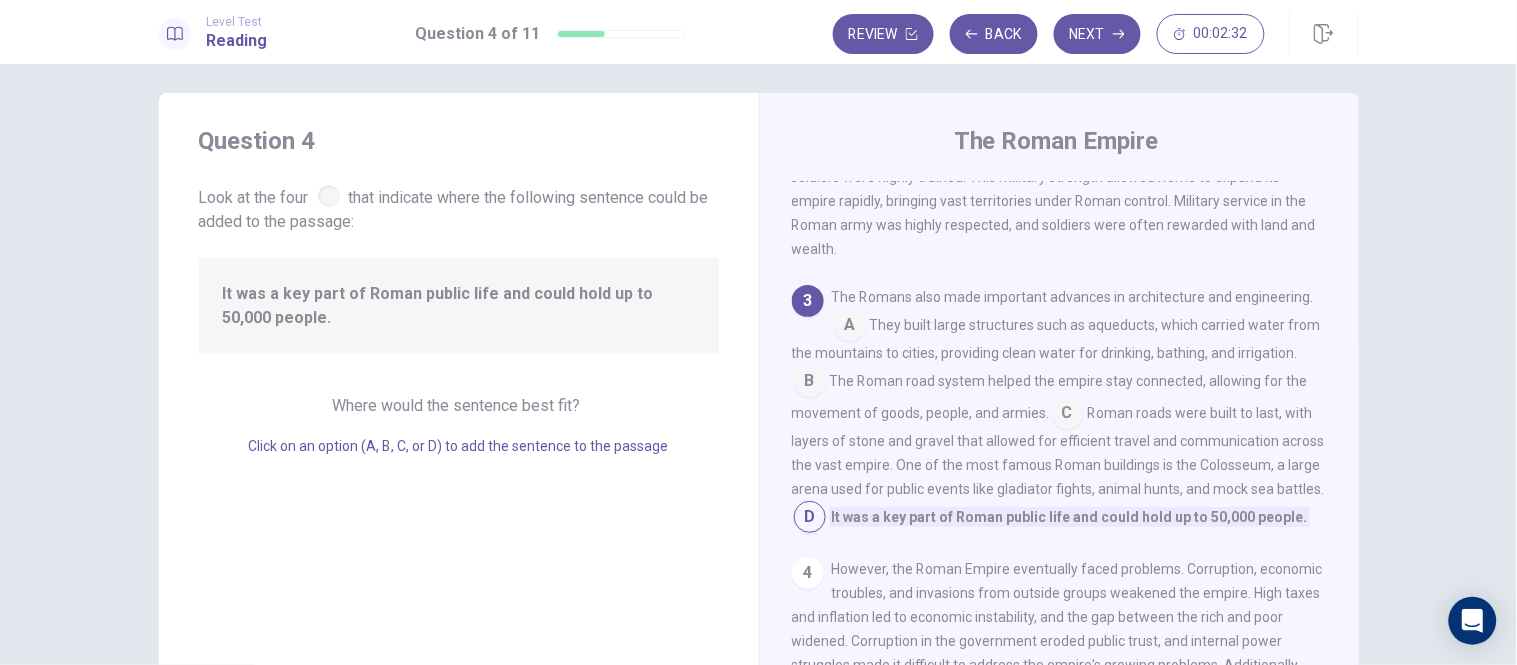 click on "The Romans also made important advances in architecture and engineering.  A  They built large structures such as aqueducts, which carried water from the mountains to cities, providing clean water for drinking, bathing, and irrigation.  B  The Roman road system helped the empire stay connected, allowing for the movement of goods, people, and armies.  C  Roman roads were built to last, with layers of stone and gravel that allowed for efficient travel and communication across the vast empire. One of the most famous Roman buildings is the Colosseum, a large arena used for public events like gladiator fights, animal hunts, and mock sea battles.  D It was a key part of Roman public life and could hold up to 50,000 people." at bounding box center (1060, 409) 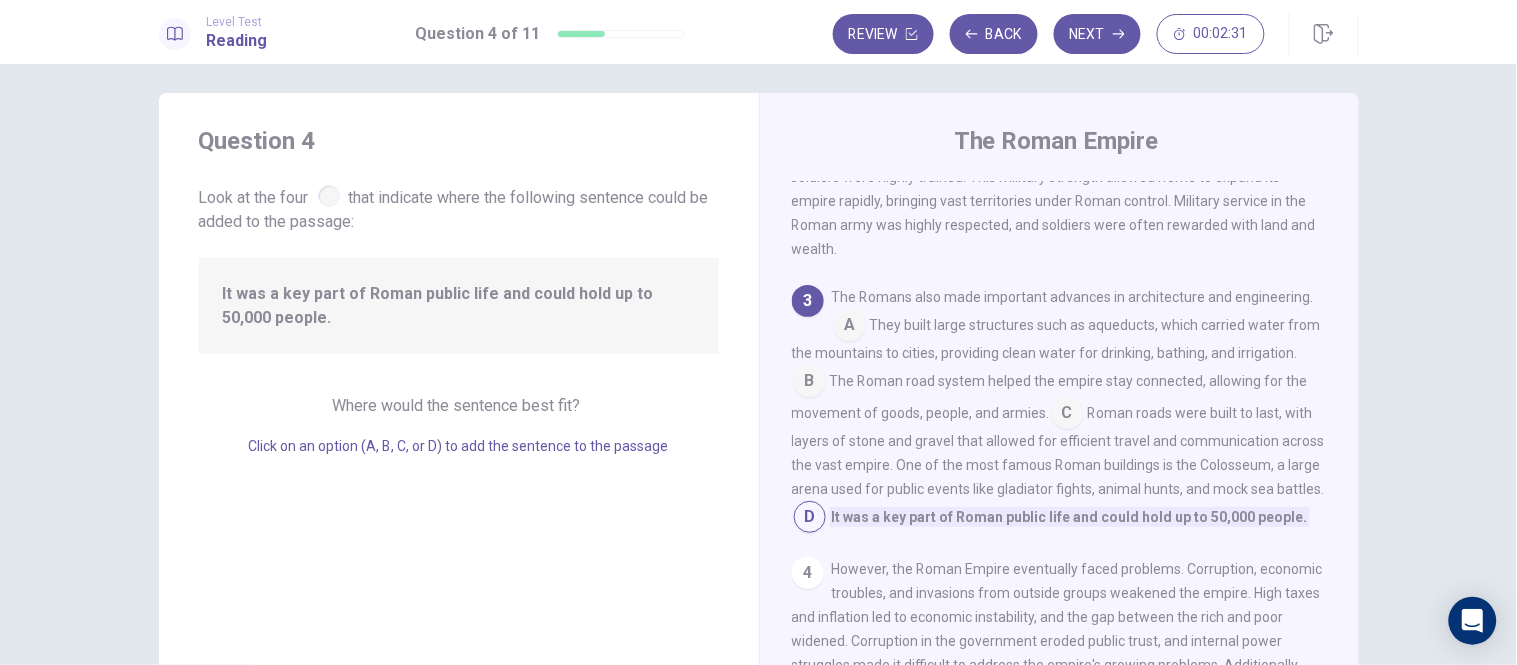 click at bounding box center (810, 519) 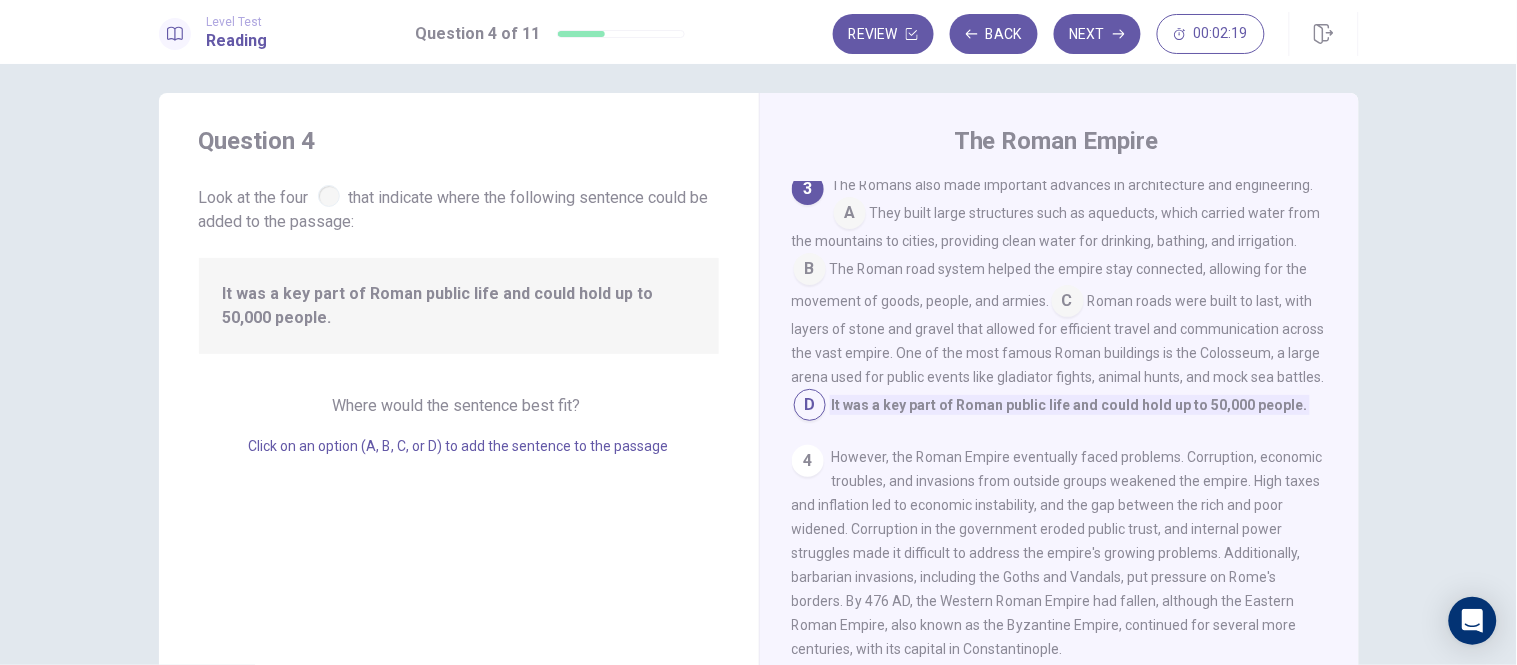 scroll, scrollTop: 328, scrollLeft: 0, axis: vertical 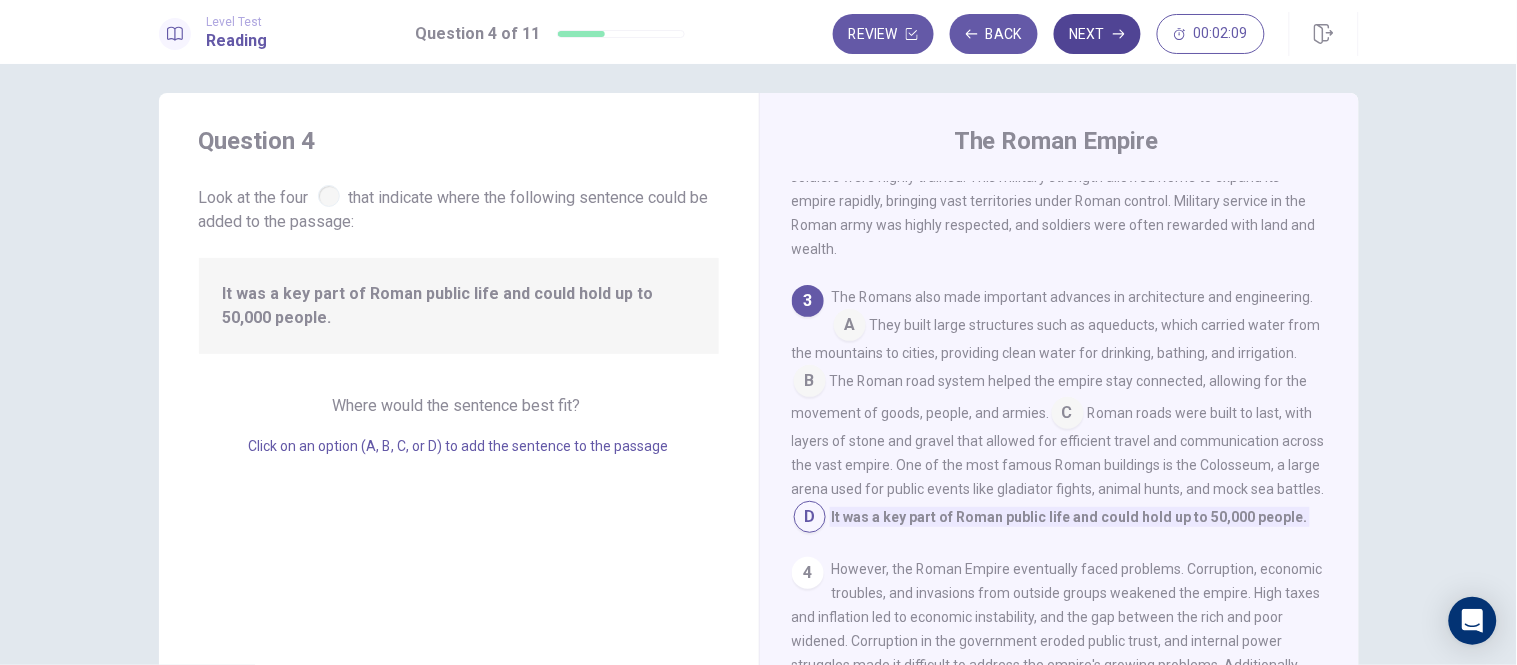 click on "Next" at bounding box center (1097, 34) 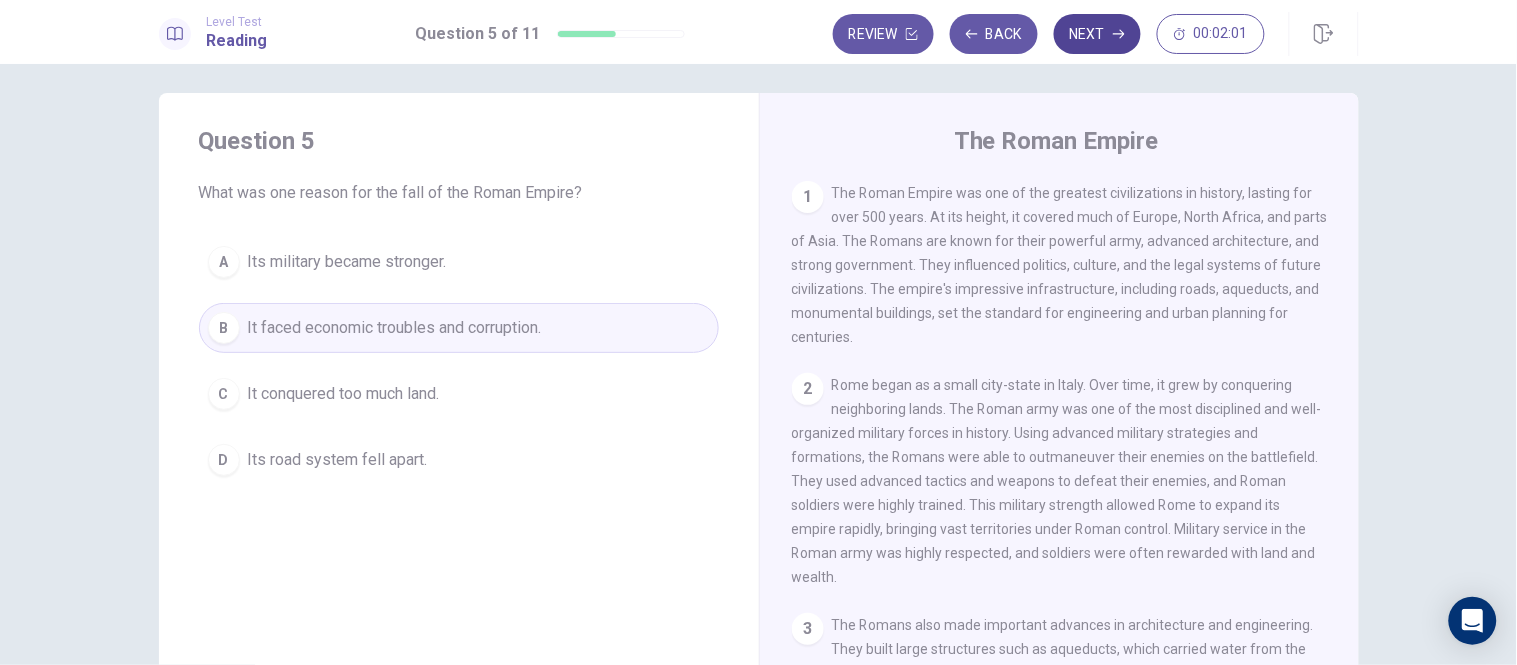 click on "Next" at bounding box center (1097, 34) 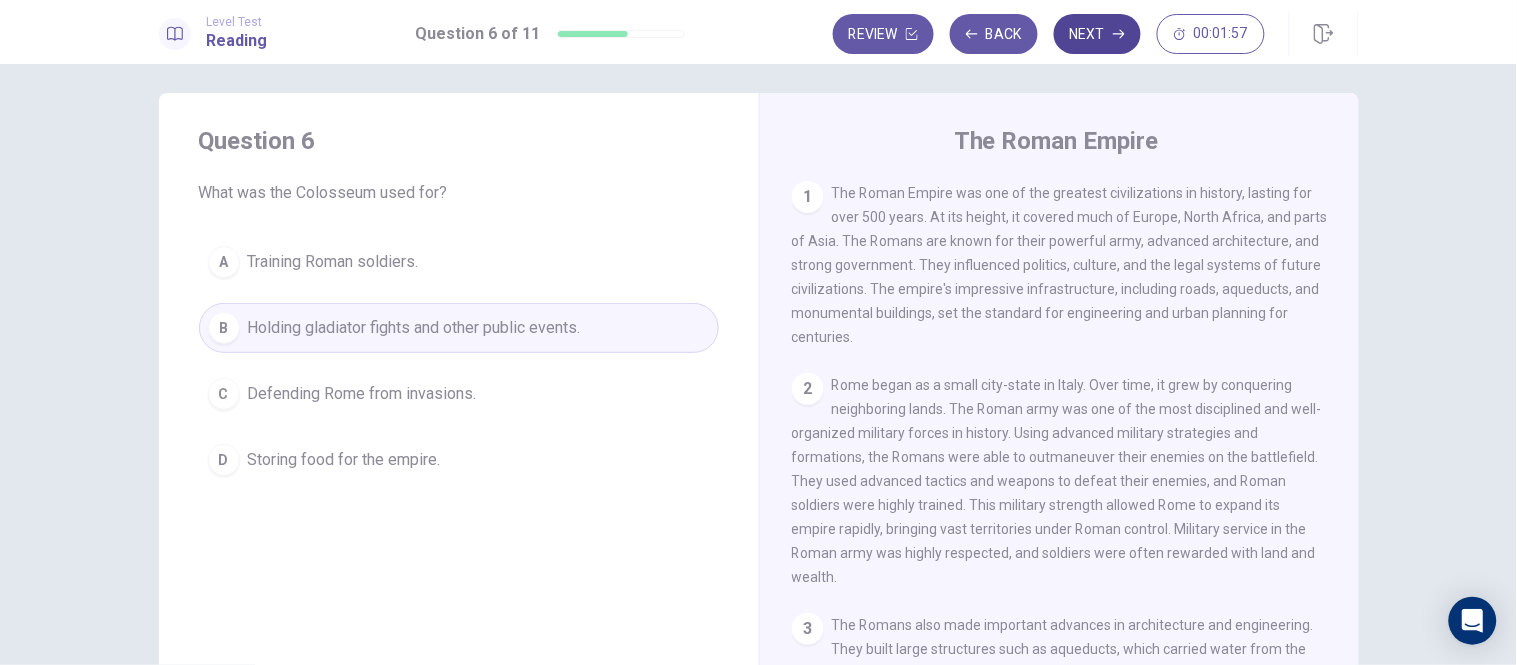 click on "Next" at bounding box center [1097, 34] 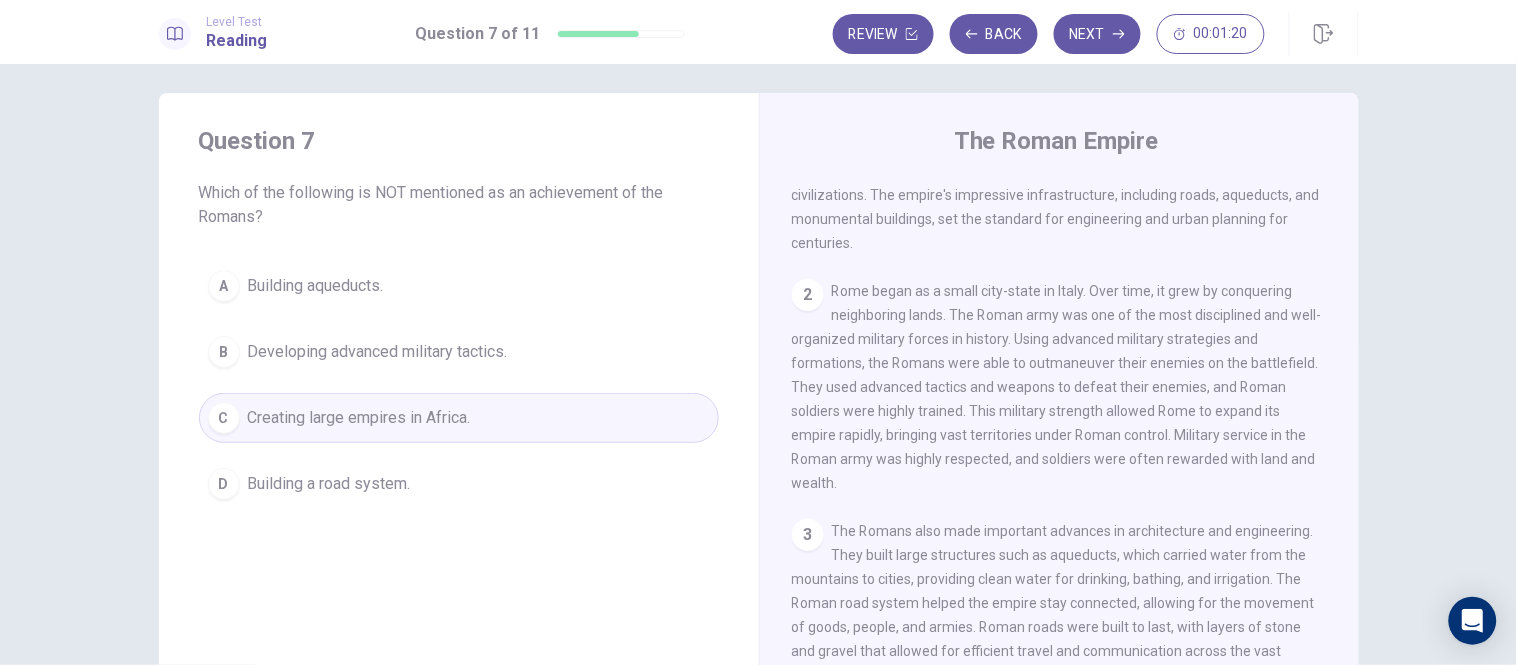 scroll, scrollTop: 222, scrollLeft: 0, axis: vertical 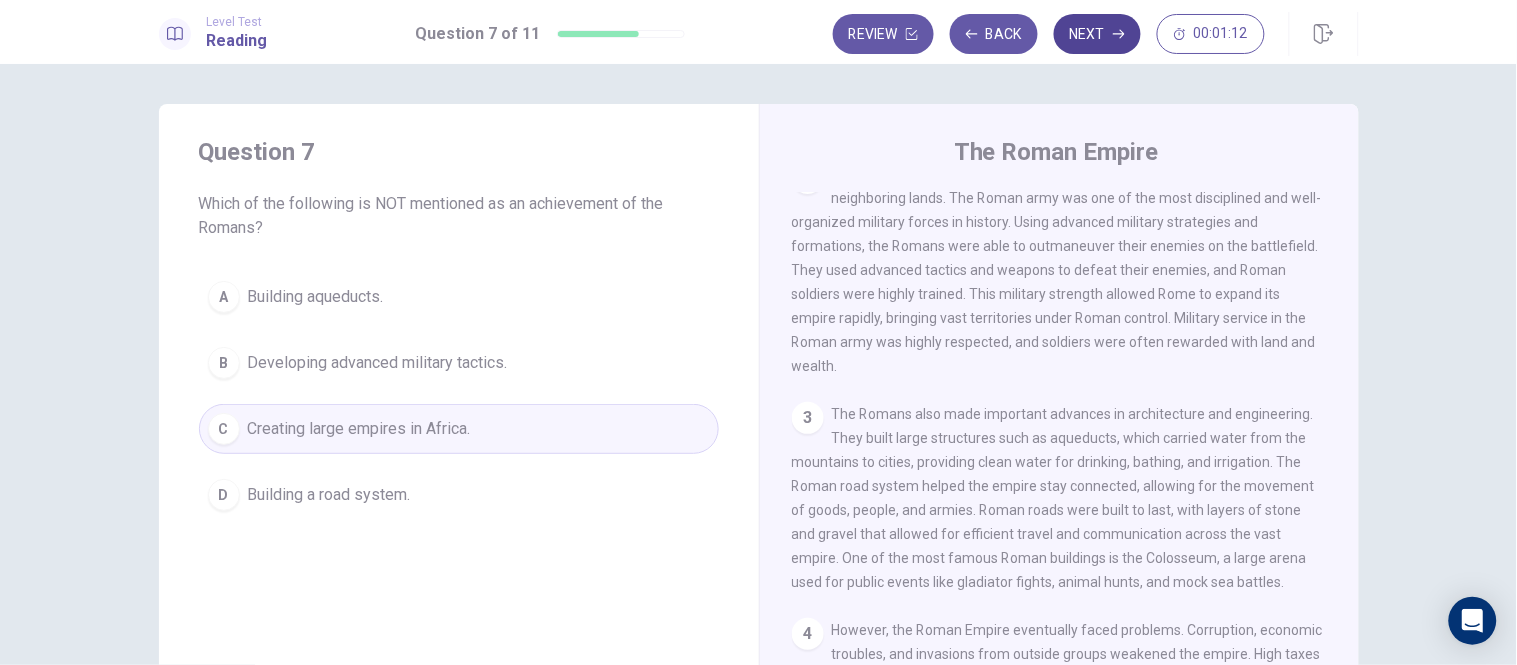 click on "Next" at bounding box center (1097, 34) 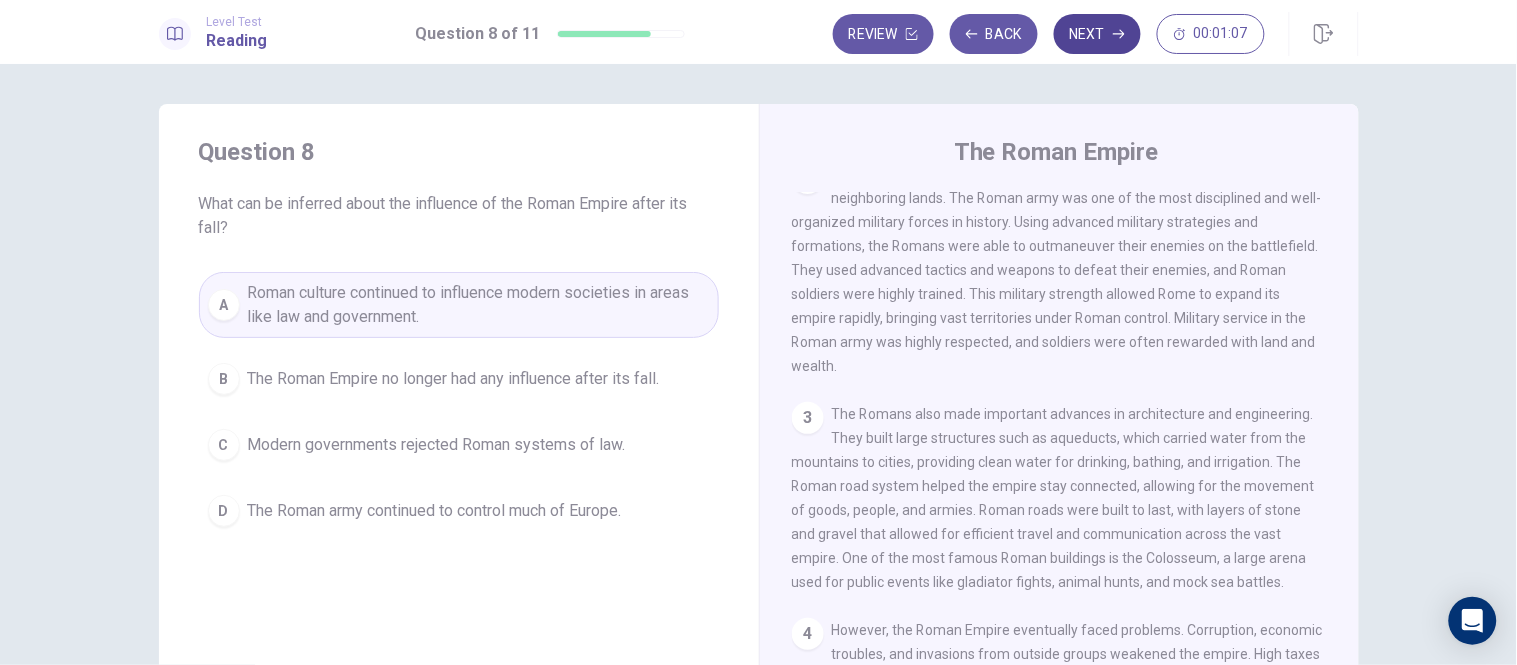 click on "Next" at bounding box center [1097, 34] 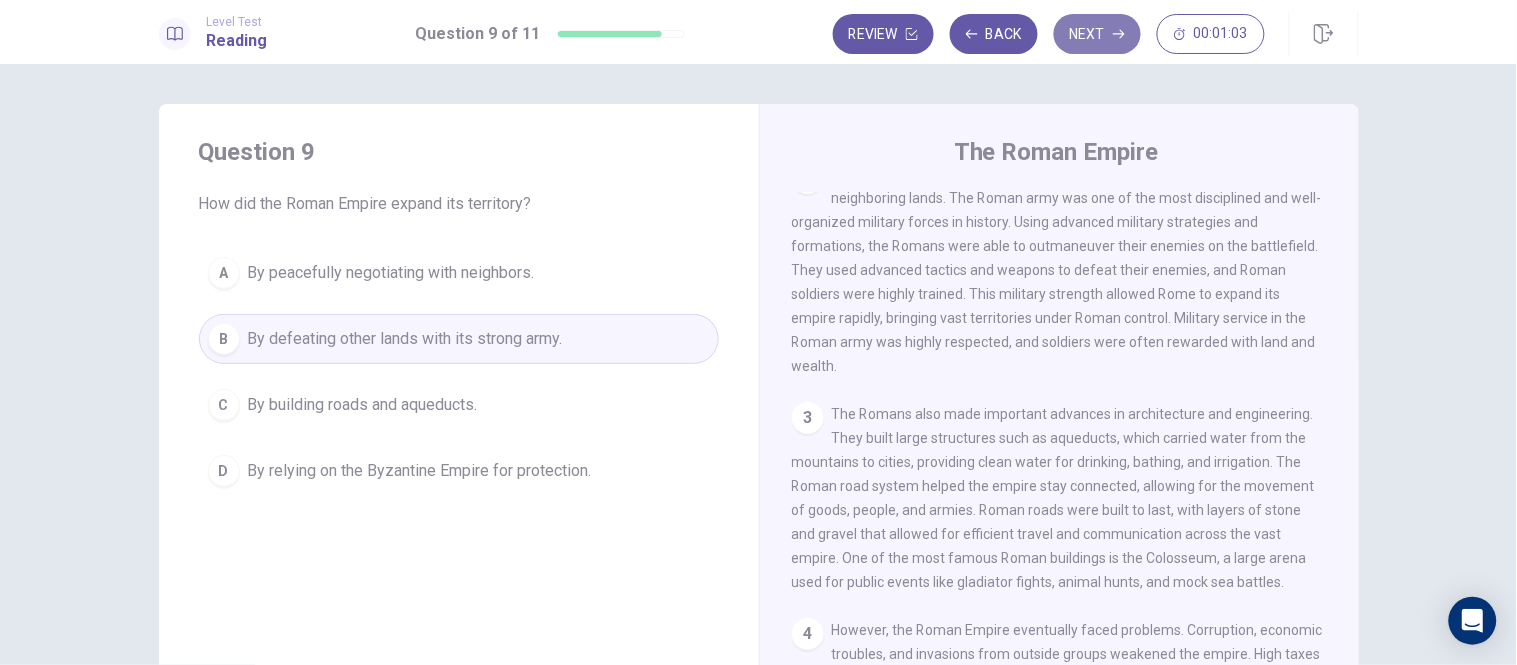click on "Next" at bounding box center [1097, 34] 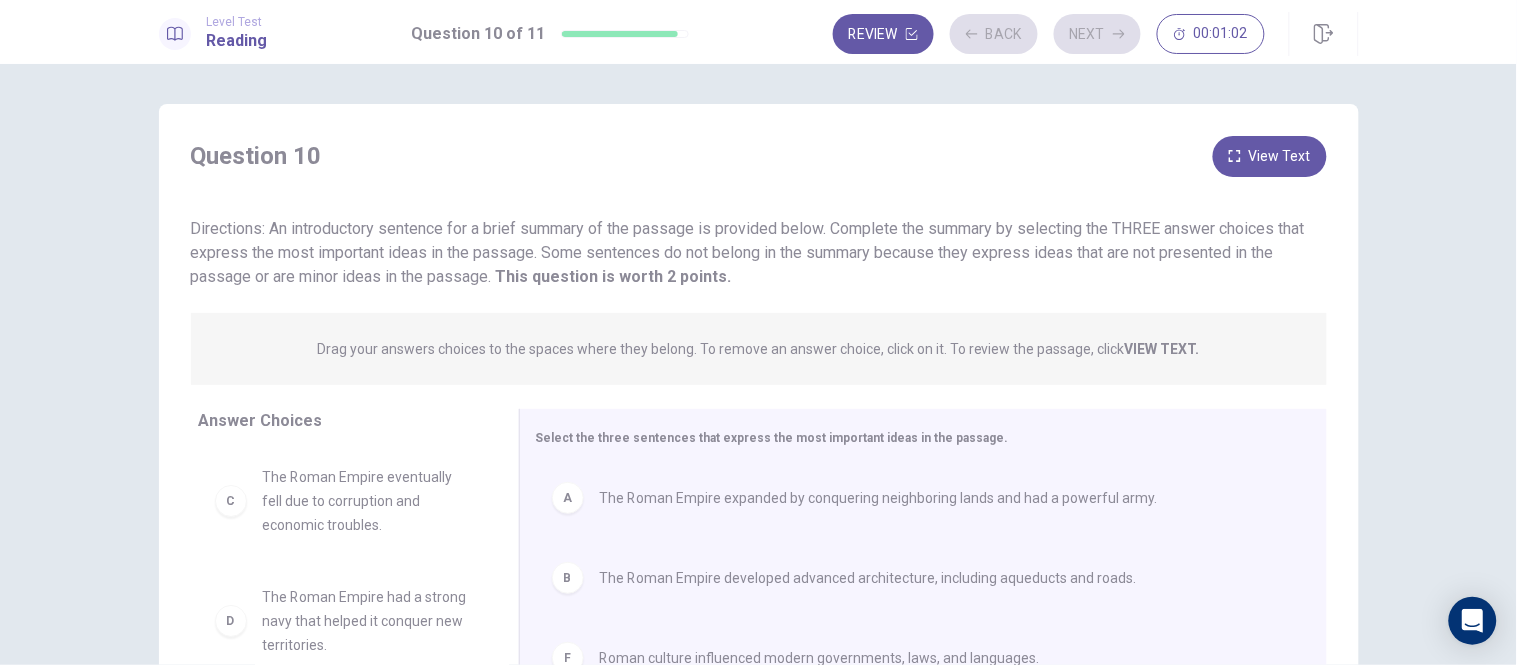 scroll, scrollTop: 111, scrollLeft: 0, axis: vertical 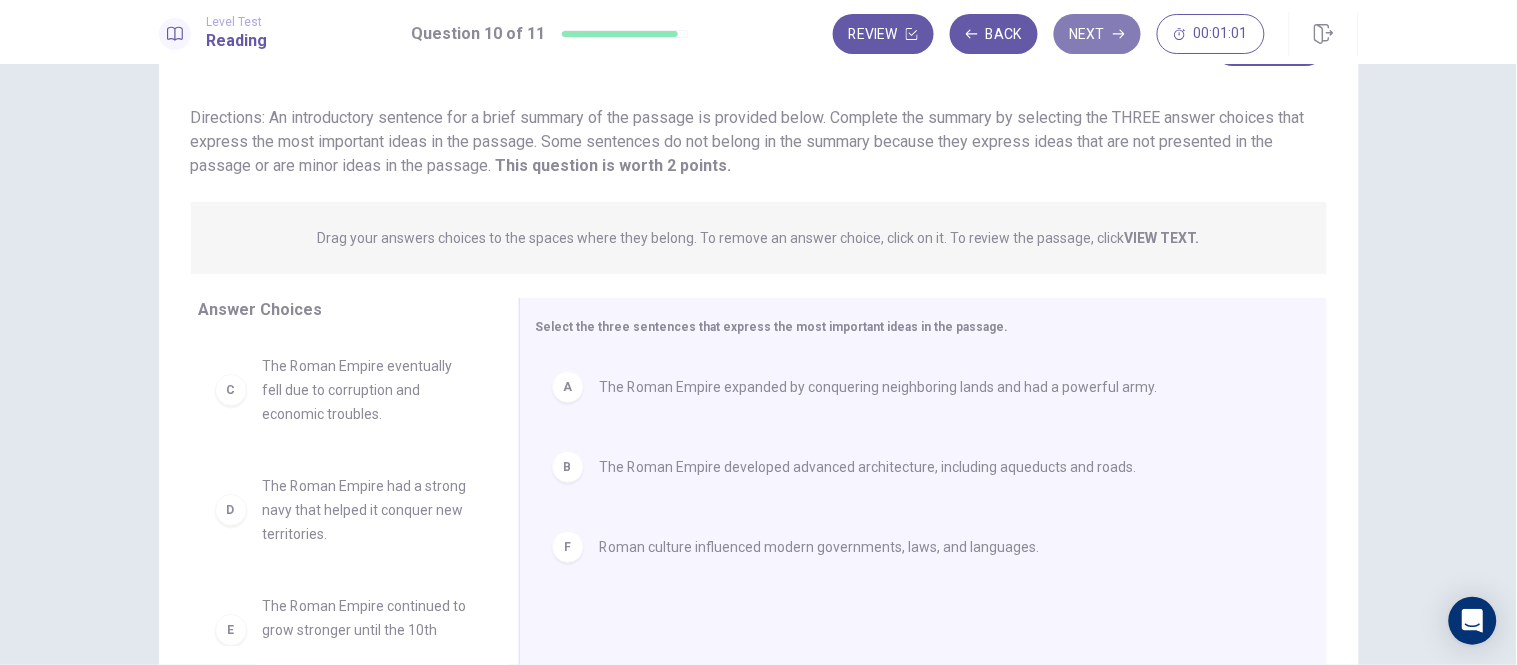 click on "Next" at bounding box center (1097, 34) 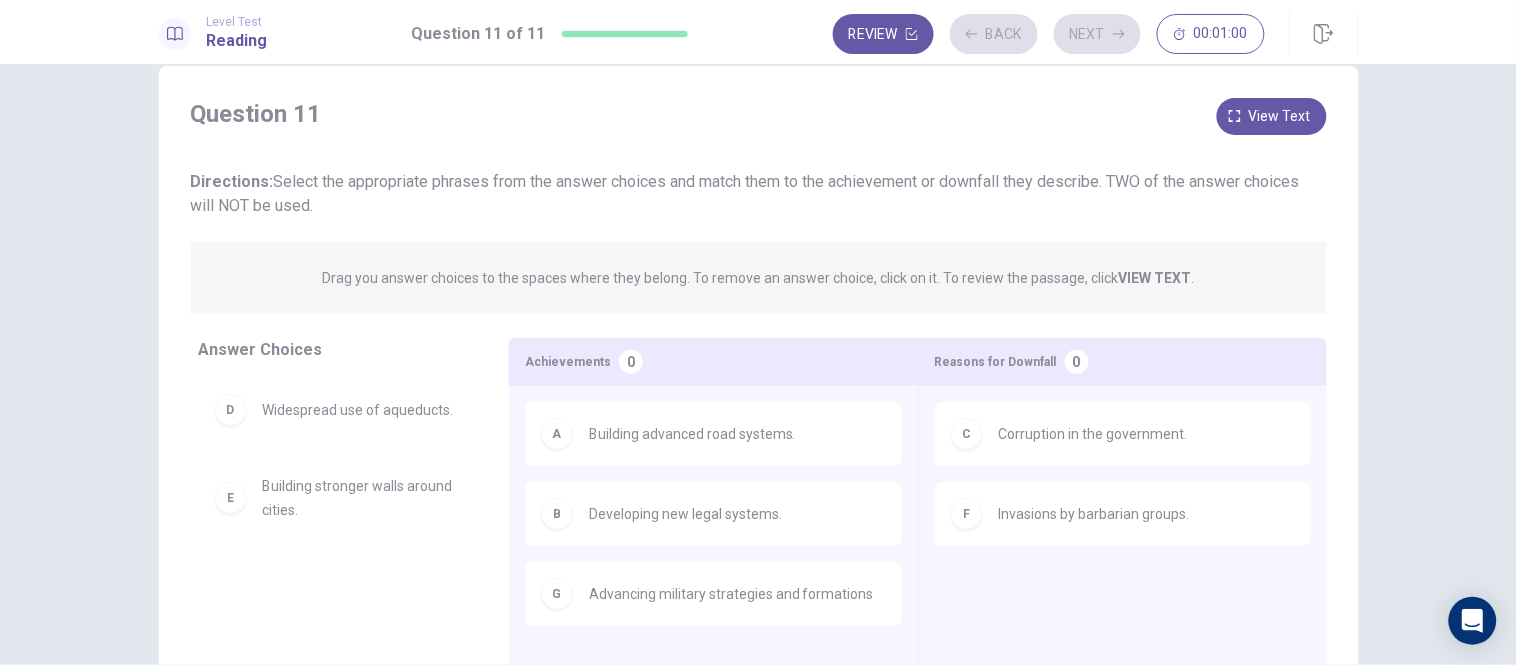 scroll, scrollTop: 0, scrollLeft: 0, axis: both 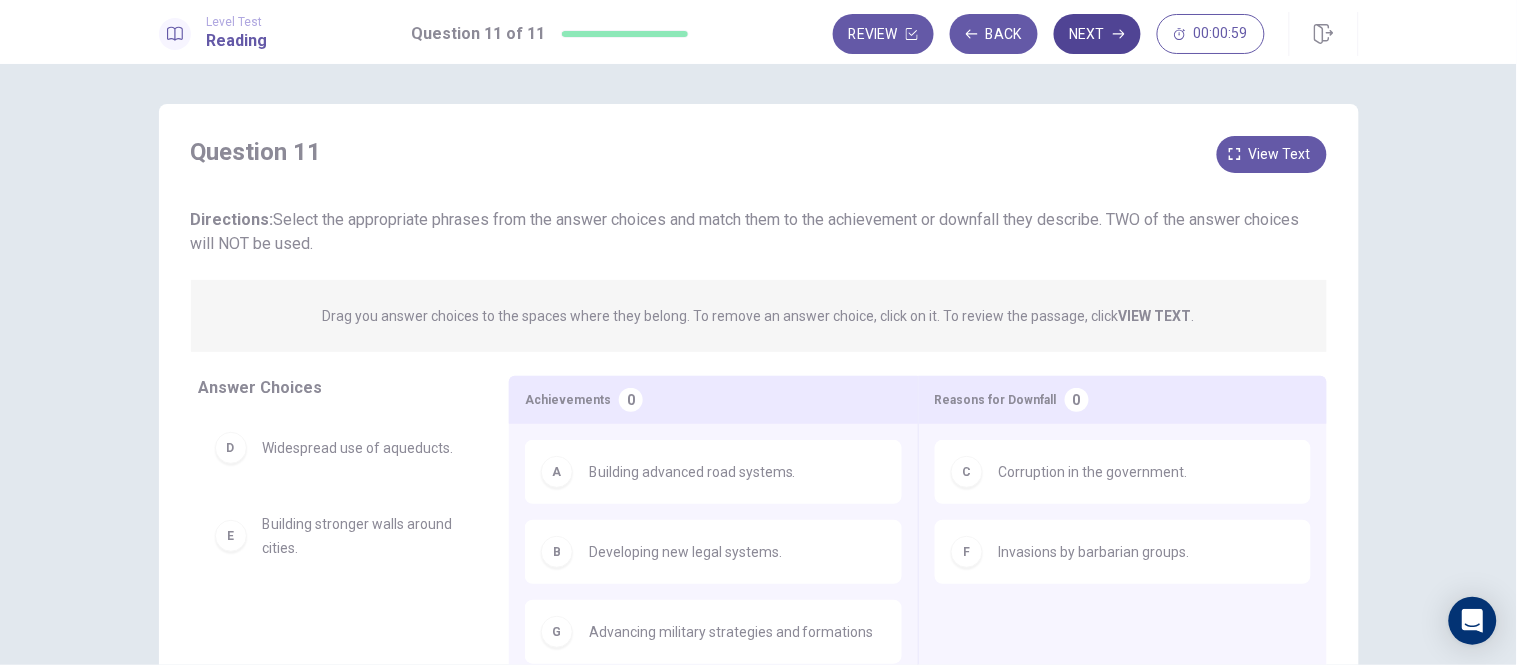 click 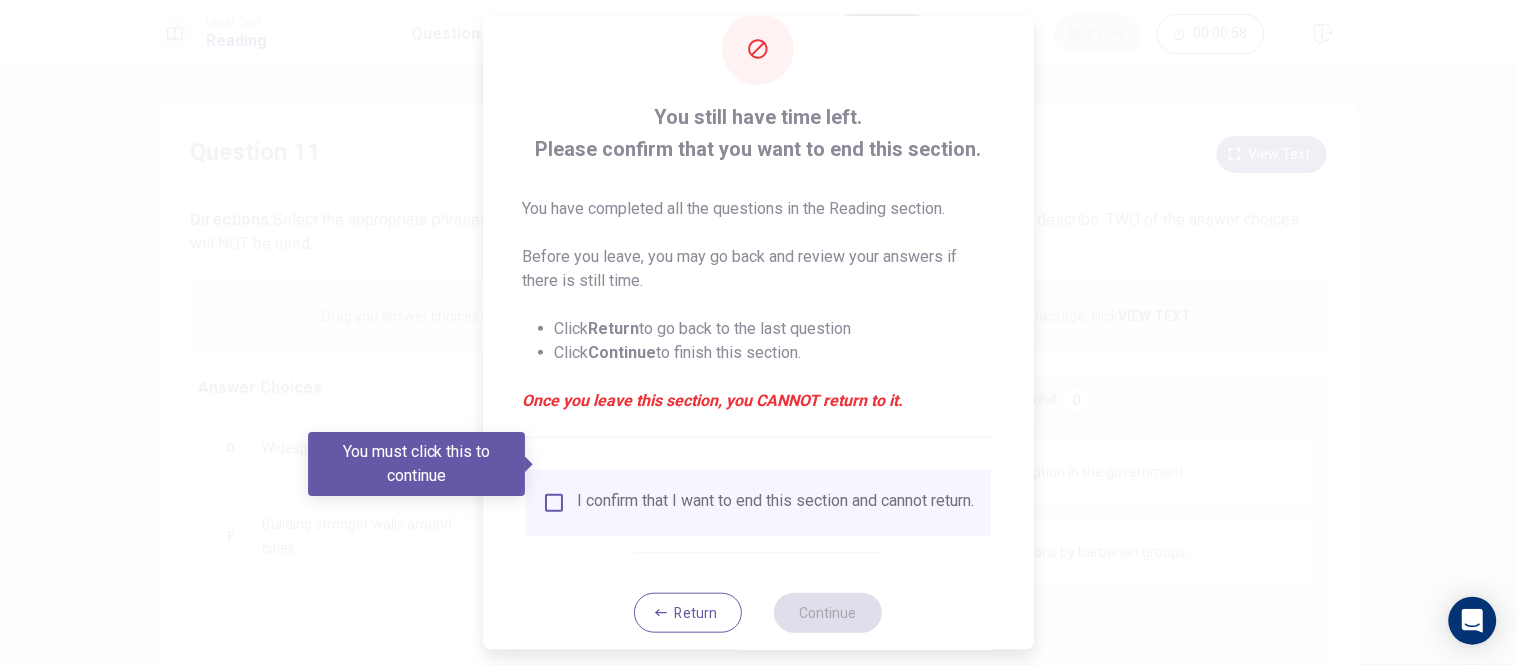 scroll, scrollTop: 82, scrollLeft: 0, axis: vertical 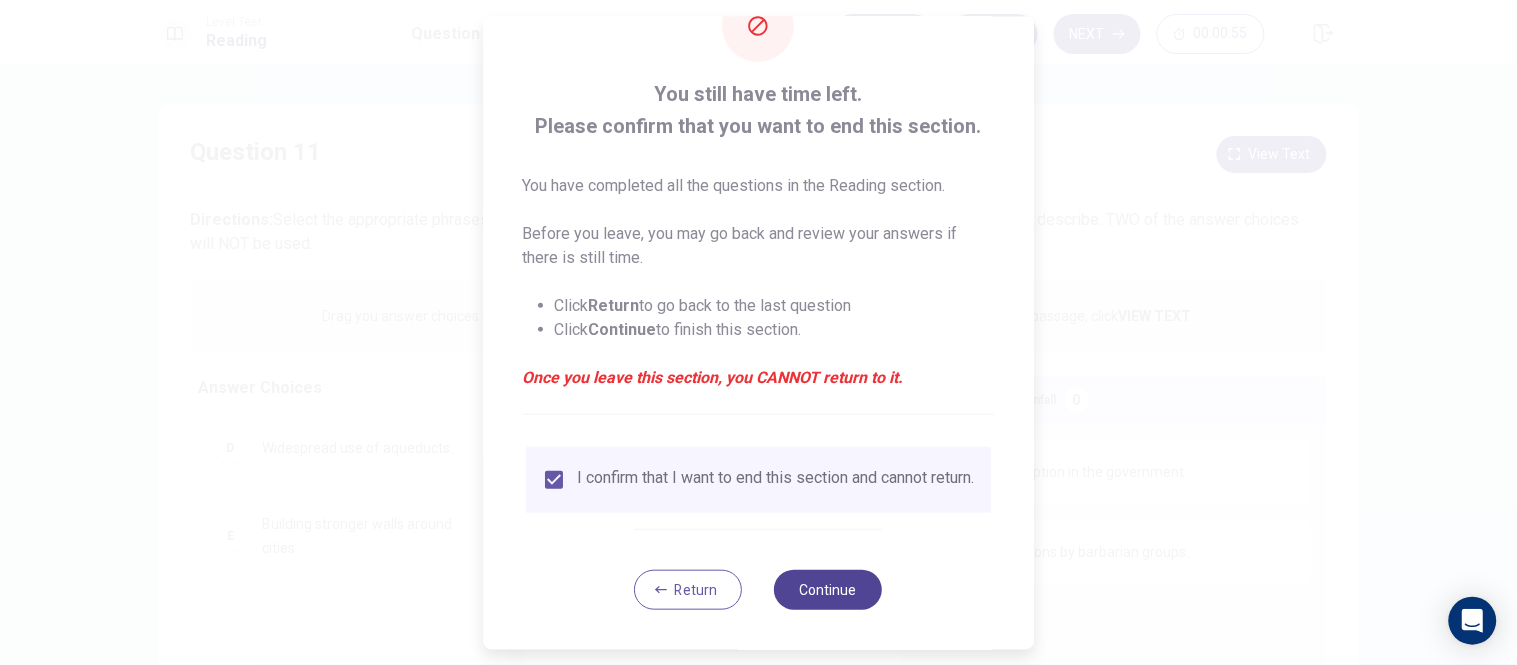 click on "Continue" at bounding box center [829, 589] 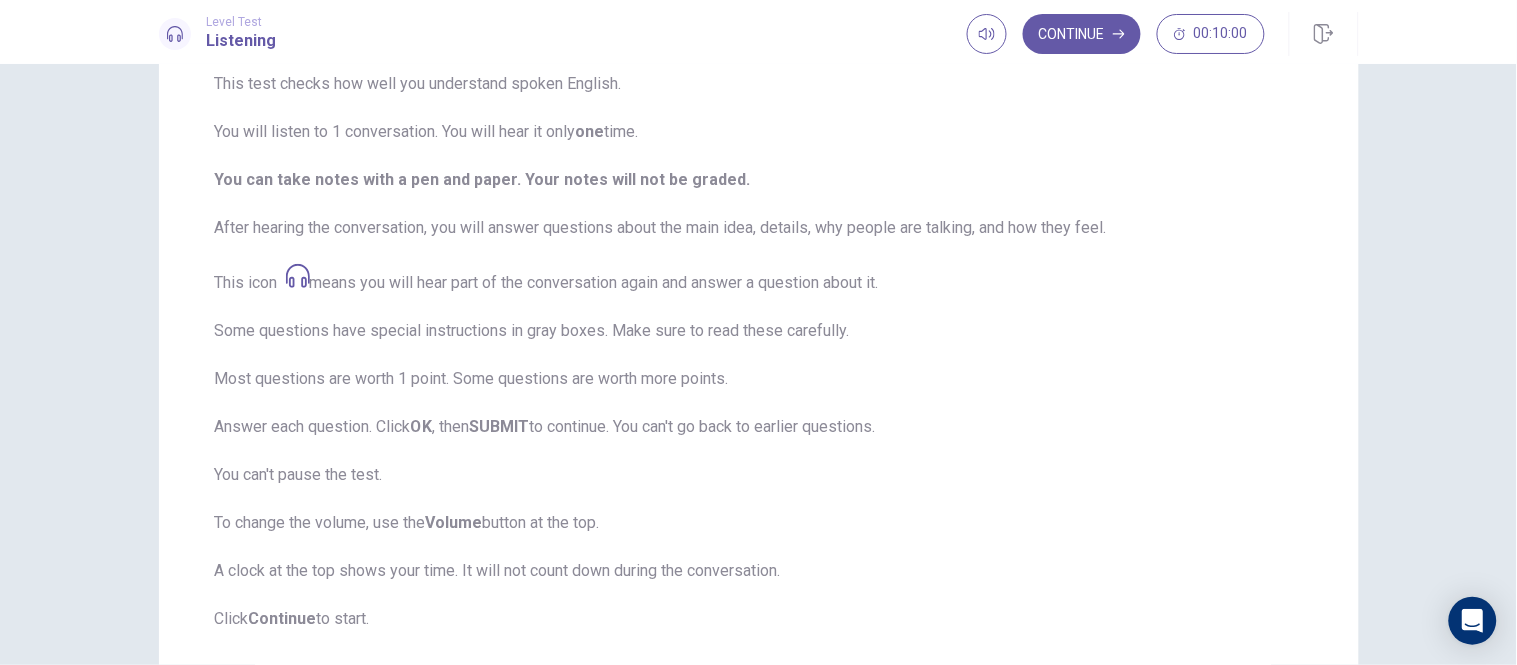 scroll, scrollTop: 293, scrollLeft: 0, axis: vertical 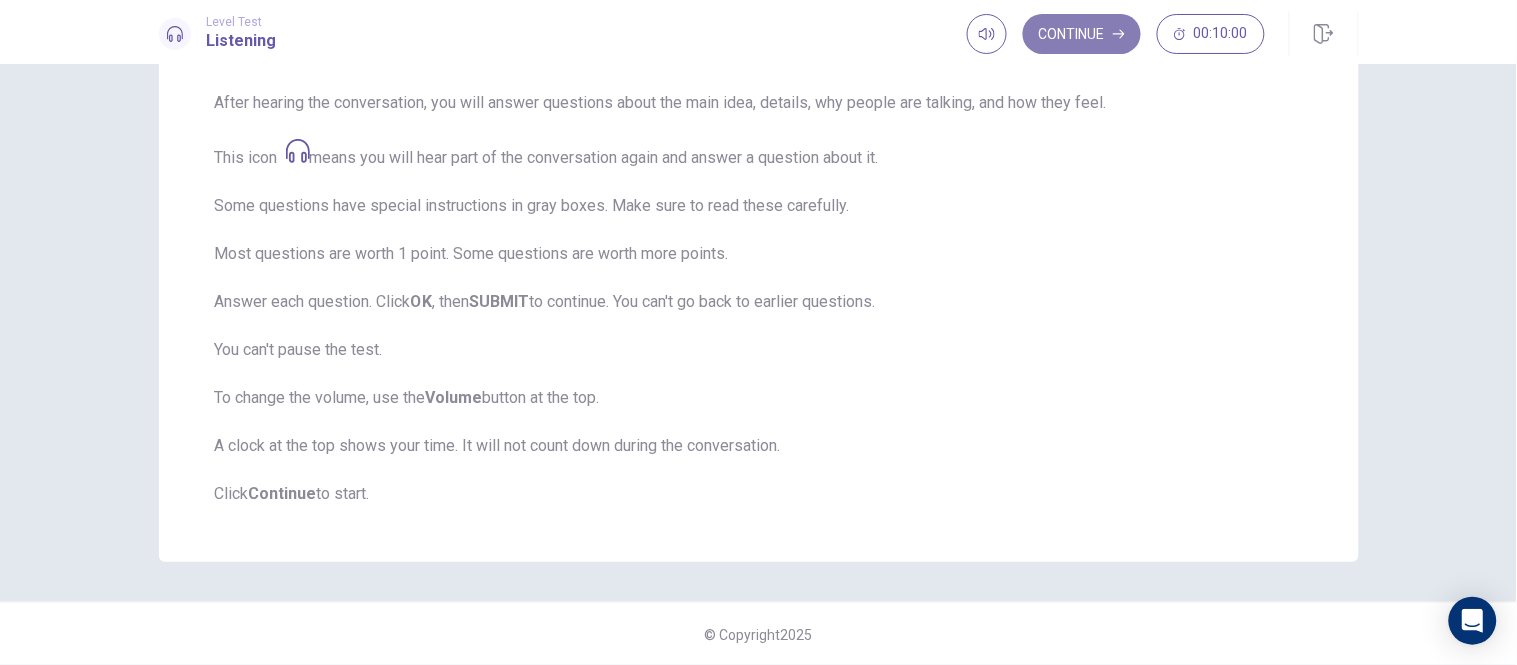 click on "Continue" at bounding box center [1082, 34] 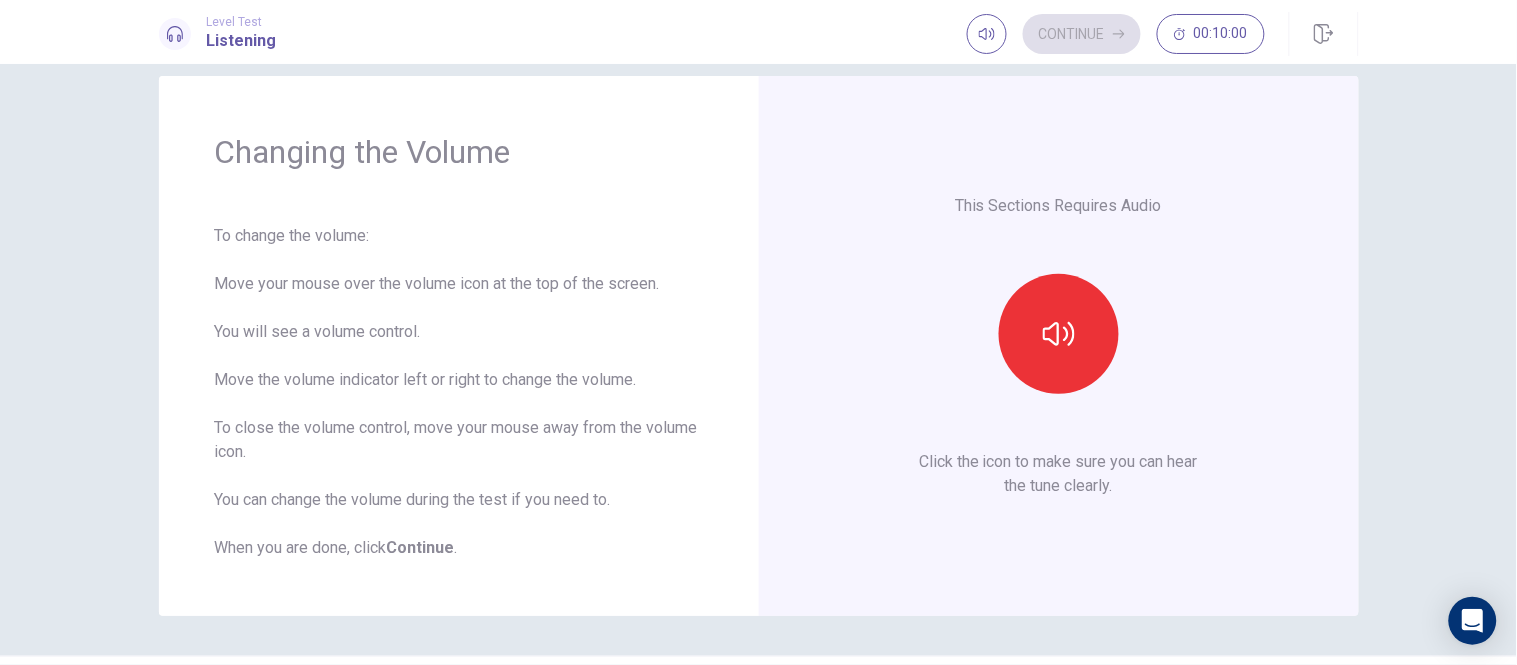 scroll, scrollTop: 0, scrollLeft: 0, axis: both 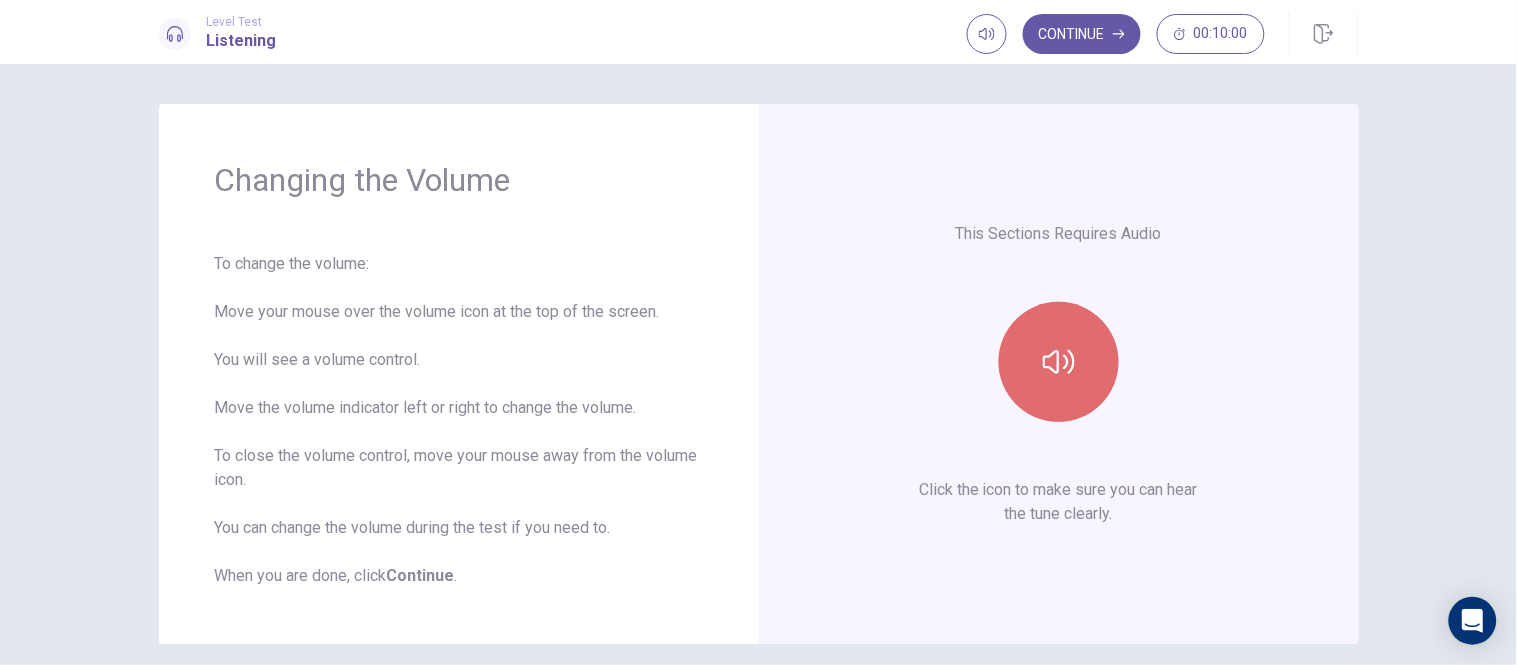 click at bounding box center (1059, 362) 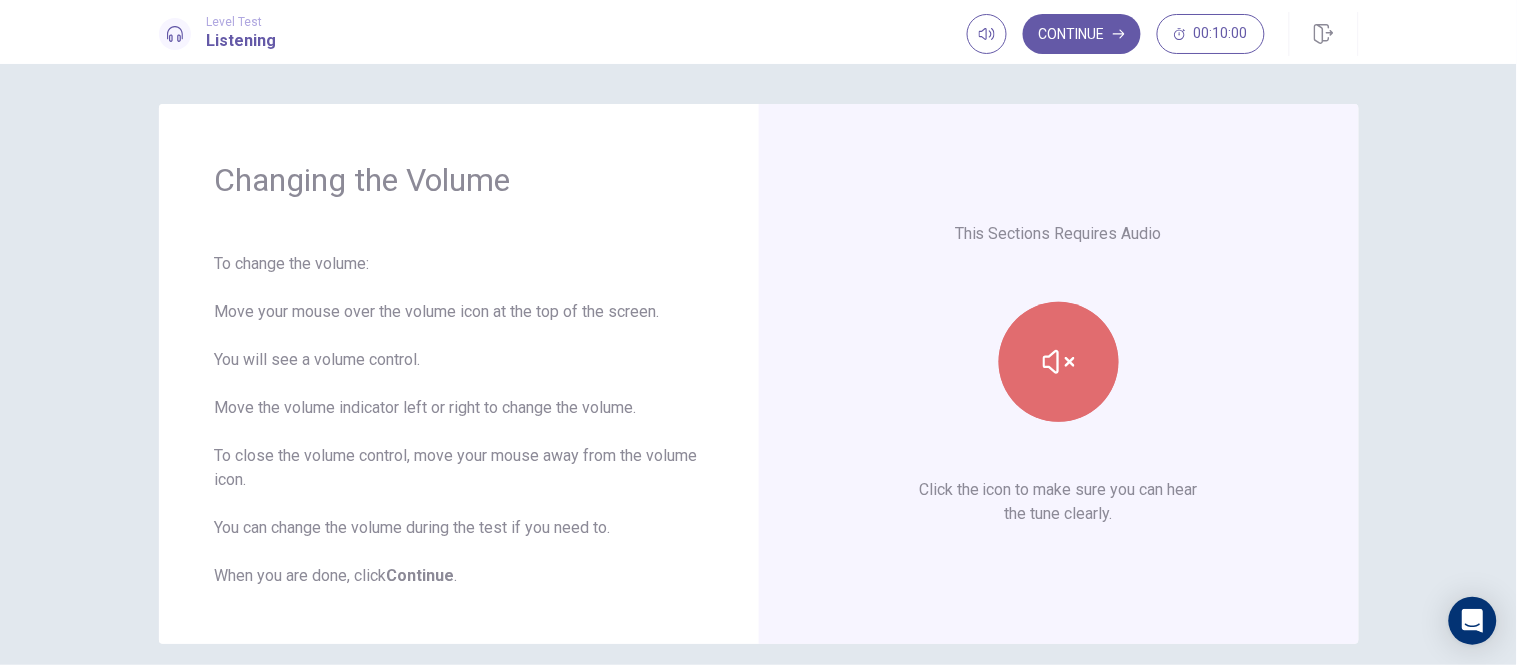 click 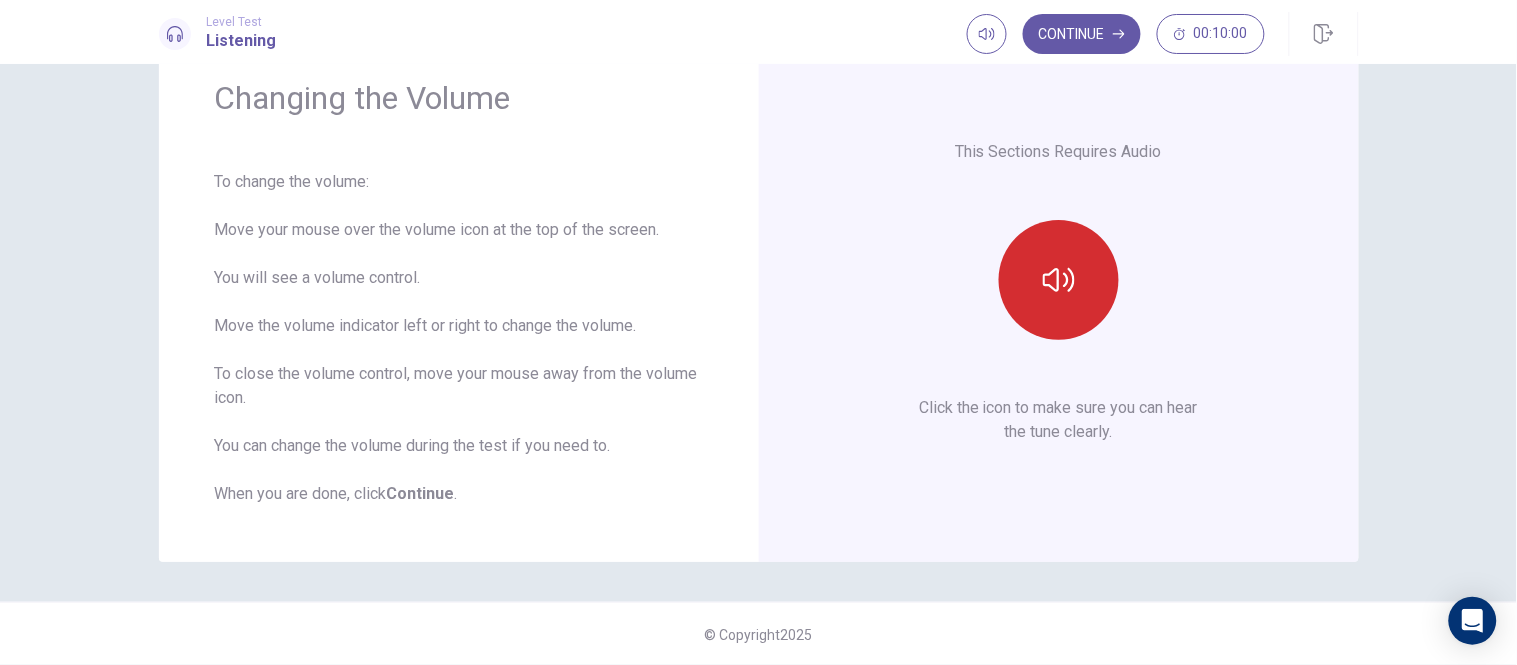 scroll, scrollTop: 0, scrollLeft: 0, axis: both 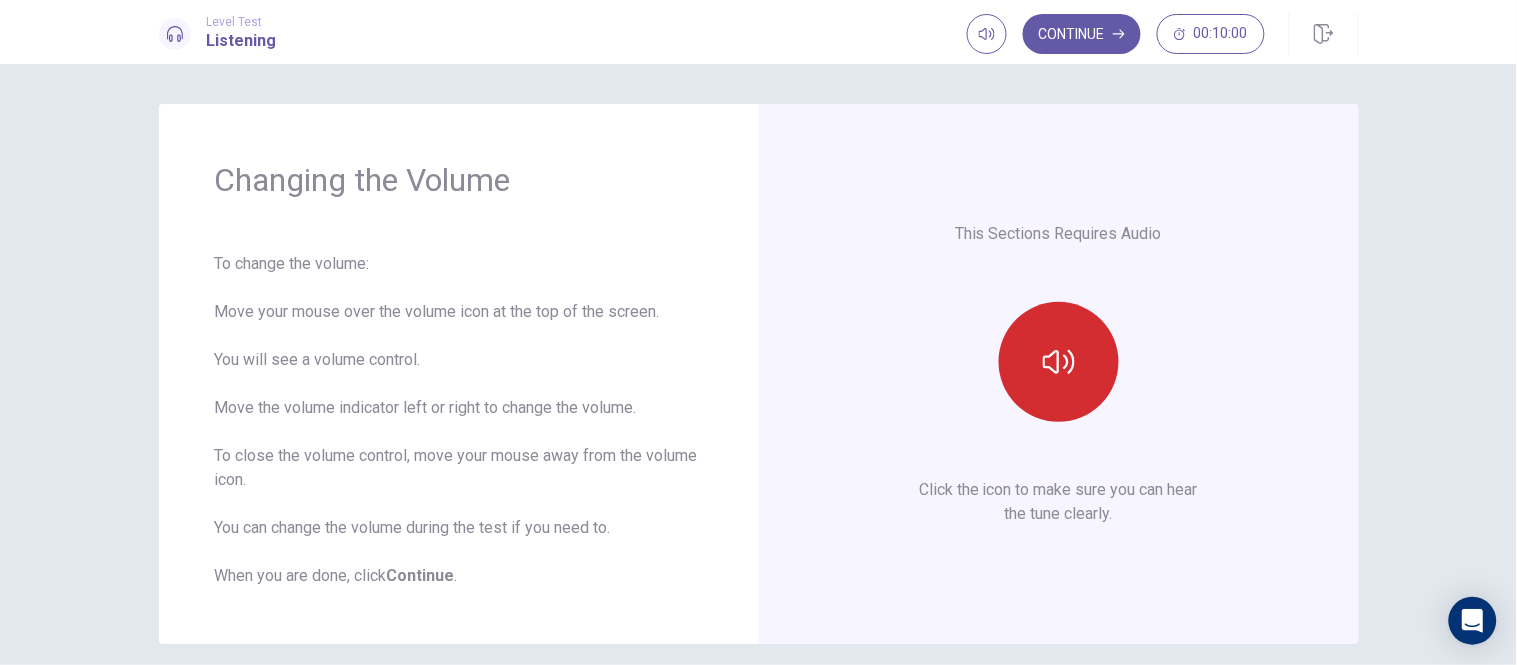 click at bounding box center (1059, 362) 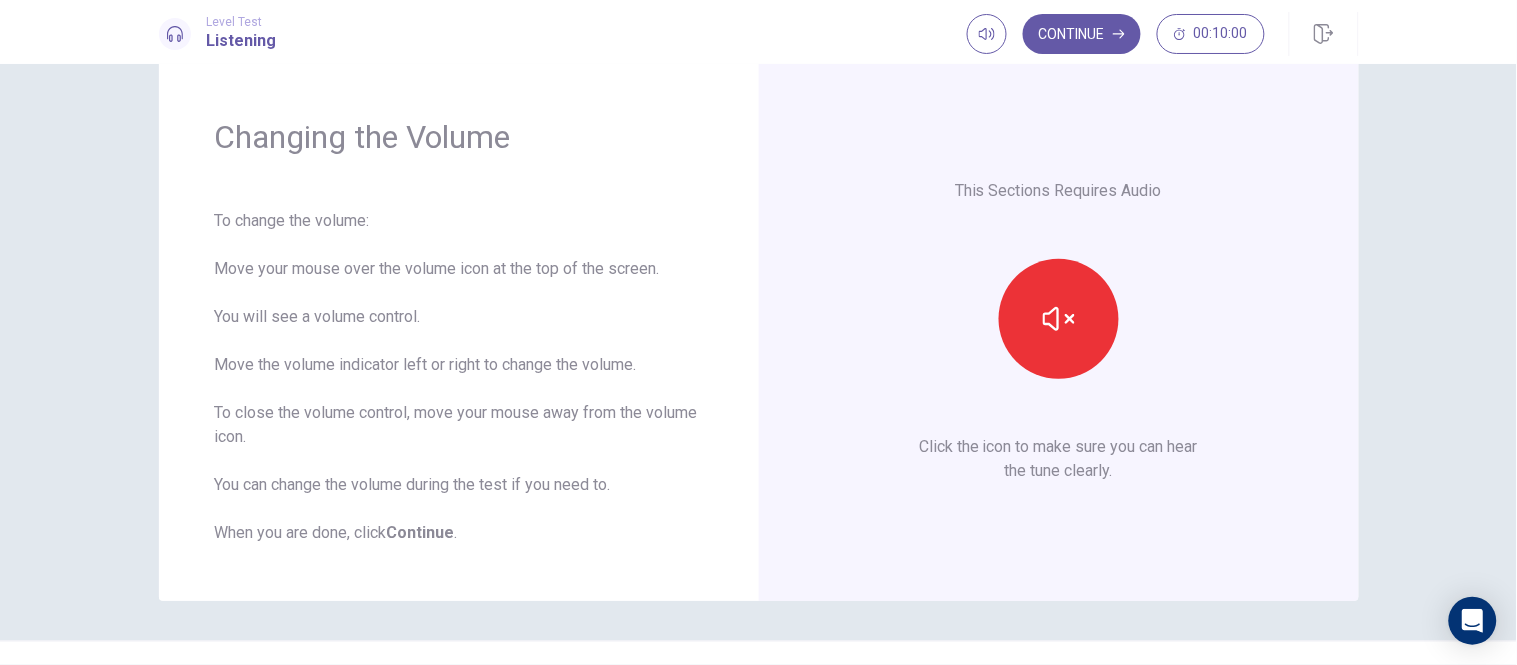 scroll, scrollTop: 82, scrollLeft: 0, axis: vertical 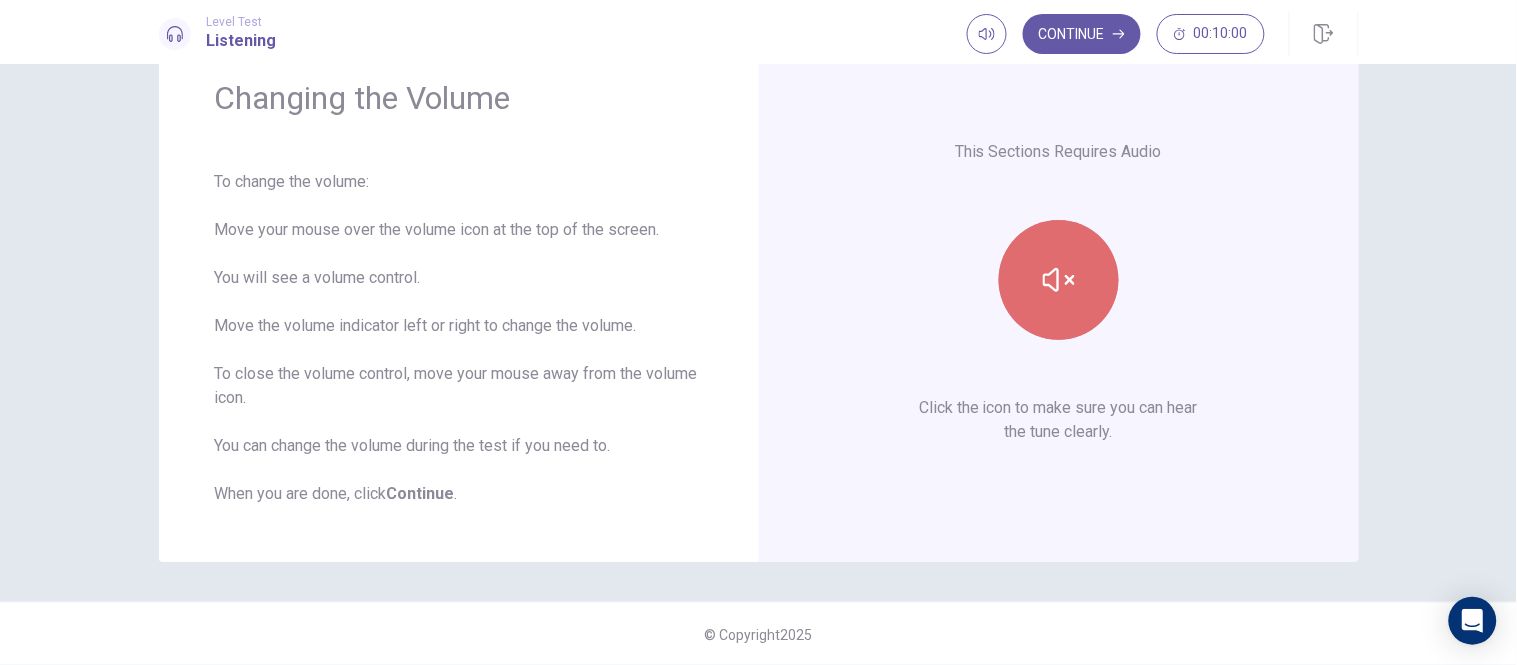 click 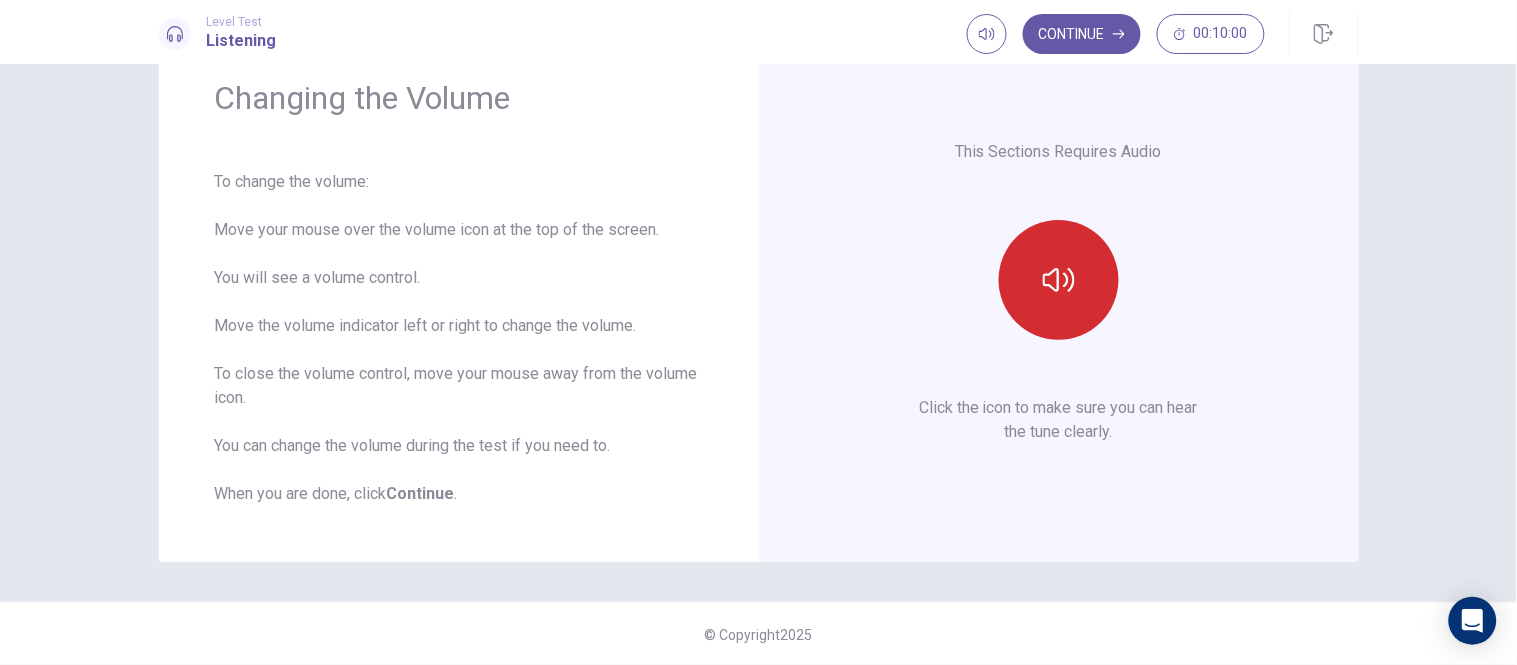 click 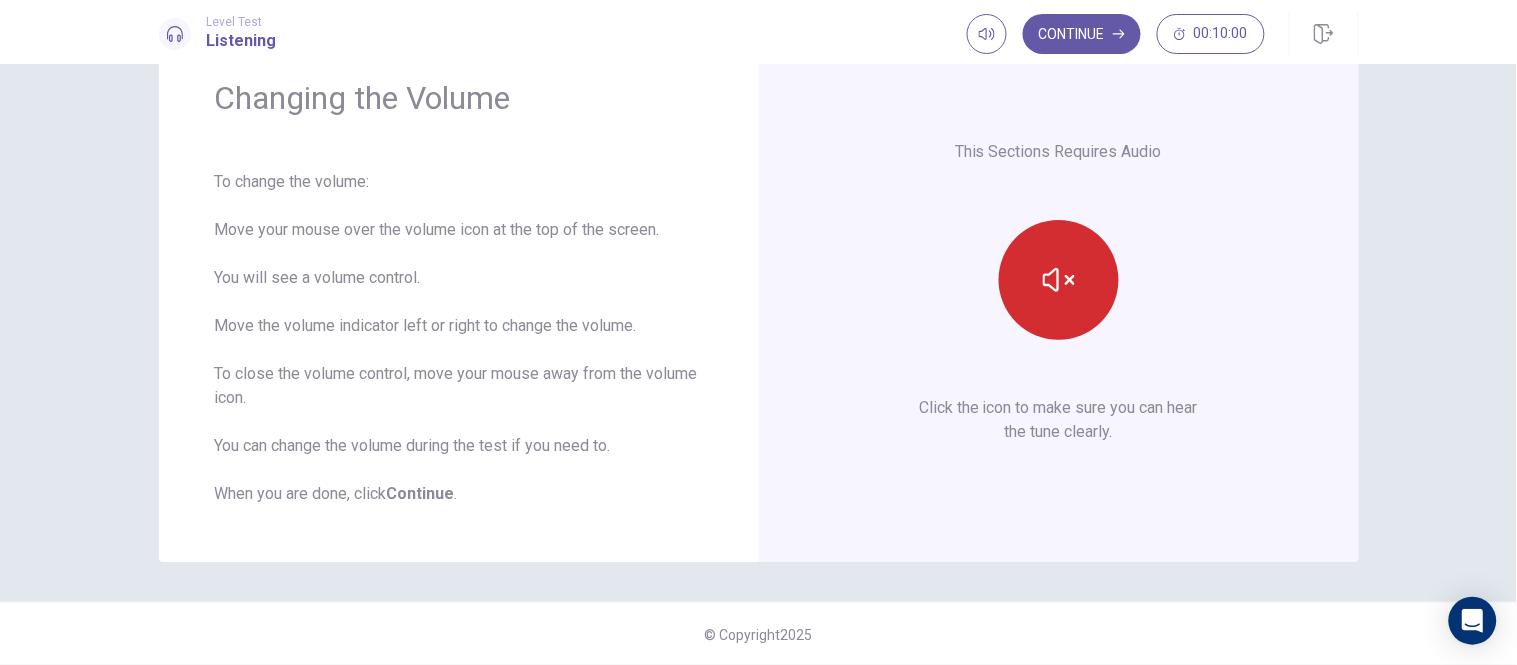click 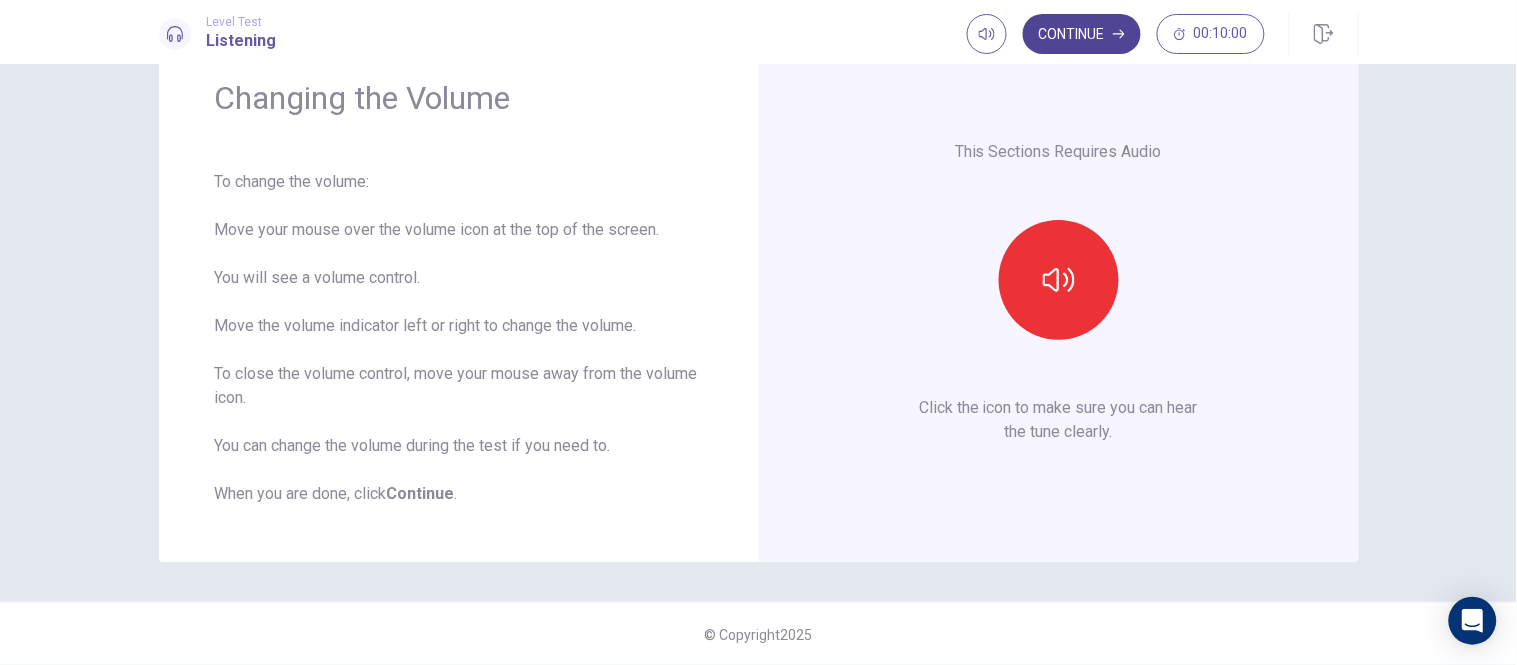 click on "Continue" at bounding box center [1082, 34] 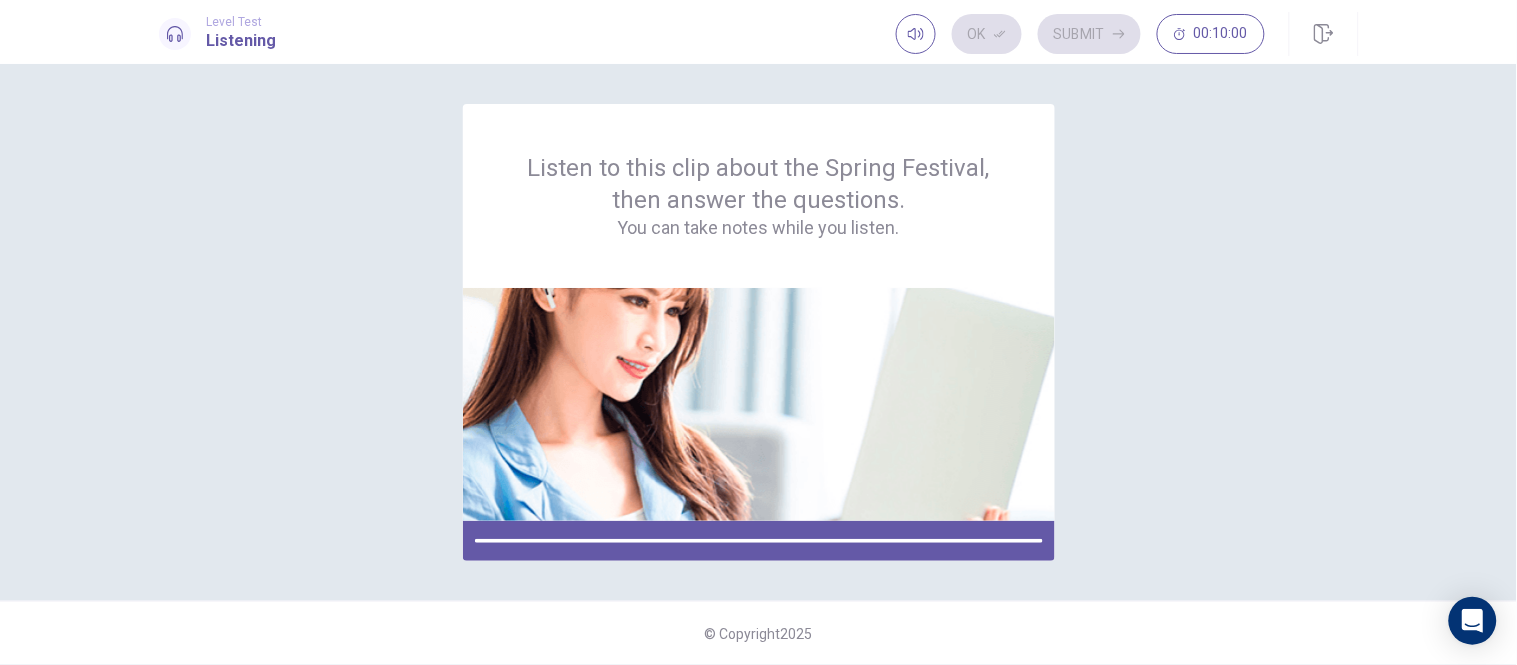 scroll, scrollTop: 0, scrollLeft: 0, axis: both 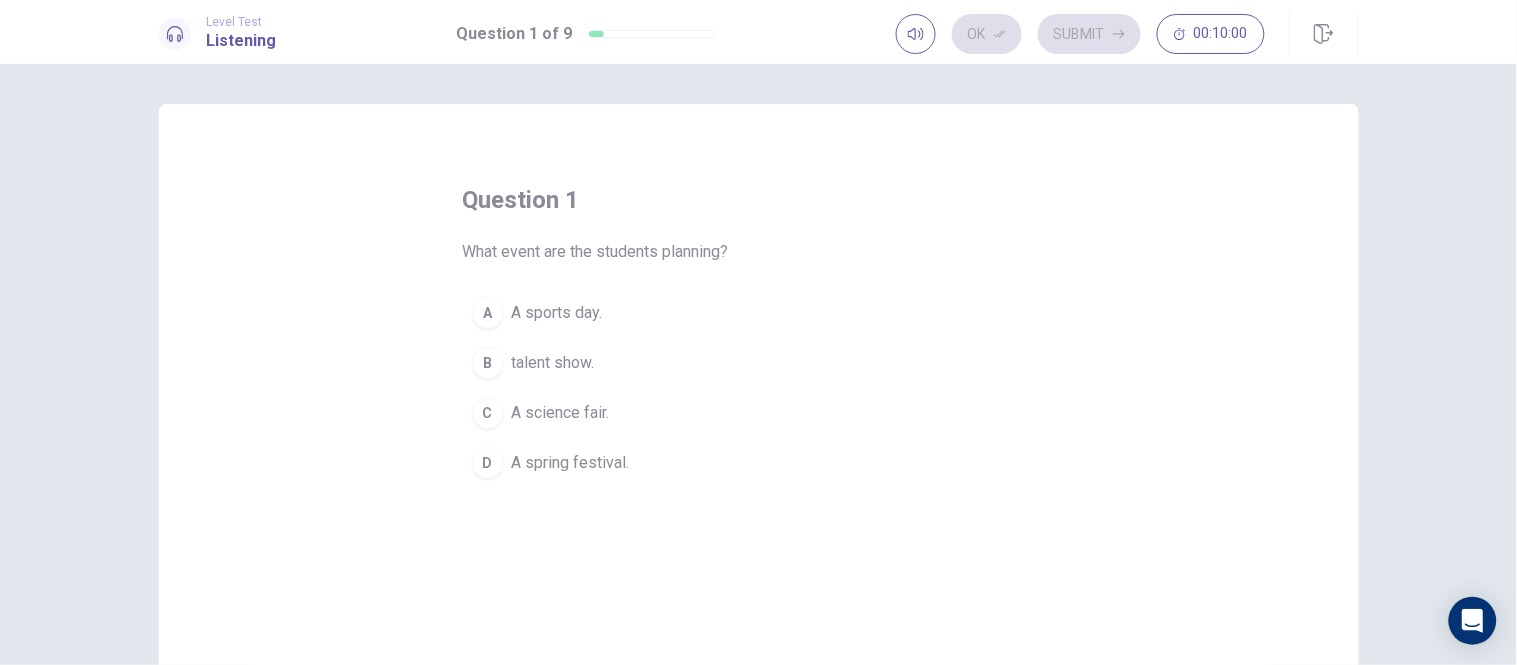 click on "question   1 What event are the students planning? A A sports day.
B talent show.
C A science fair. D A spring festival." at bounding box center (759, 336) 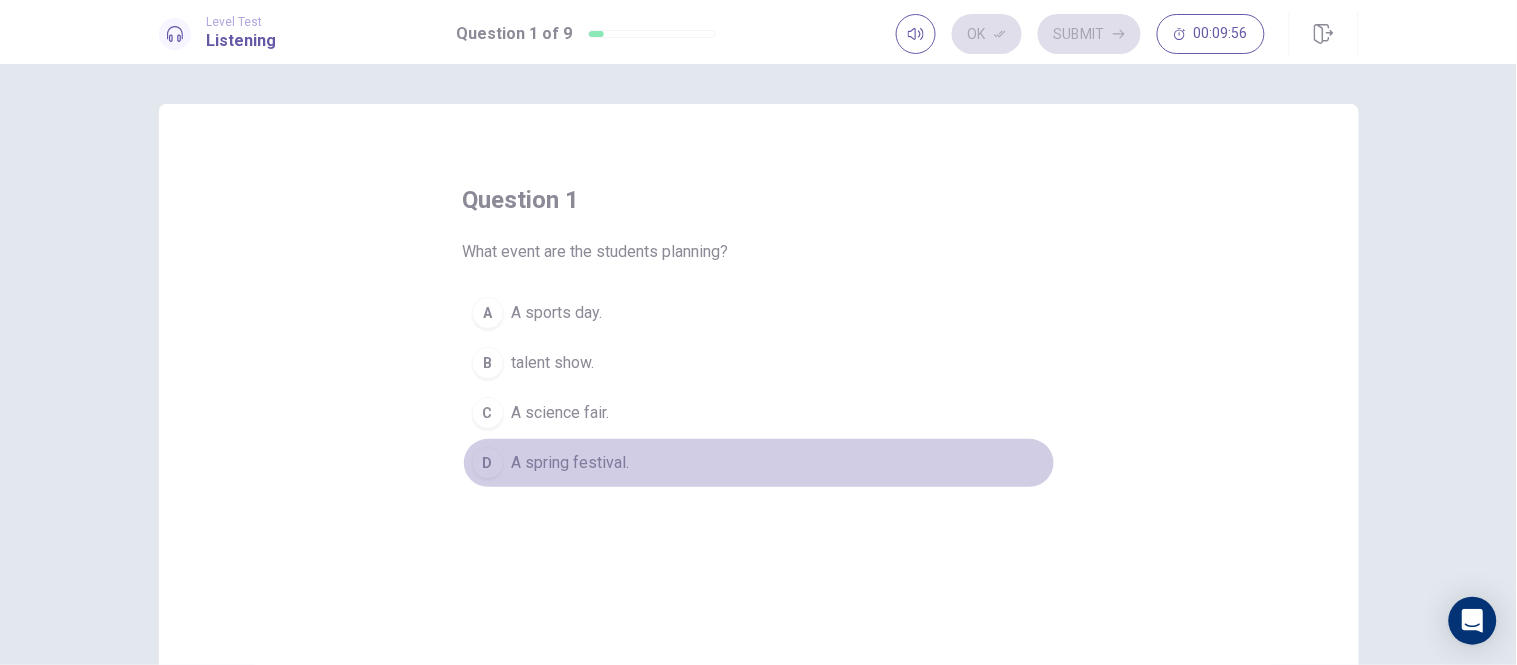 click on "D" at bounding box center (488, 463) 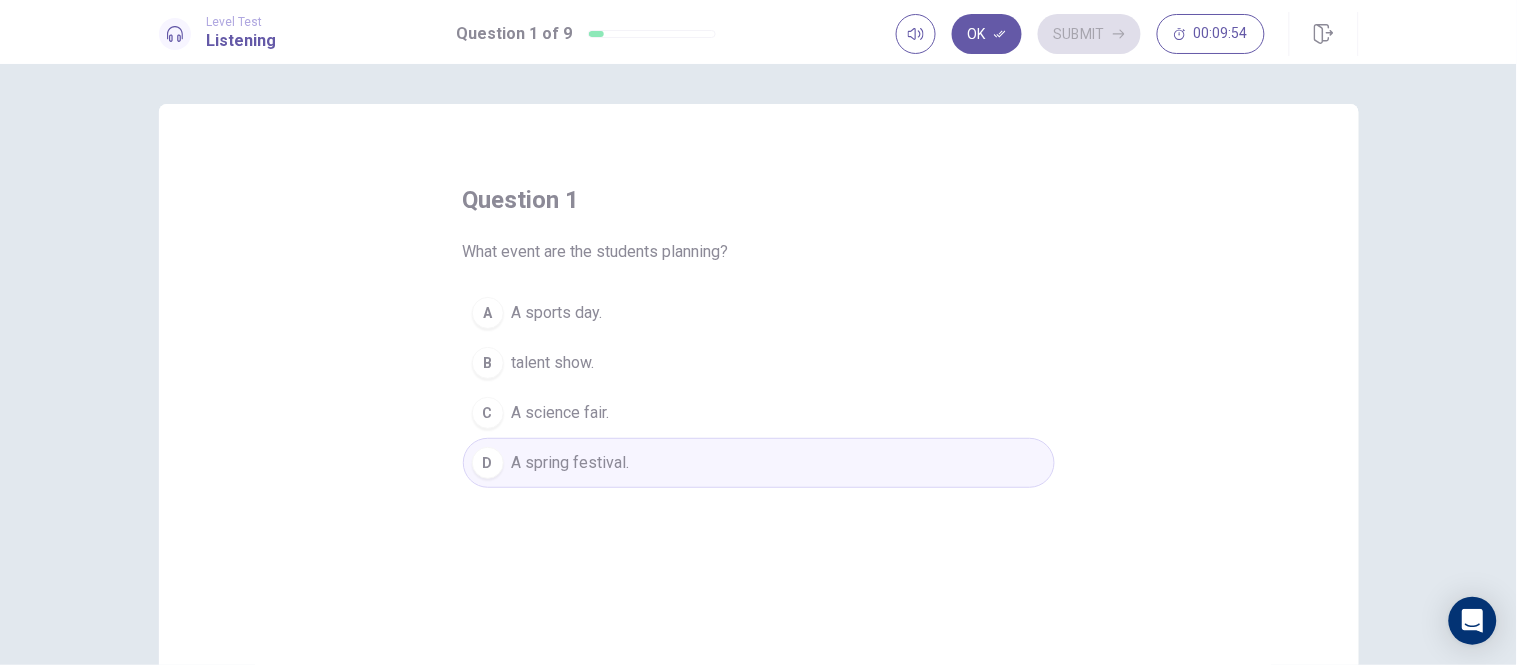 click on "D" at bounding box center [488, 463] 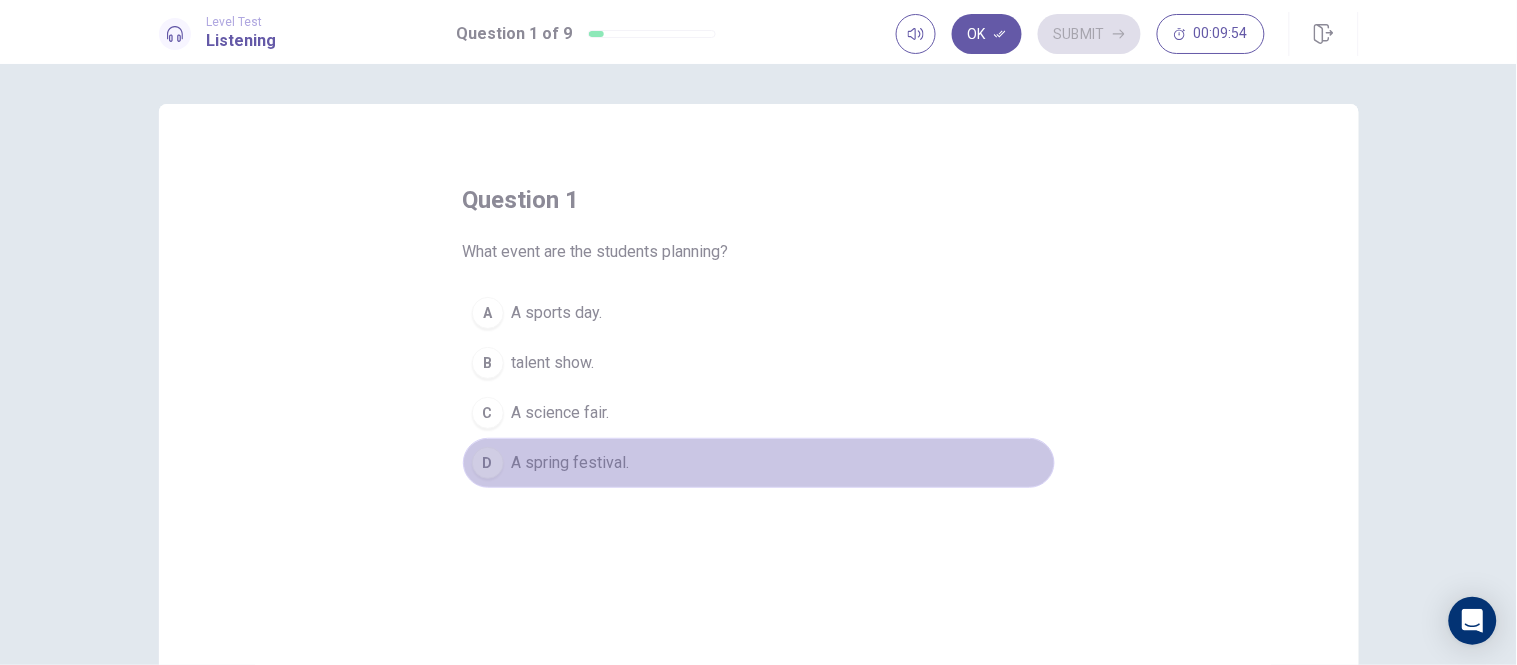 click on "D" at bounding box center [488, 463] 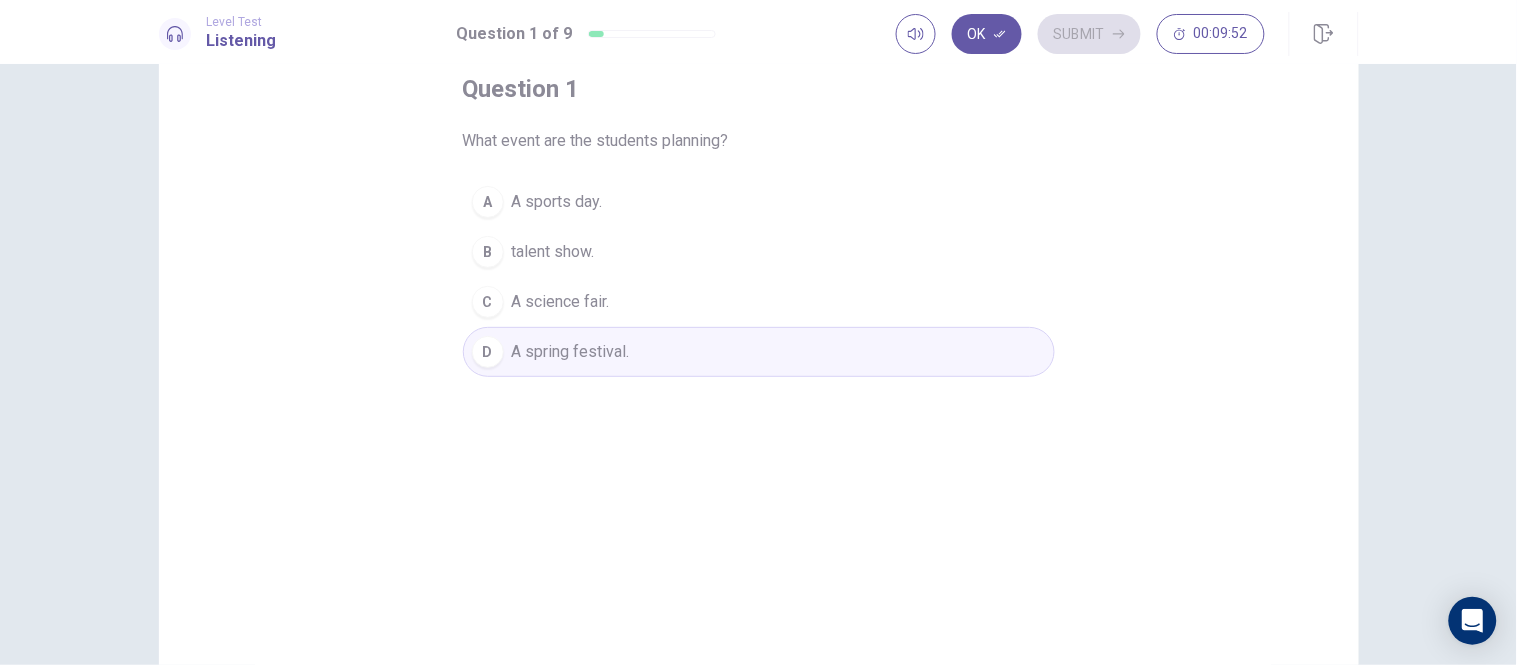 scroll, scrollTop: 0, scrollLeft: 0, axis: both 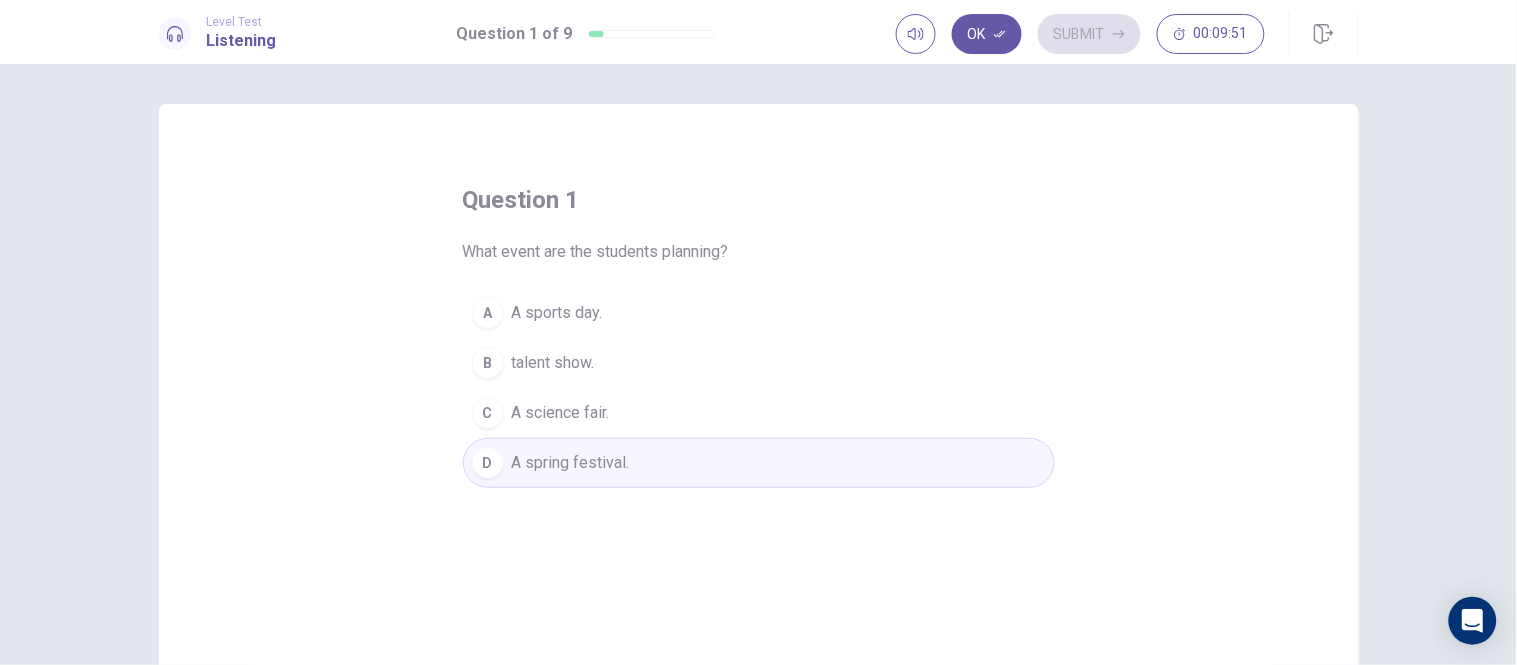 click on "D A spring festival." at bounding box center [759, 463] 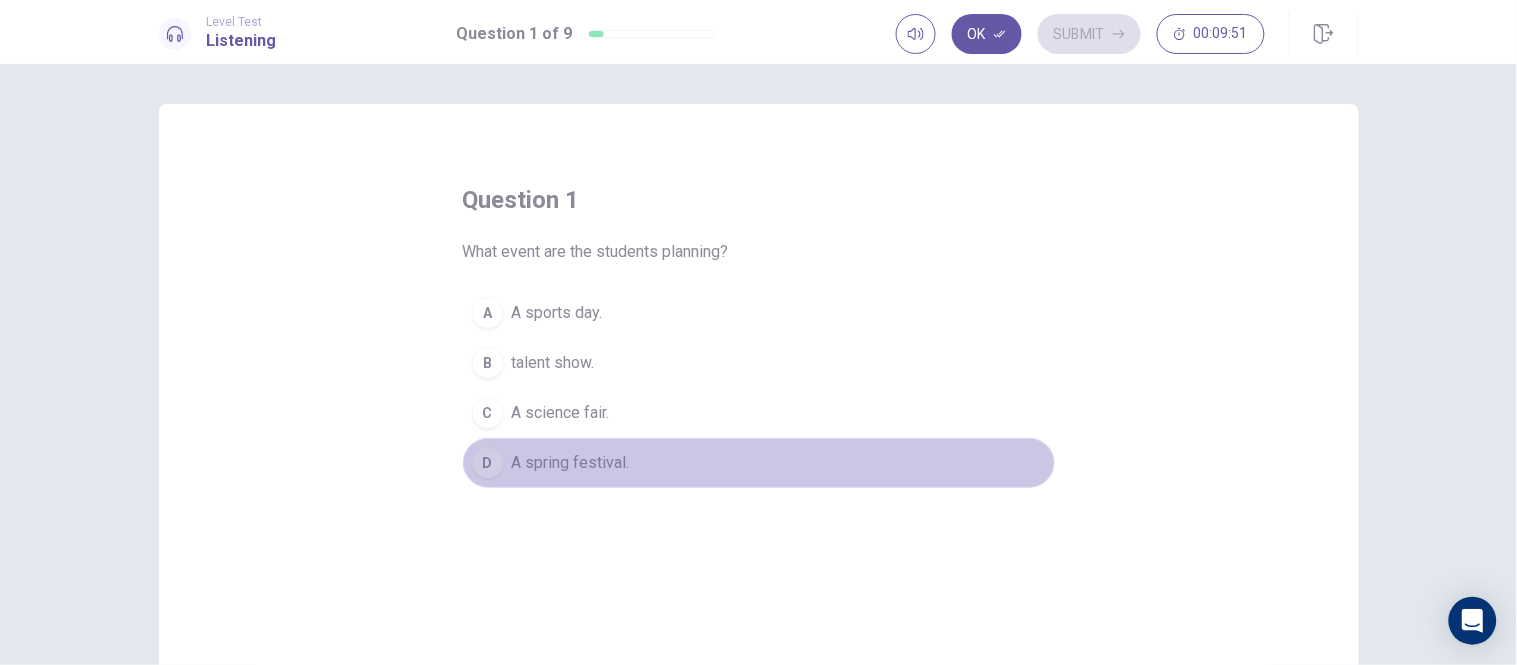 click on "D A spring festival." at bounding box center (759, 463) 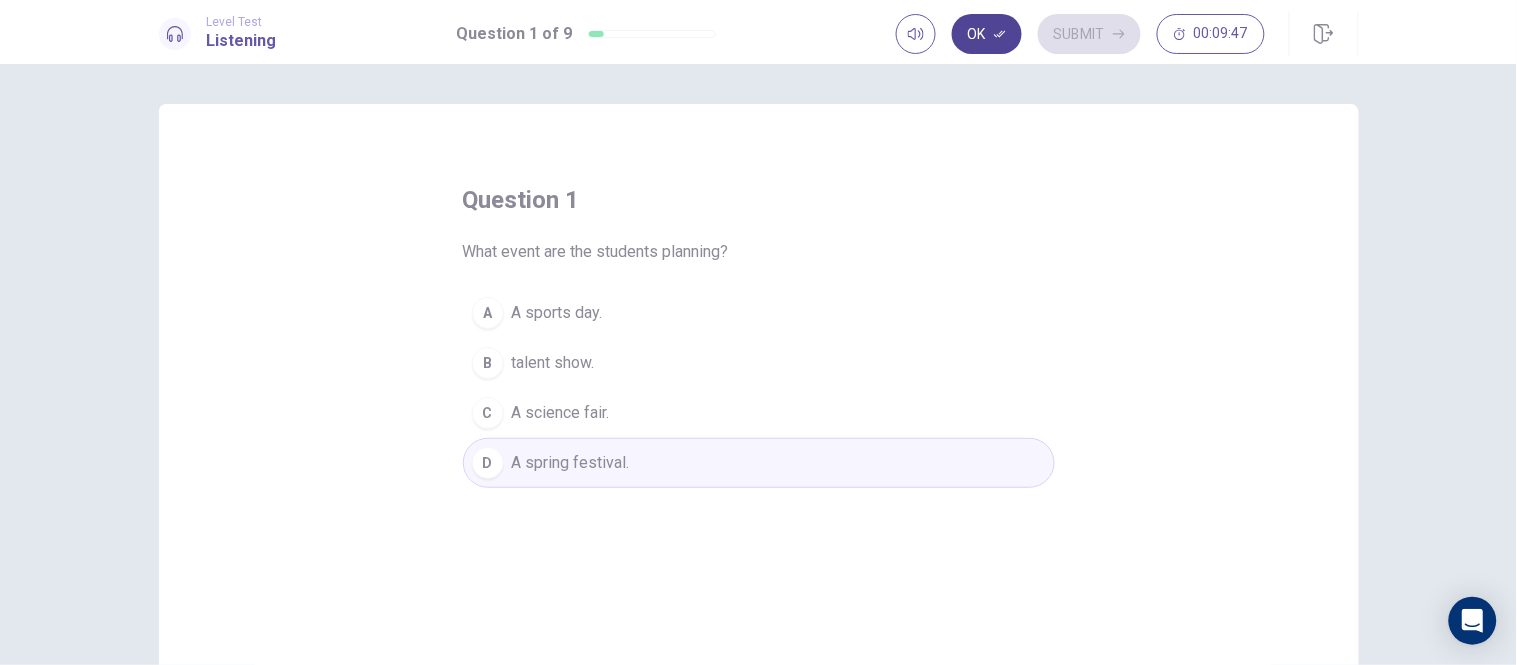 click on "Ok" at bounding box center (987, 34) 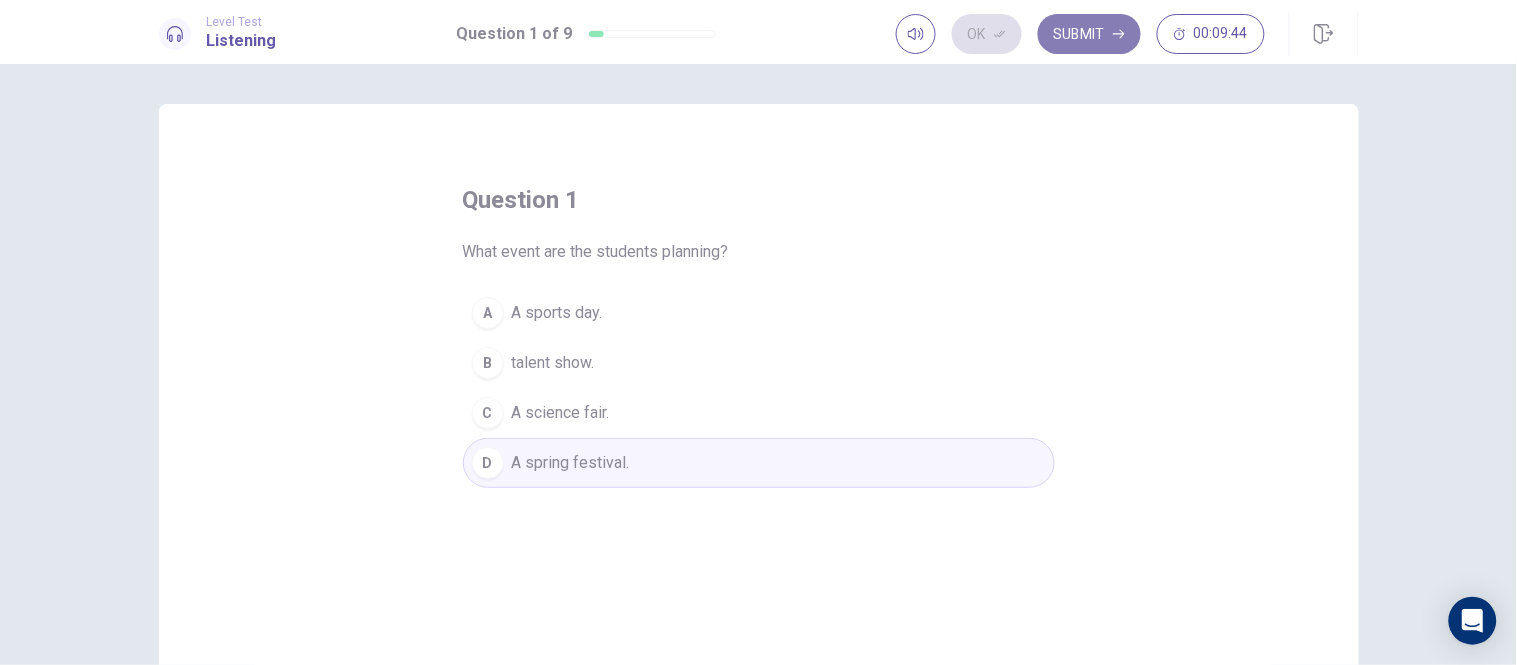 click on "Submit" at bounding box center [1089, 34] 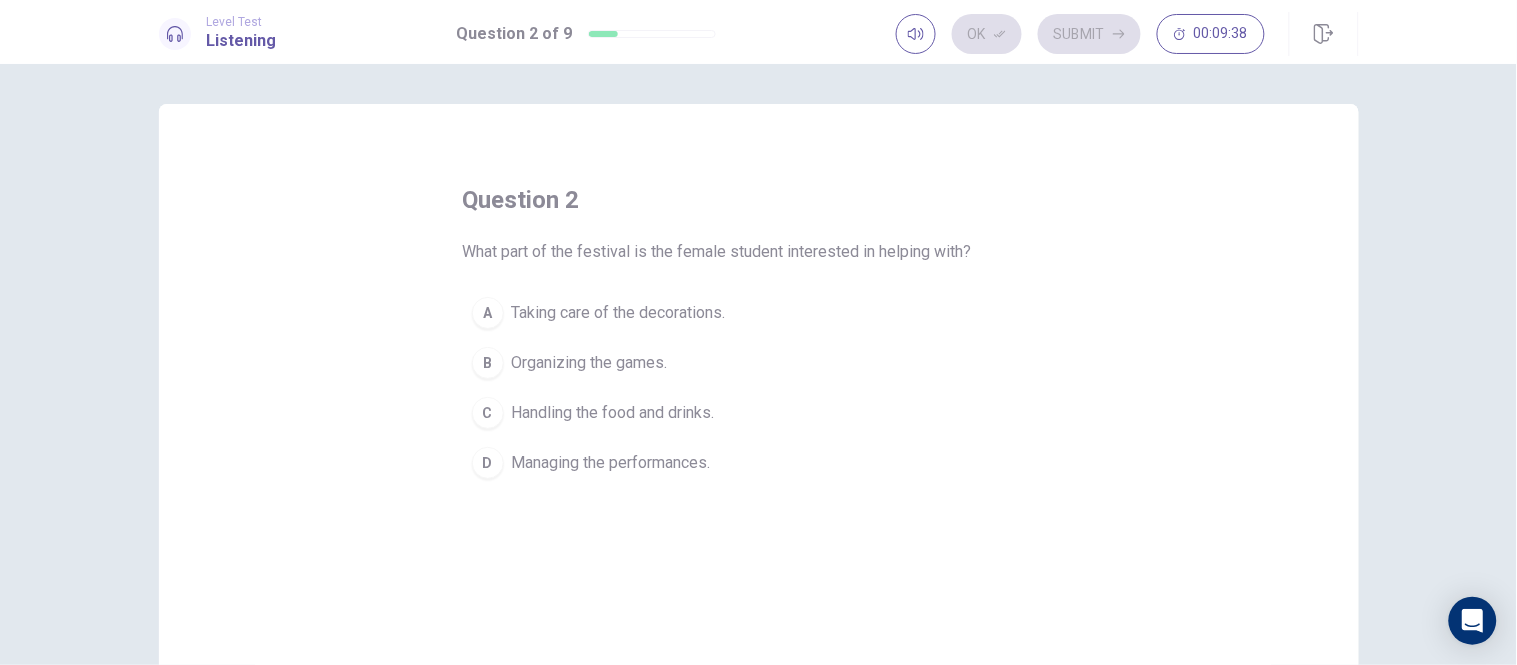 click on "A" at bounding box center [488, 313] 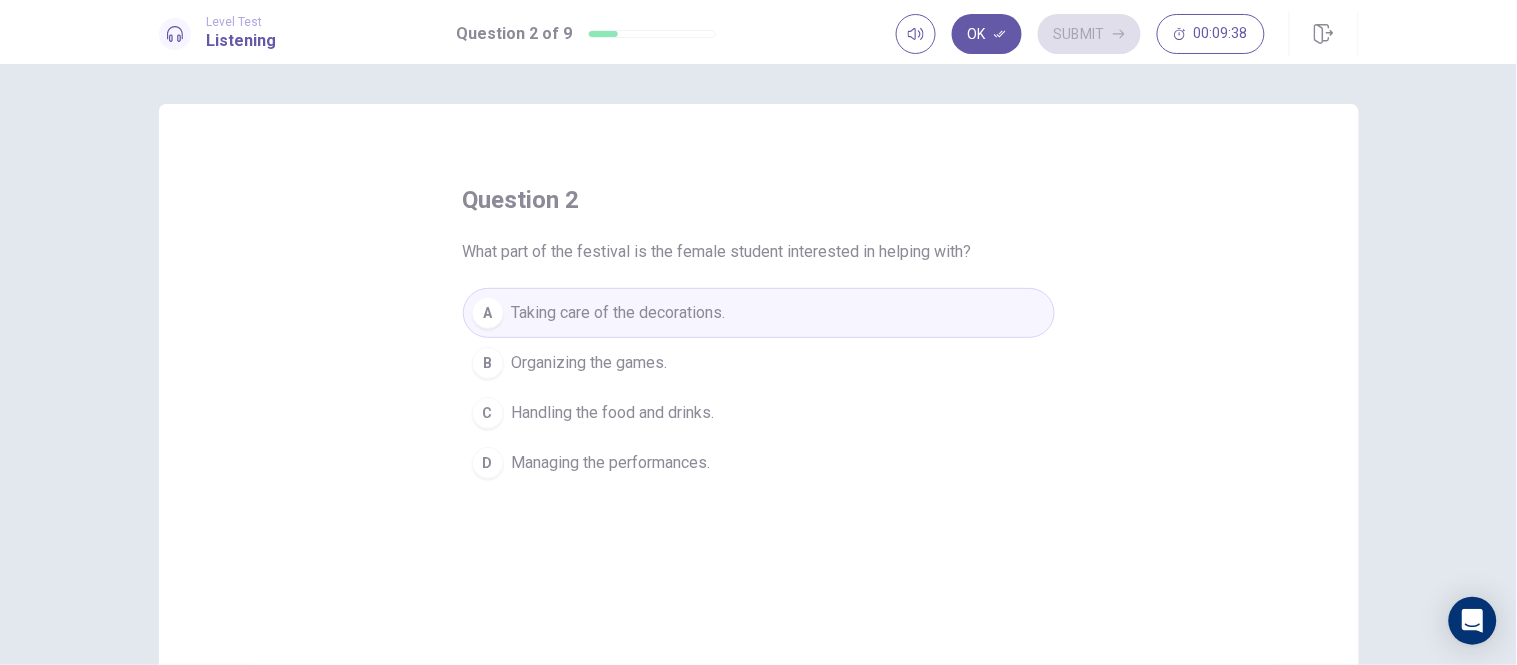 click on "A" at bounding box center [488, 313] 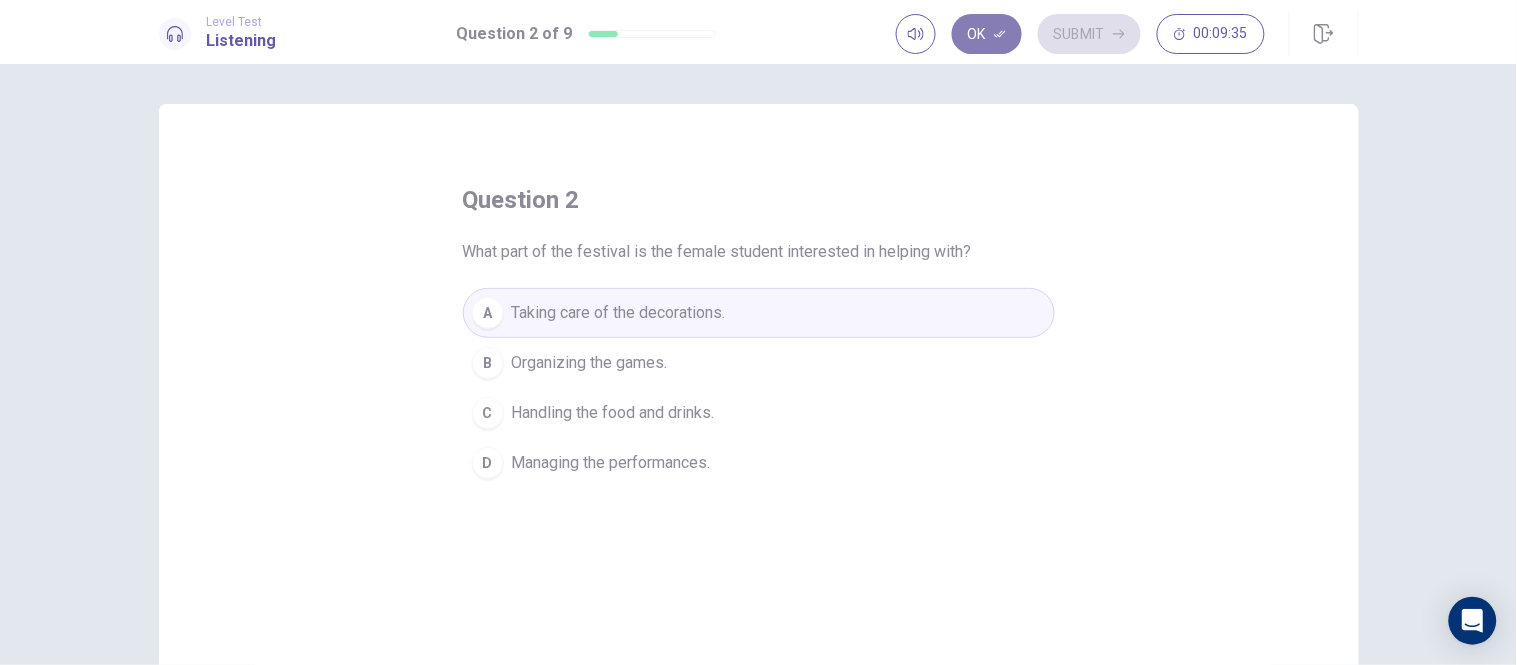 click on "Ok" at bounding box center (987, 34) 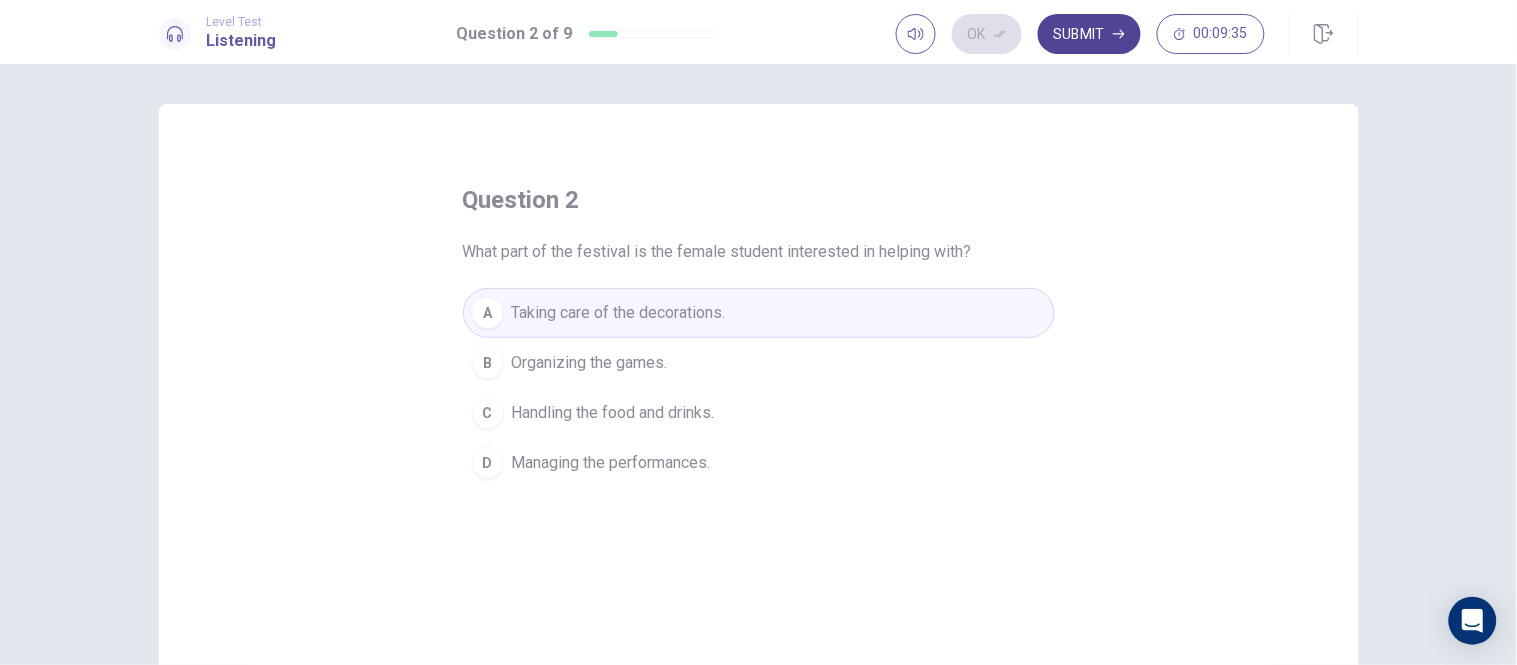 click on "Submit" at bounding box center [1089, 34] 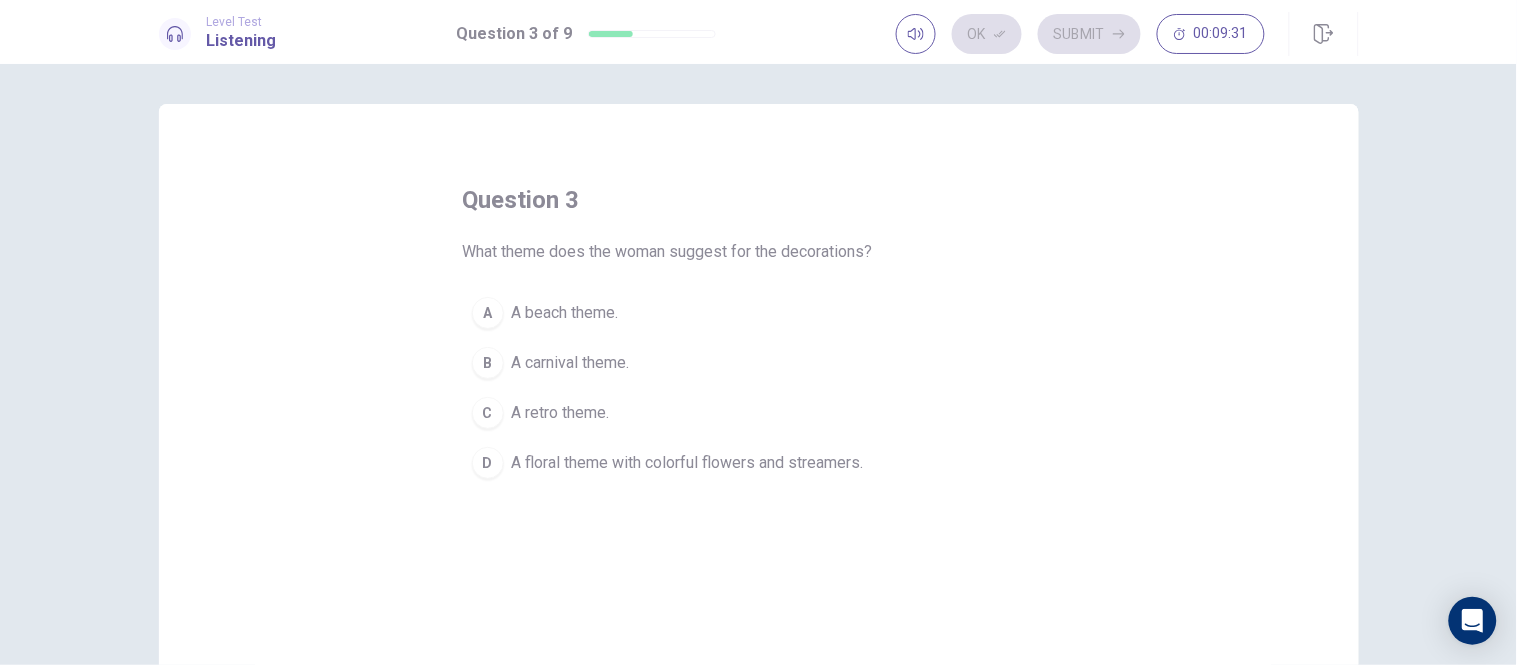 click on "A floral theme with colorful flowers and streamers." at bounding box center (688, 463) 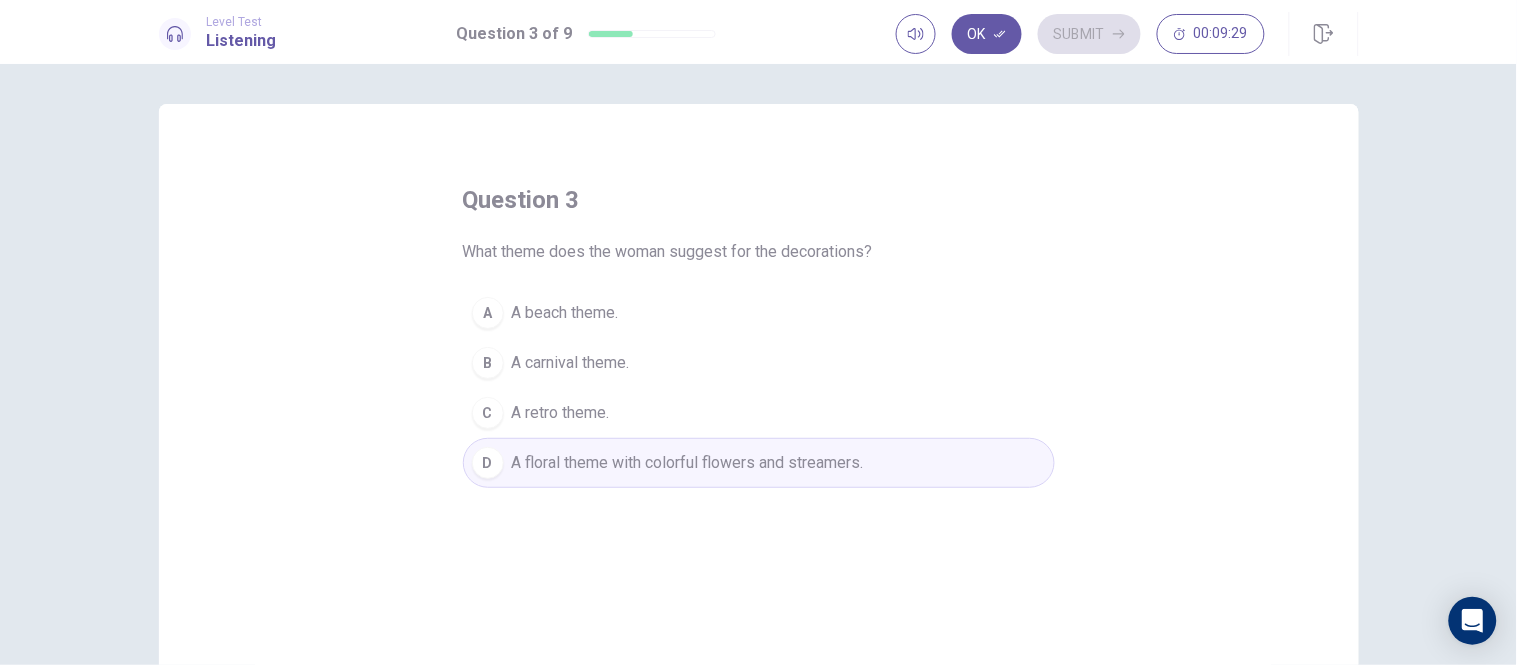 click on "A floral theme with colorful flowers and streamers." at bounding box center [688, 463] 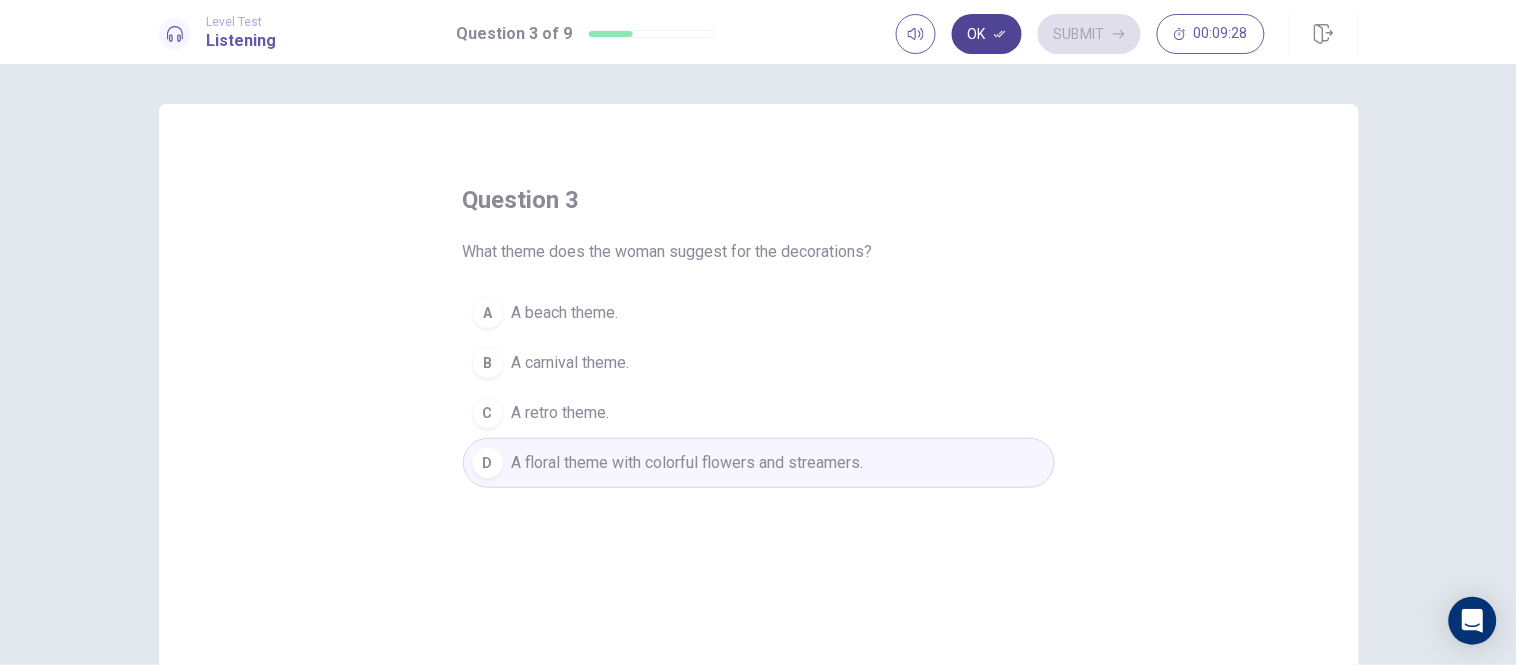 click 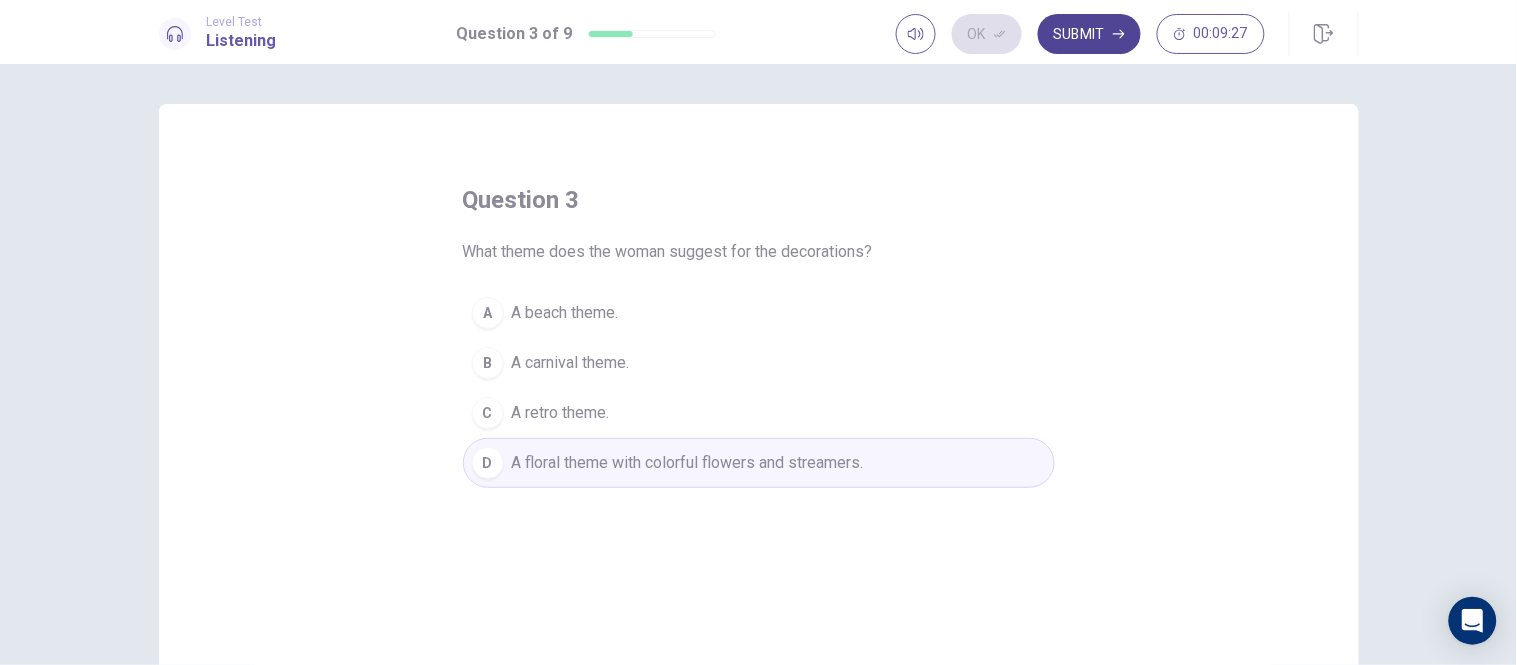 click on "Submit" at bounding box center [1089, 34] 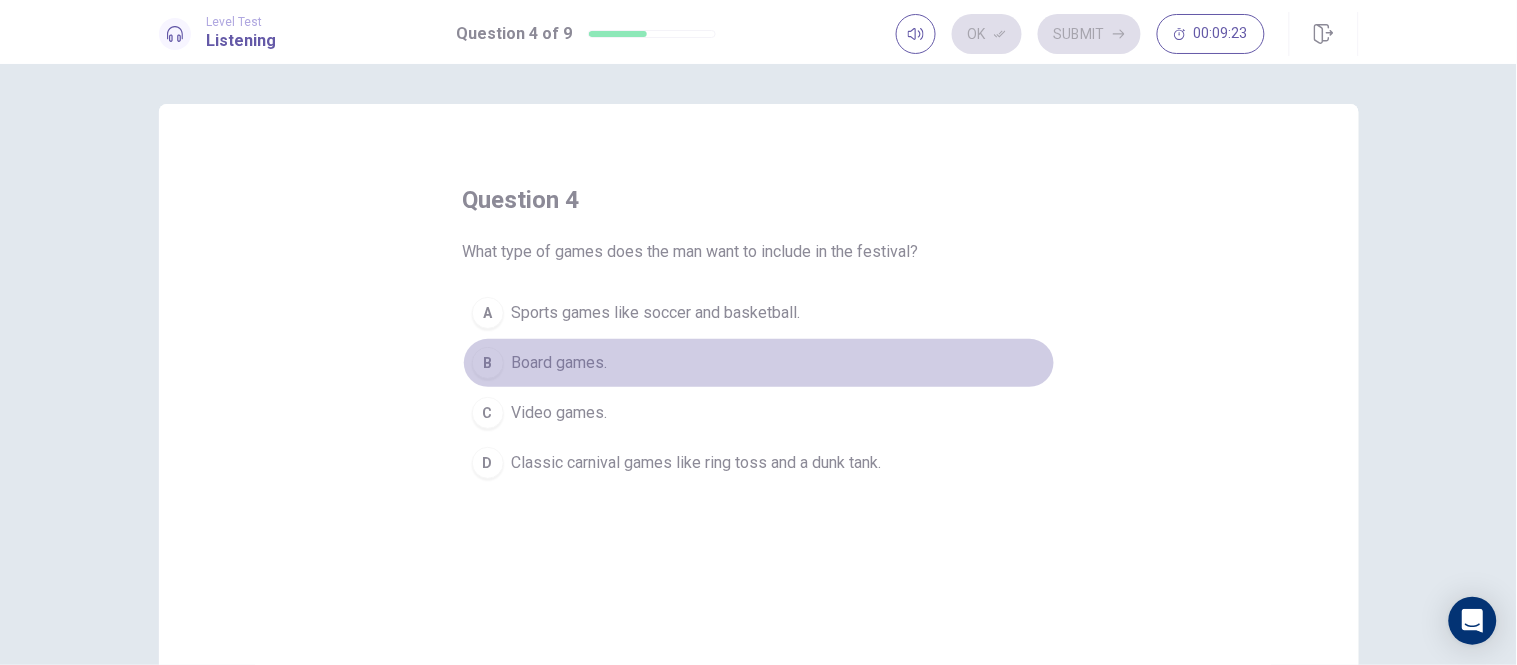 click on "Board games." at bounding box center [560, 363] 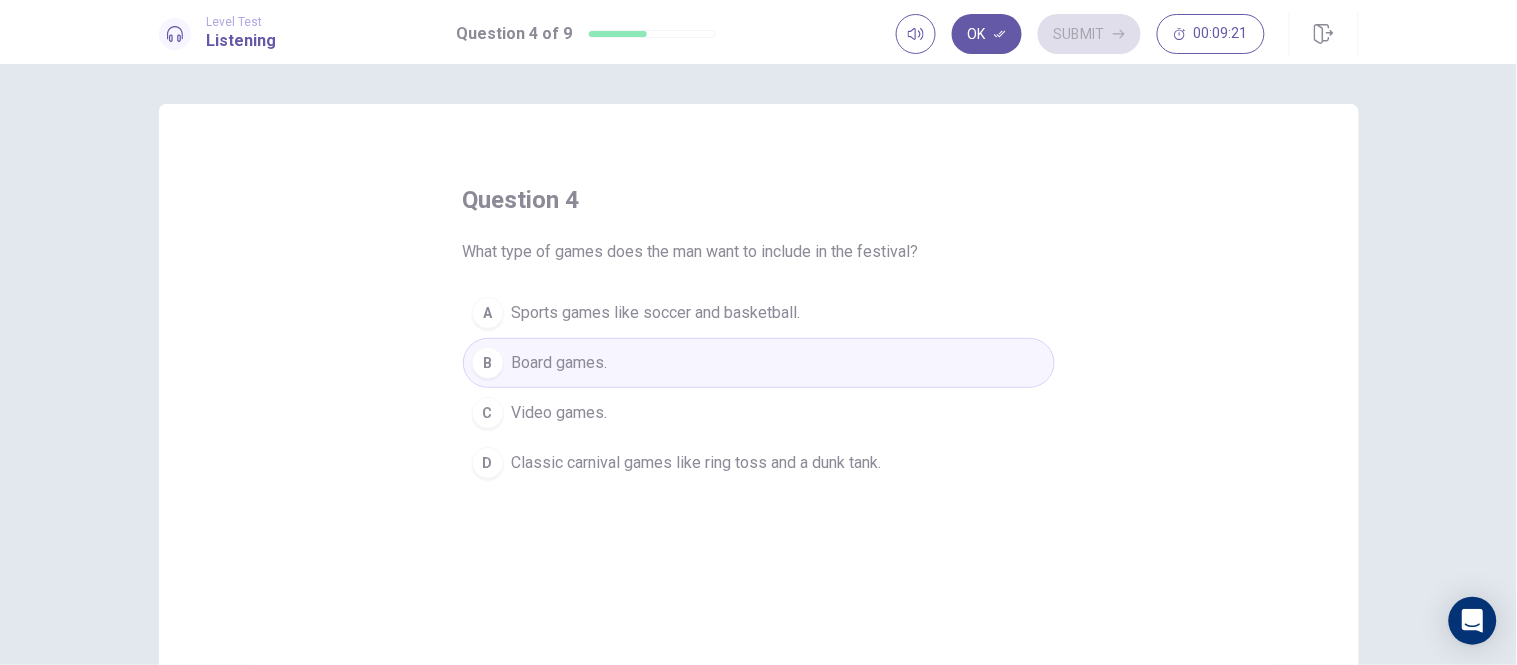 click on "Classic carnival games like ring toss and a dunk tank." at bounding box center [697, 463] 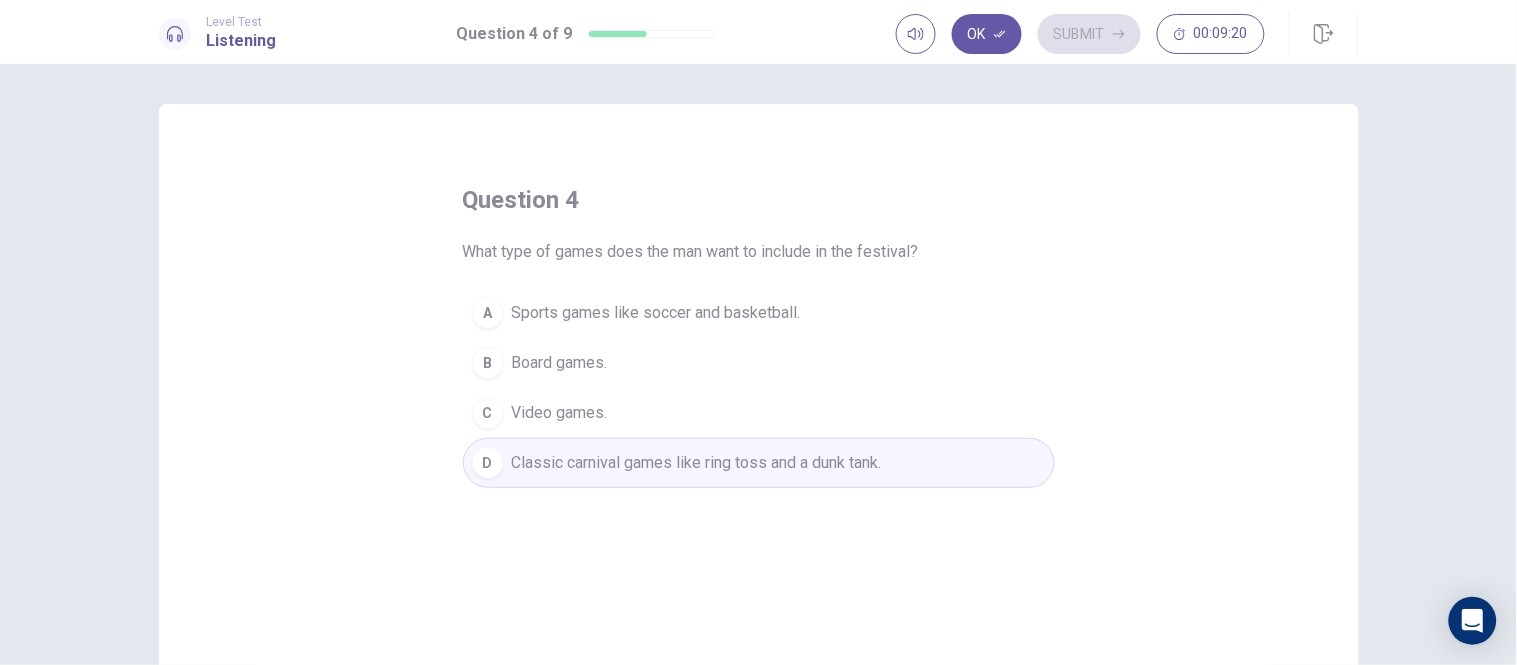 click on "Classic carnival games like ring toss and a dunk tank." at bounding box center [697, 463] 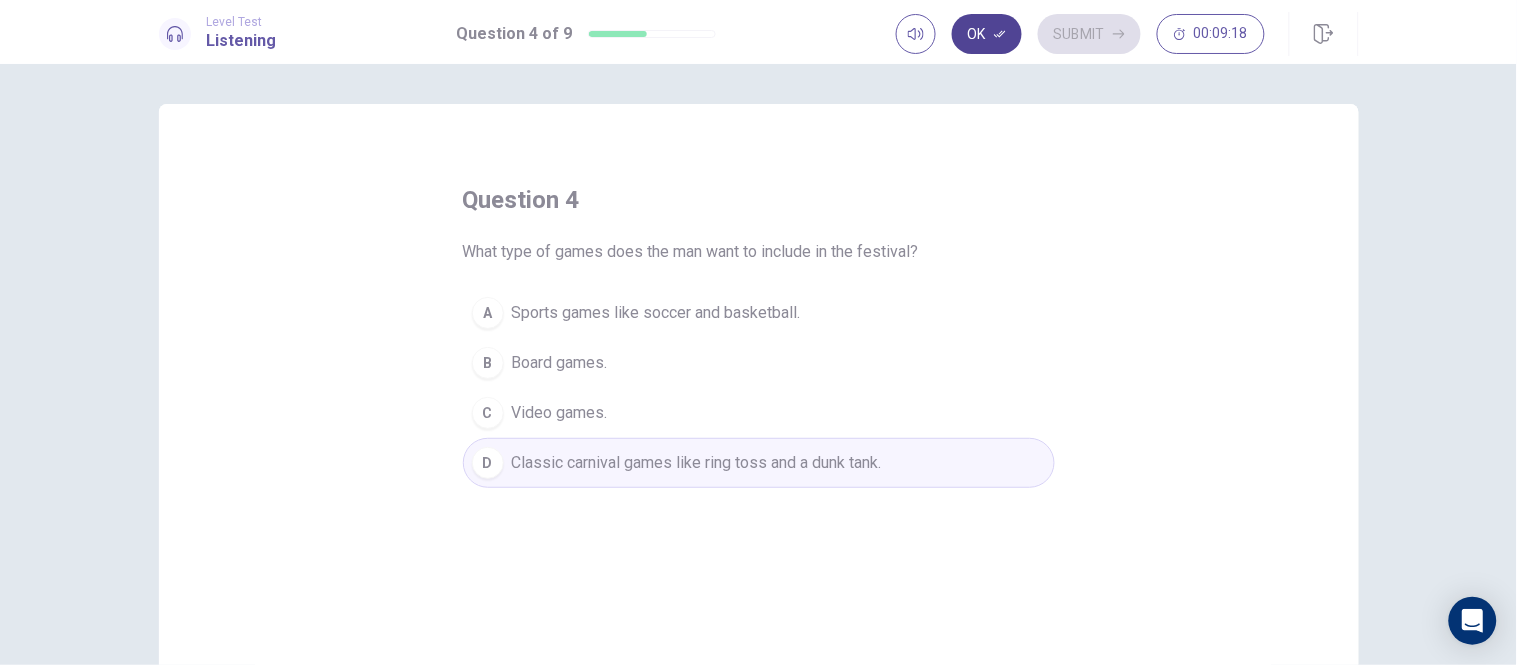 click on "Ok" at bounding box center (987, 34) 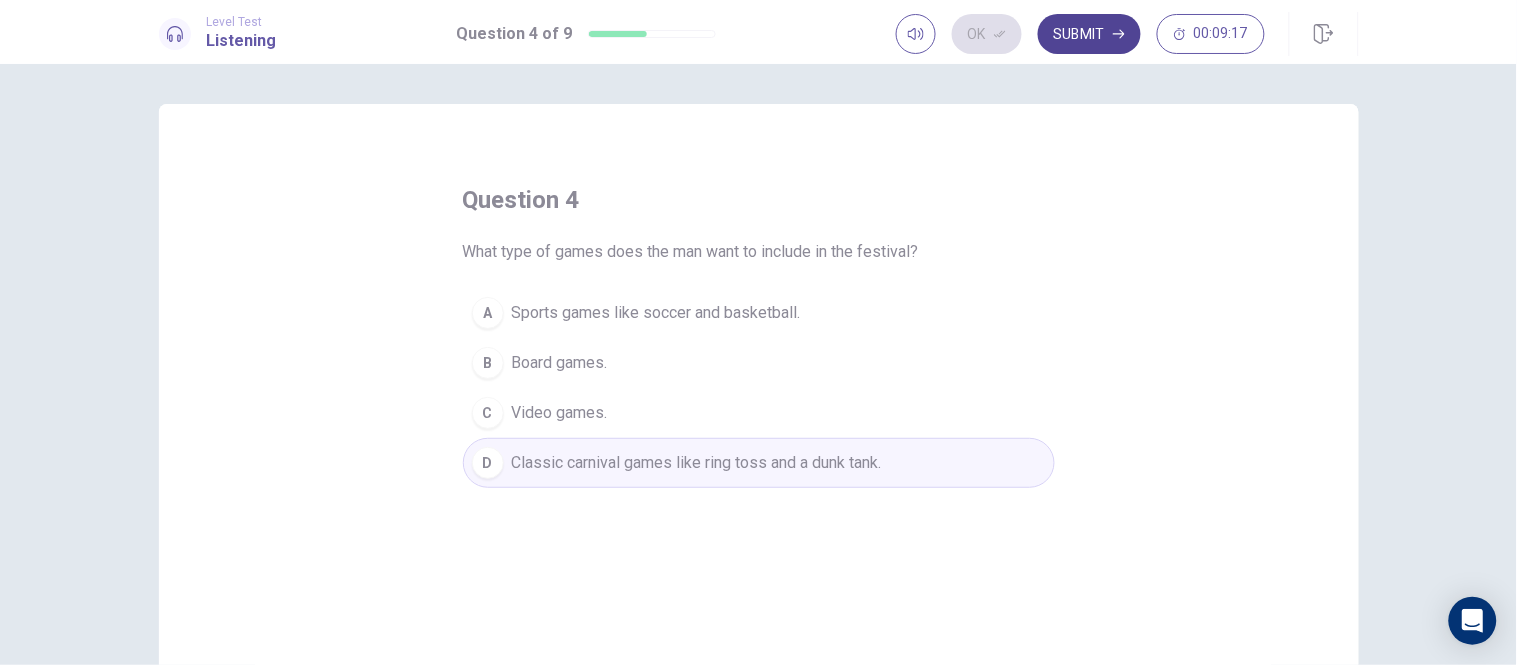 click on "Submit" at bounding box center [1089, 34] 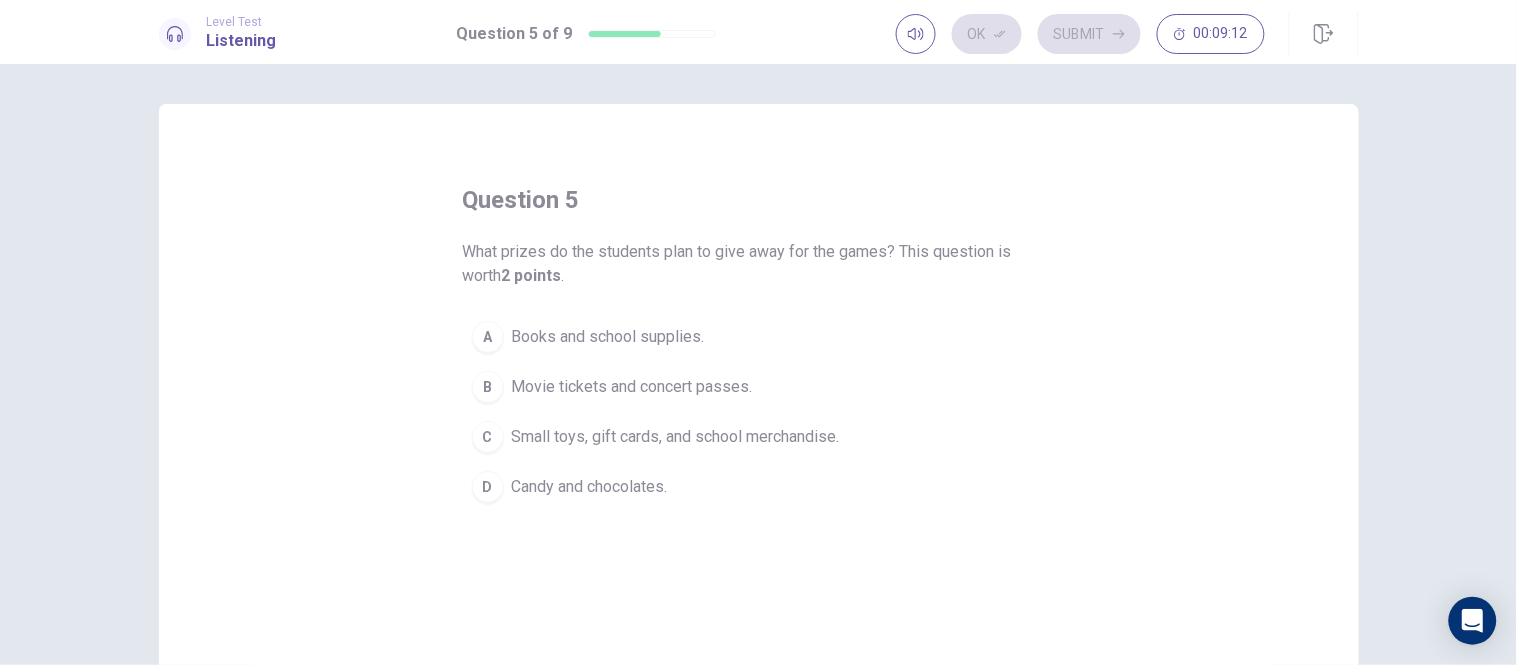 click on "Books and school supplies." at bounding box center [608, 337] 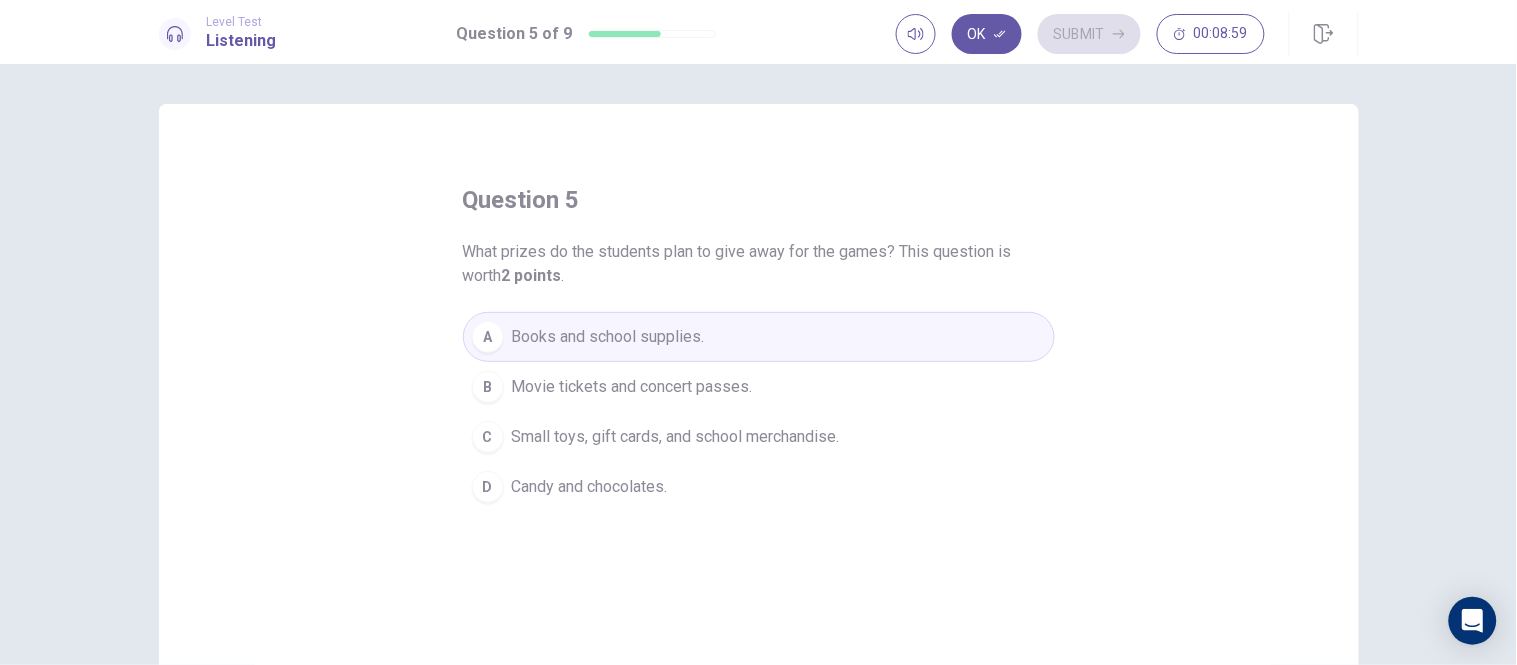 click on "Small toys, gift cards, and school merchandise." at bounding box center [676, 437] 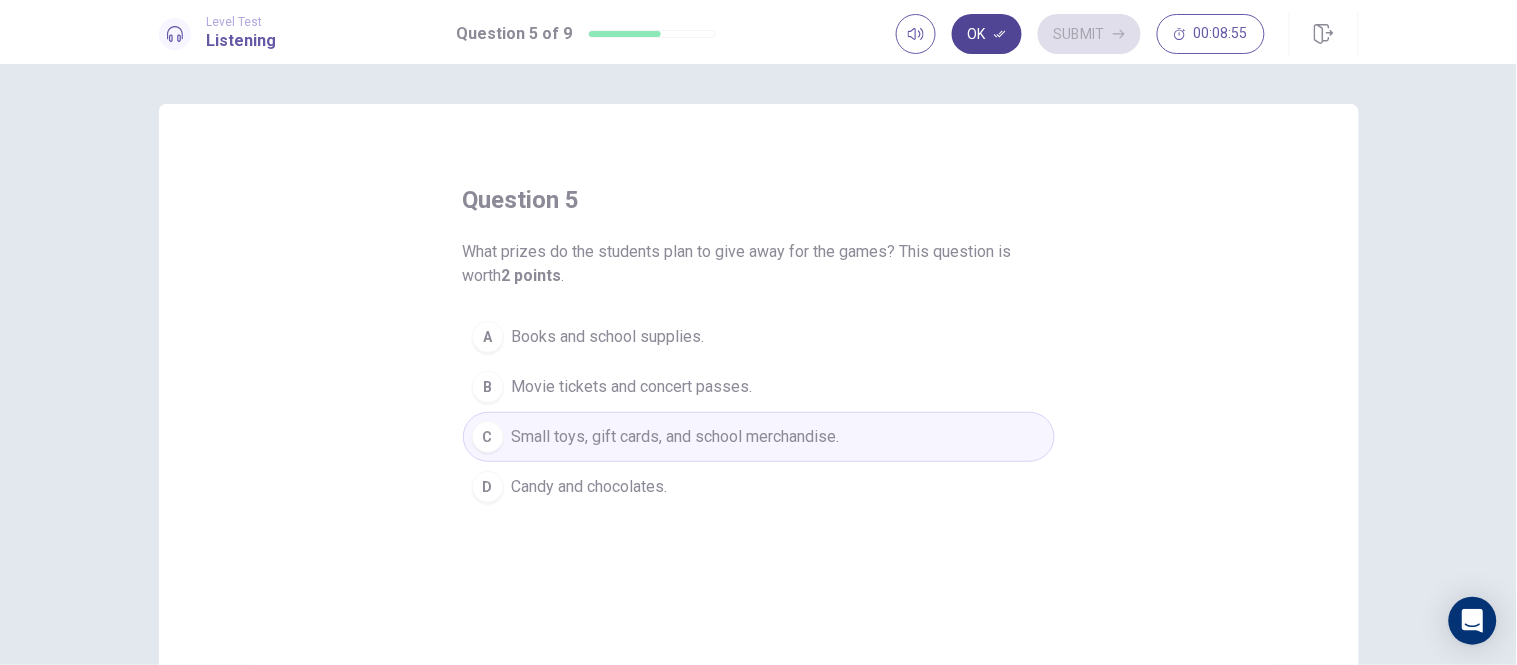 click on "Ok" at bounding box center [987, 34] 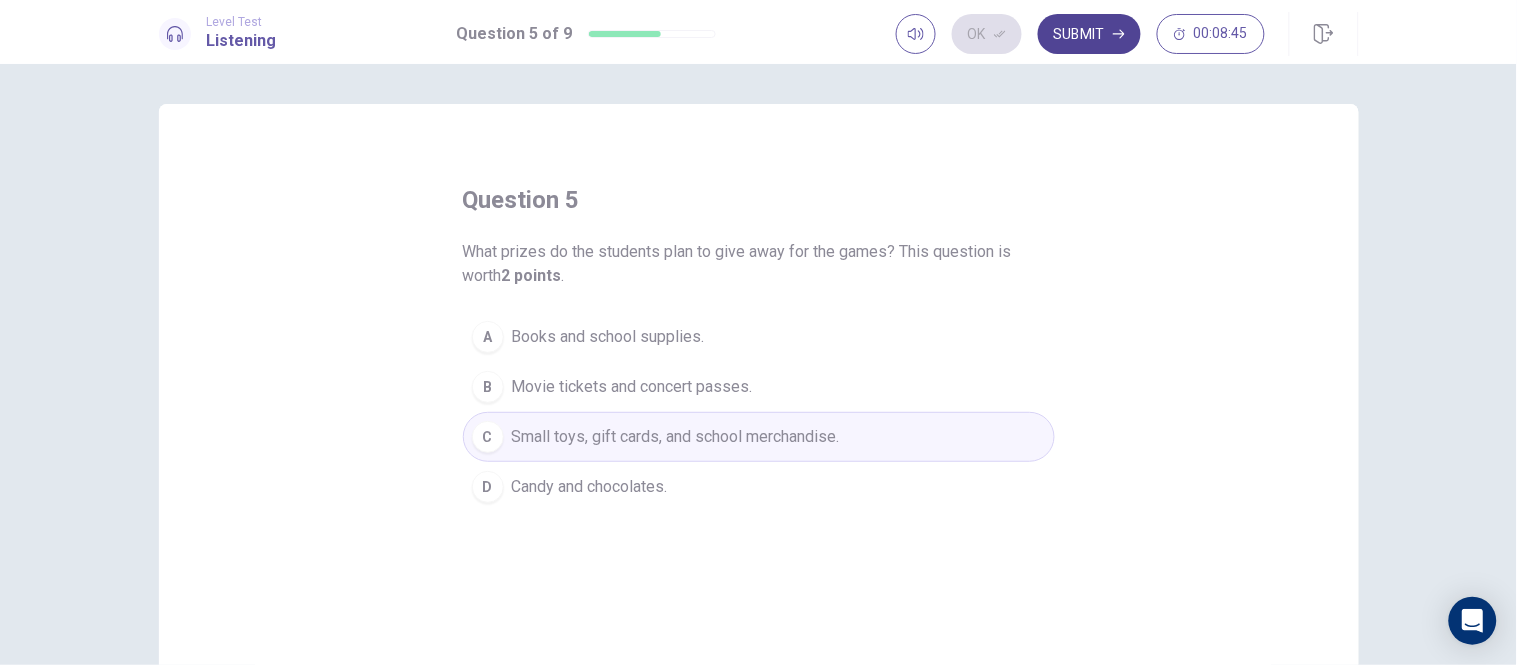 click on "Submit" at bounding box center [1089, 34] 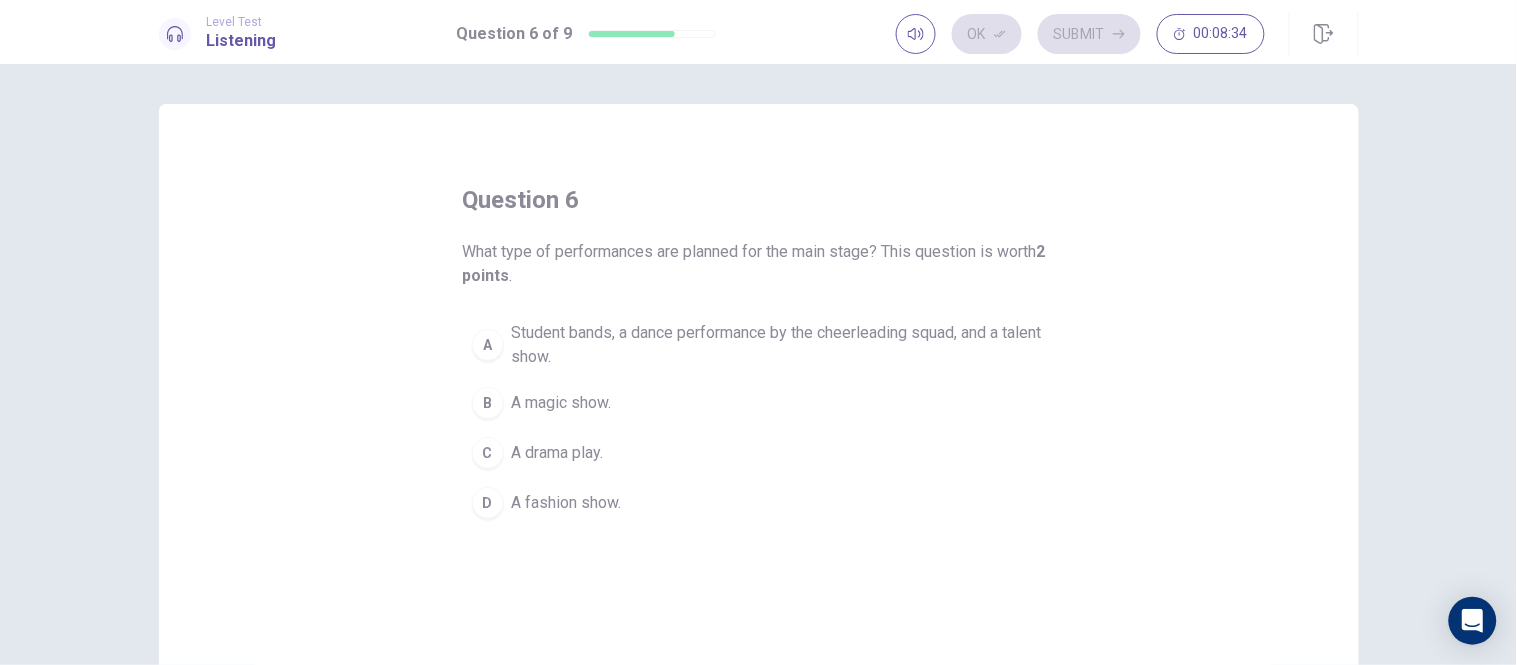 click on "A Student bands, a dance performance by the cheerleading squad, and a talent show." at bounding box center (759, 345) 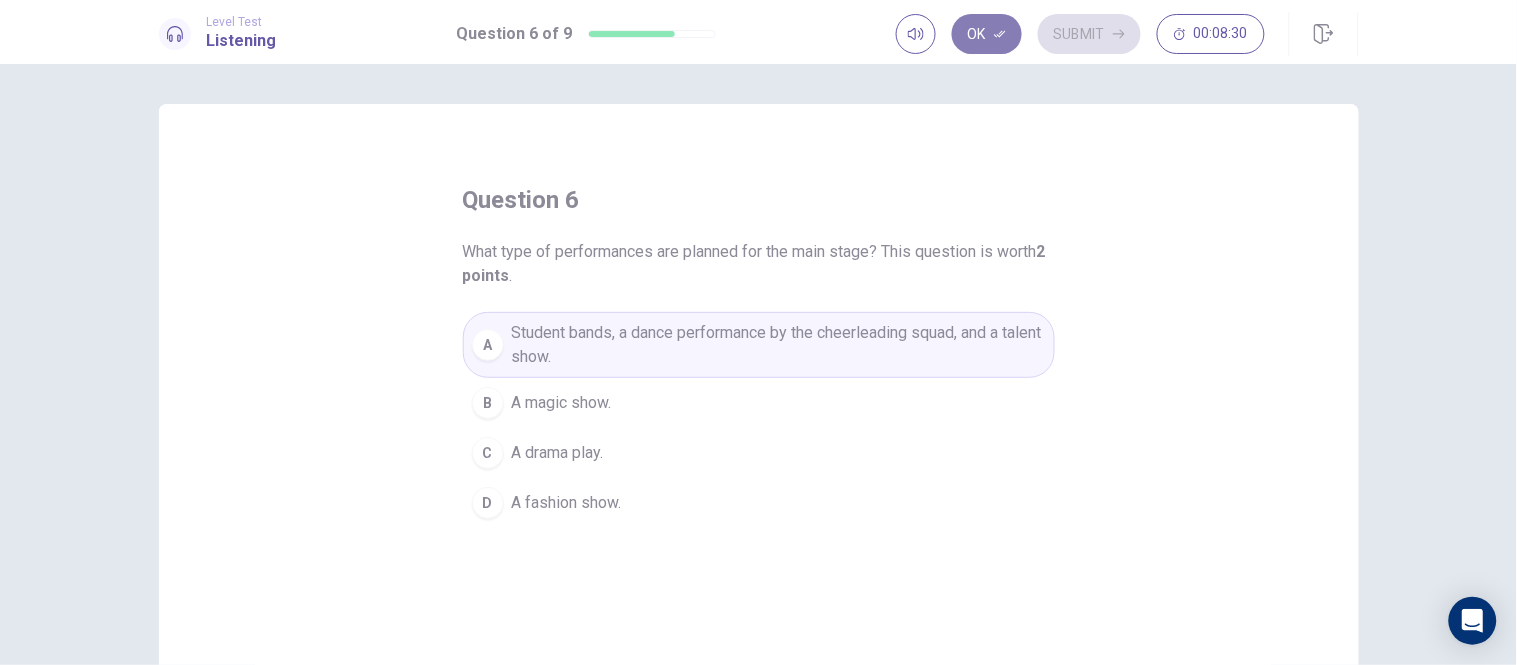 click 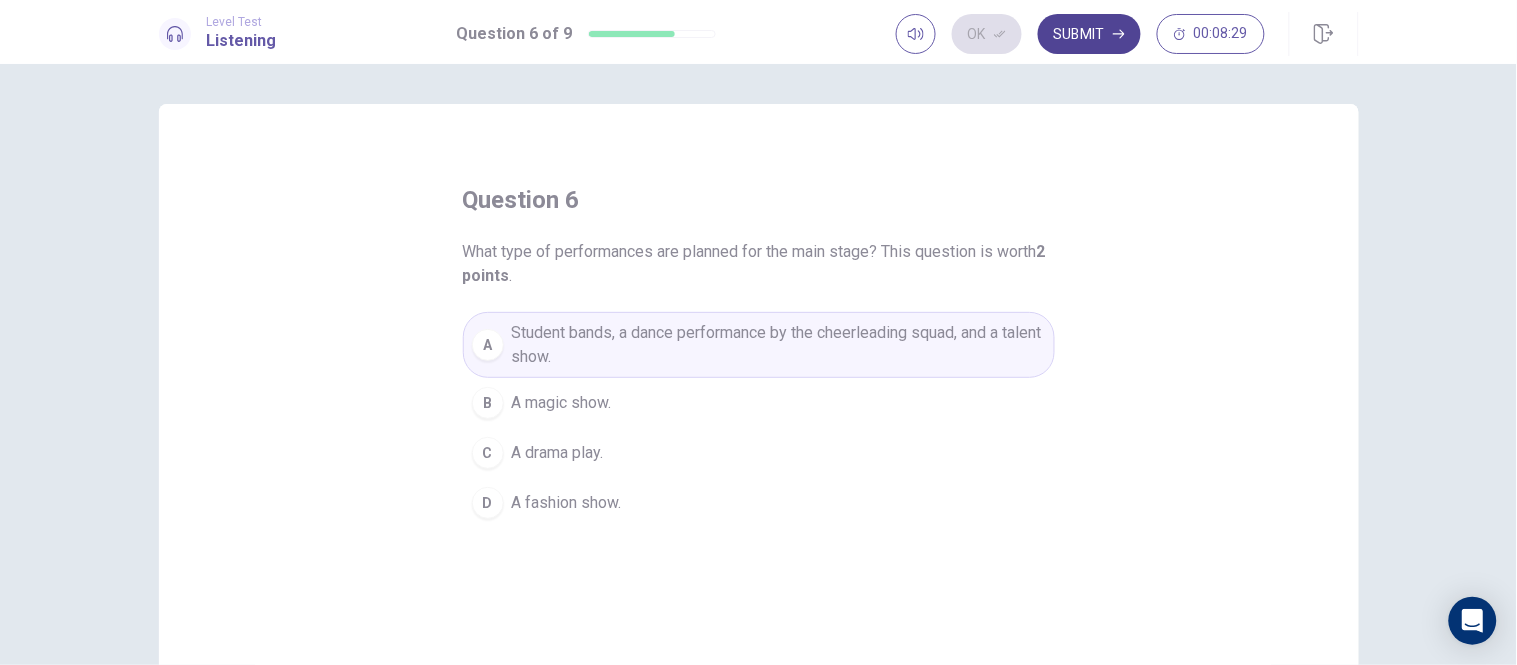 click on "Submit" at bounding box center (1089, 34) 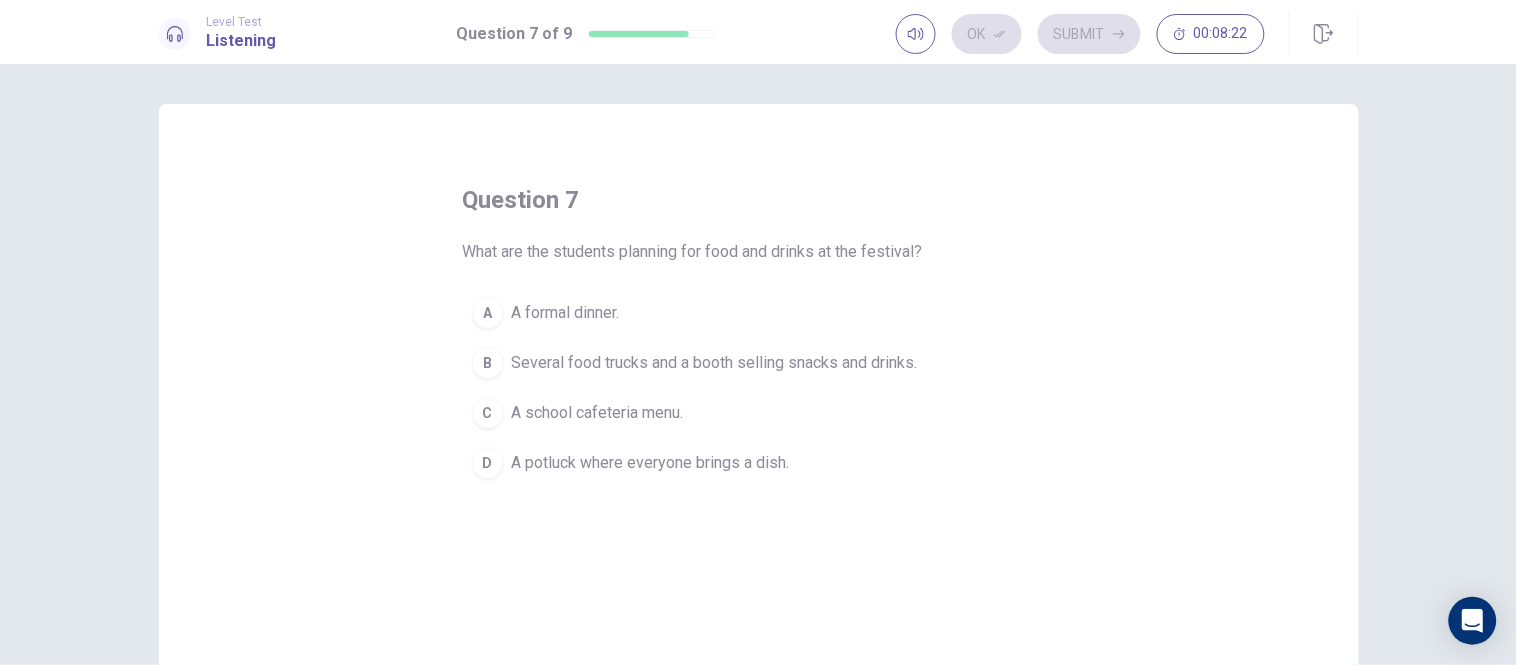 click on "B" at bounding box center [488, 363] 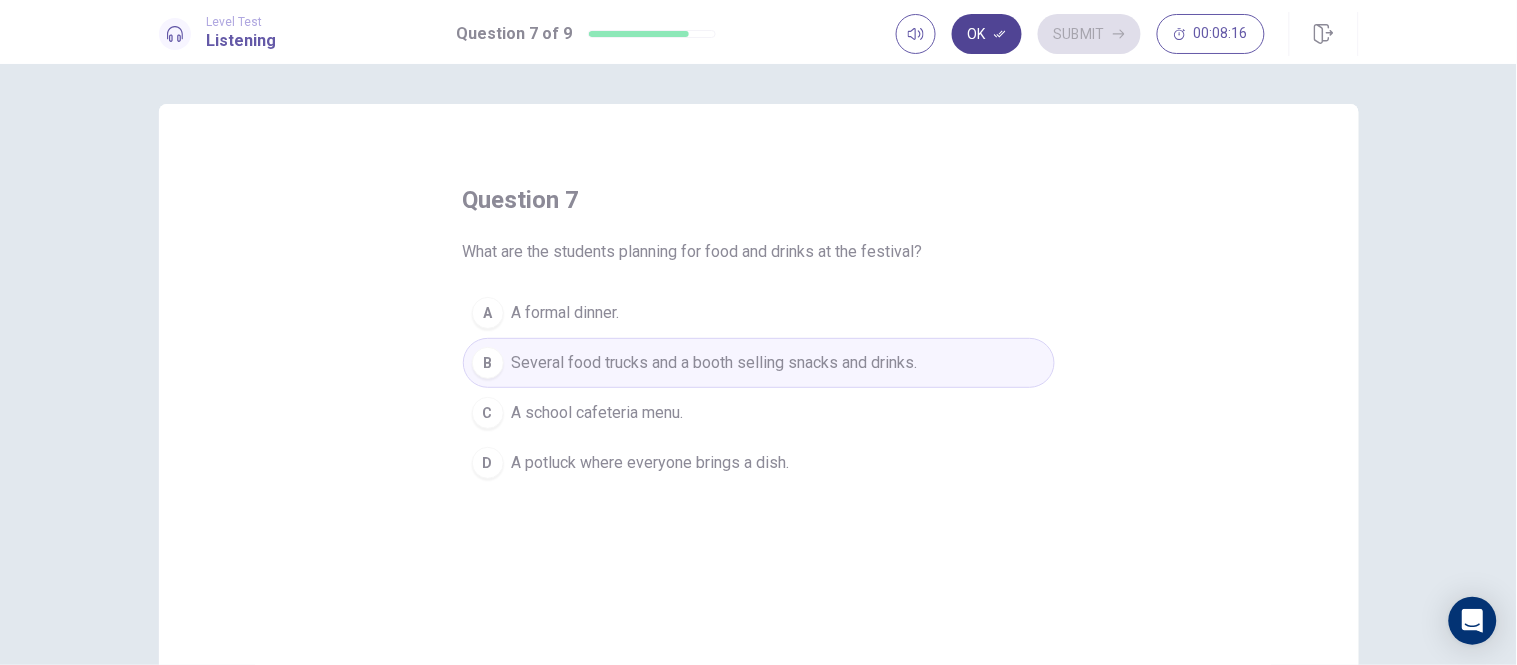 click on "Ok" at bounding box center (987, 34) 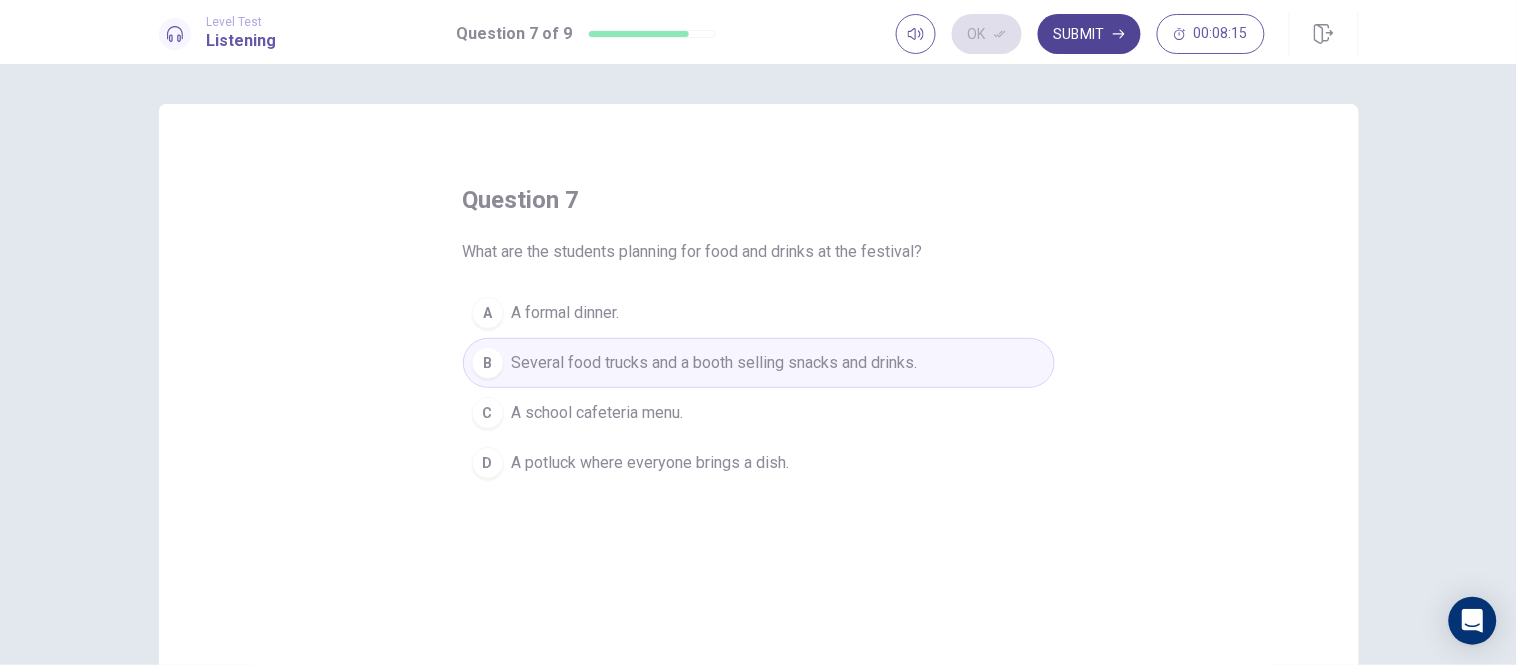 click on "Submit" at bounding box center (1089, 34) 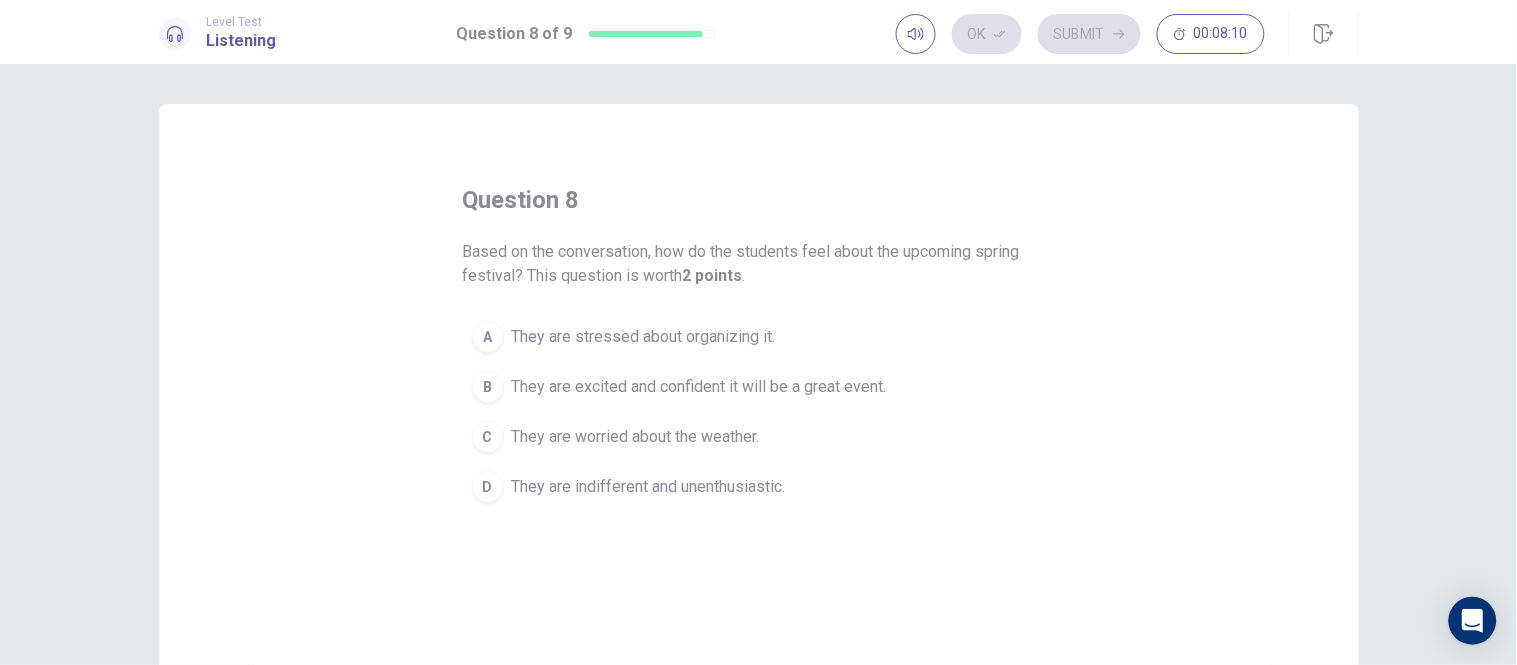 click on "They are excited and confident it will be a great event." at bounding box center [699, 387] 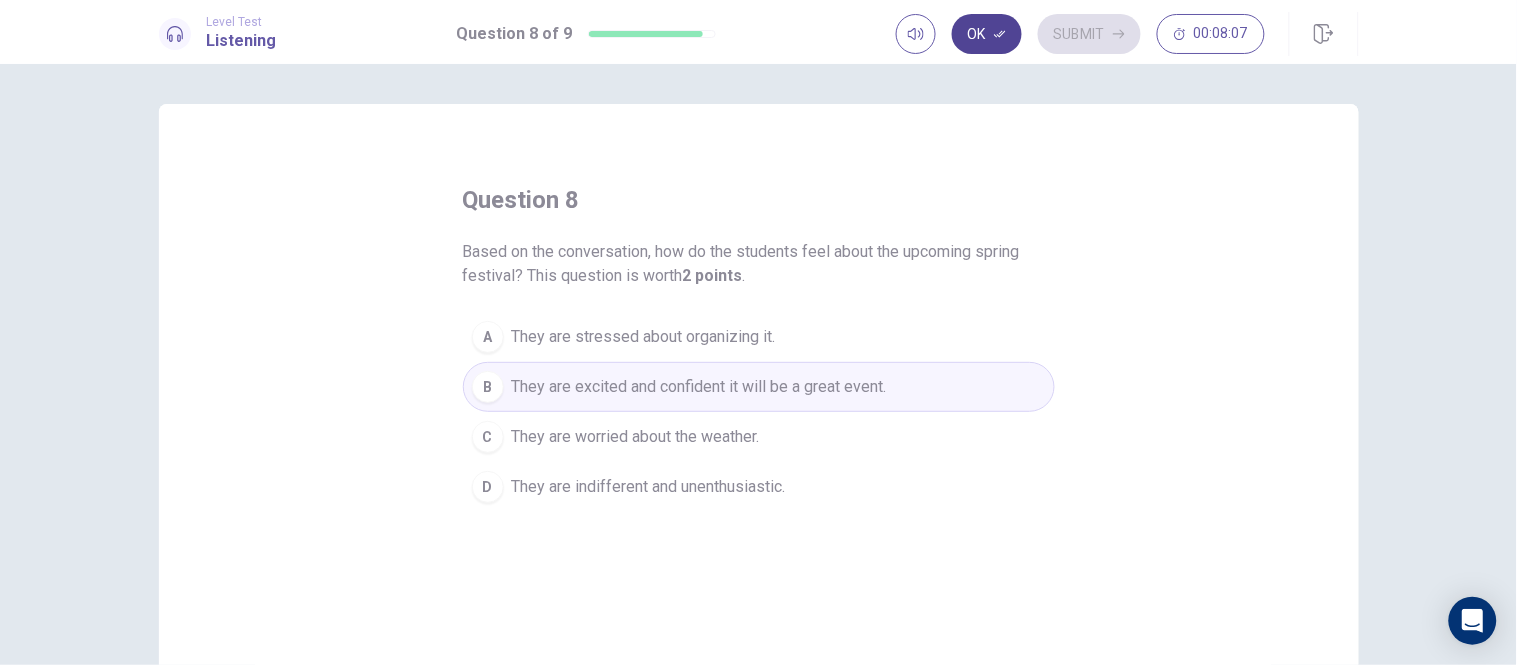 click on "Ok" at bounding box center (987, 34) 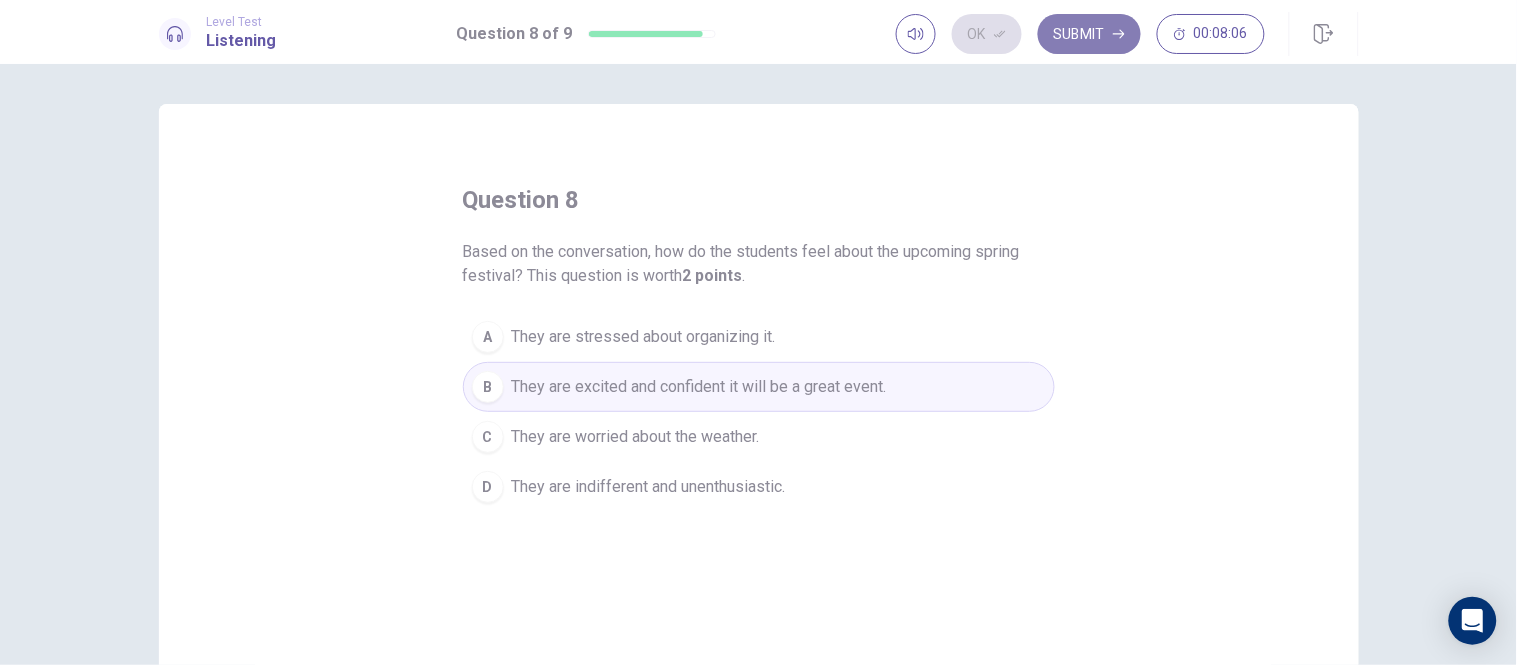 click on "Submit" at bounding box center [1089, 34] 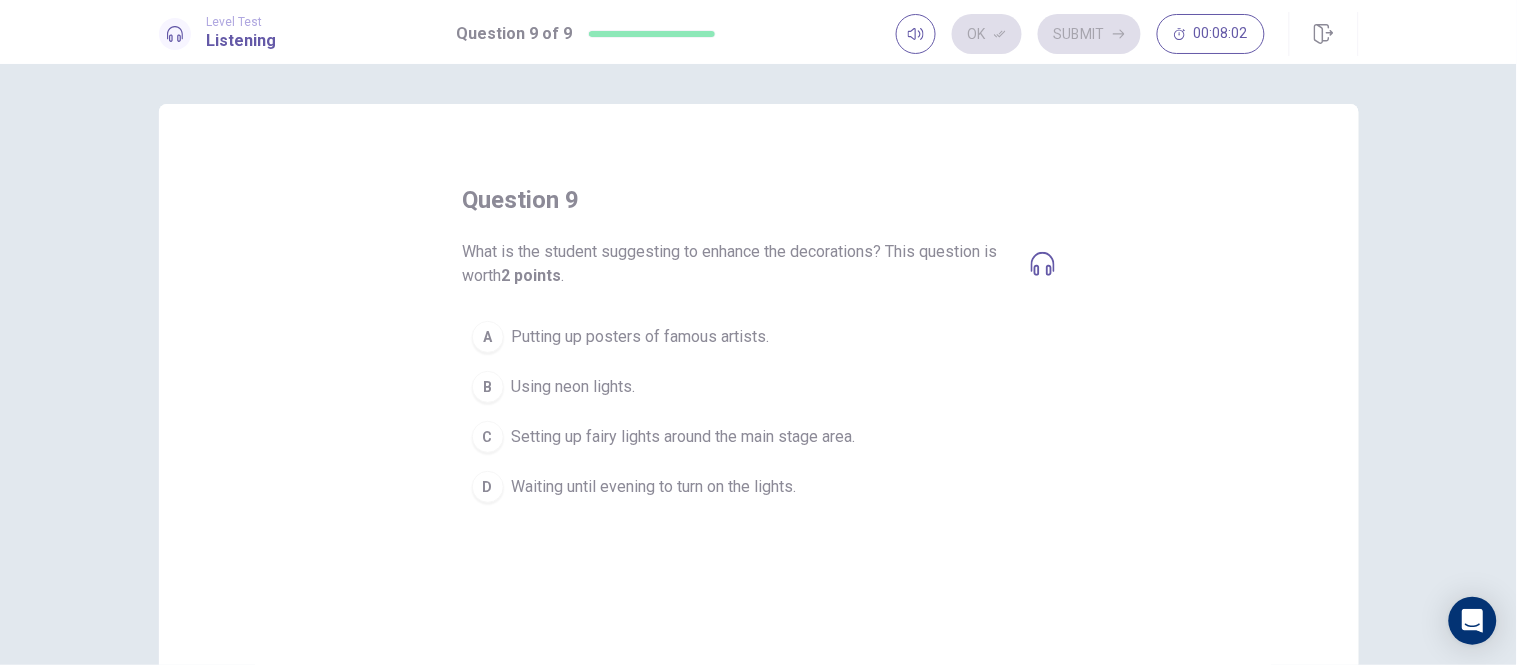 click on "Setting up fairy lights around the main stage area." at bounding box center [684, 437] 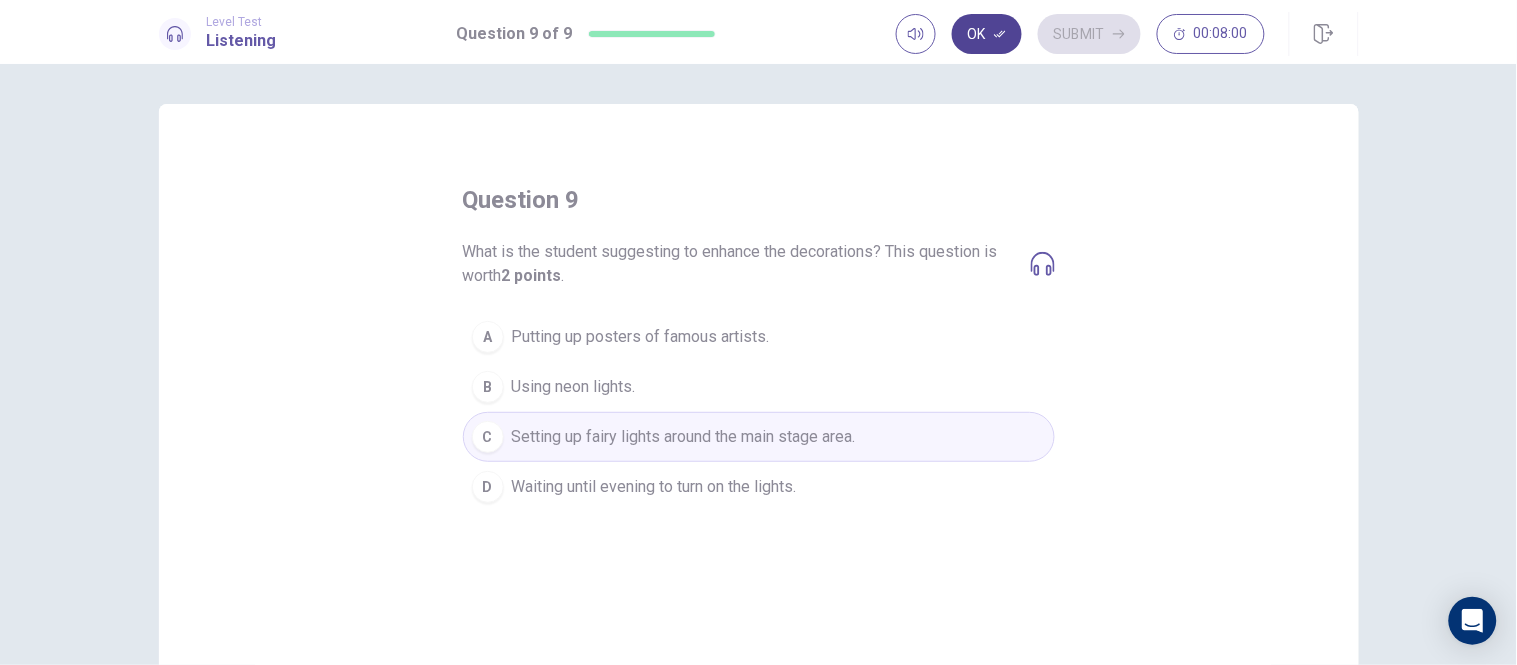 click on "Ok" at bounding box center [987, 34] 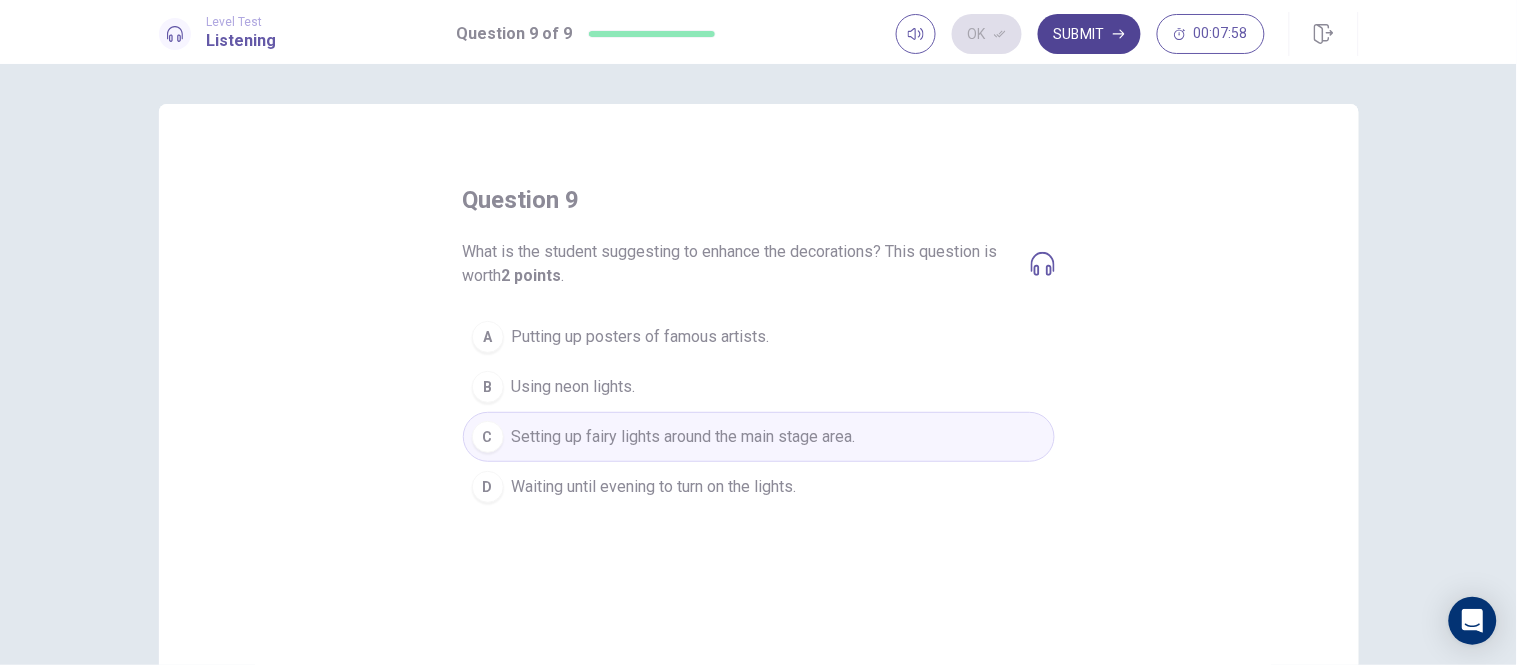 click on "Submit" at bounding box center [1089, 34] 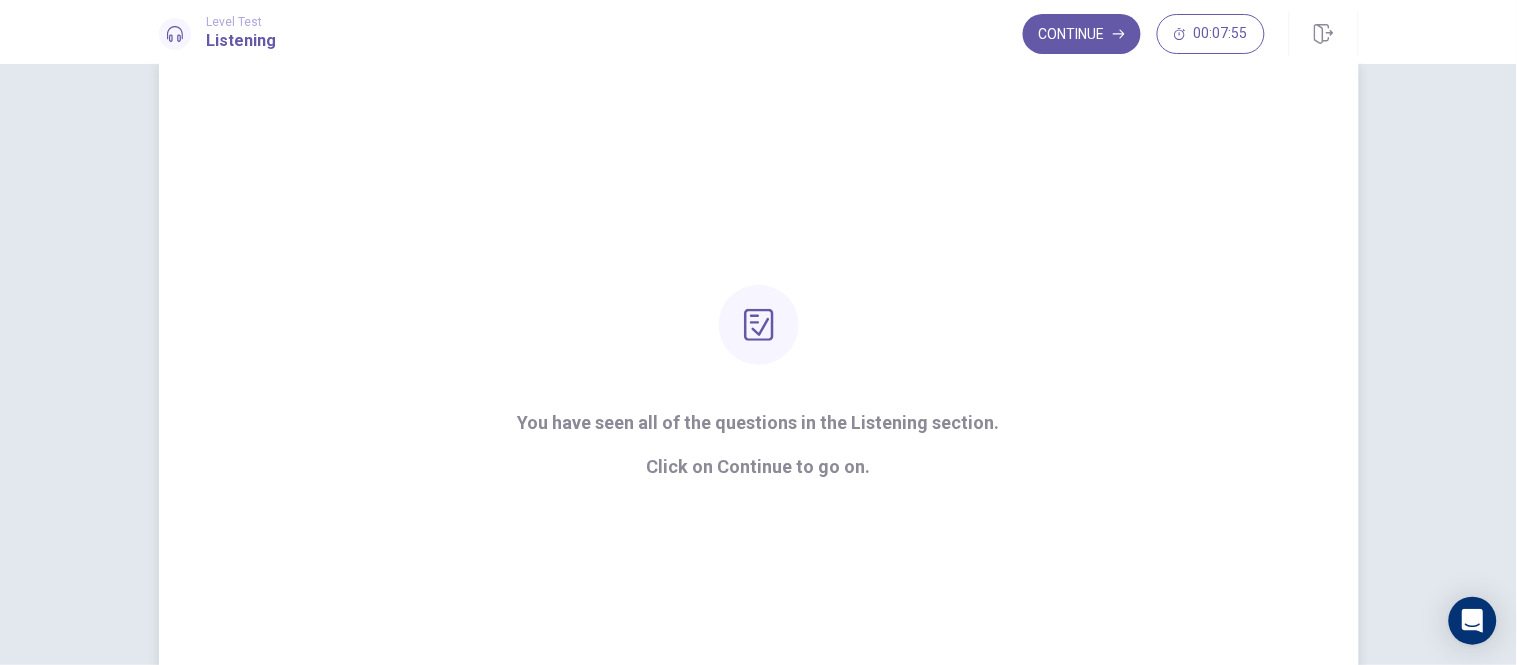 scroll, scrollTop: 111, scrollLeft: 0, axis: vertical 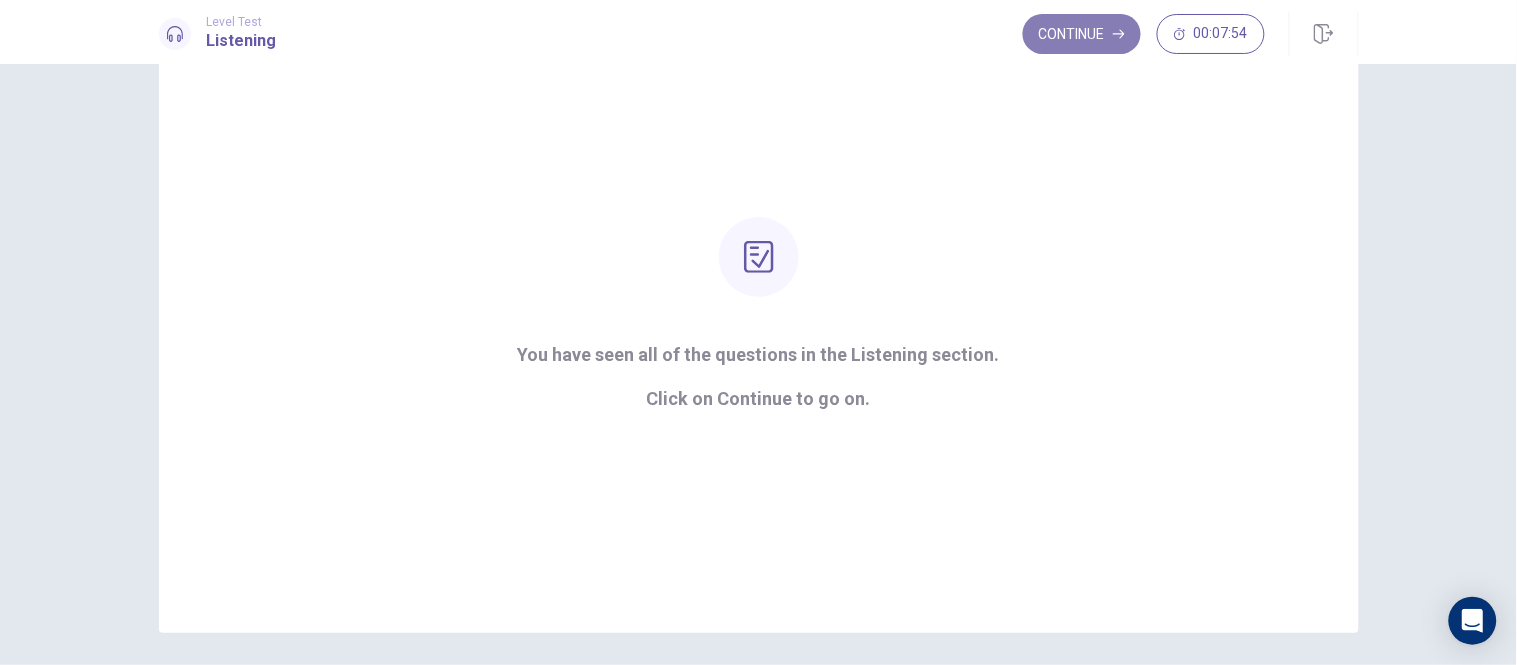click on "Continue" at bounding box center (1082, 34) 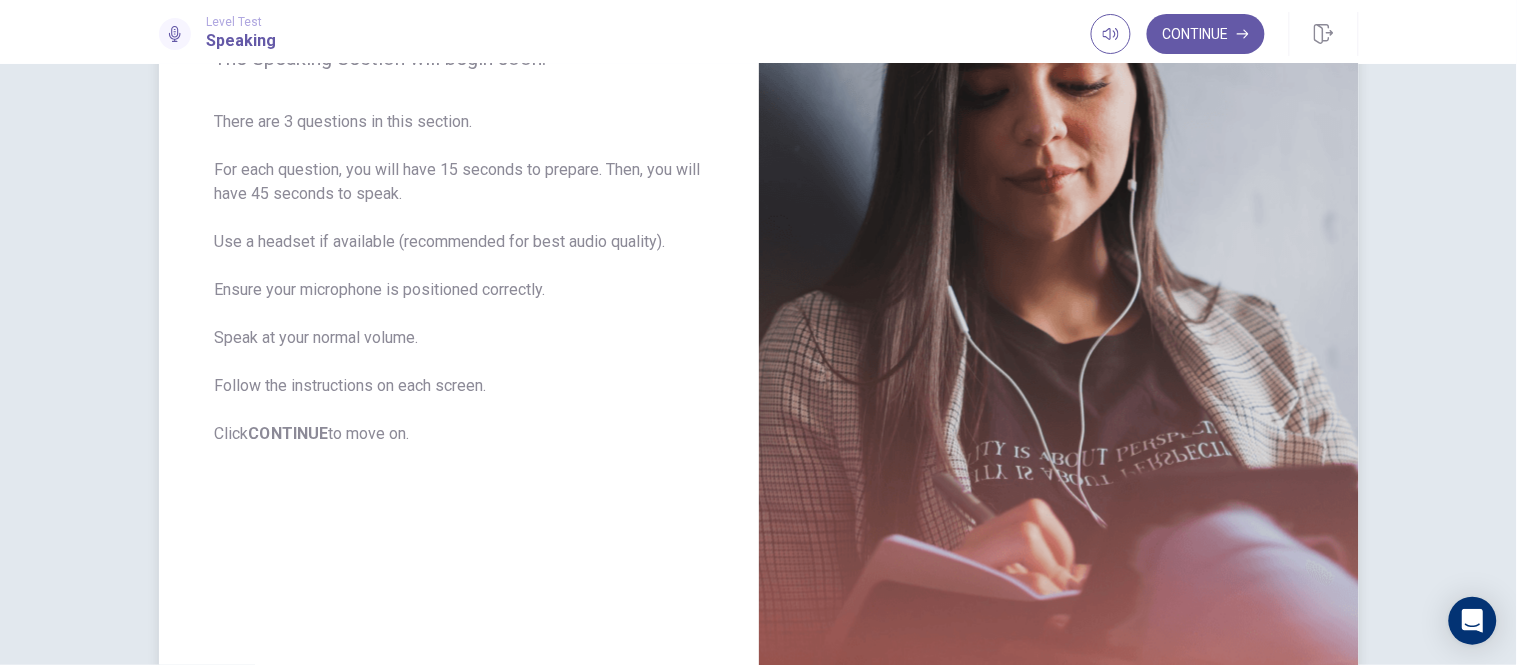 scroll, scrollTop: 333, scrollLeft: 0, axis: vertical 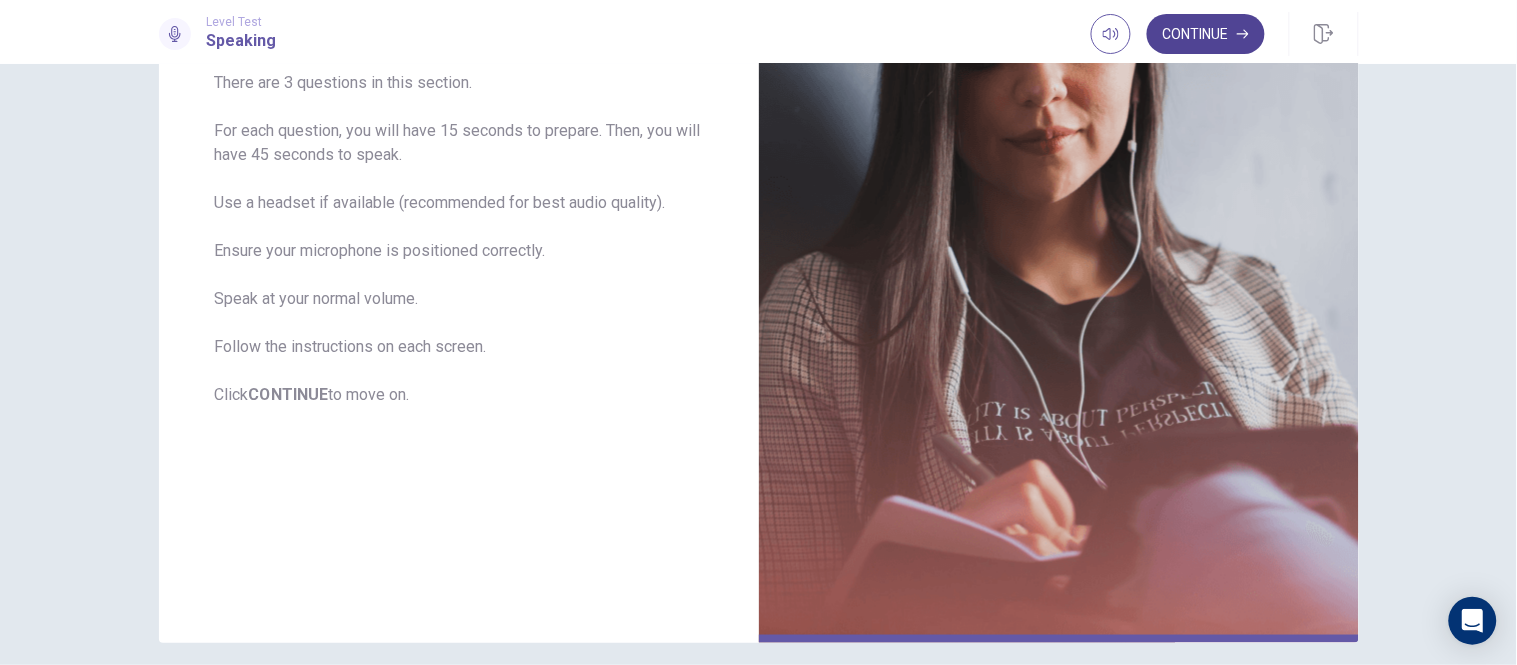 click on "Continue" at bounding box center [1206, 34] 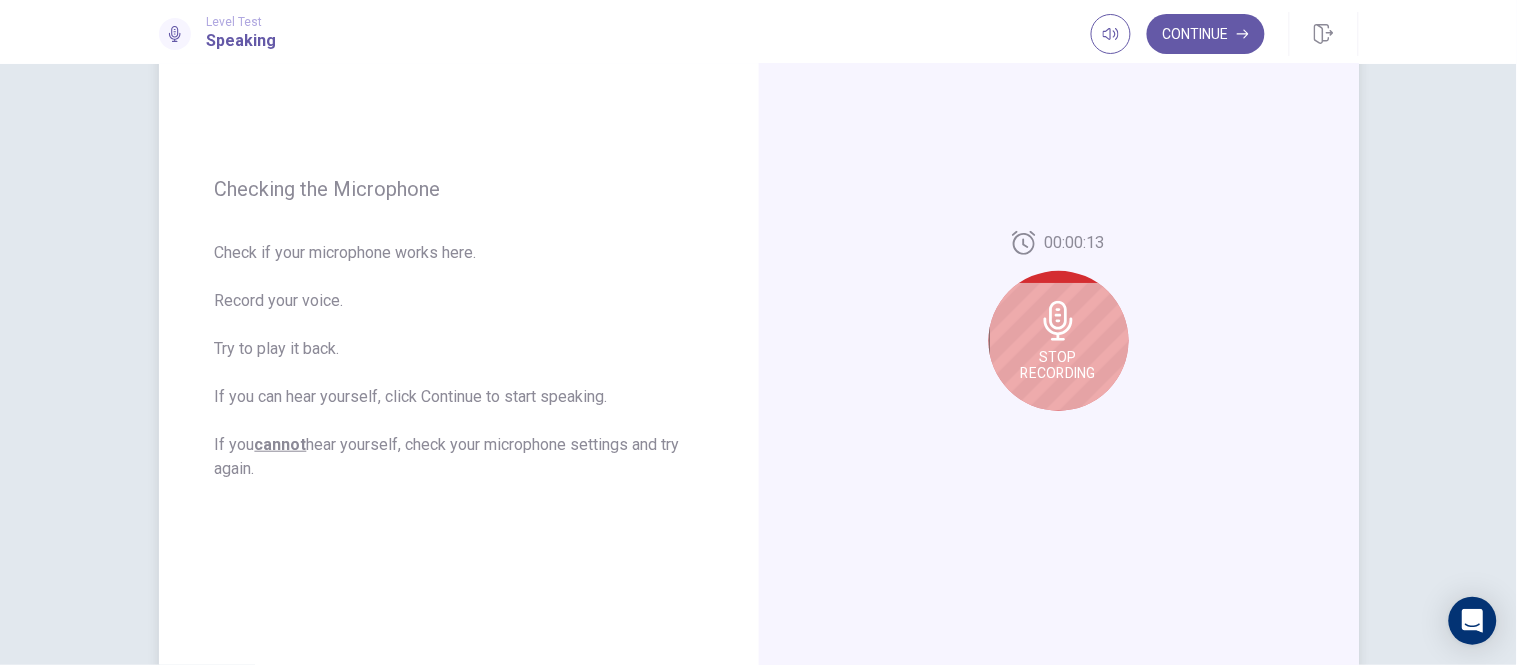 scroll, scrollTop: 333, scrollLeft: 0, axis: vertical 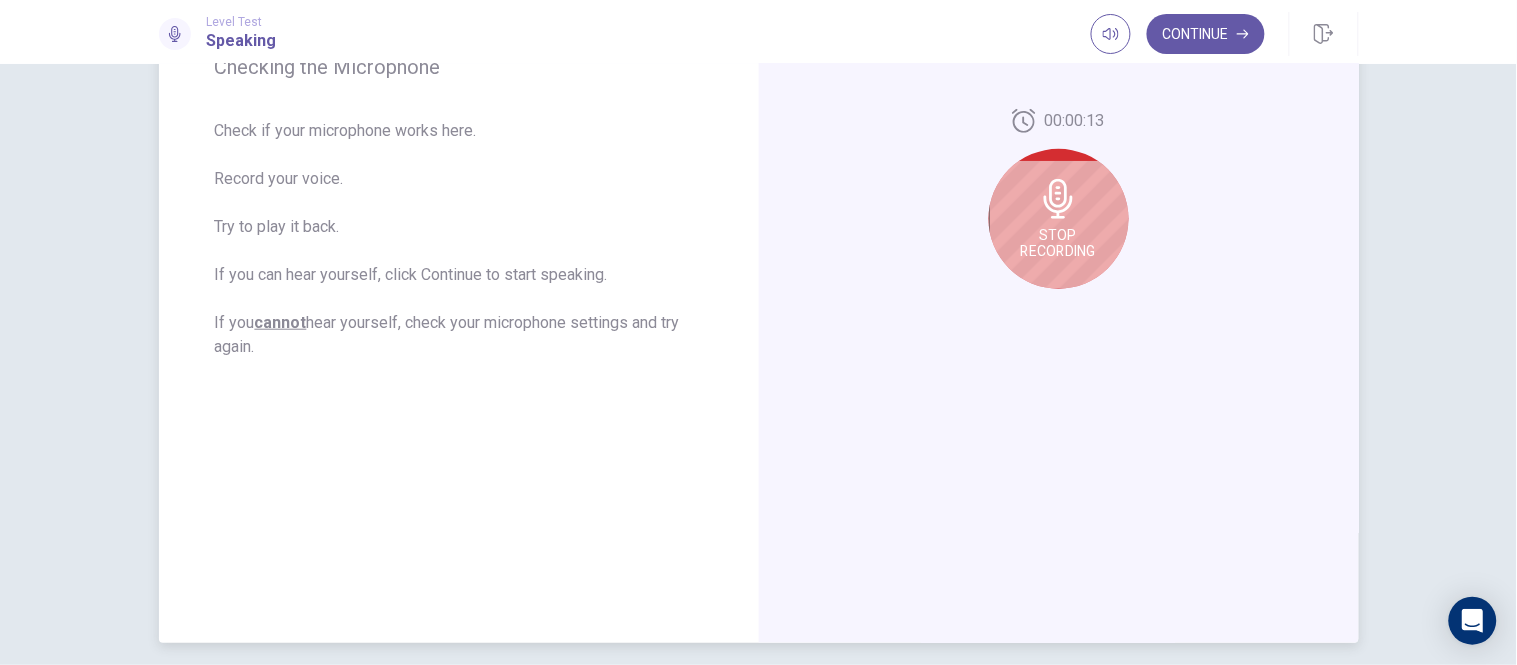 click on "Stop   Recording" at bounding box center [1058, 243] 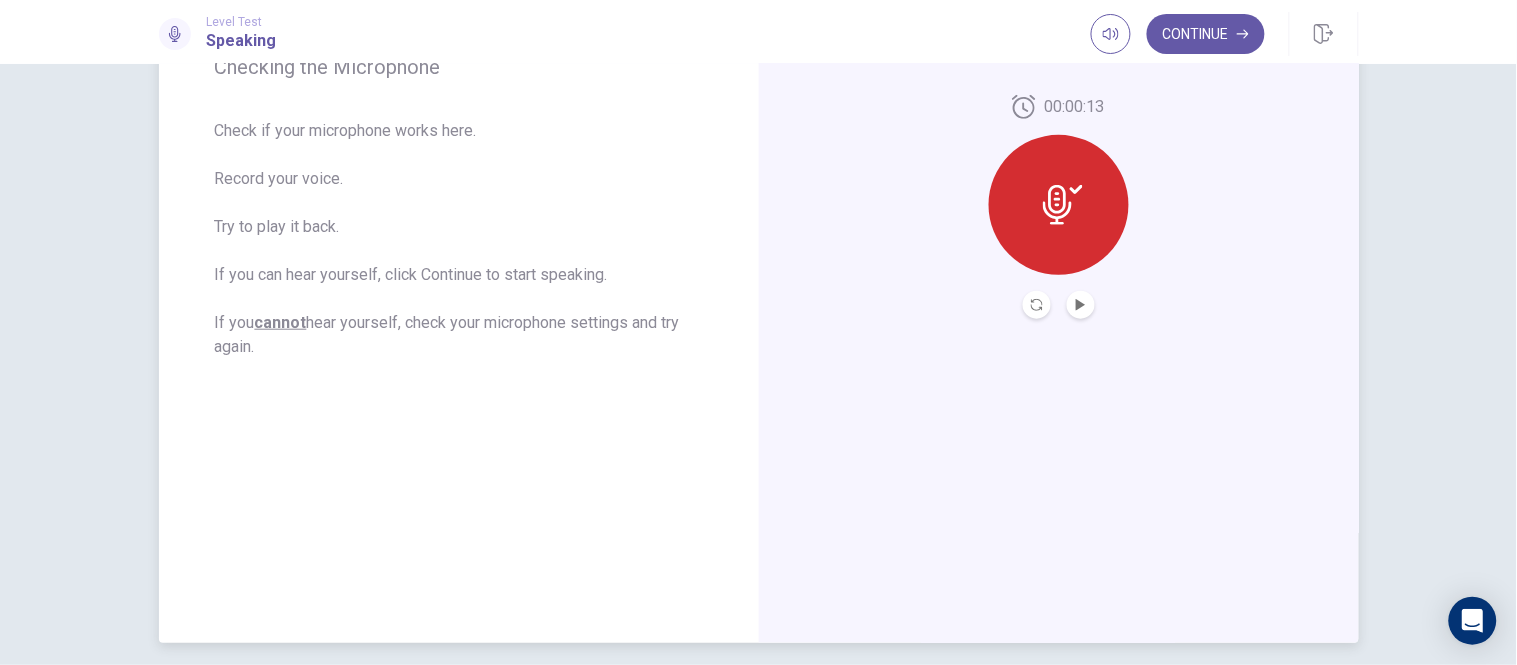 click 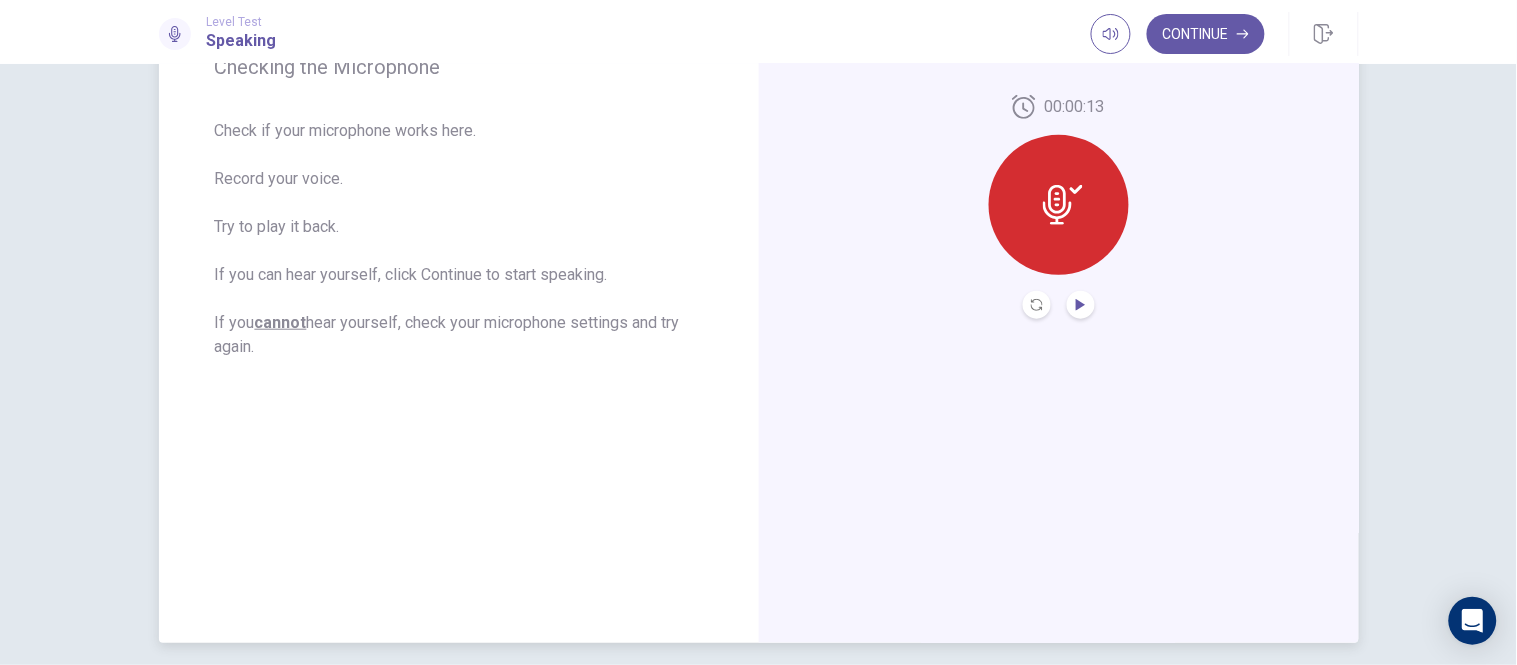 click 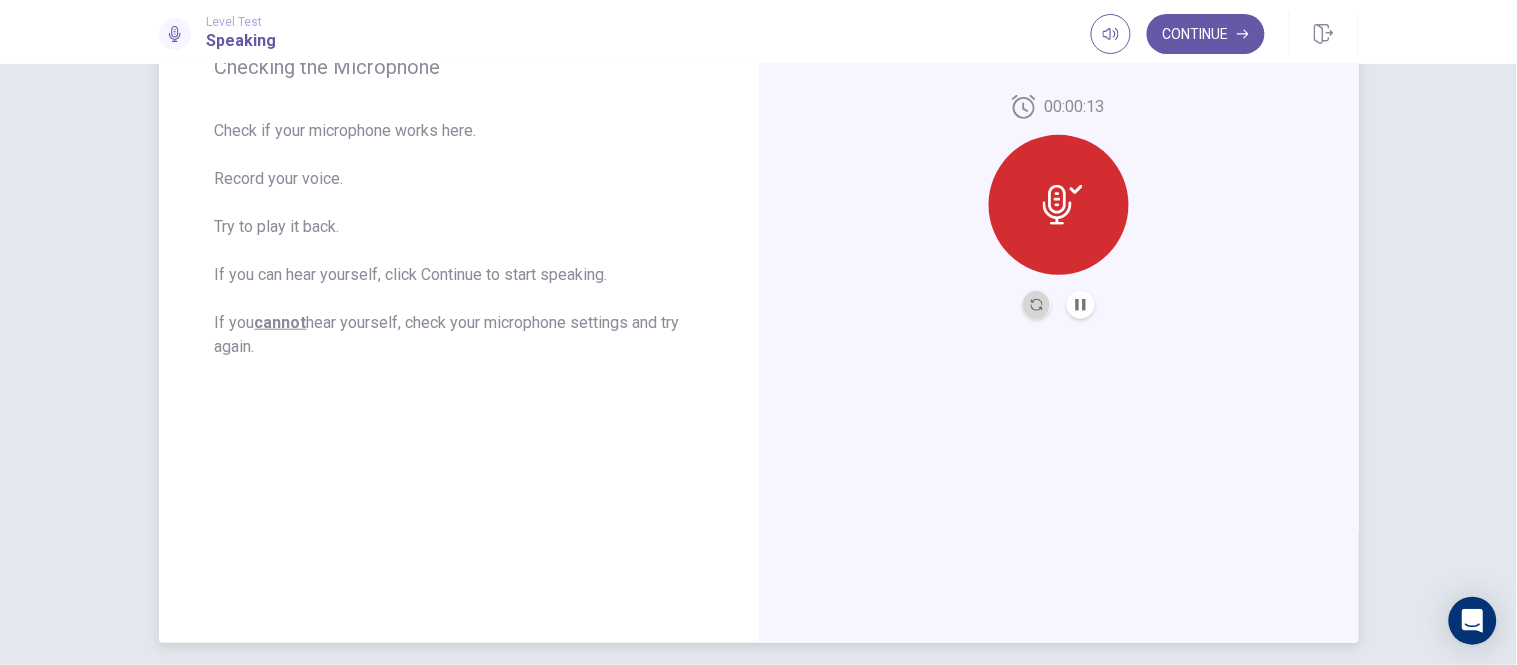 click at bounding box center (1037, 305) 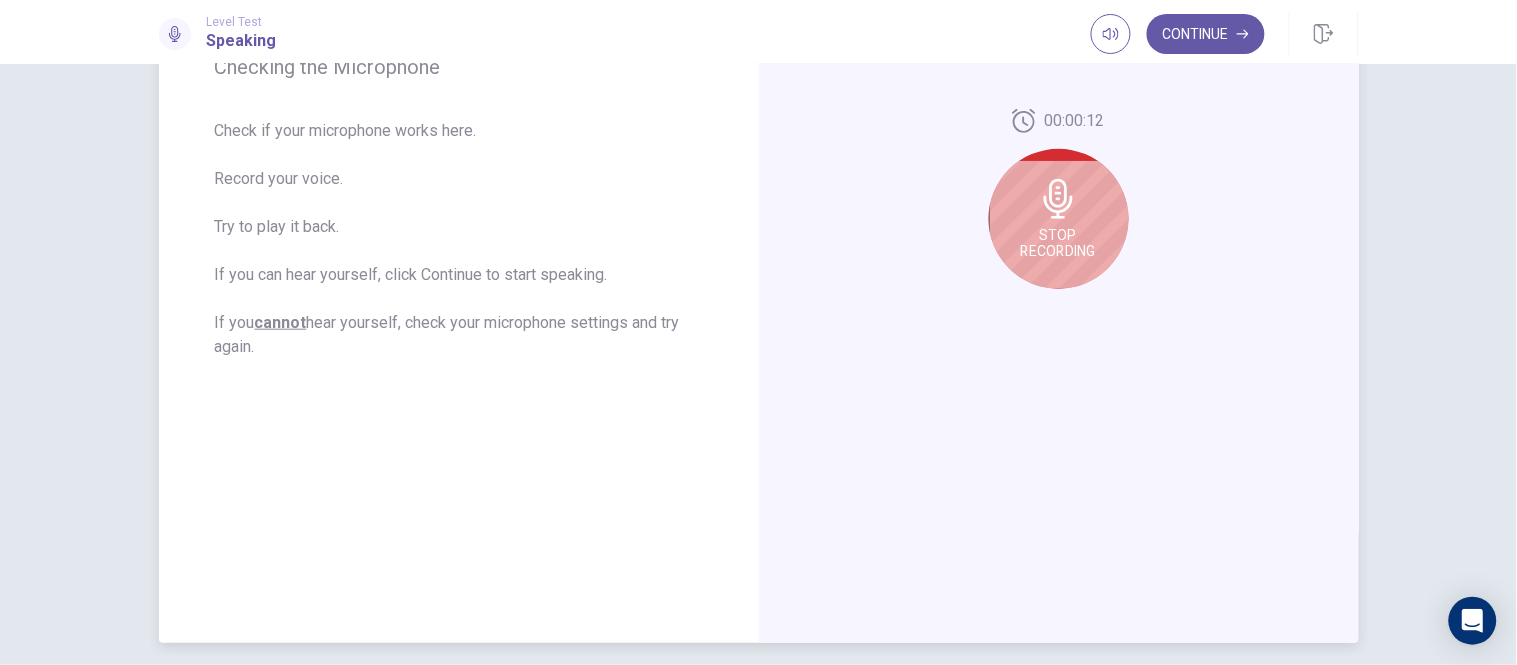 click on "Stop   Recording" at bounding box center (1059, 219) 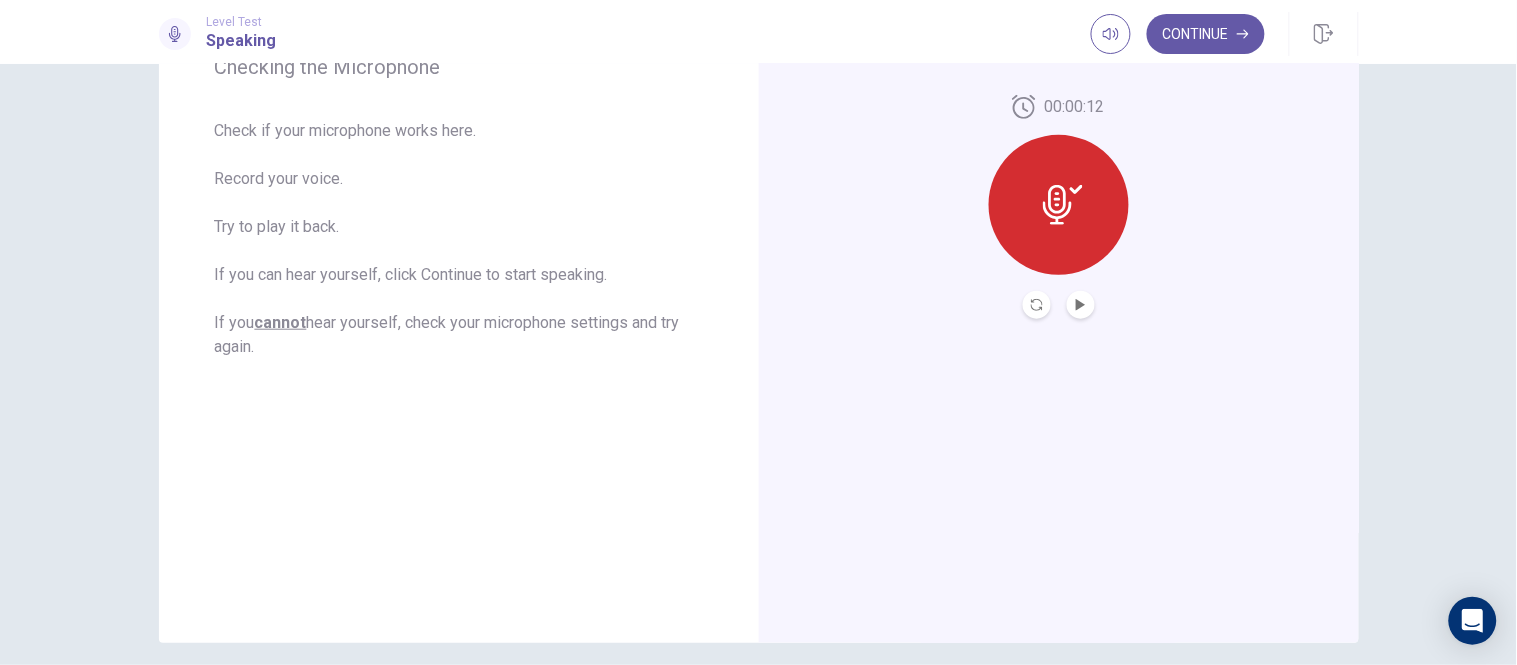 click at bounding box center [1081, 305] 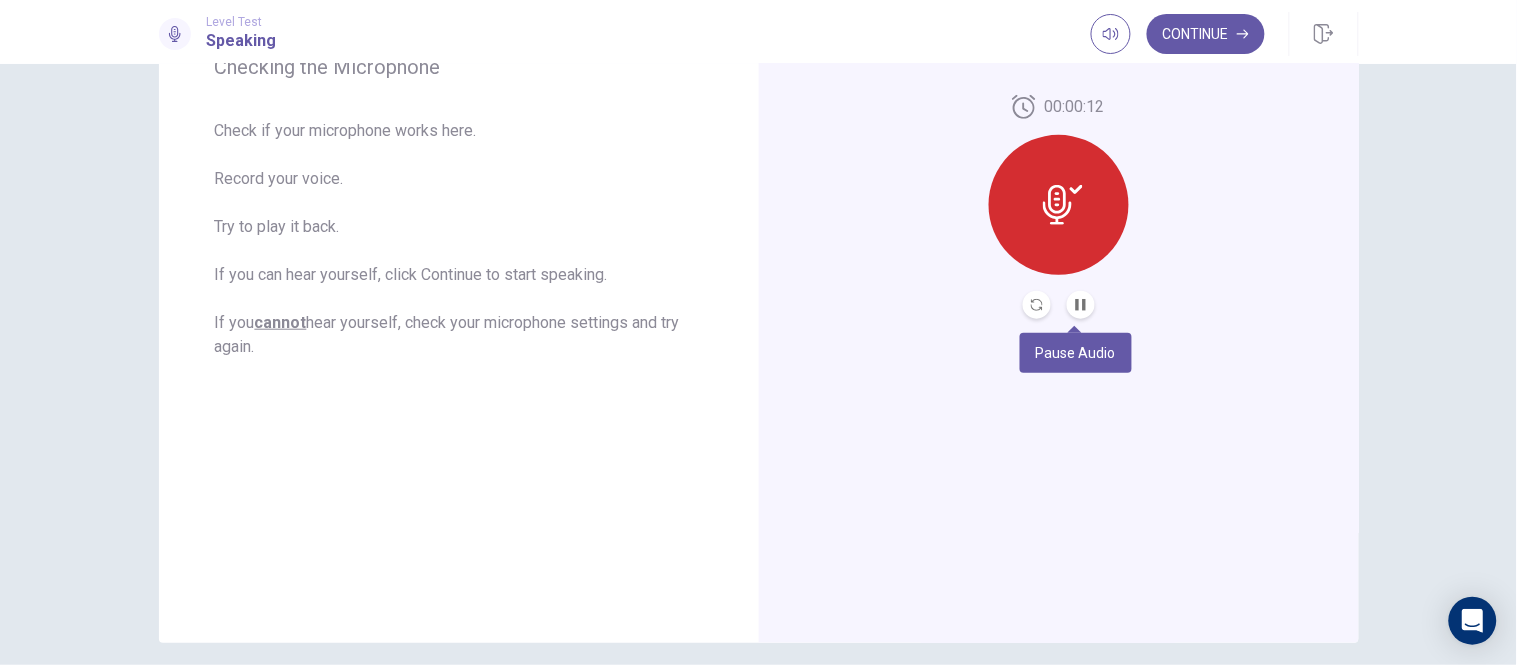 click at bounding box center [1081, 305] 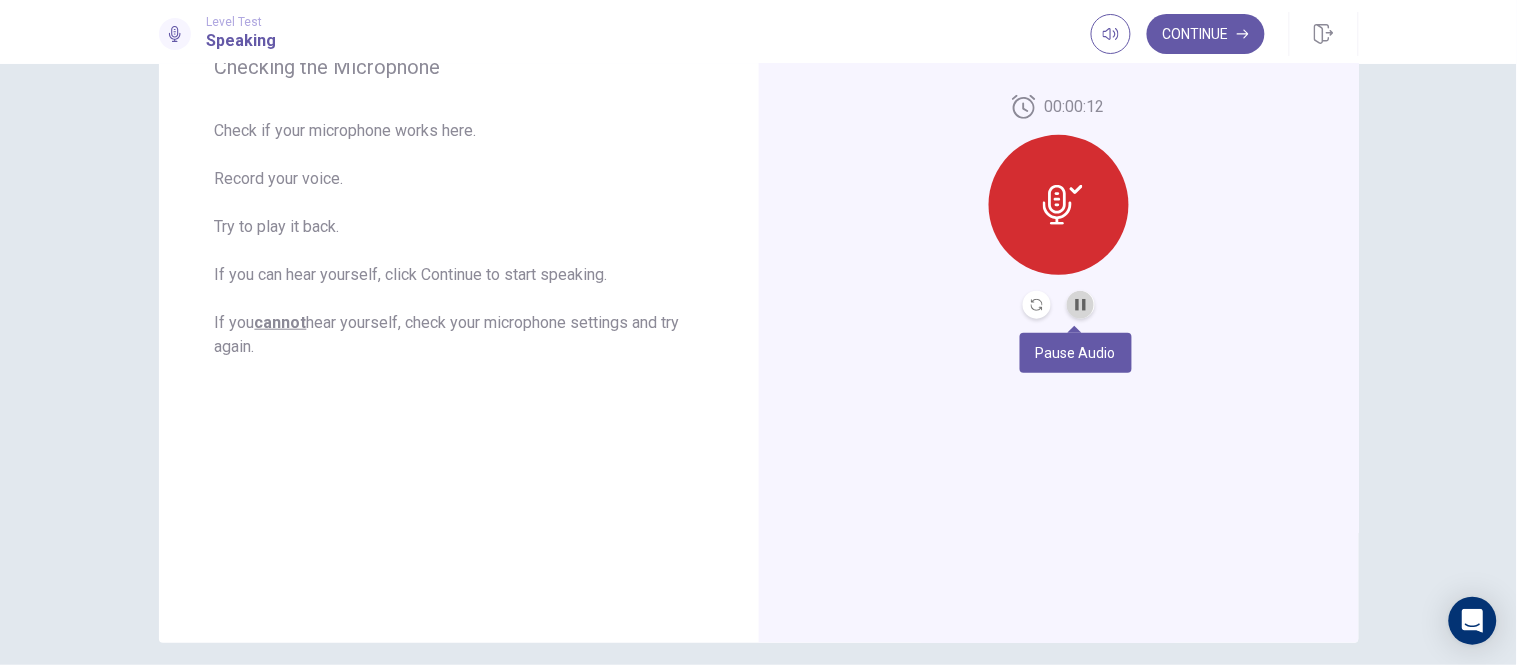 click at bounding box center [1081, 305] 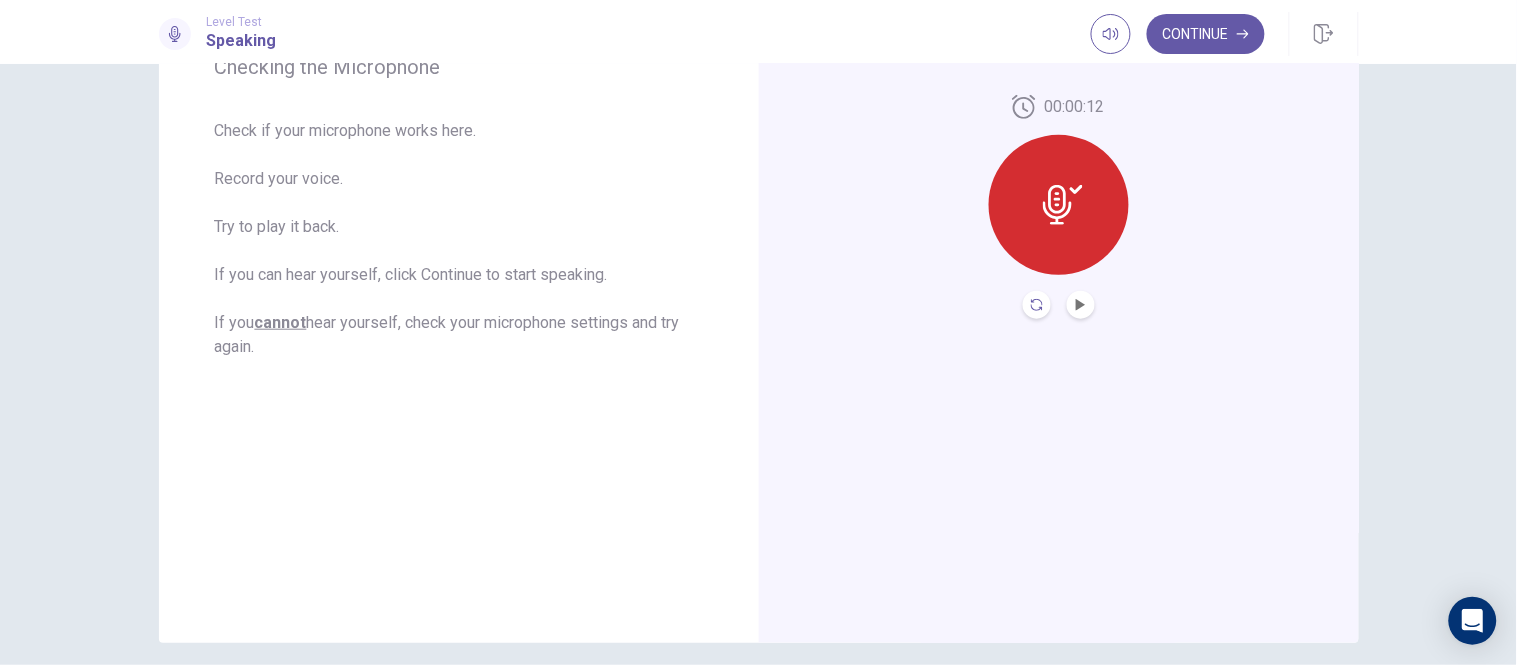 click 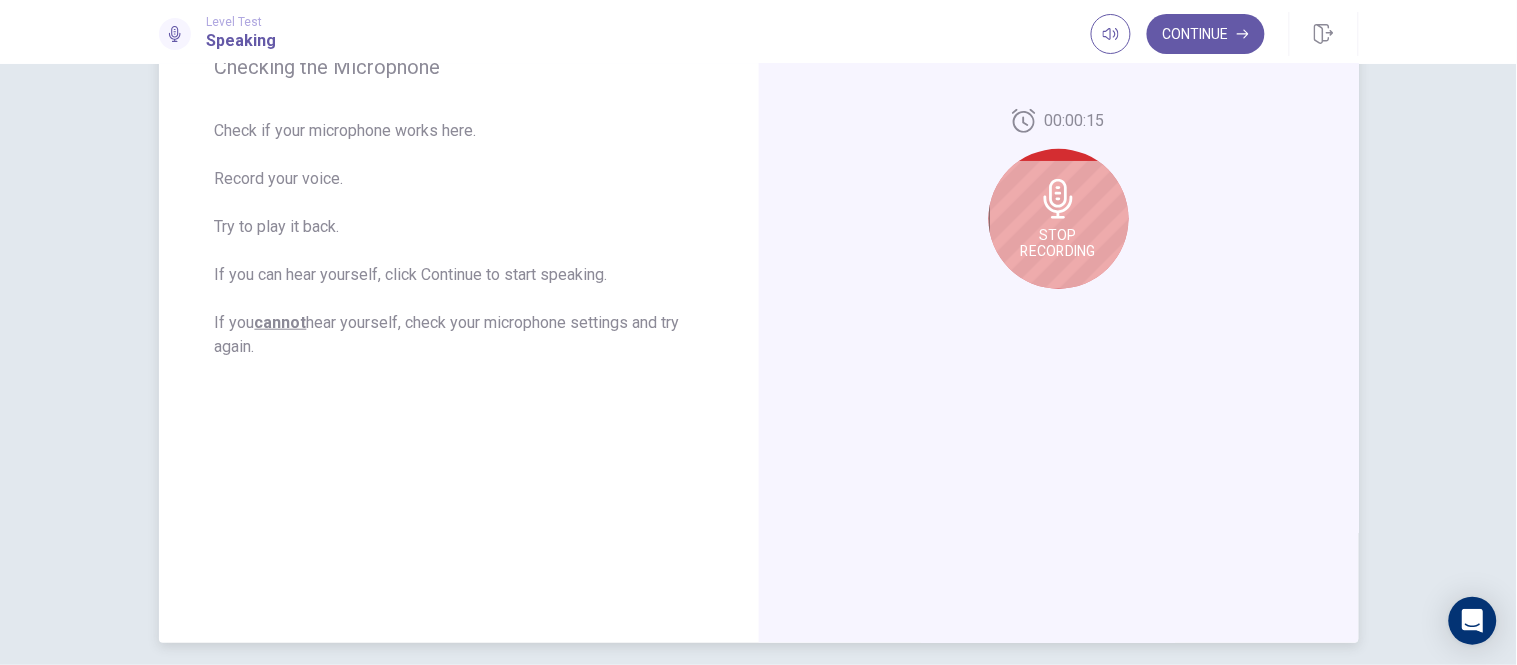 click on "Stop   Recording" at bounding box center (1058, 243) 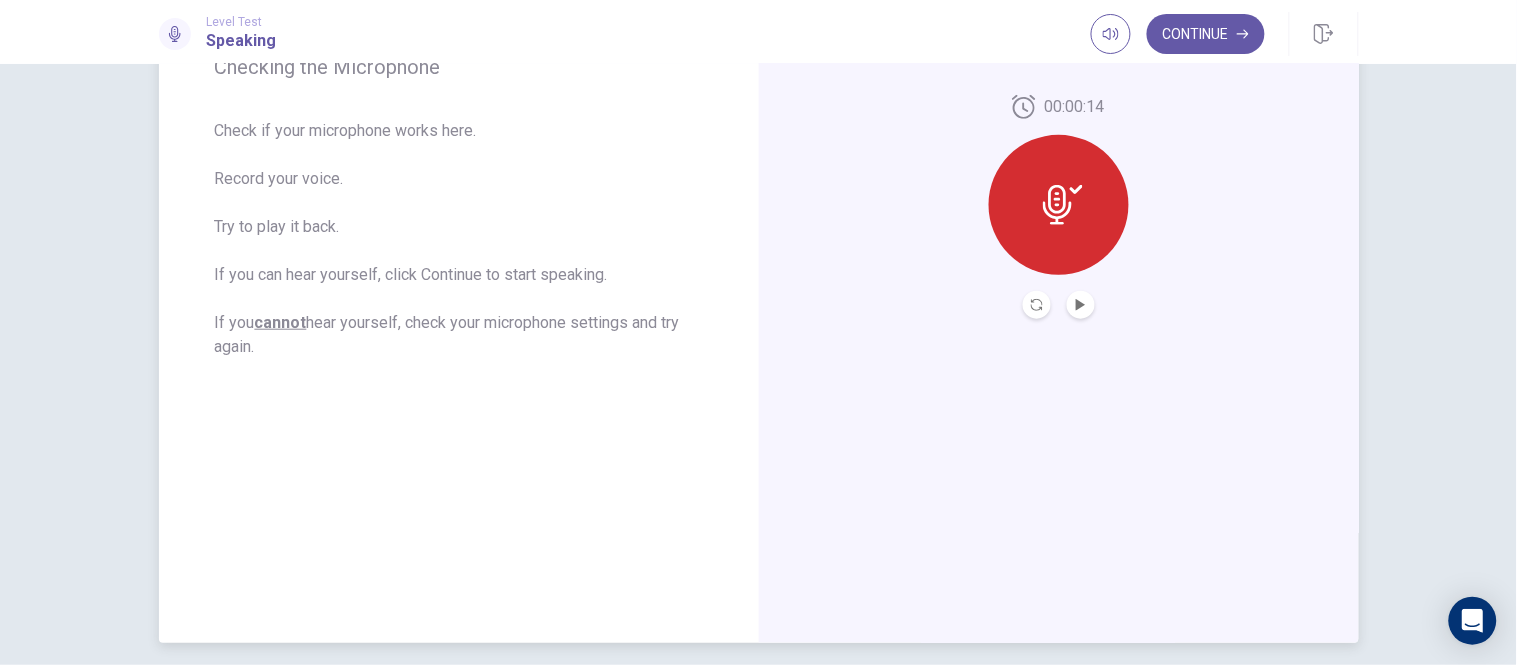 click at bounding box center (1037, 305) 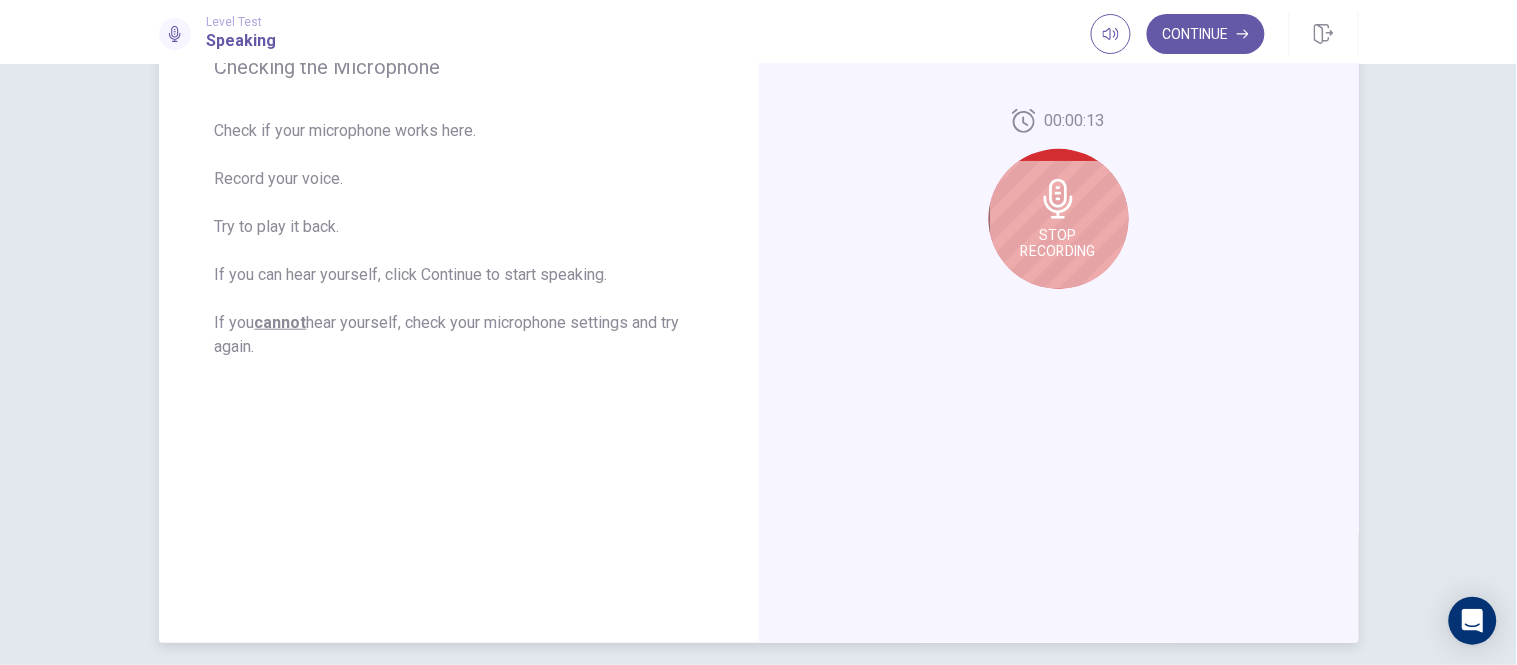 click on "Stop   Recording" at bounding box center [1058, 243] 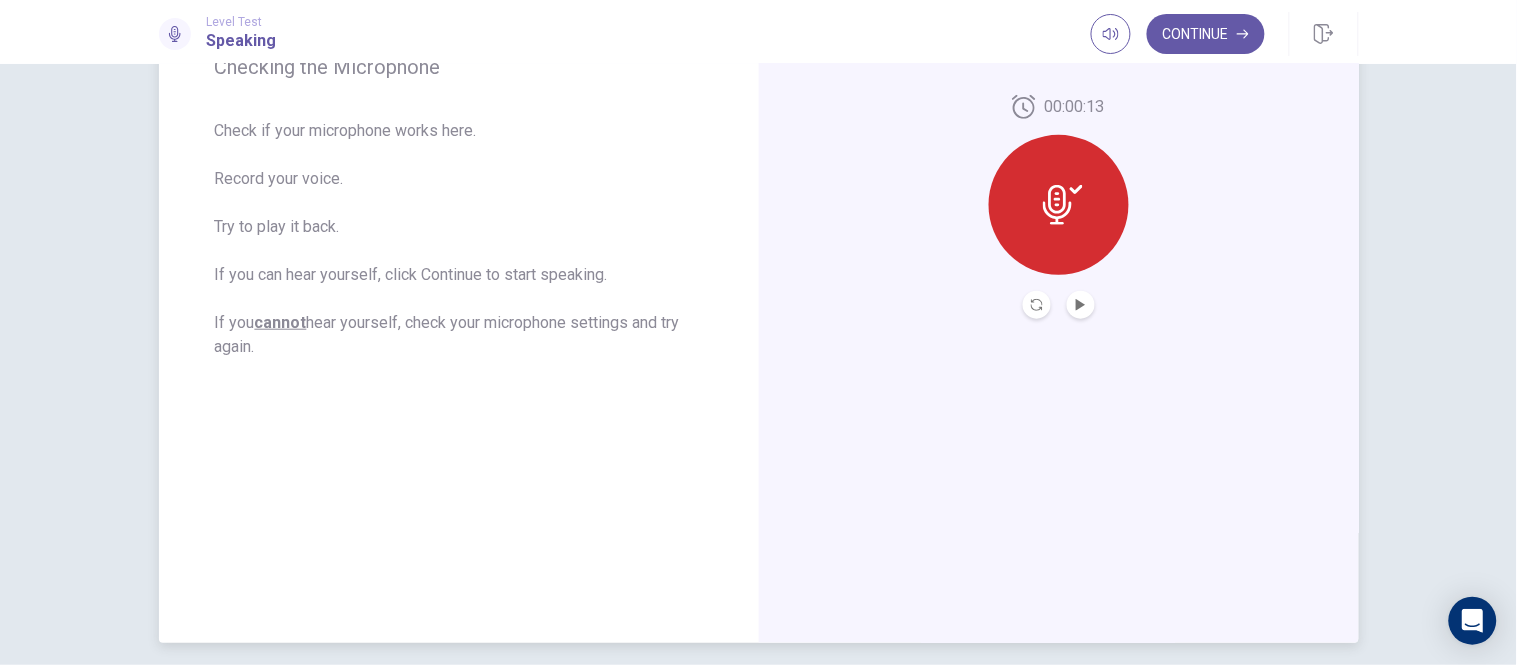 click at bounding box center [1081, 305] 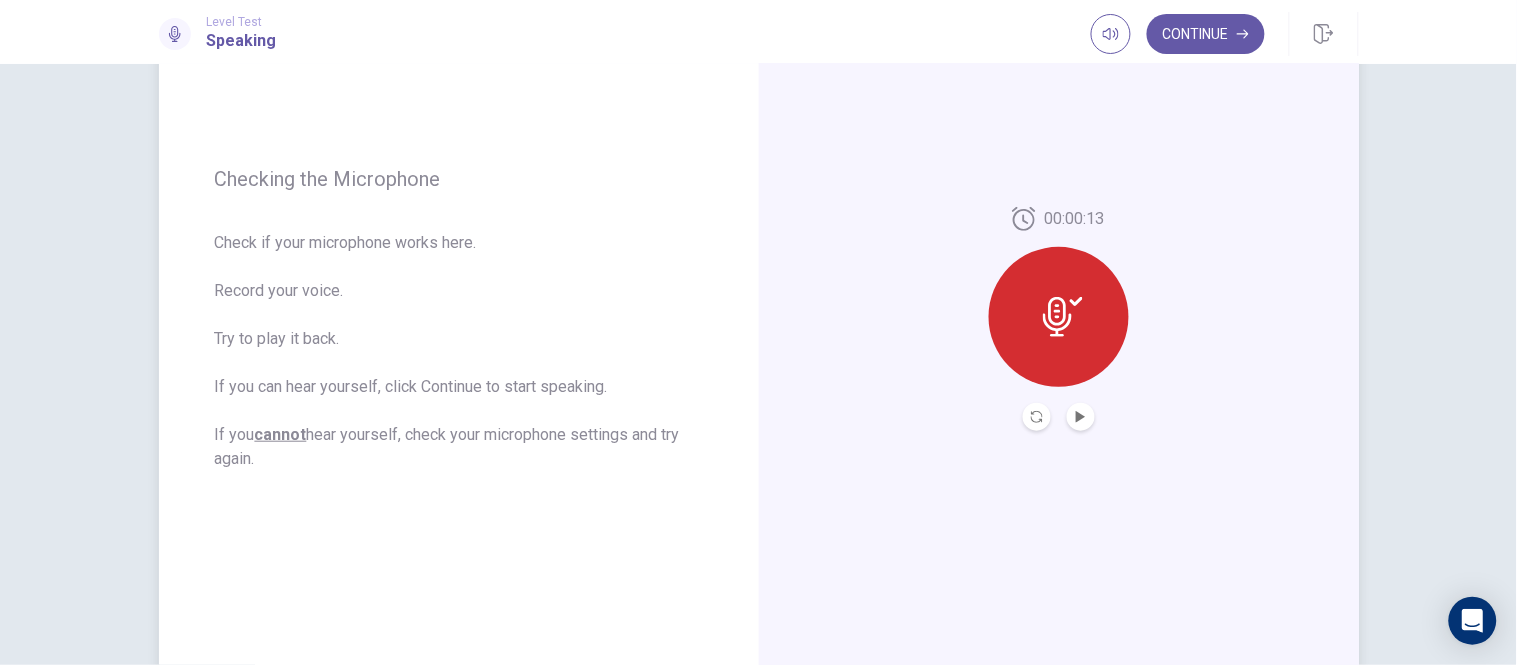 scroll, scrollTop: 222, scrollLeft: 0, axis: vertical 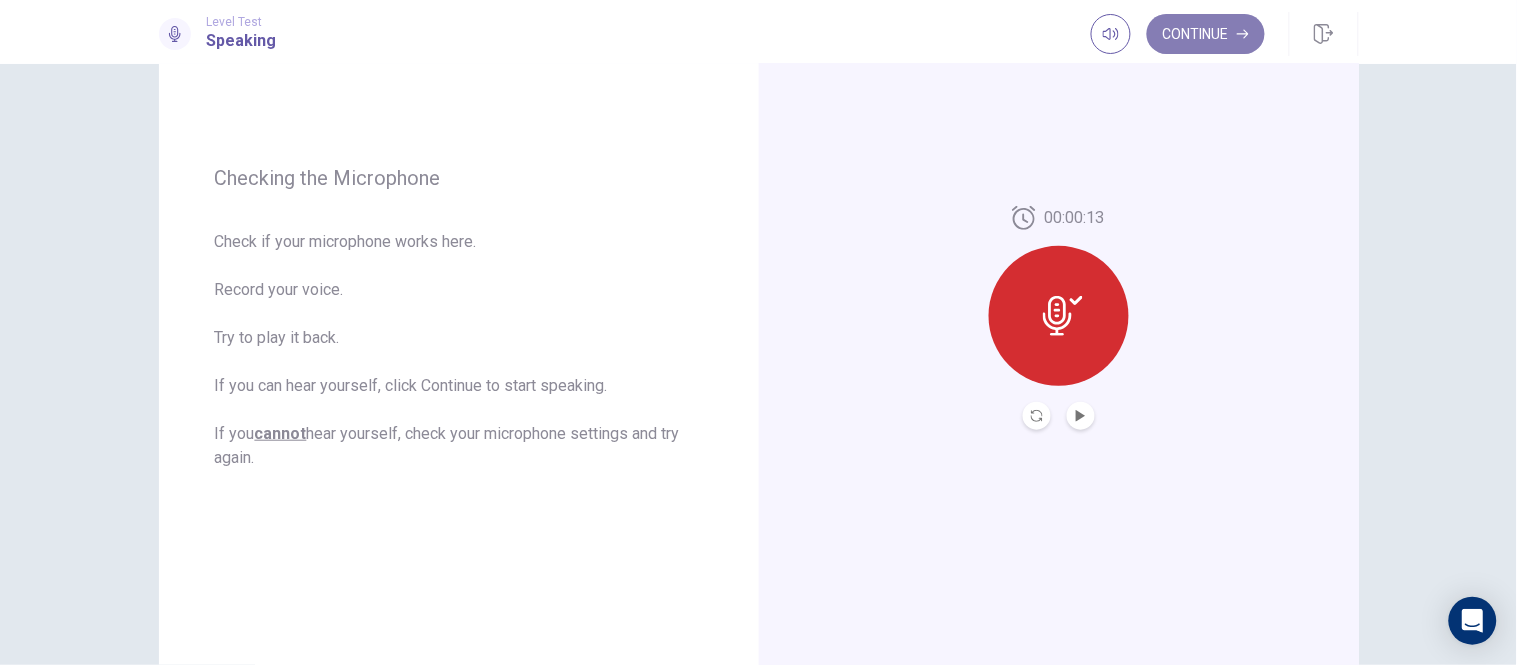 click on "Continue" at bounding box center [1206, 34] 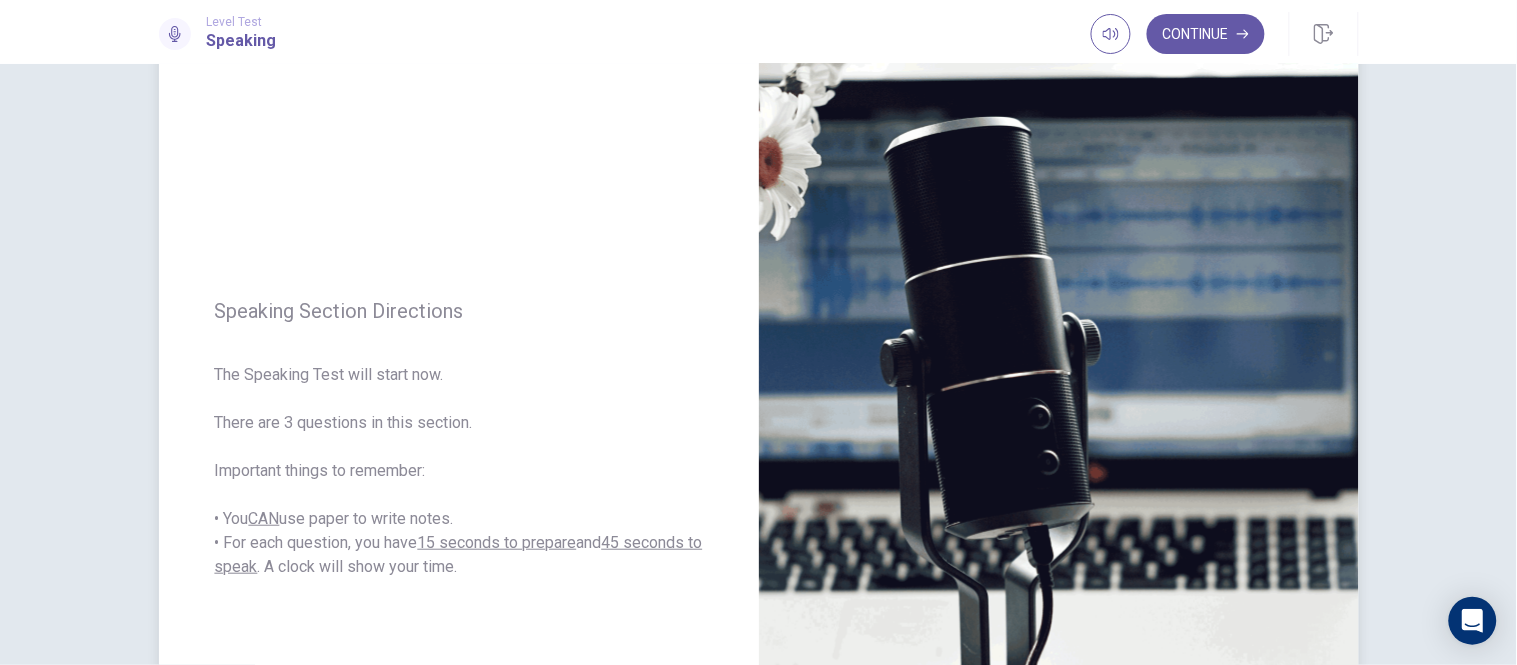 scroll, scrollTop: 81, scrollLeft: 0, axis: vertical 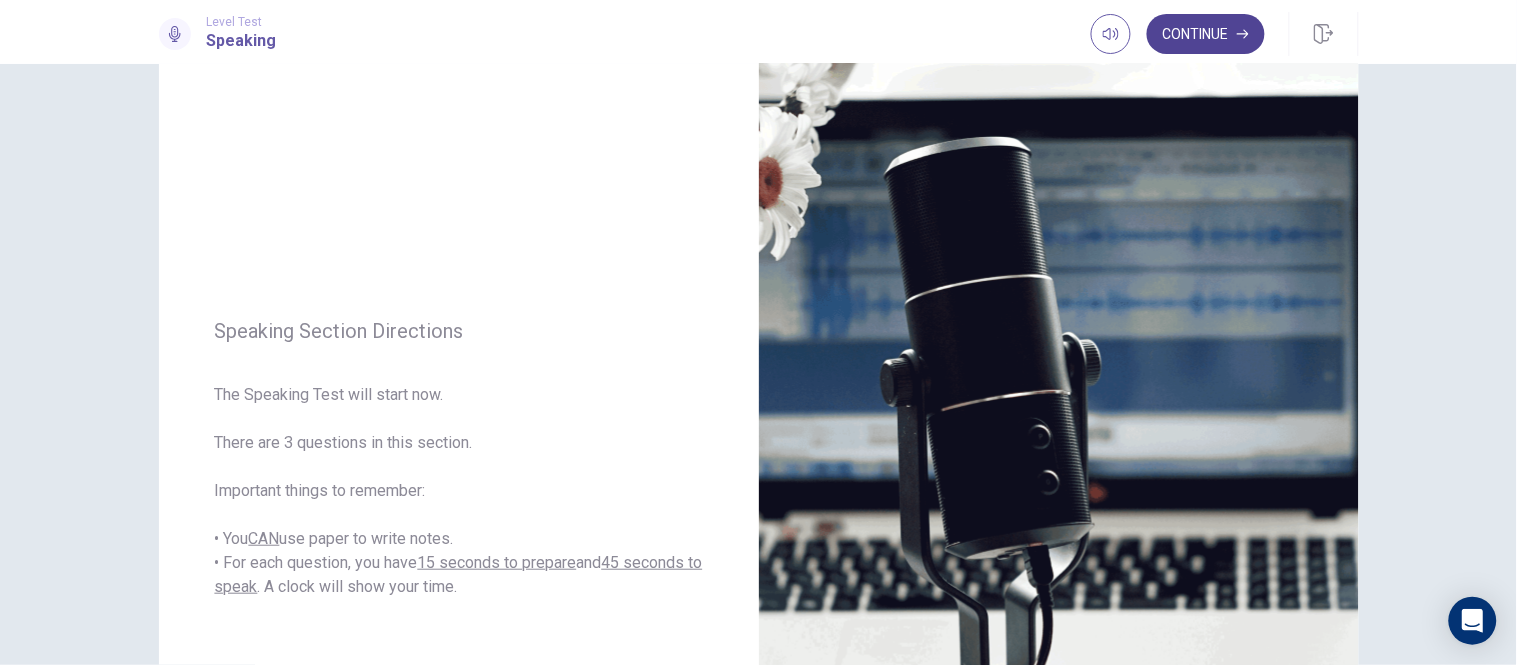 click on "Continue" at bounding box center [1206, 34] 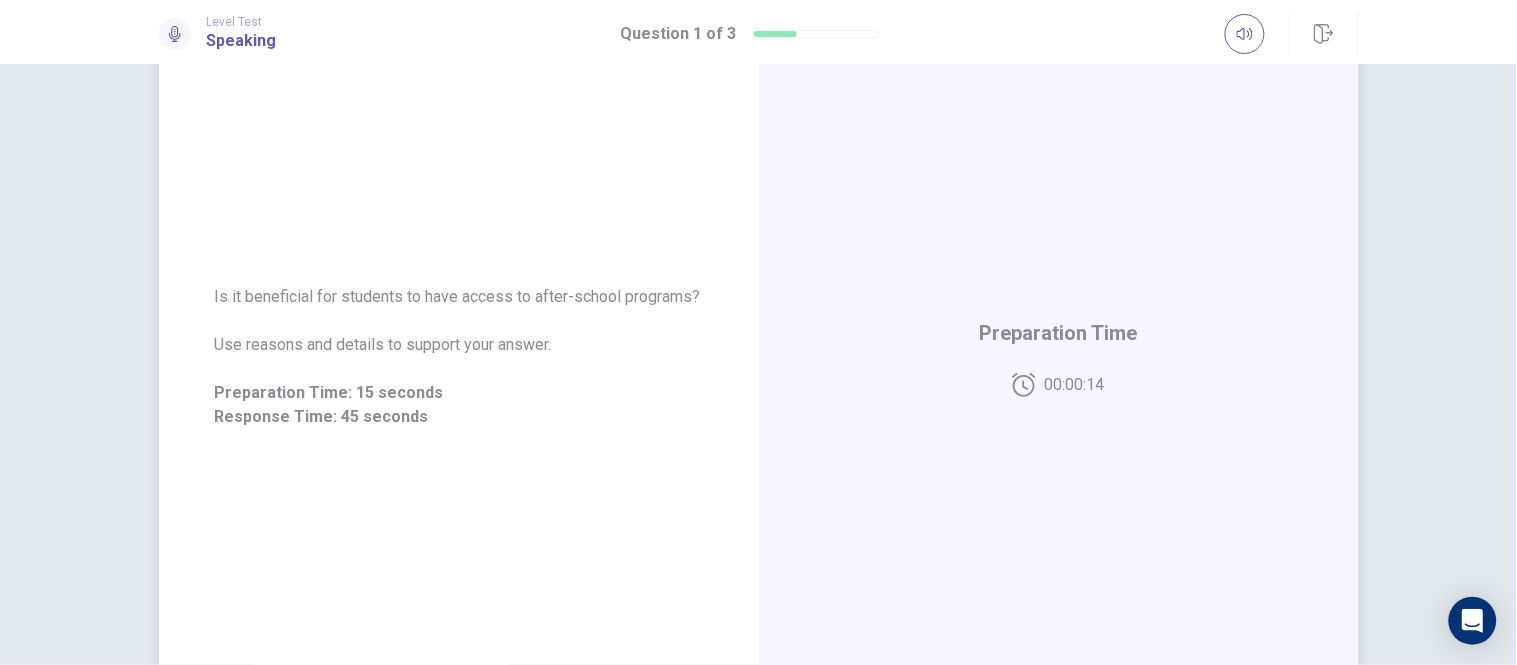 scroll, scrollTop: 222, scrollLeft: 0, axis: vertical 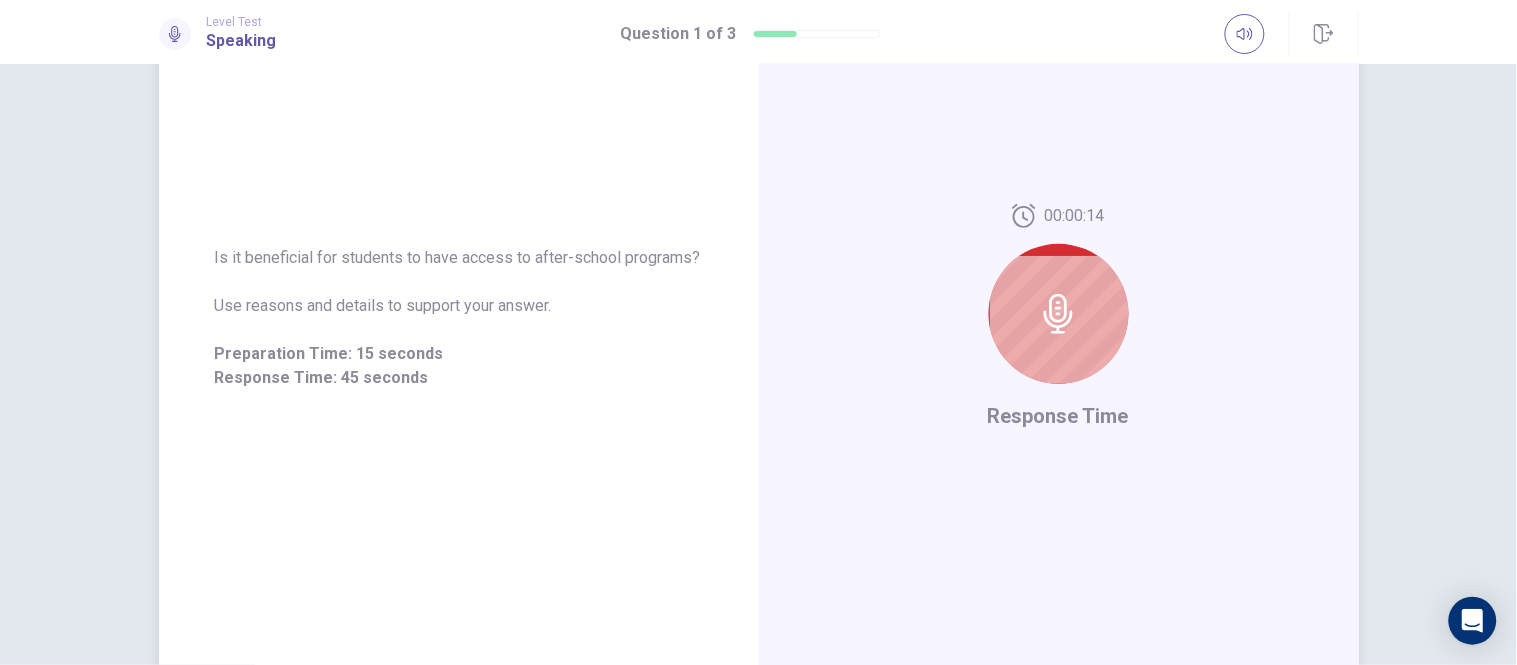 click at bounding box center [1059, 314] 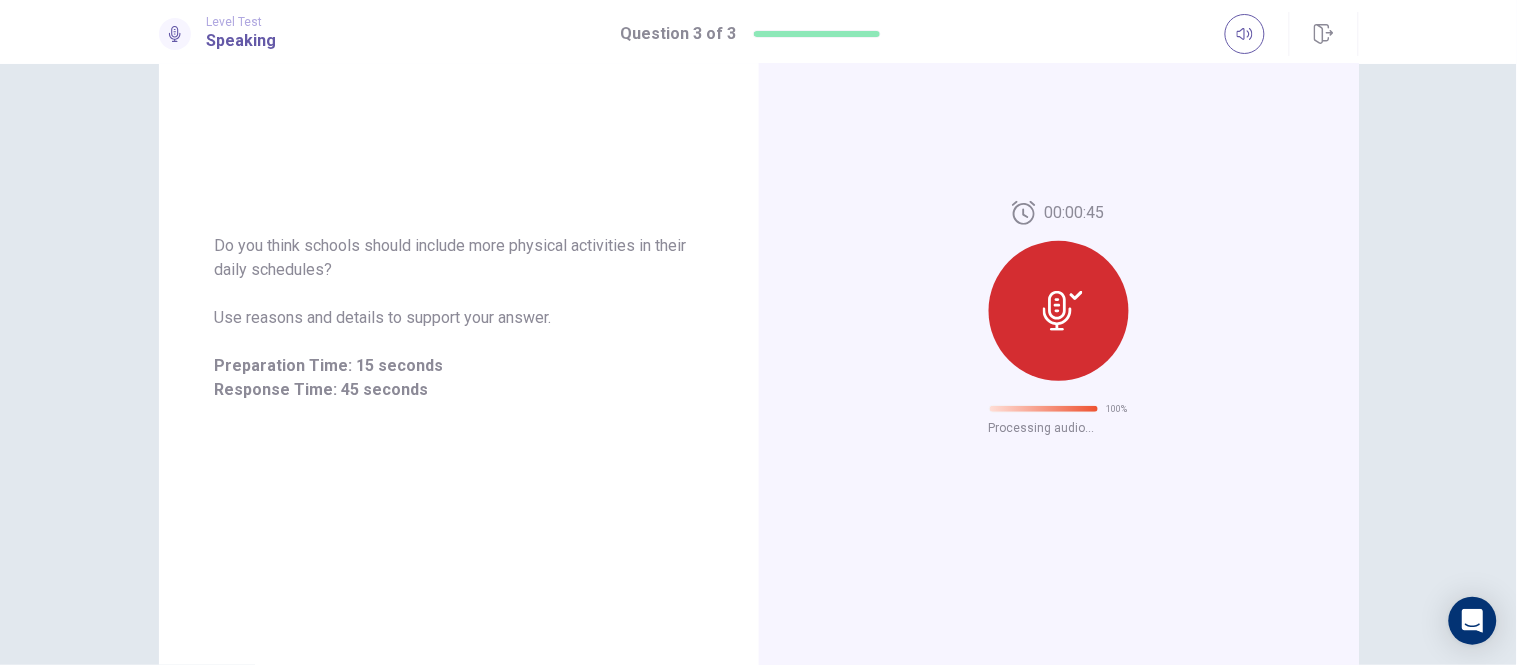 scroll, scrollTop: 63, scrollLeft: 0, axis: vertical 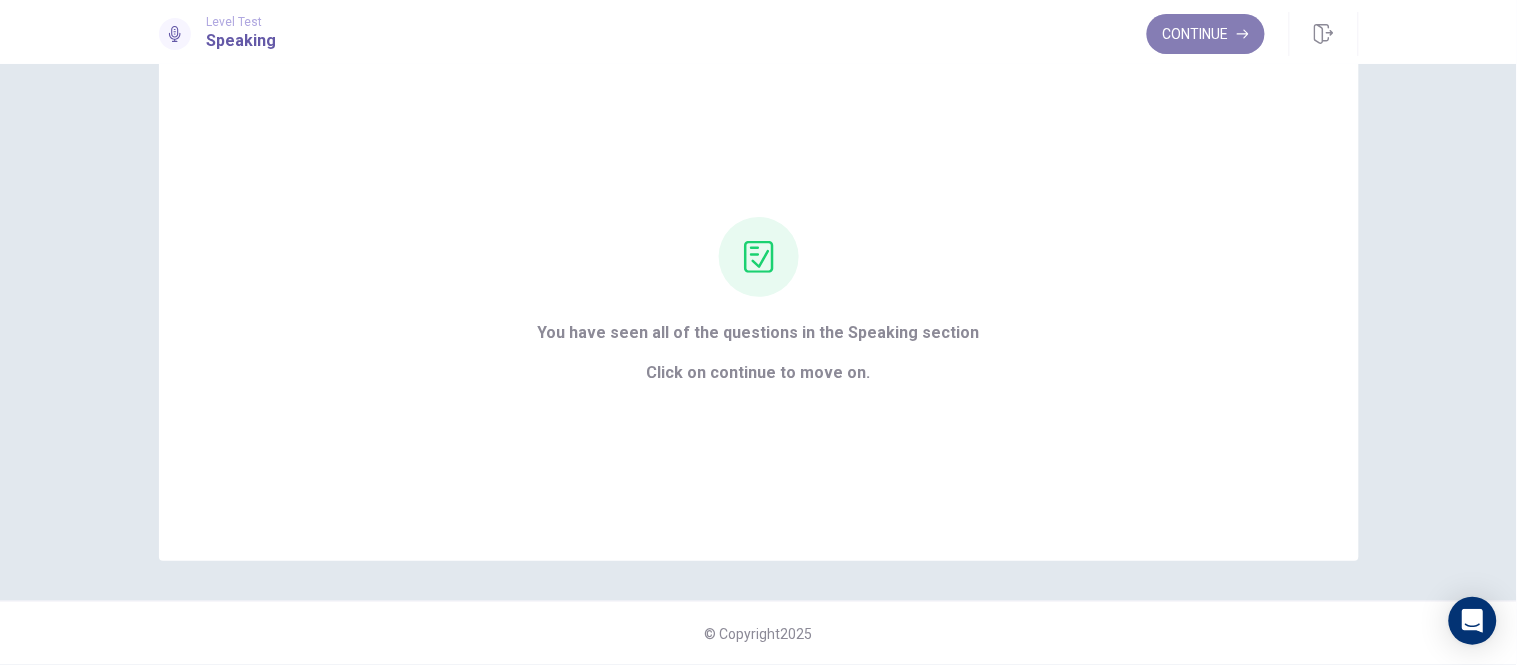click on "Continue" at bounding box center [1206, 34] 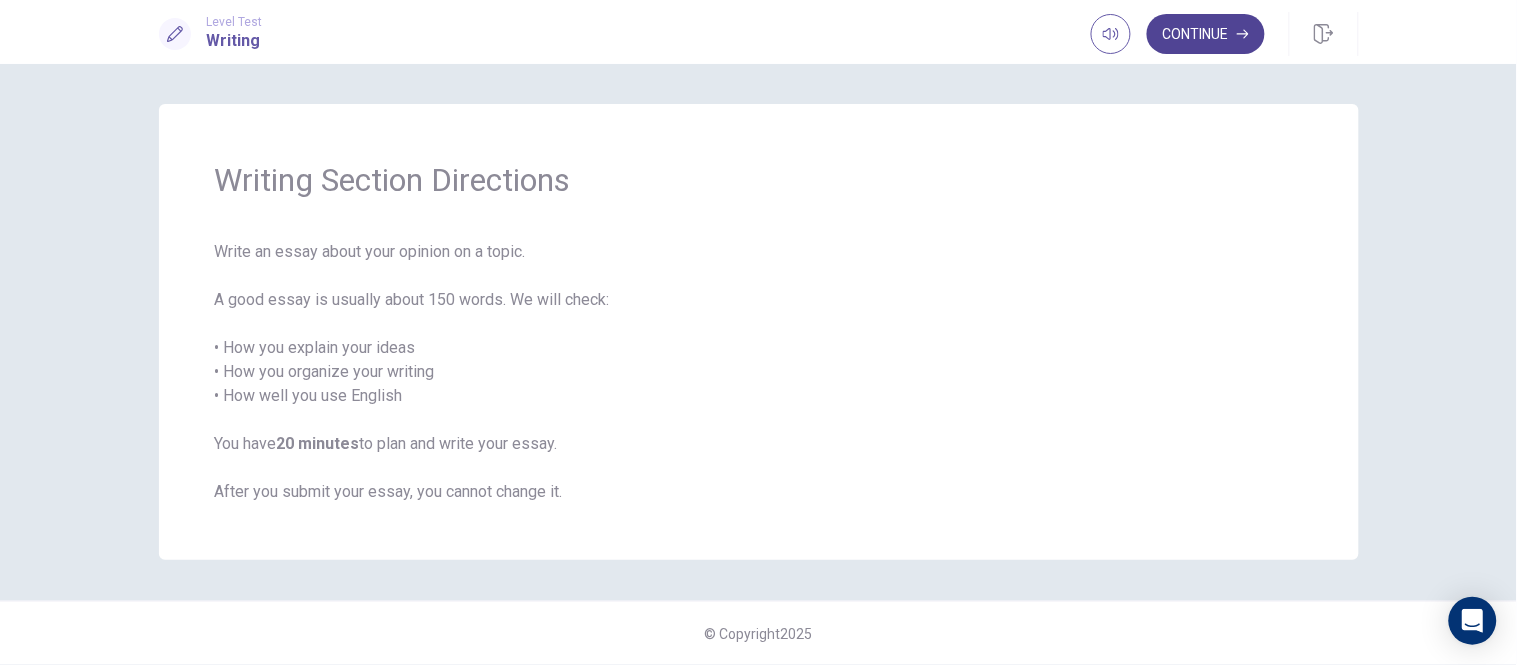 click on "Continue" at bounding box center (1206, 34) 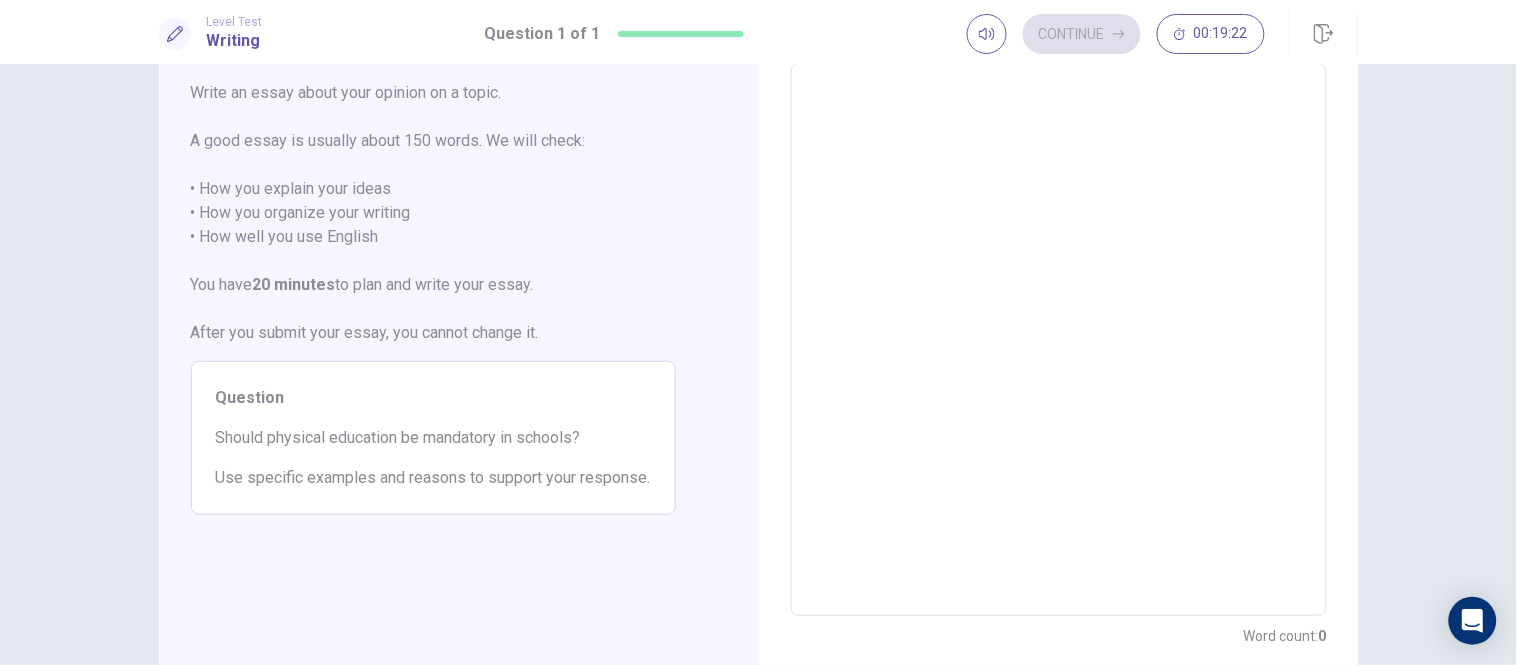 scroll, scrollTop: 0, scrollLeft: 0, axis: both 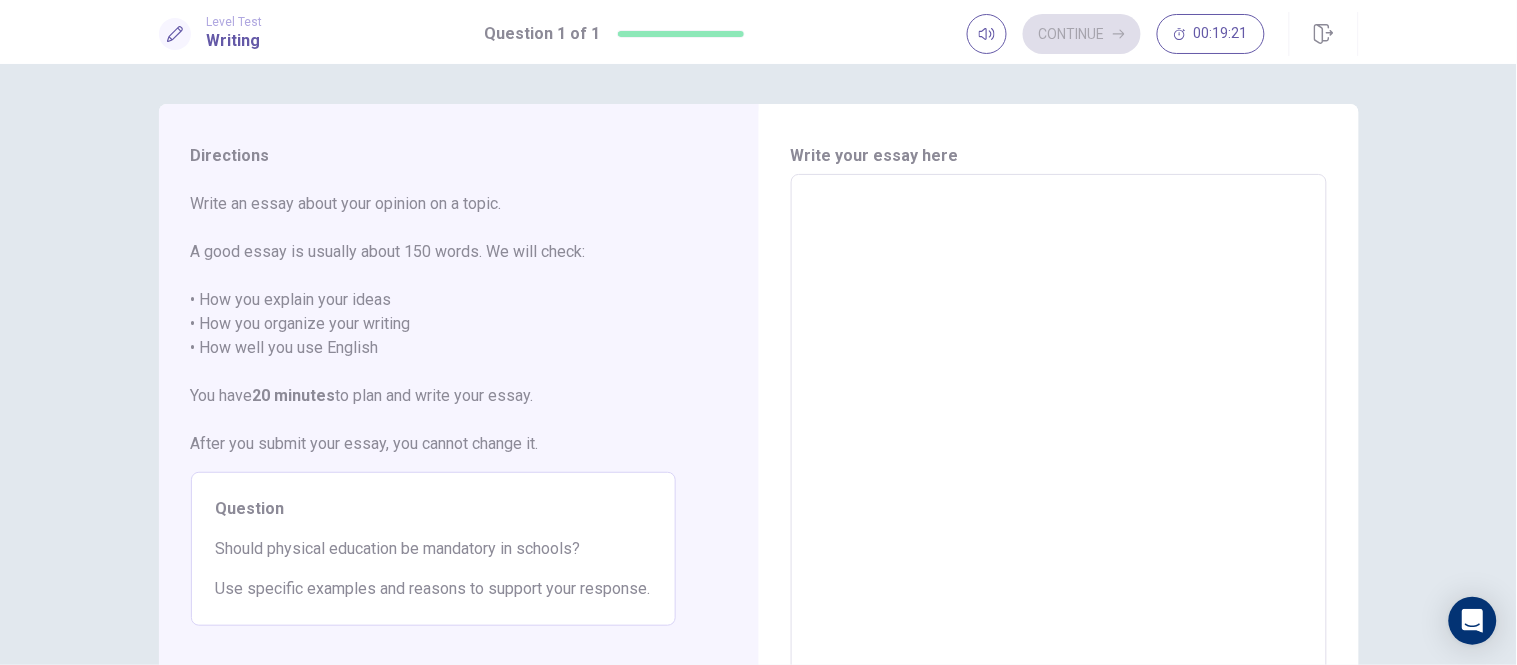 click at bounding box center (1059, 451) 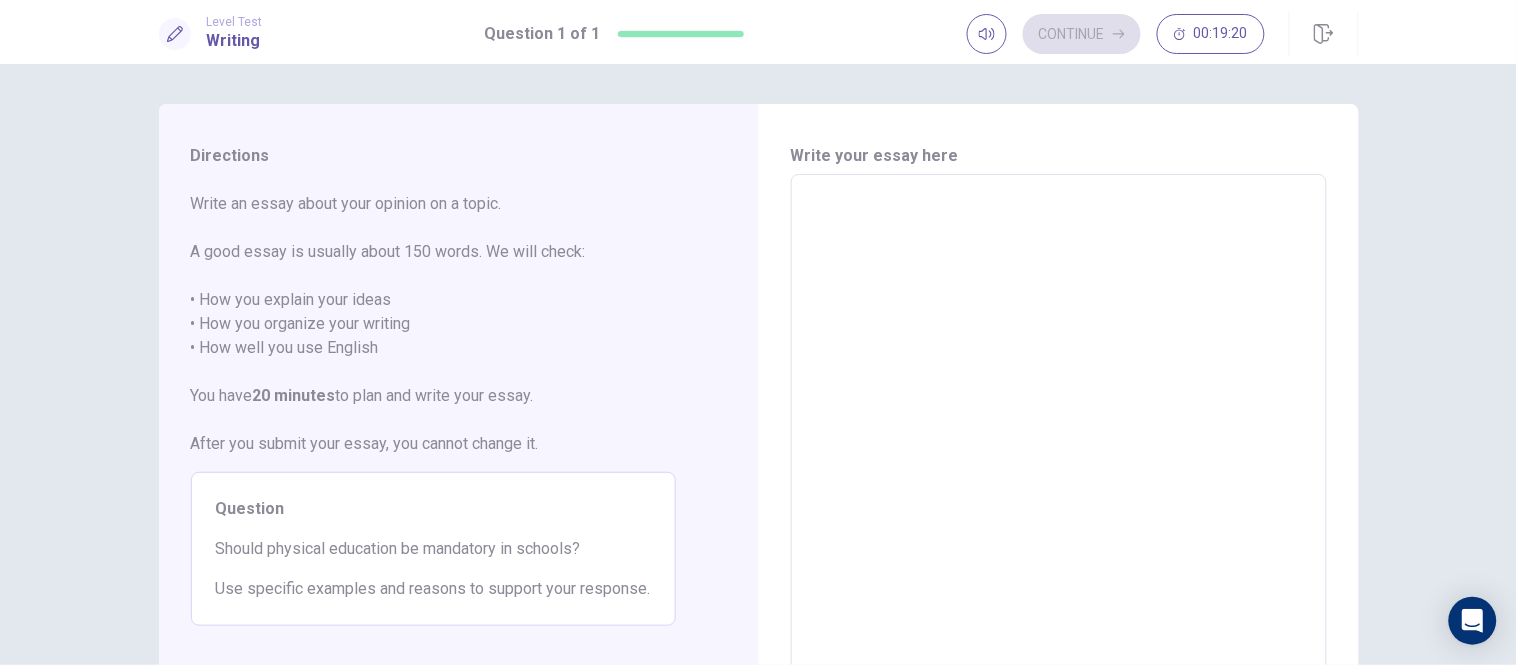 type 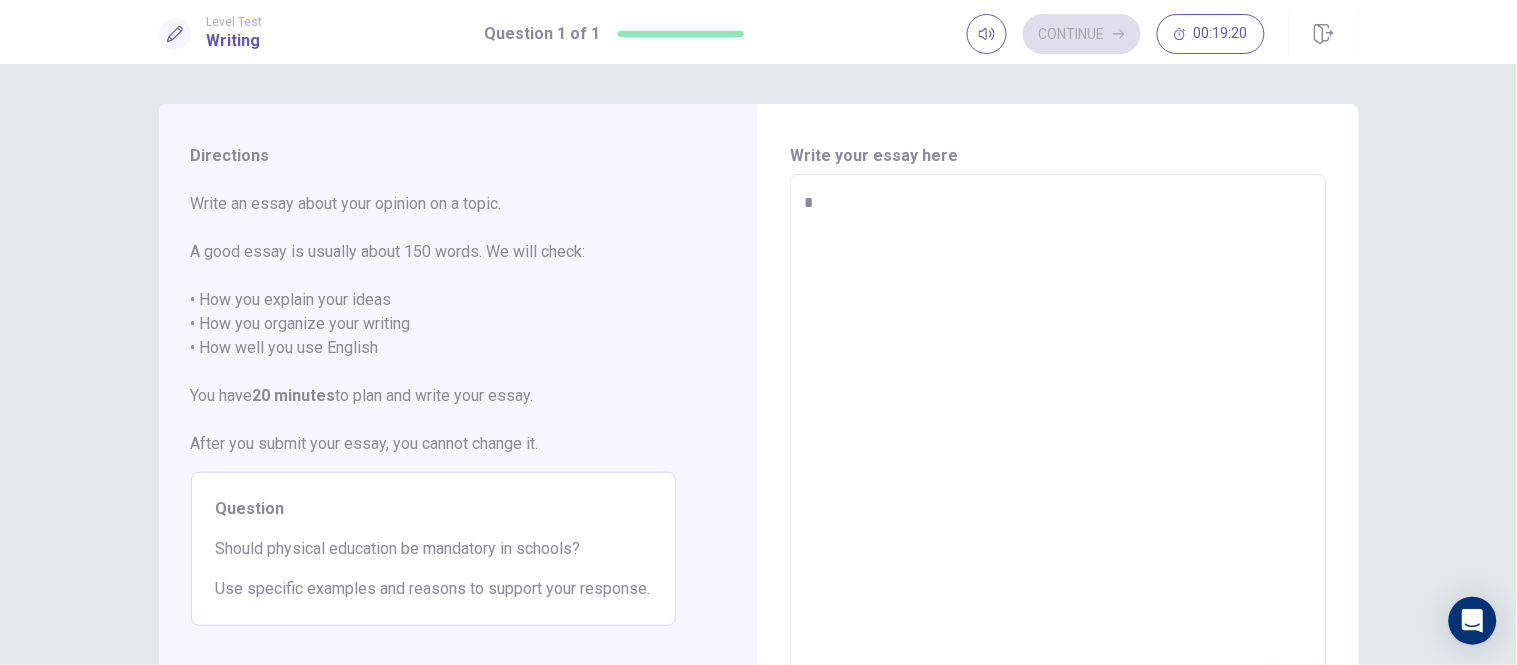 type on "*" 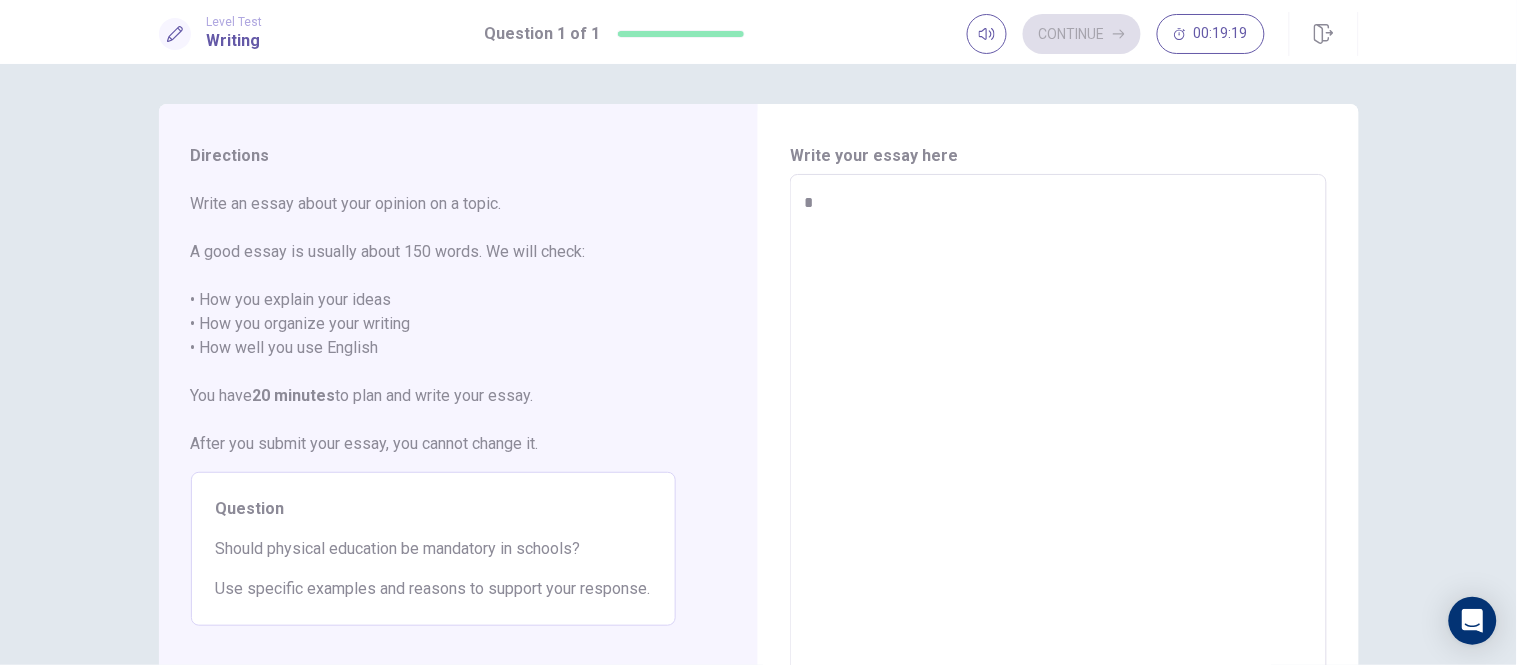 type on "*" 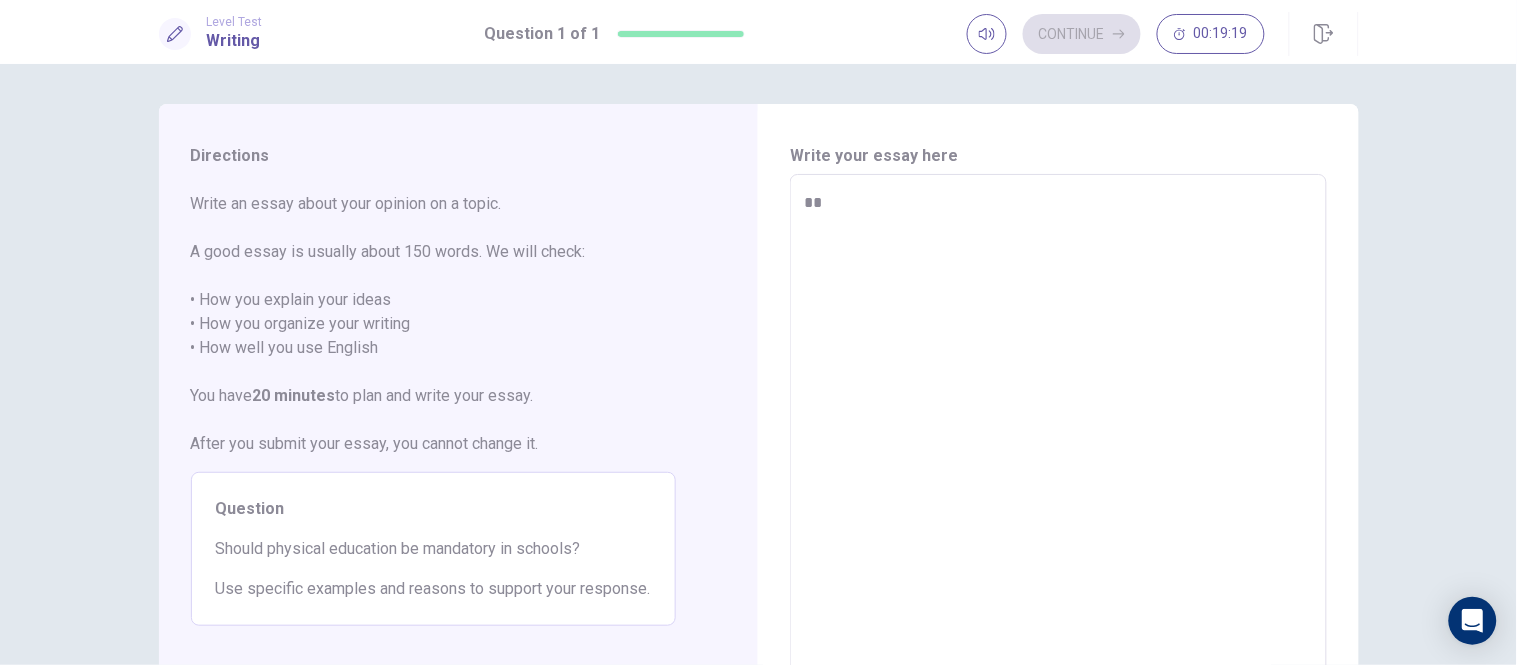 type on "*" 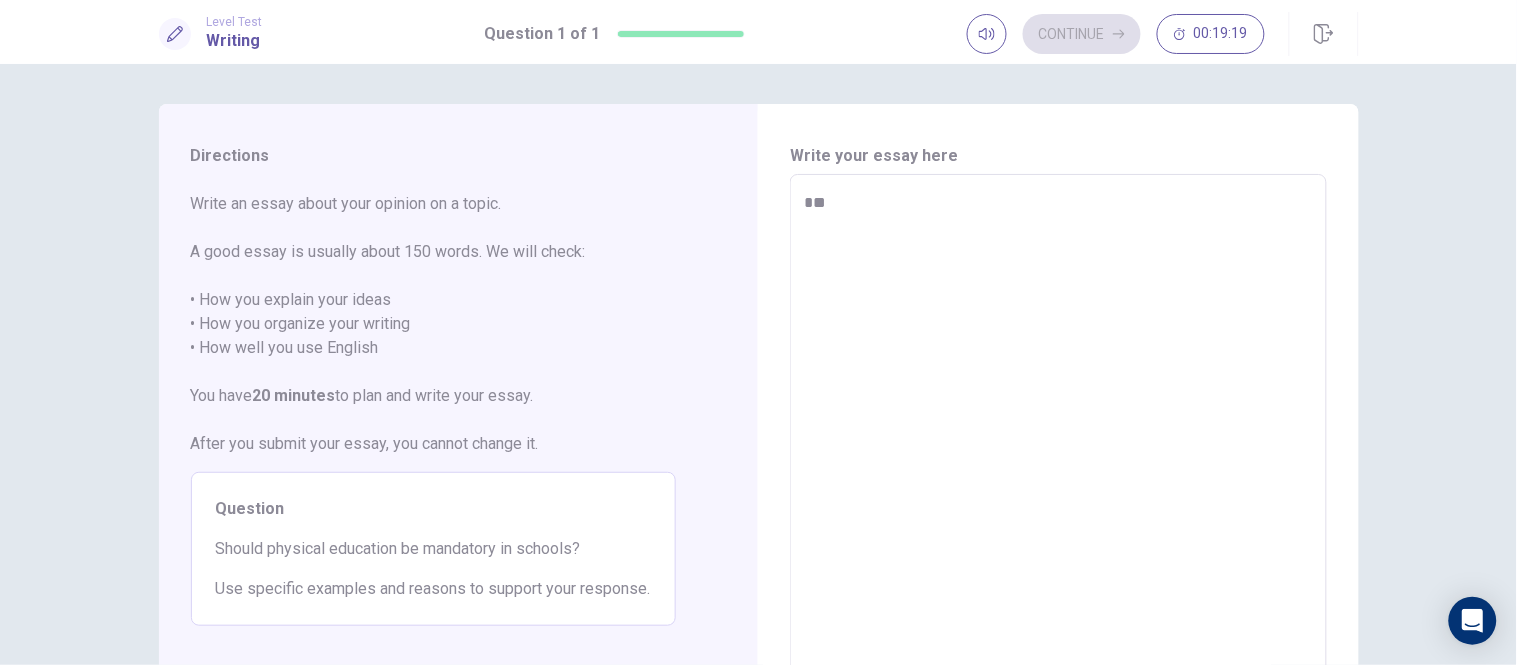 type on "*" 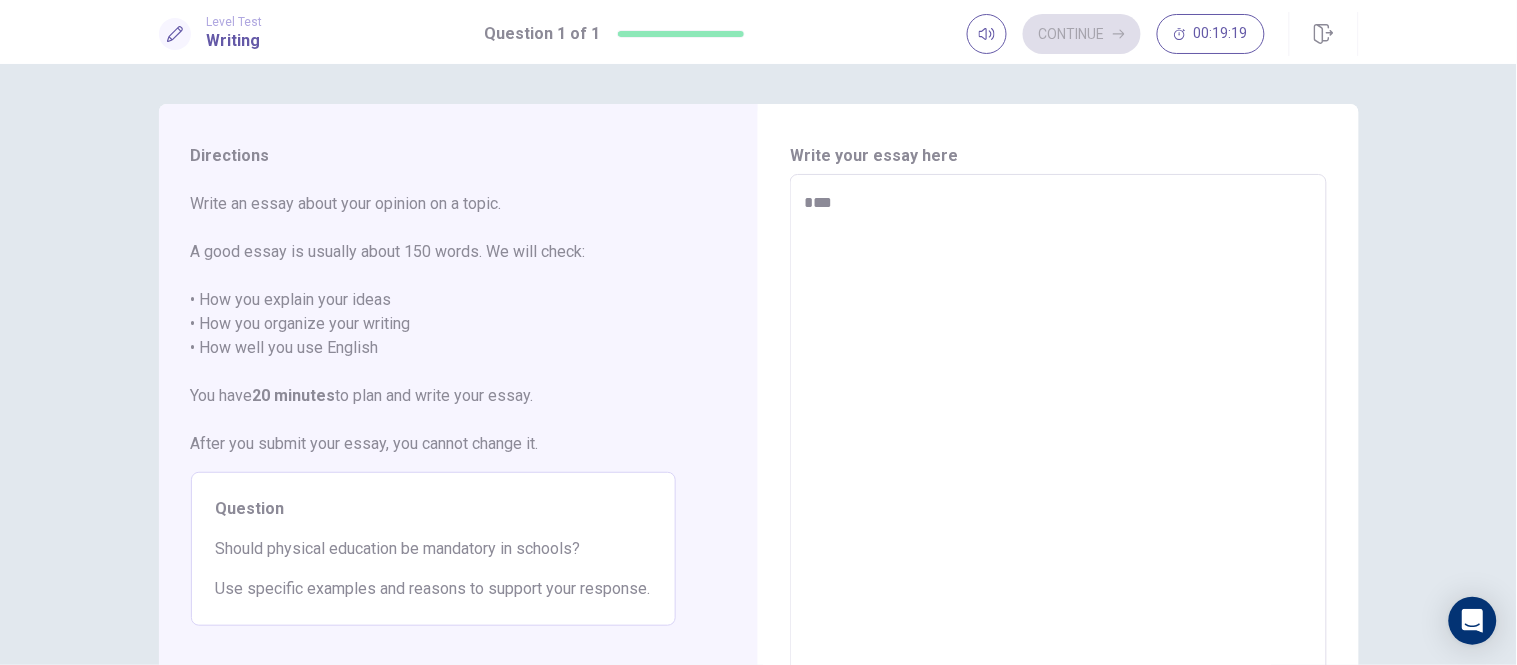 type on "*" 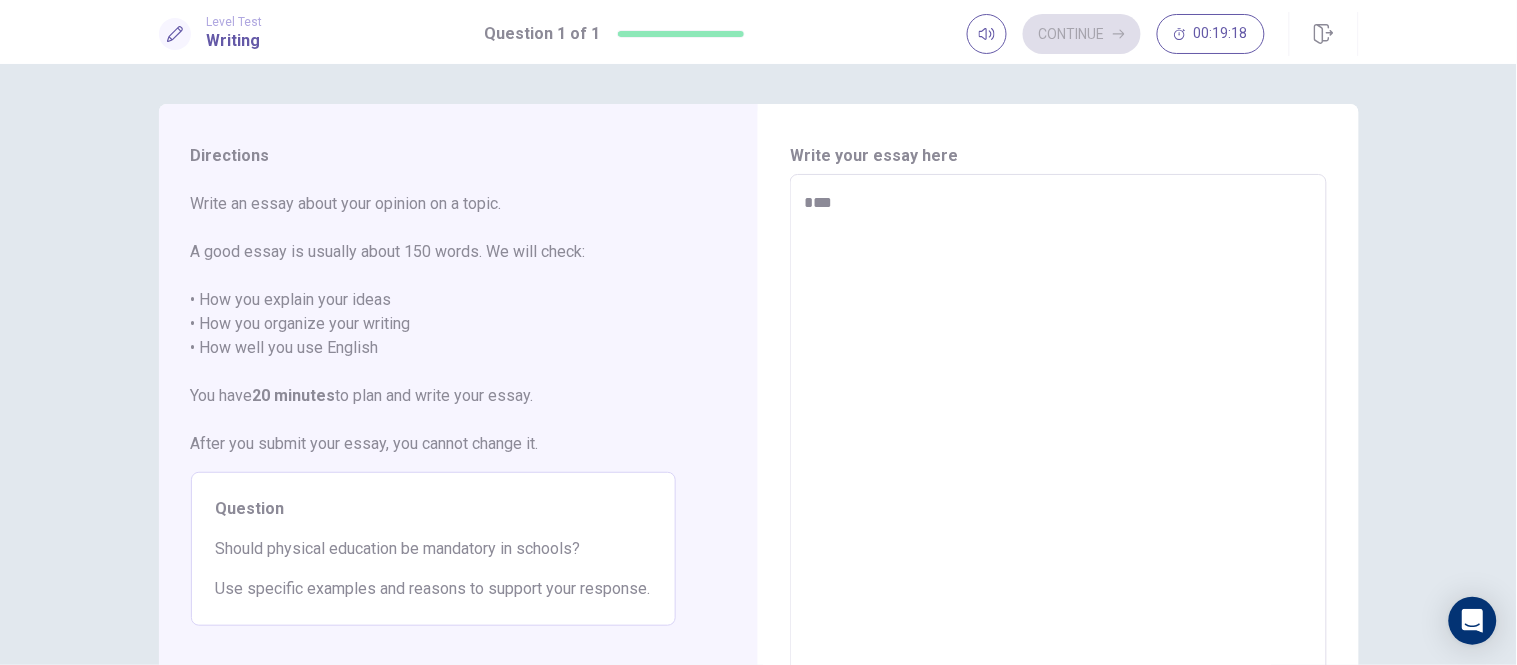 type on "****" 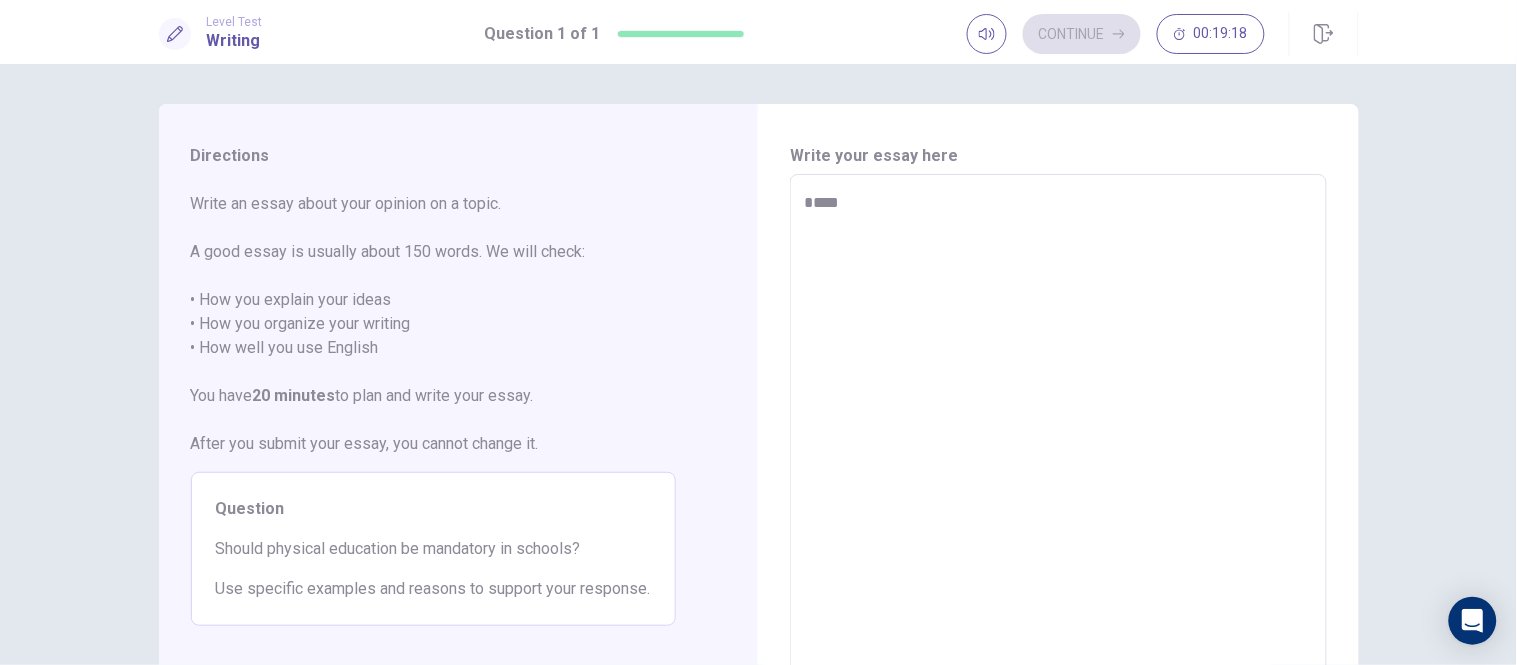 type on "*" 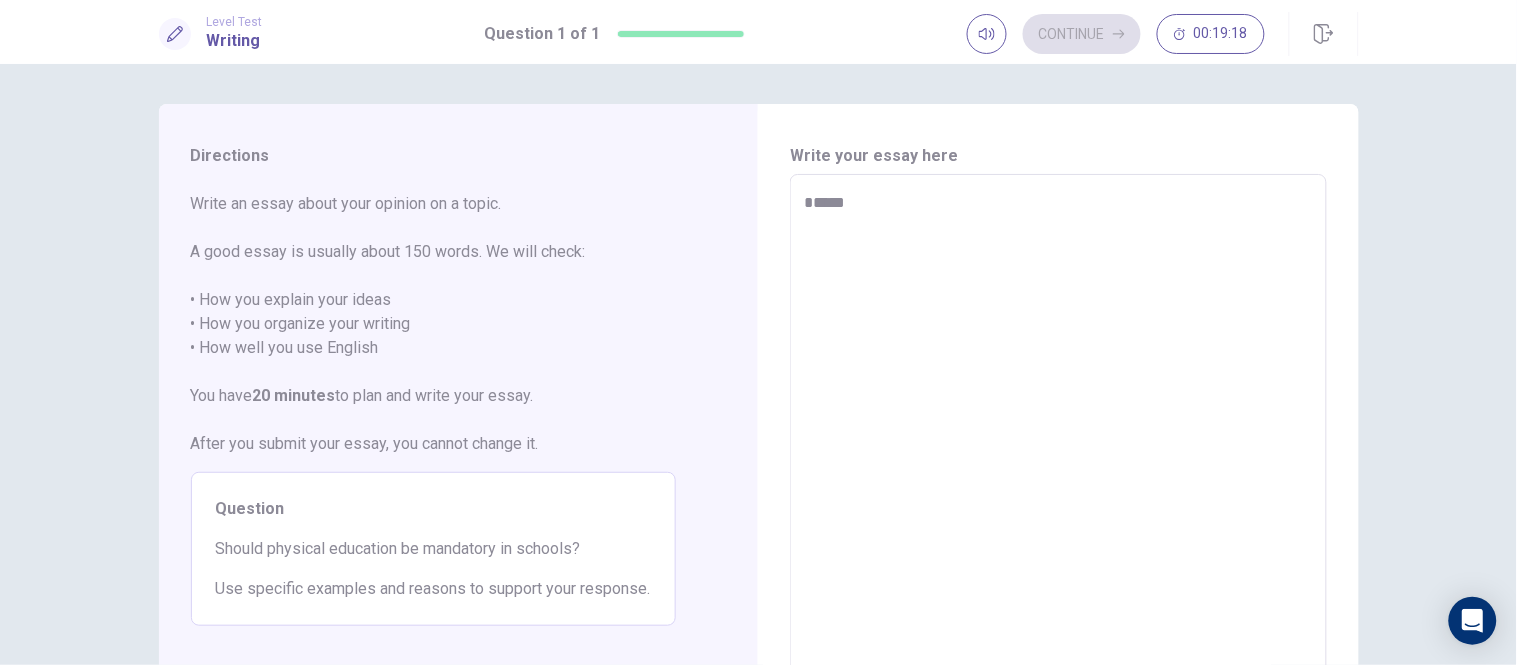 type on "*" 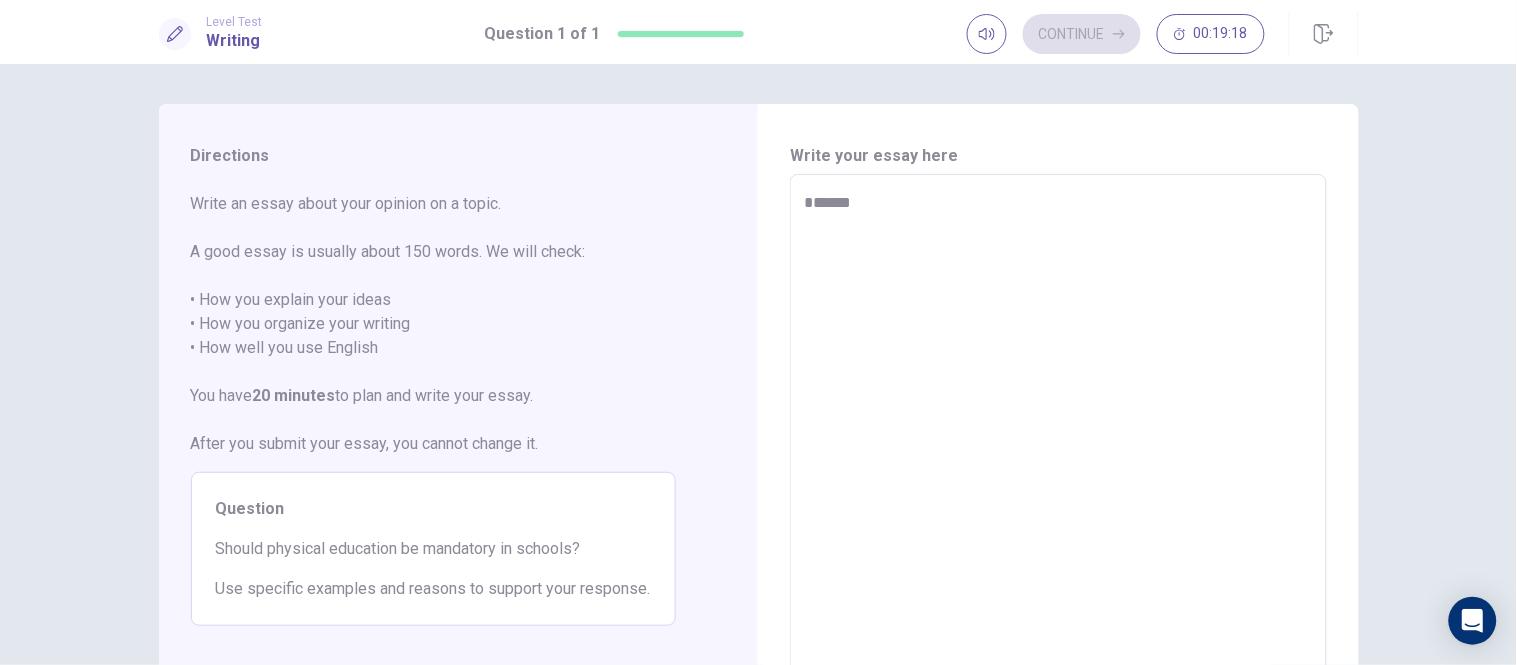 type on "*" 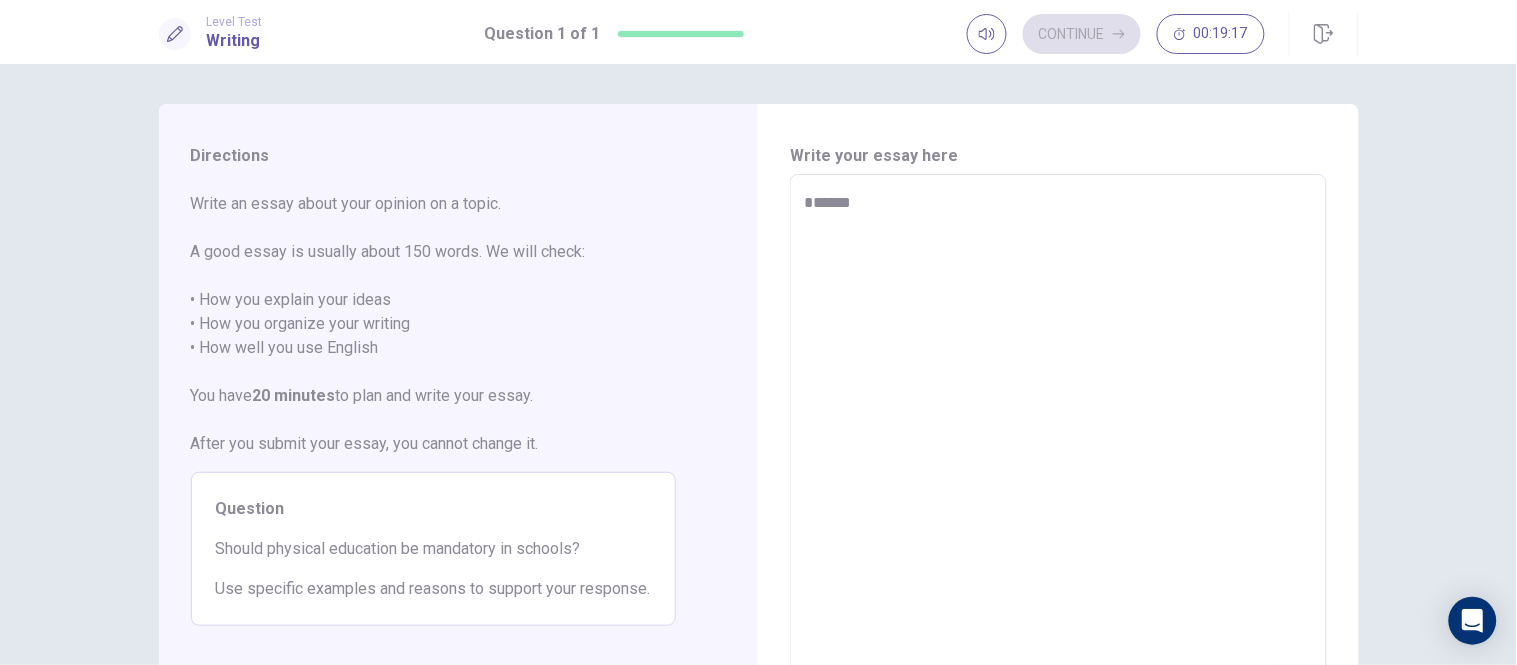 type on "******" 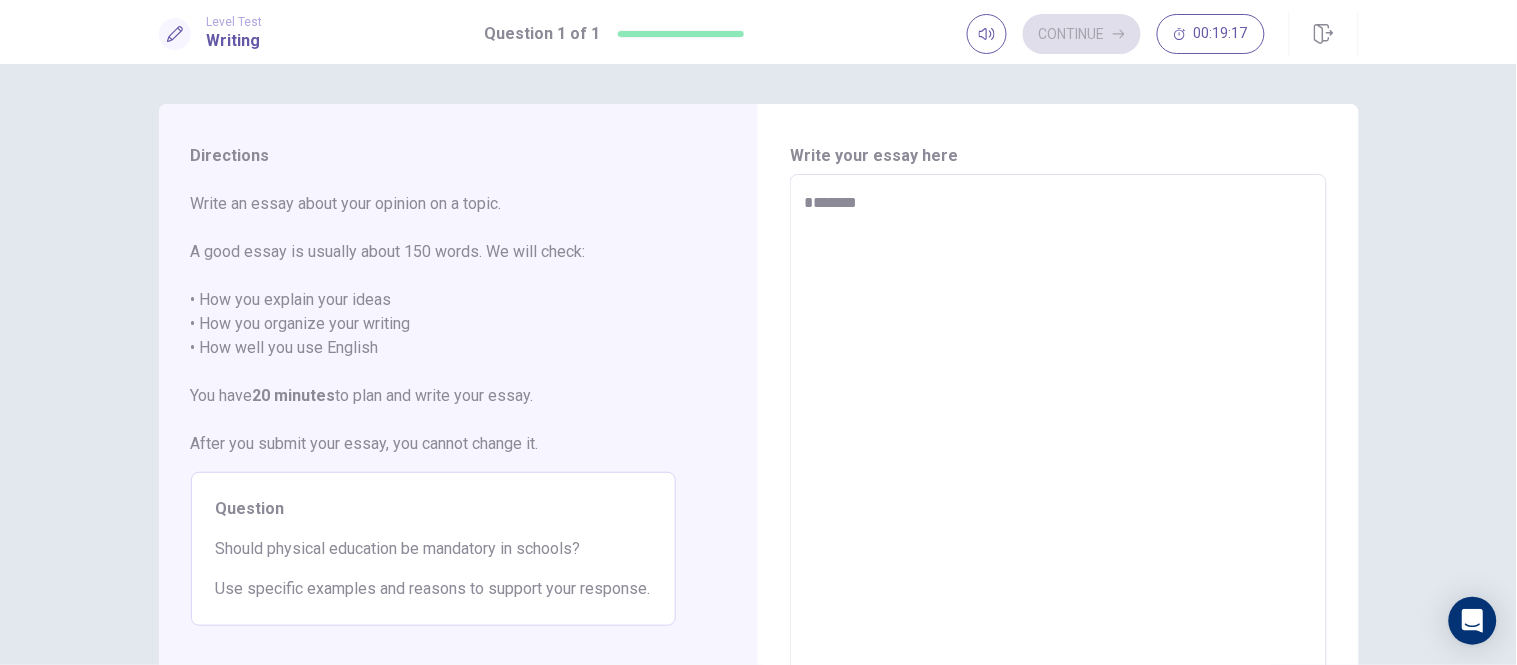 type on "*" 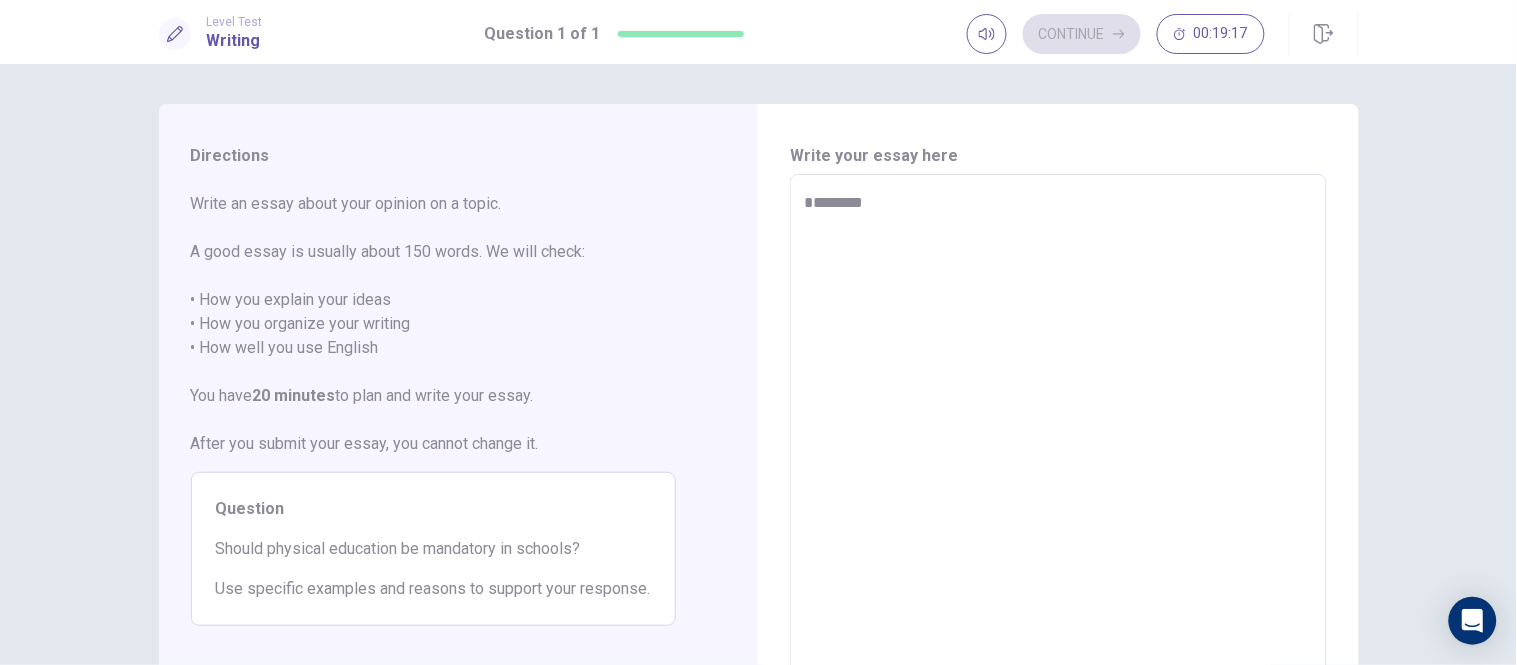 type on "*" 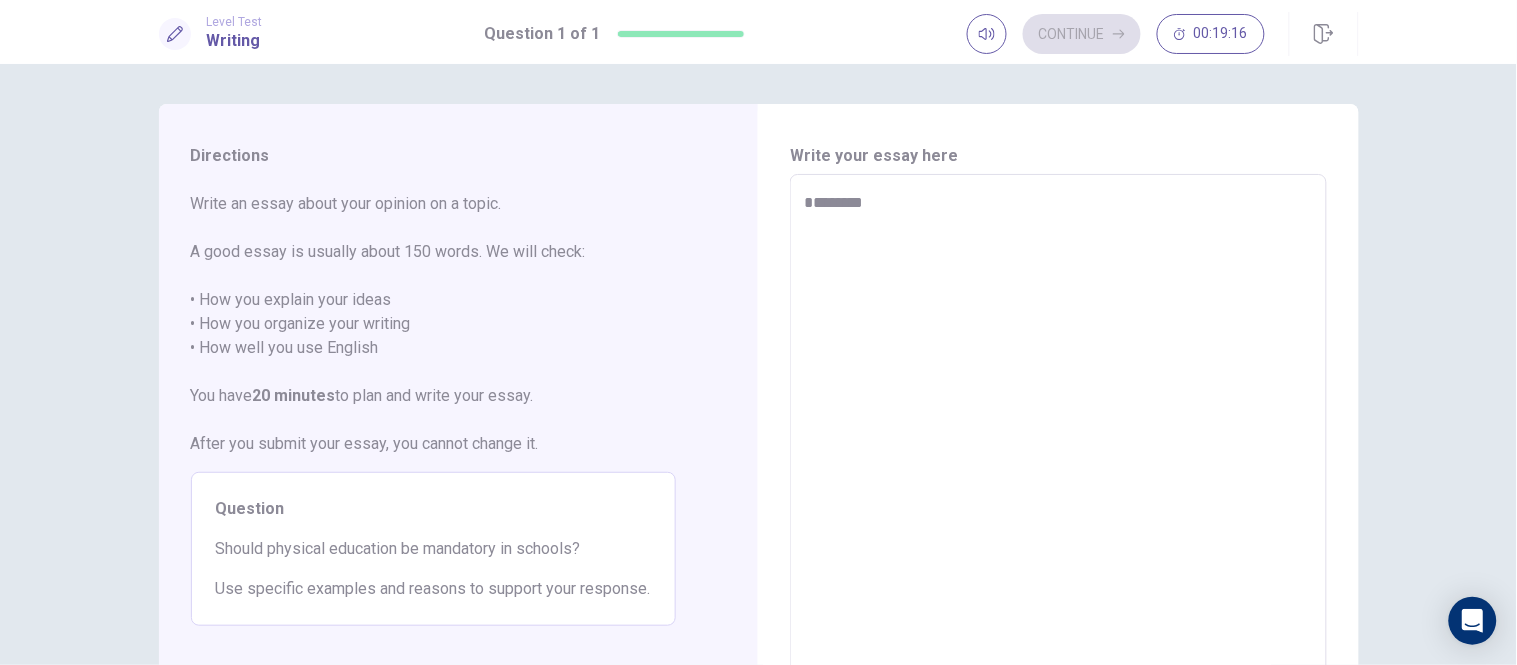 type on "*********" 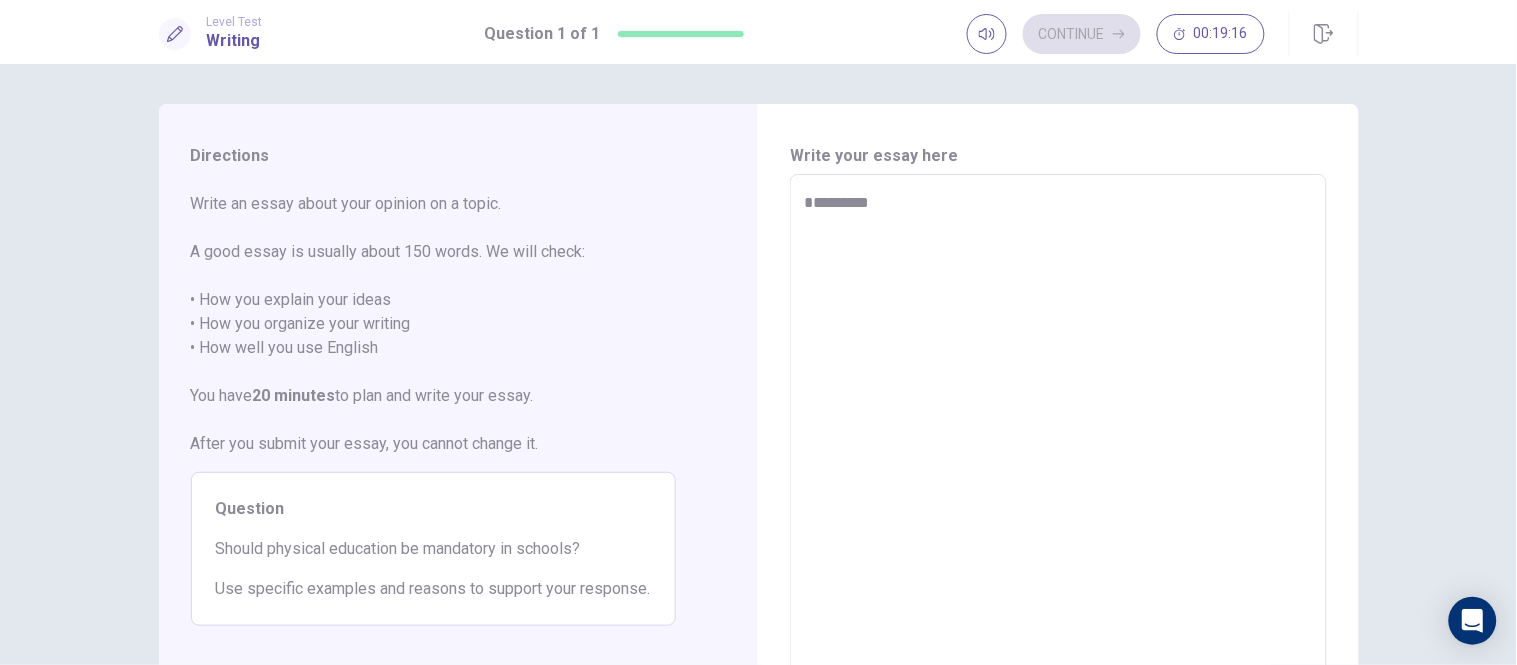 type on "*" 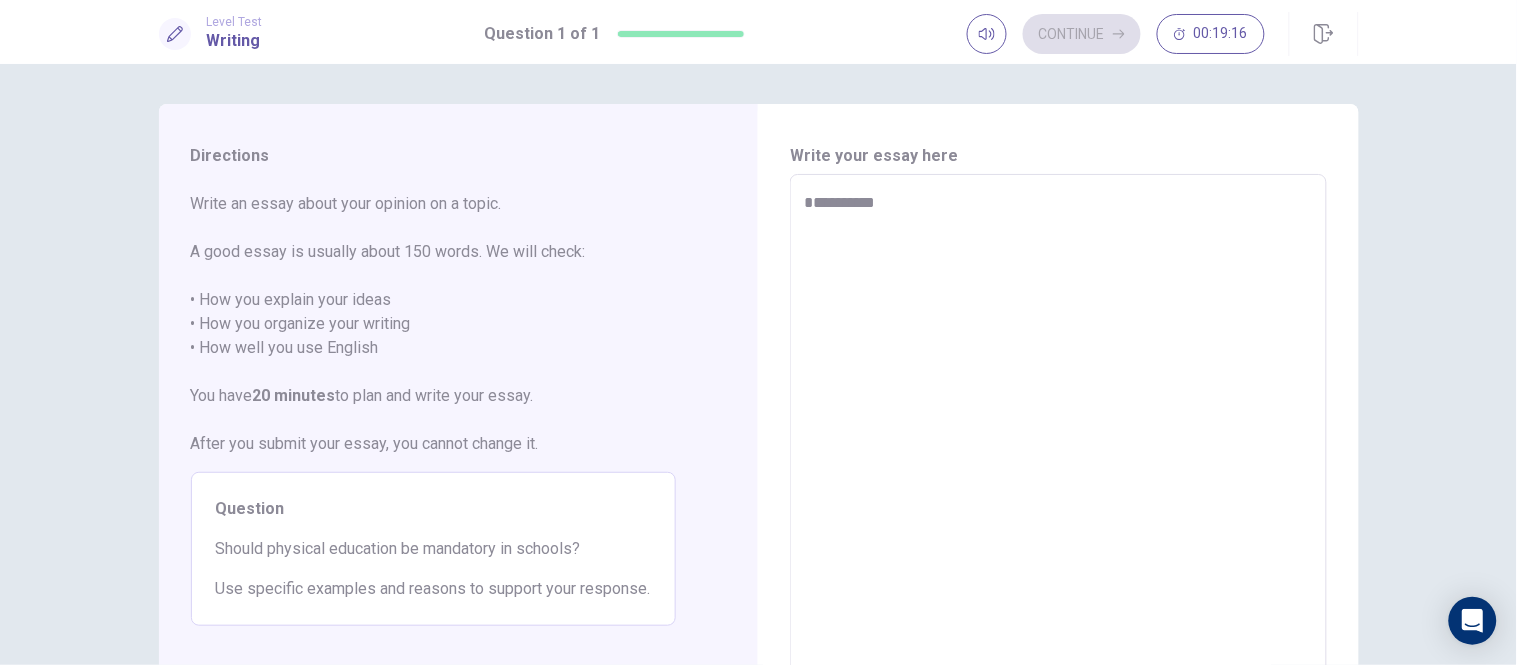 type on "*" 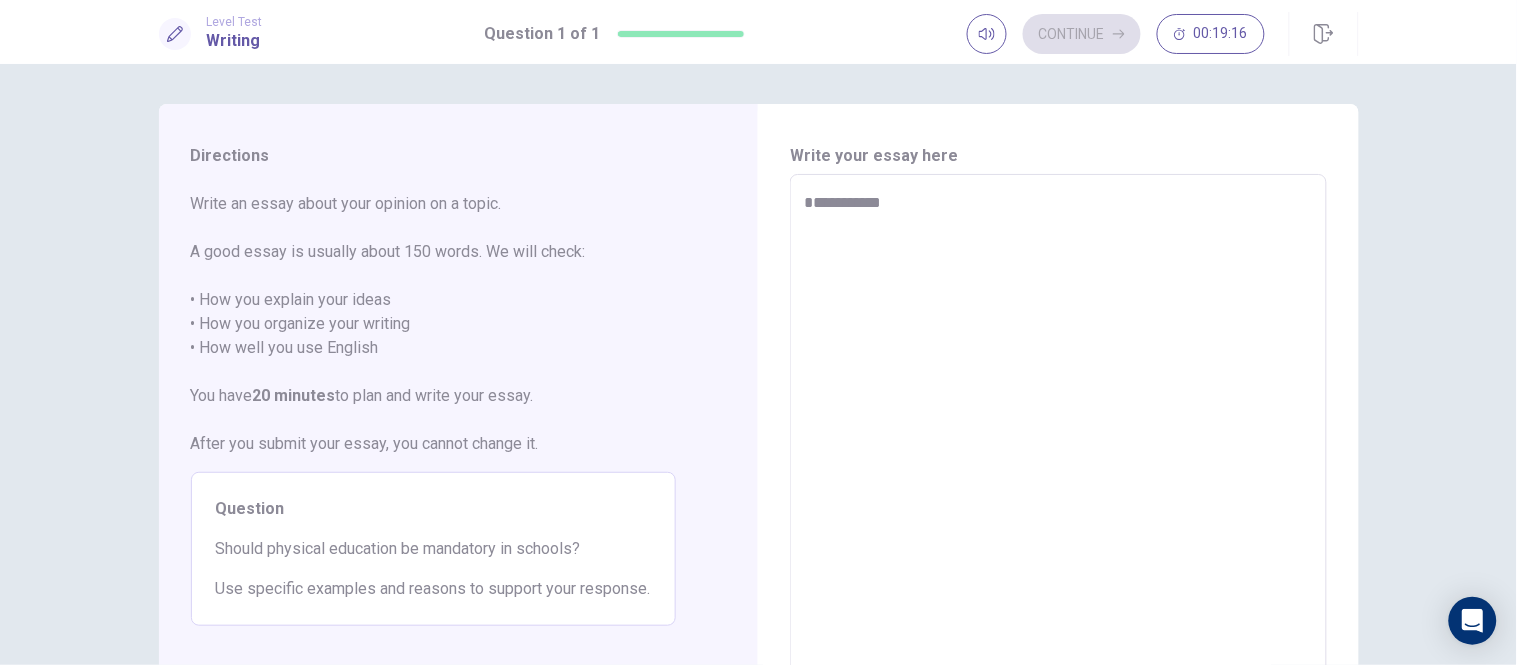 type on "*" 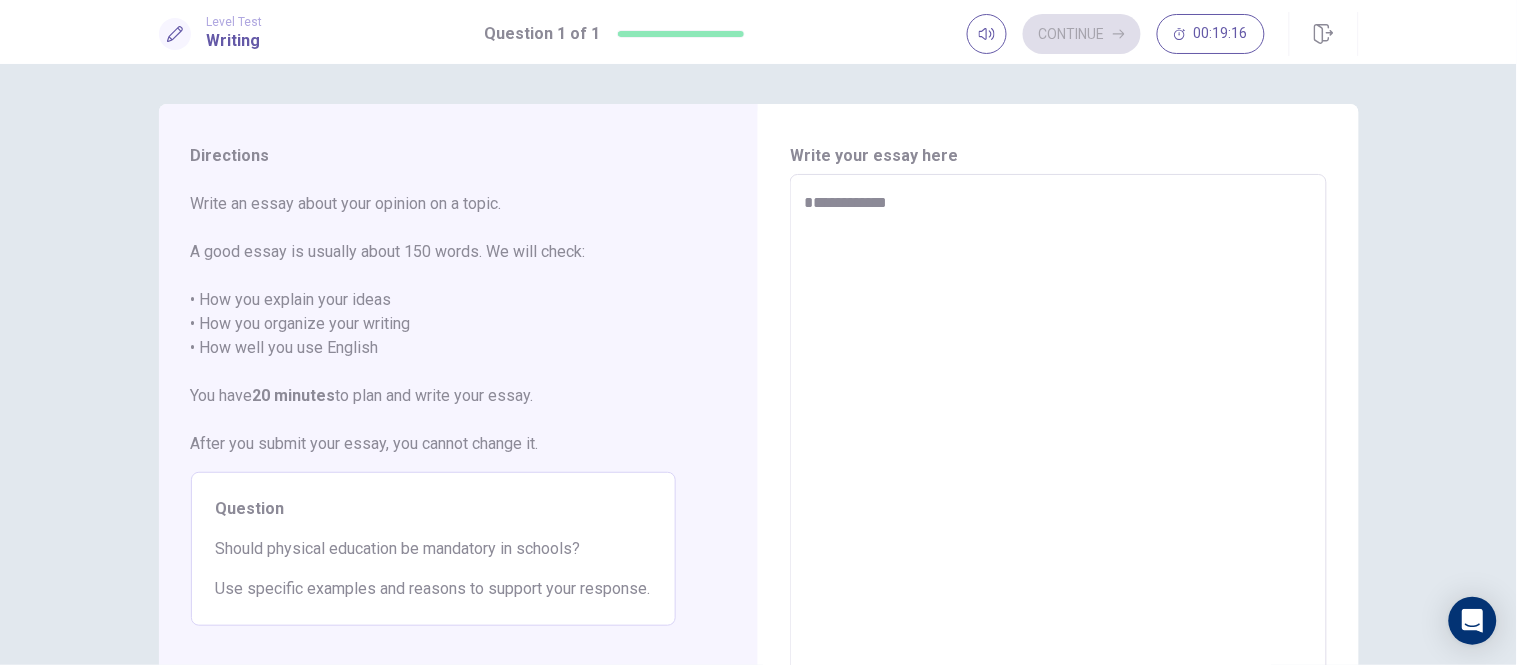 type on "*" 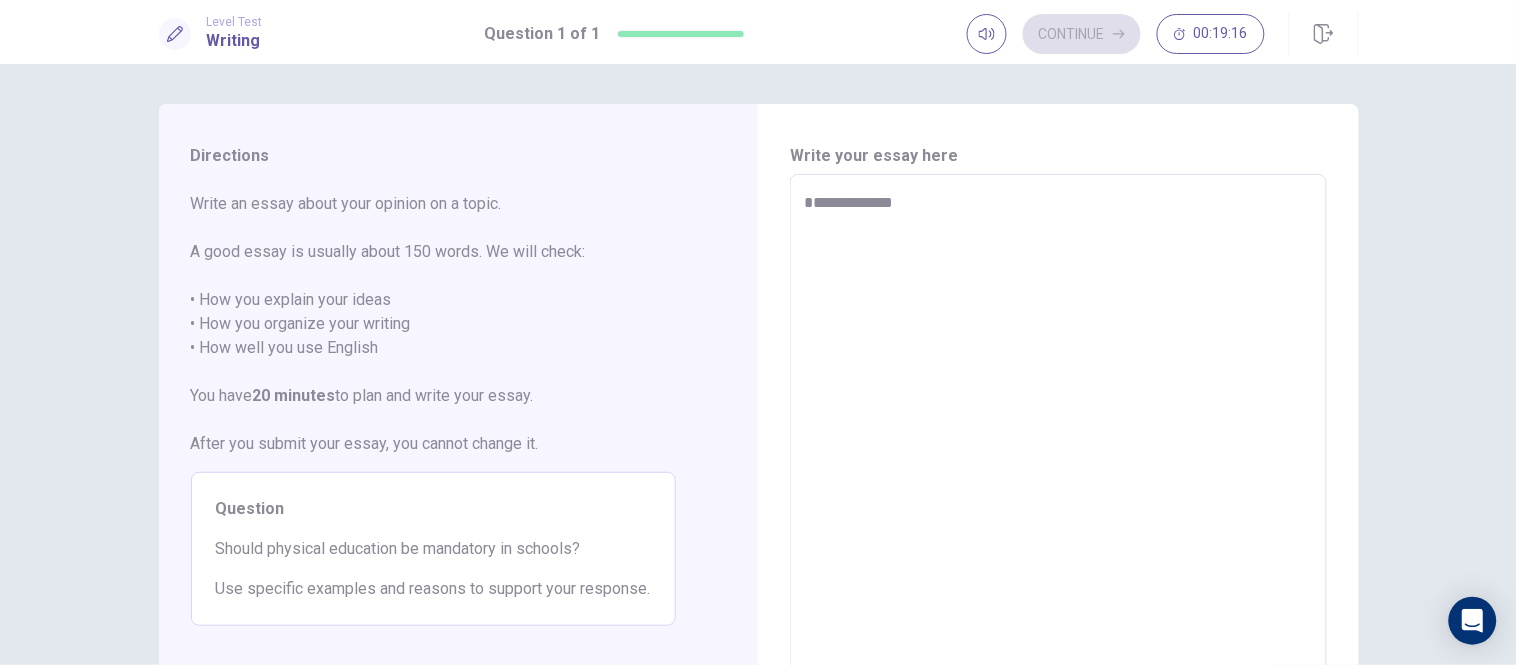 type on "*" 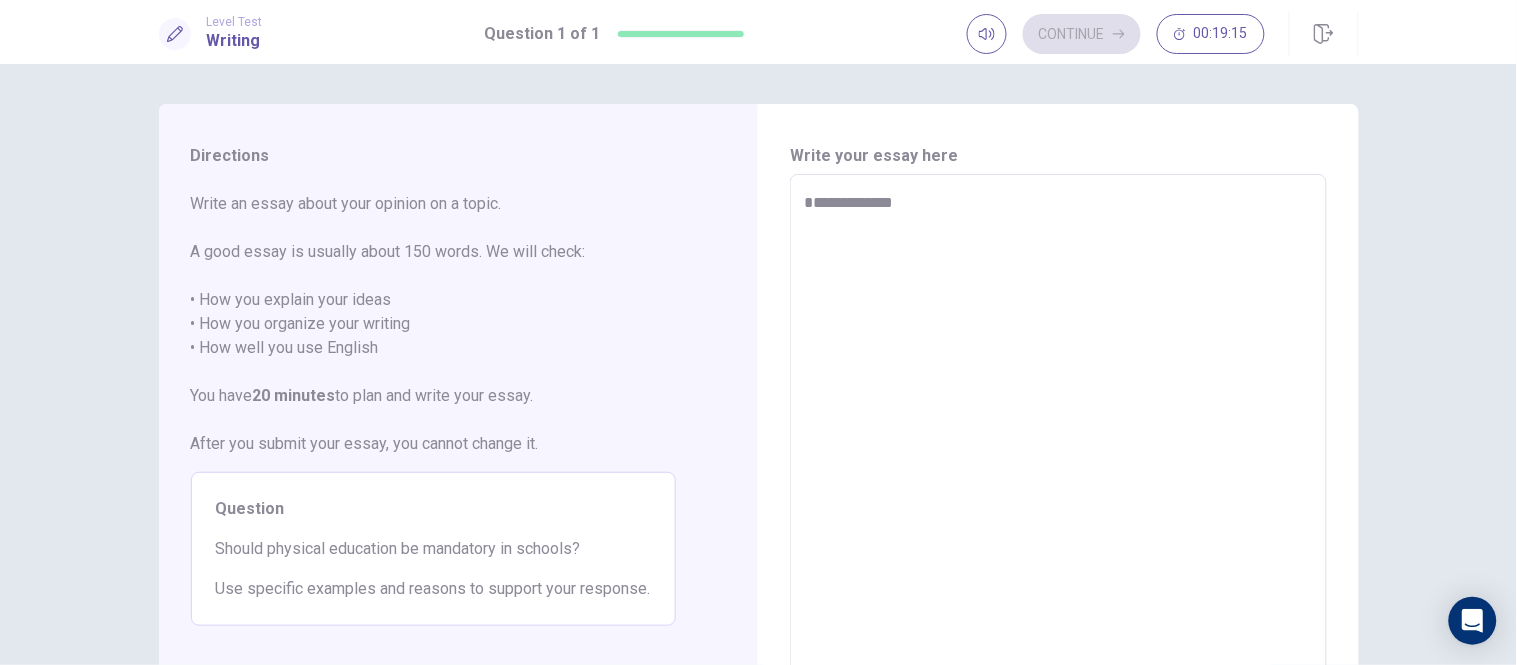 type on "**********" 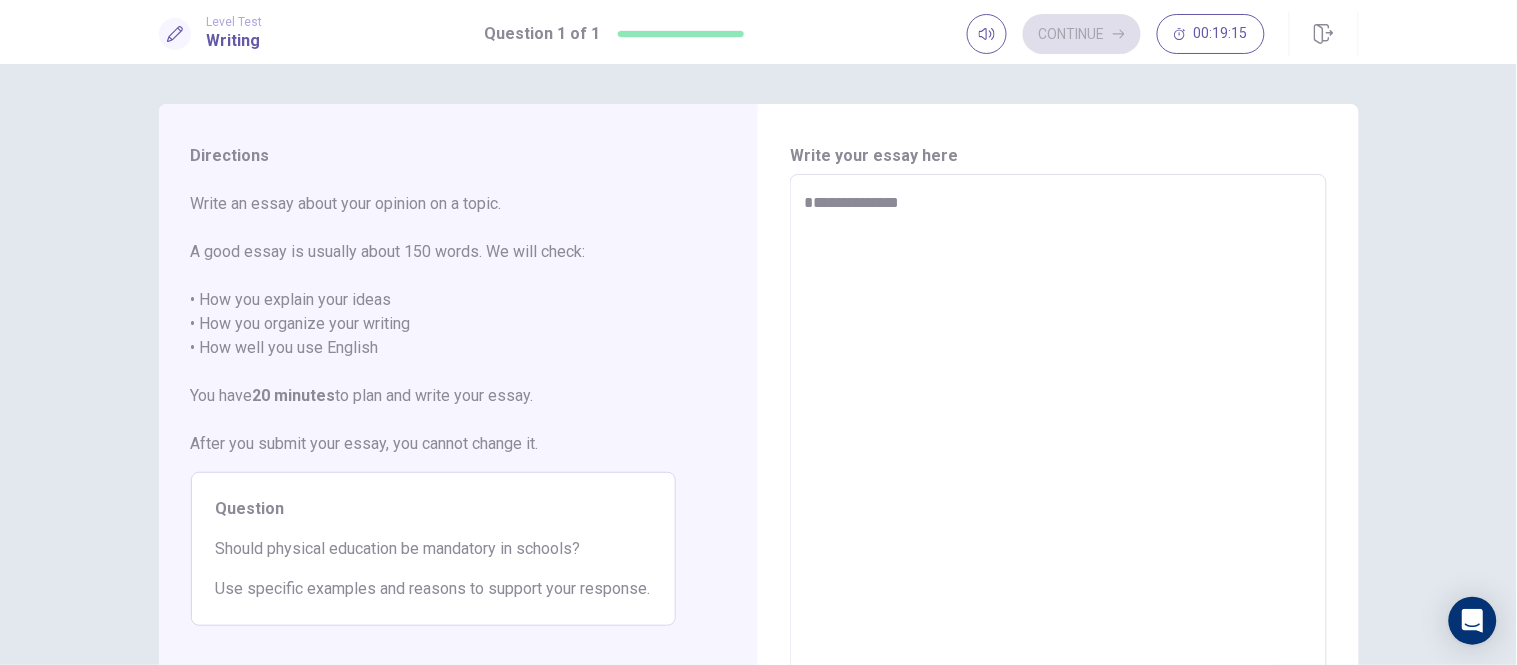 type on "*" 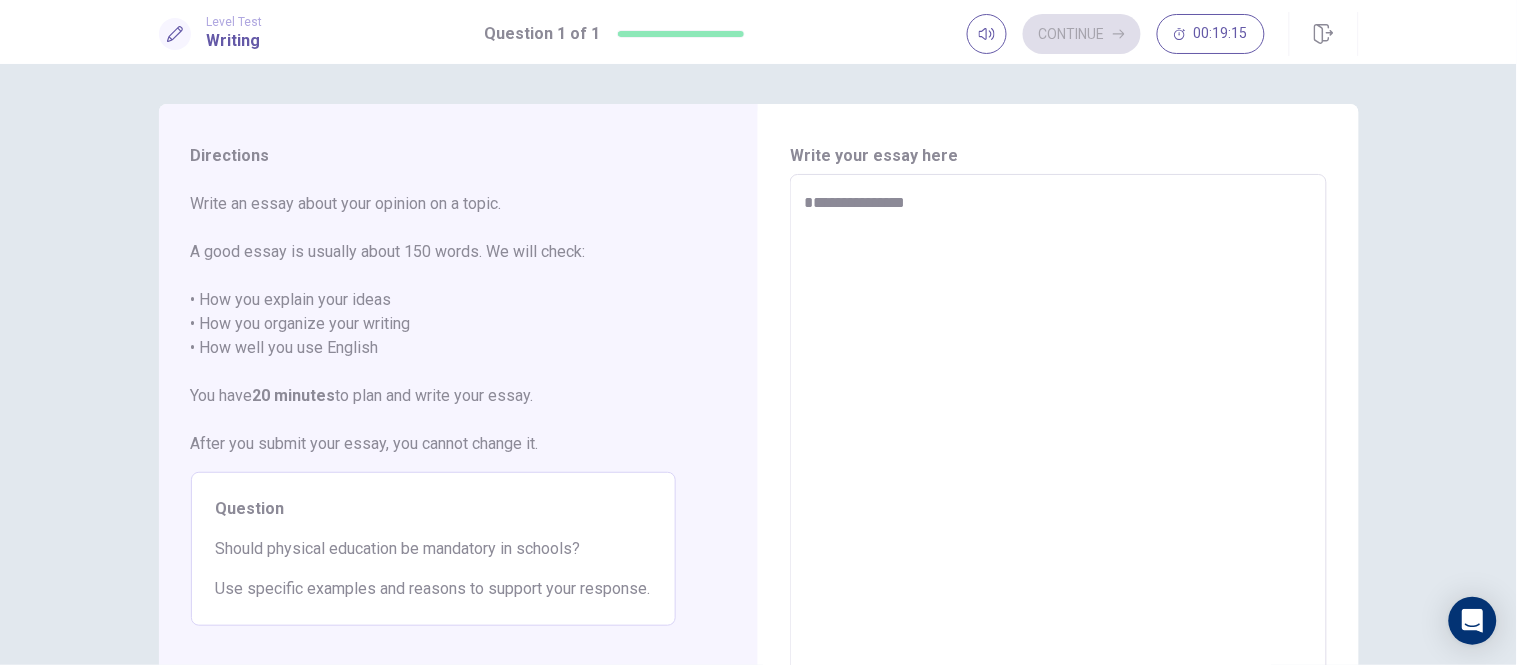 type on "*" 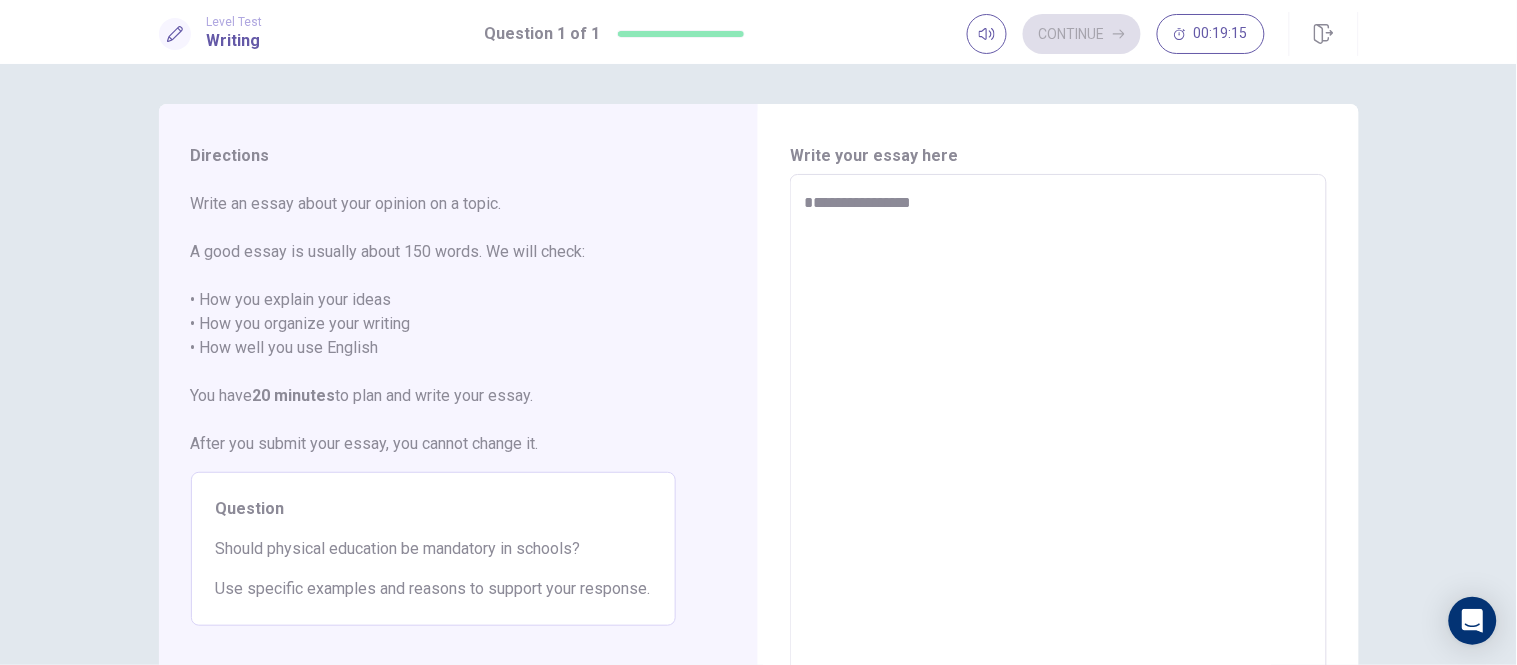 type on "*" 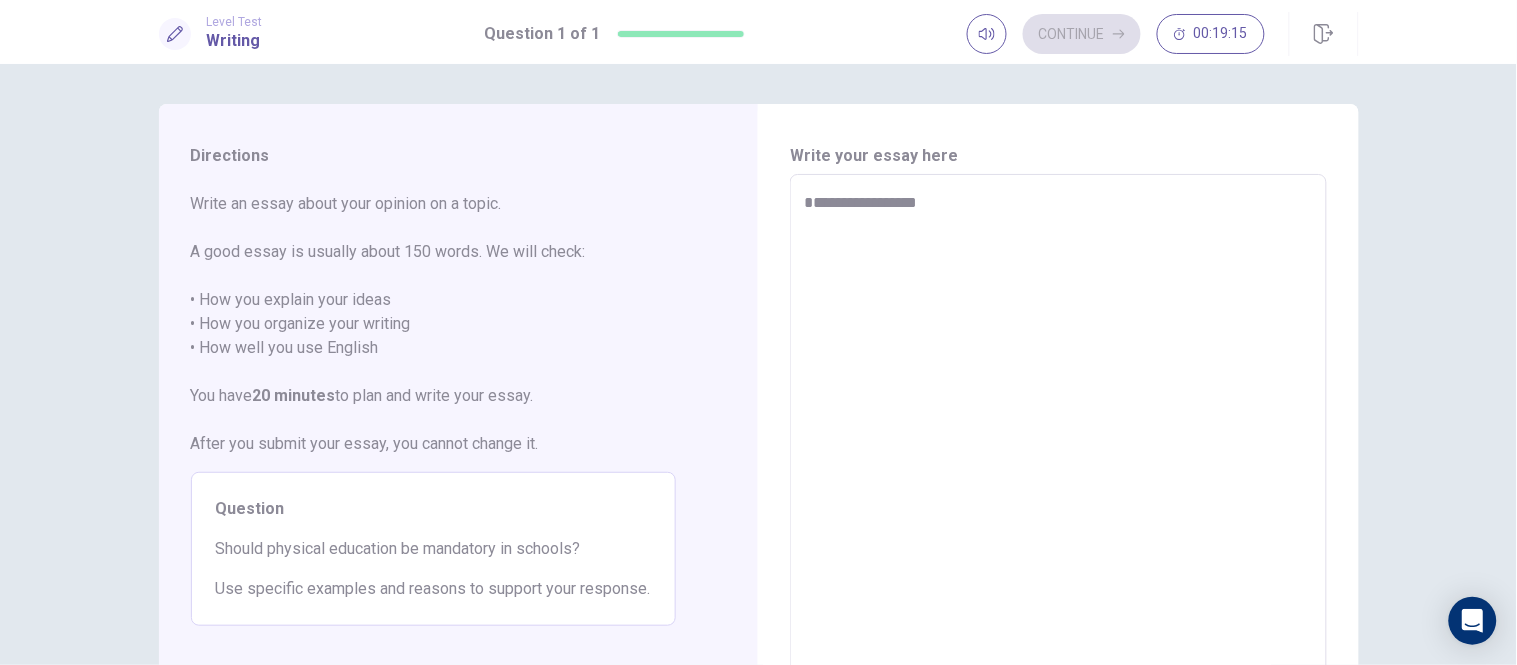 type on "*" 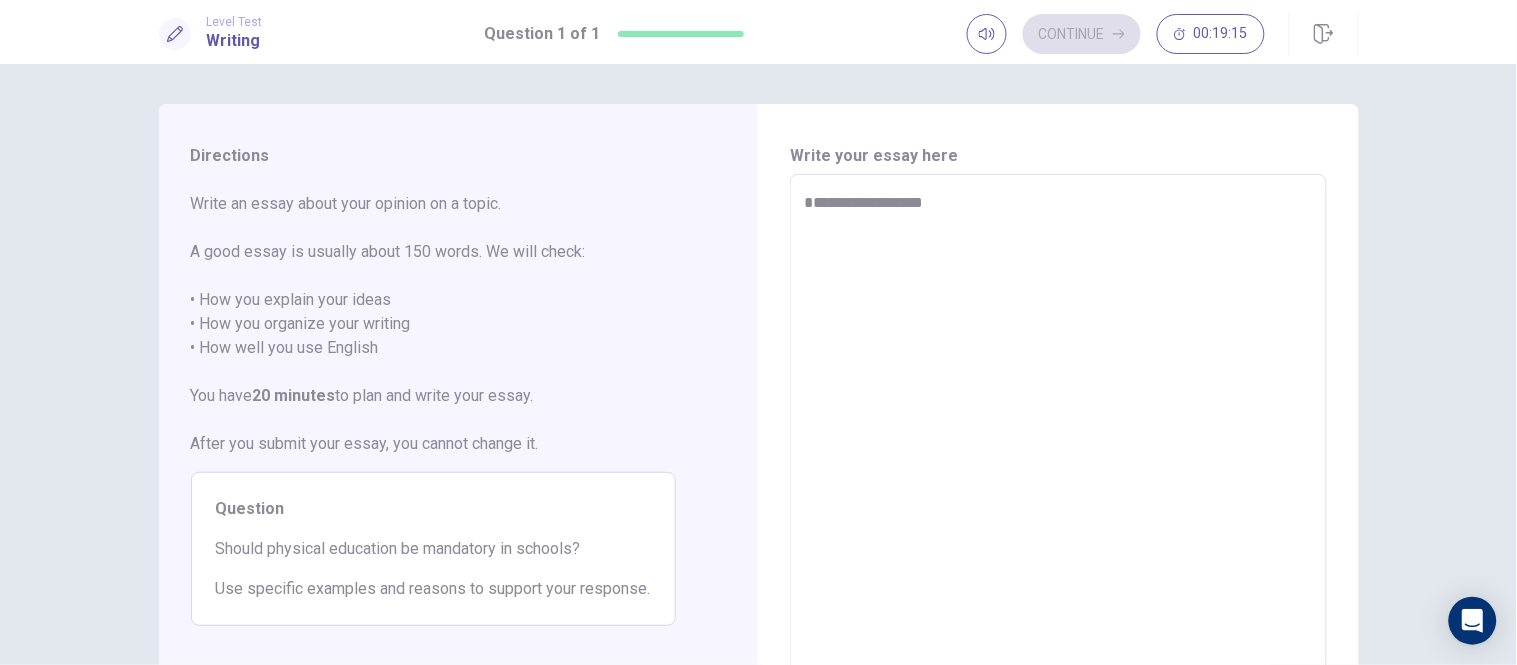 type on "*" 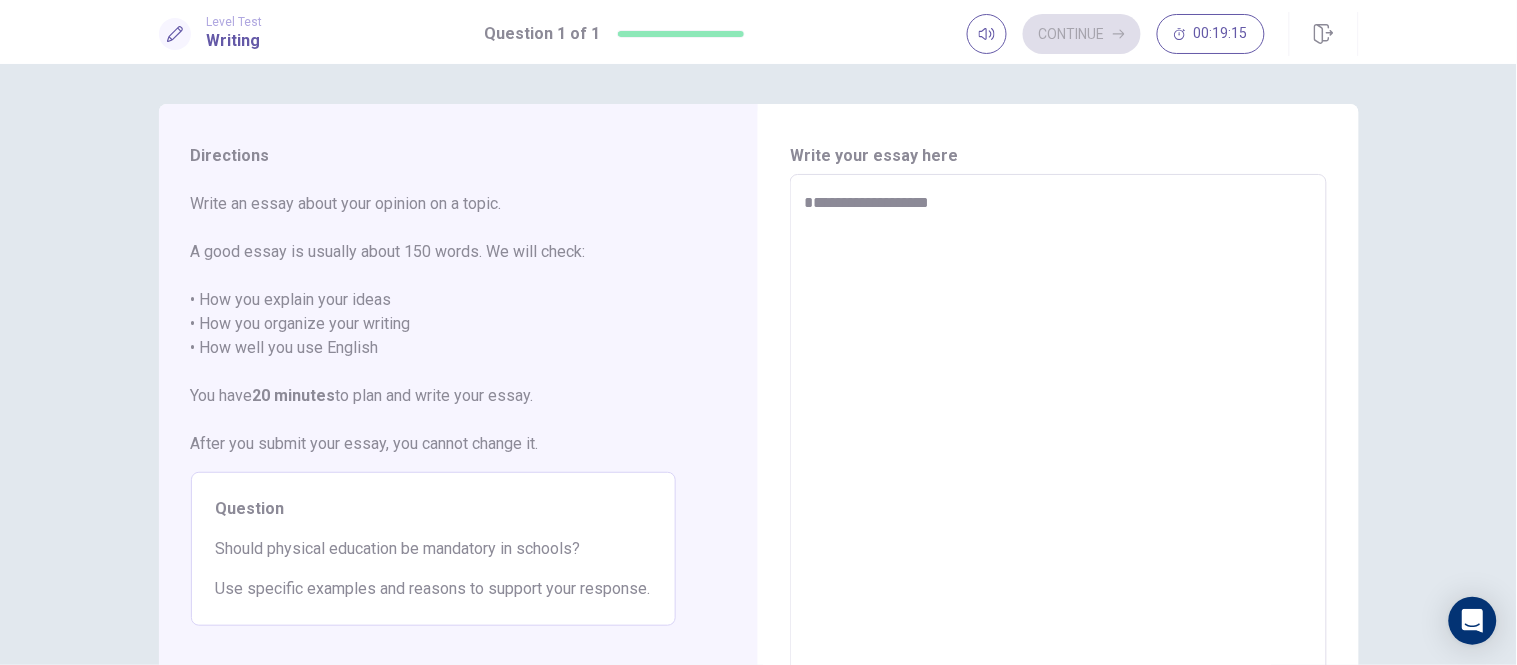 type on "*" 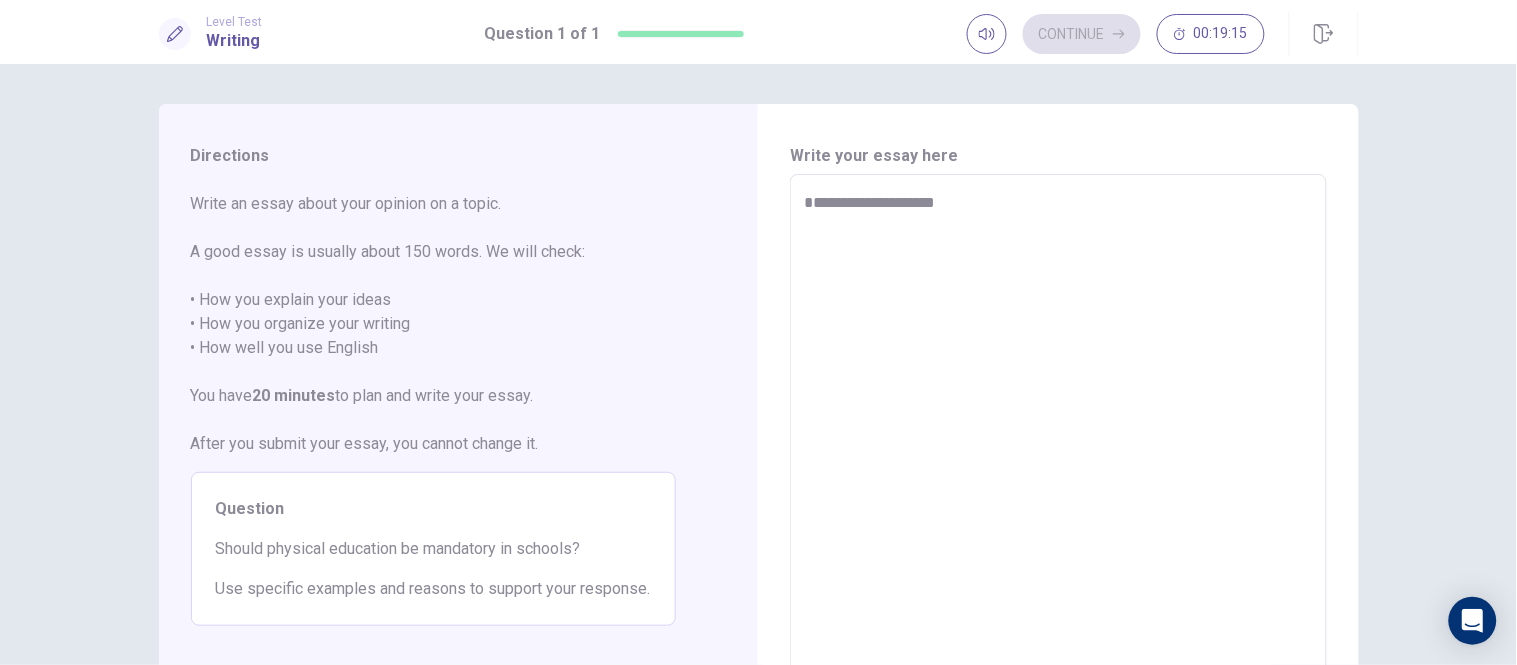 type on "*" 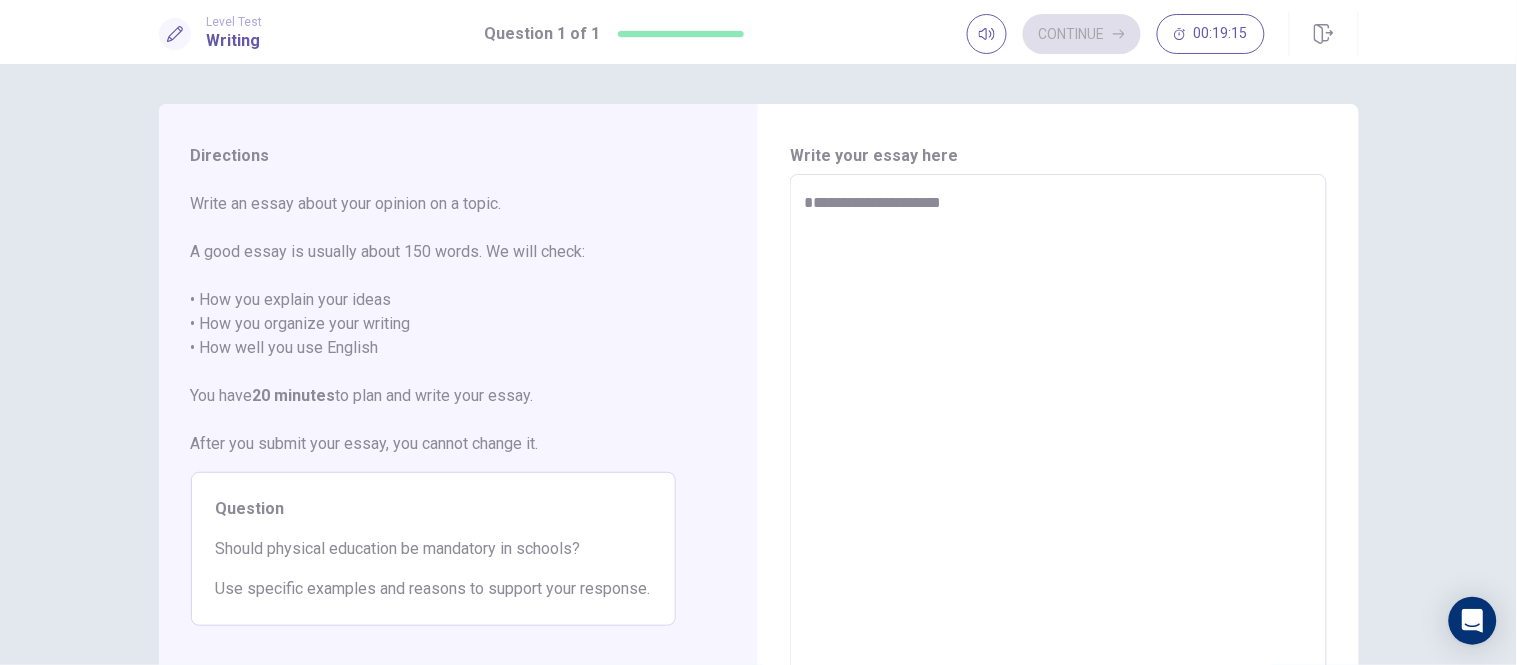 type on "*" 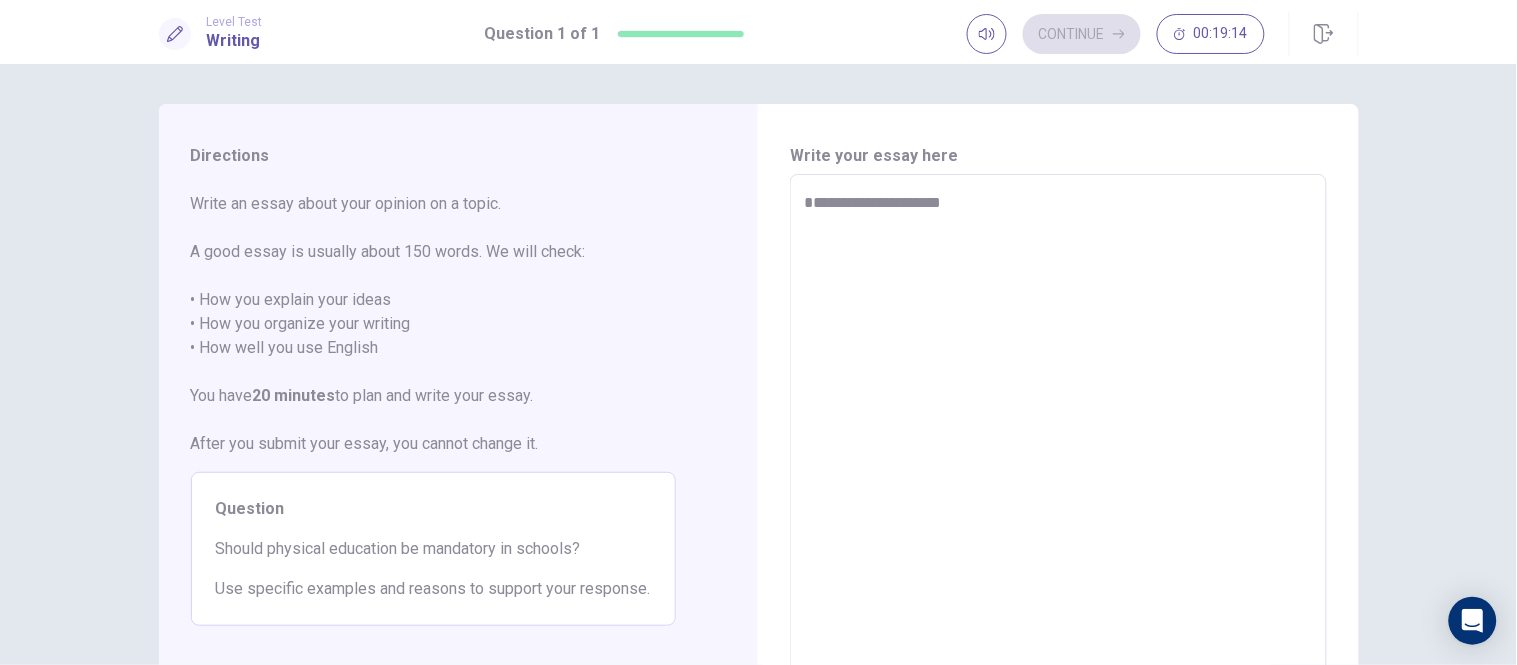 type on "**********" 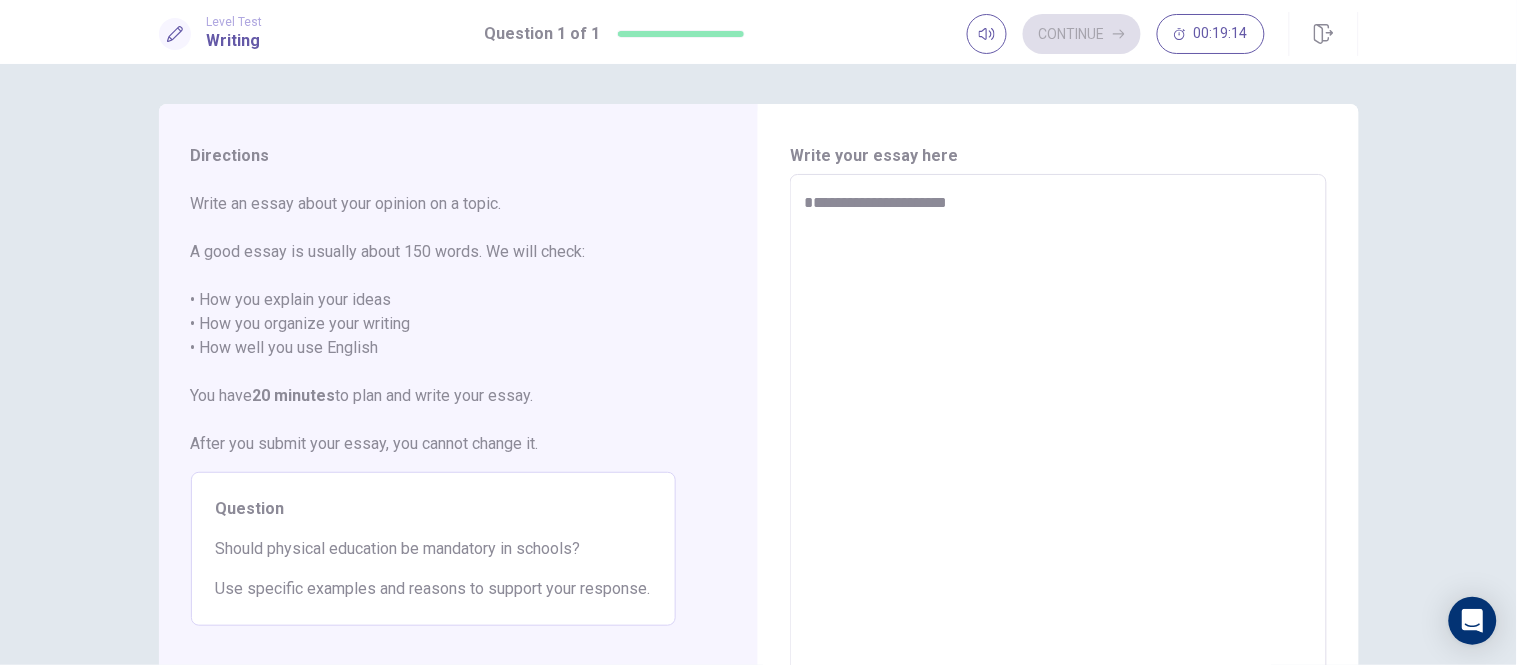 type on "*" 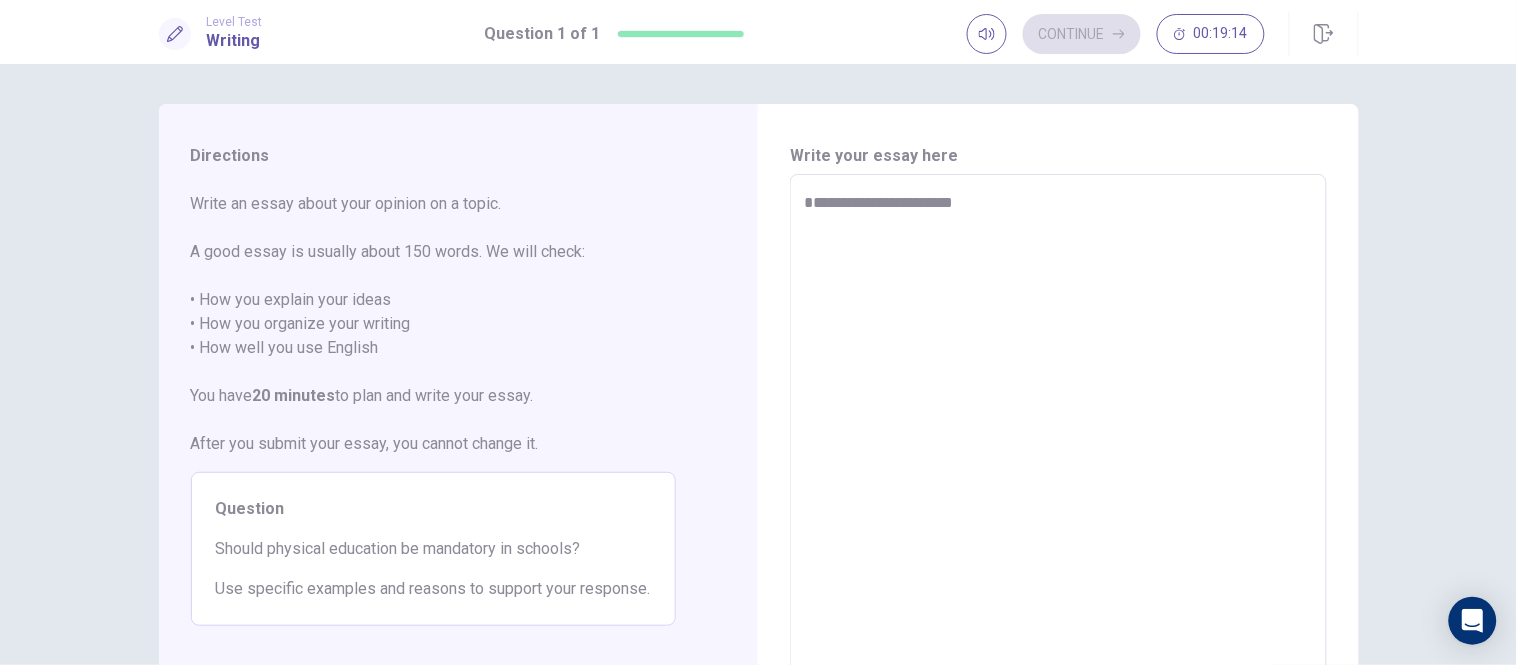 type on "**********" 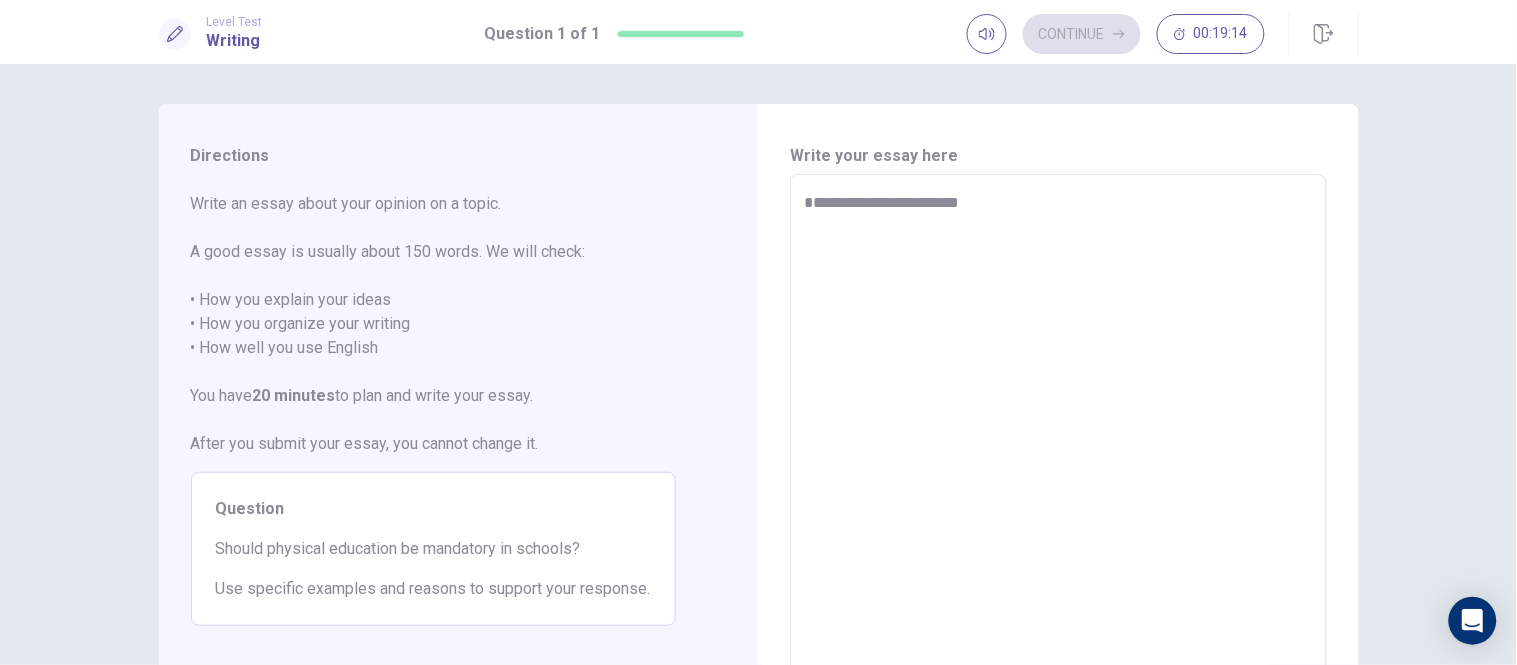 type on "*" 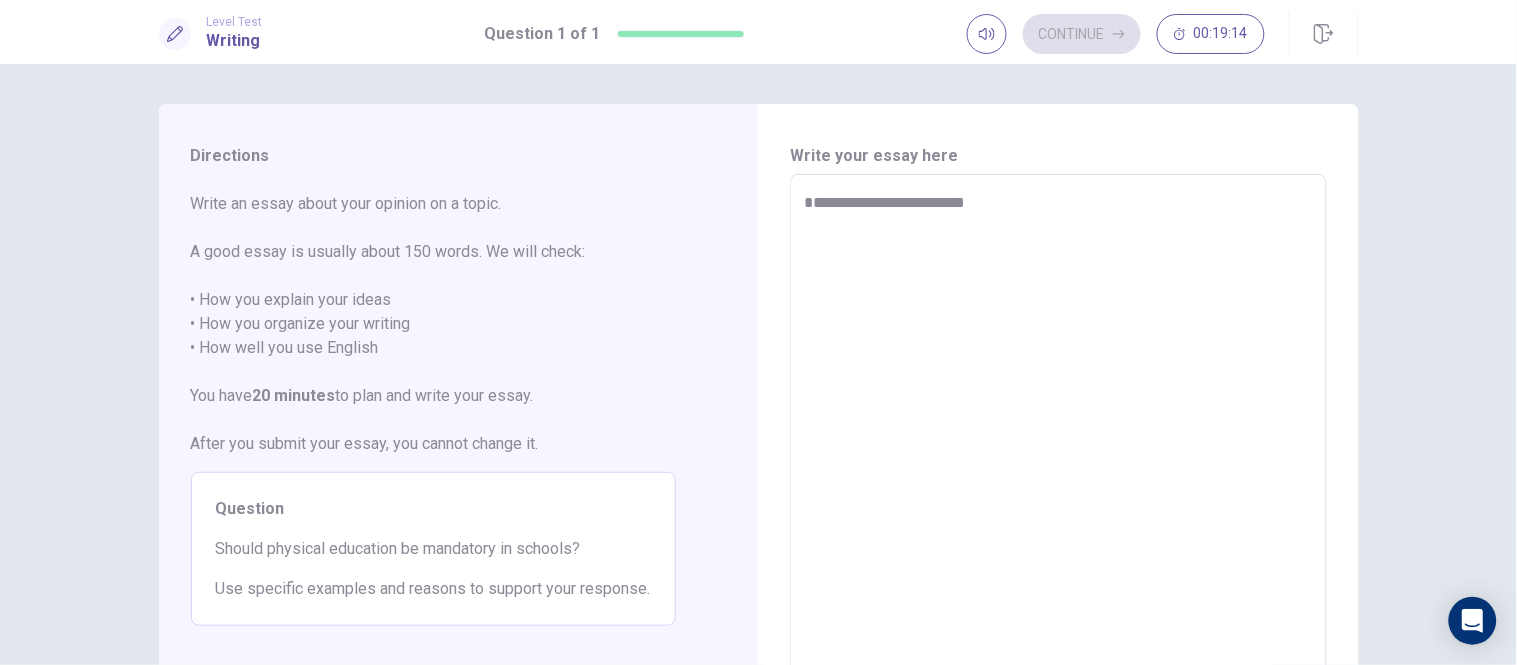 type on "*" 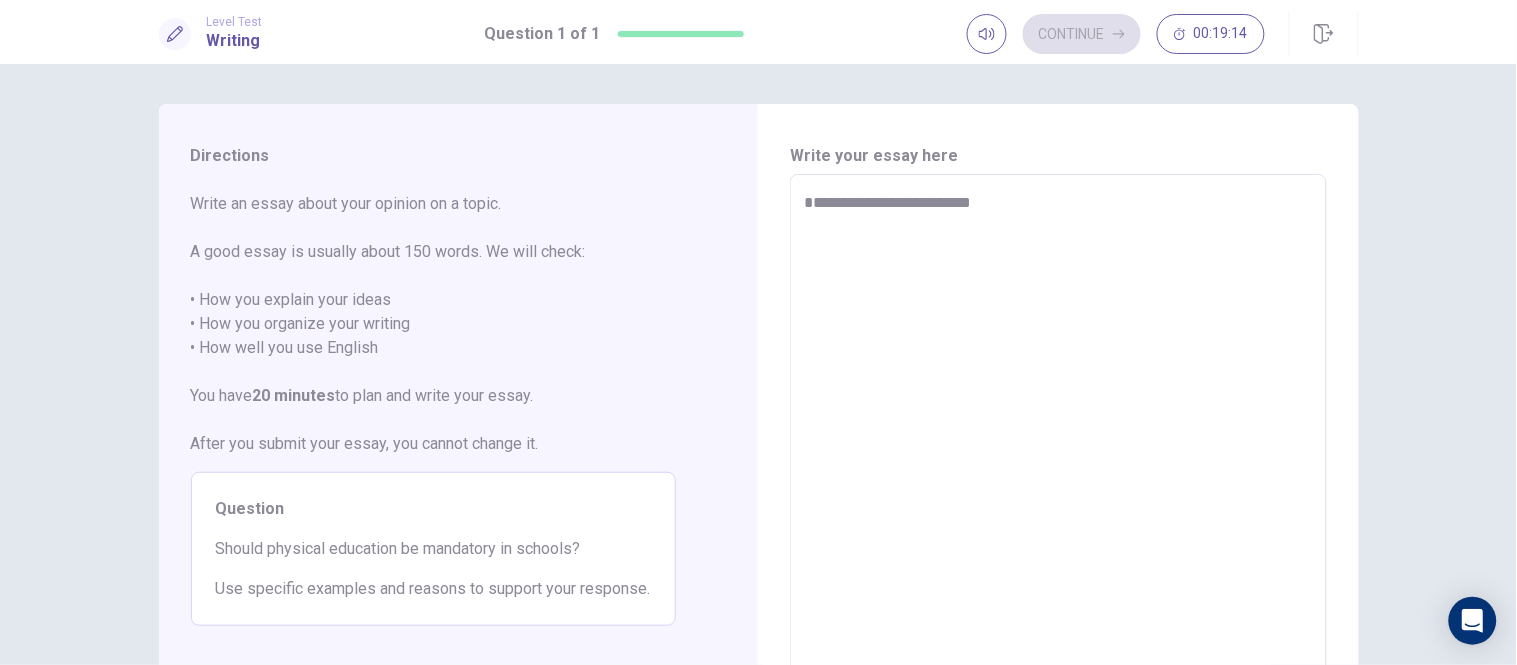 type on "*" 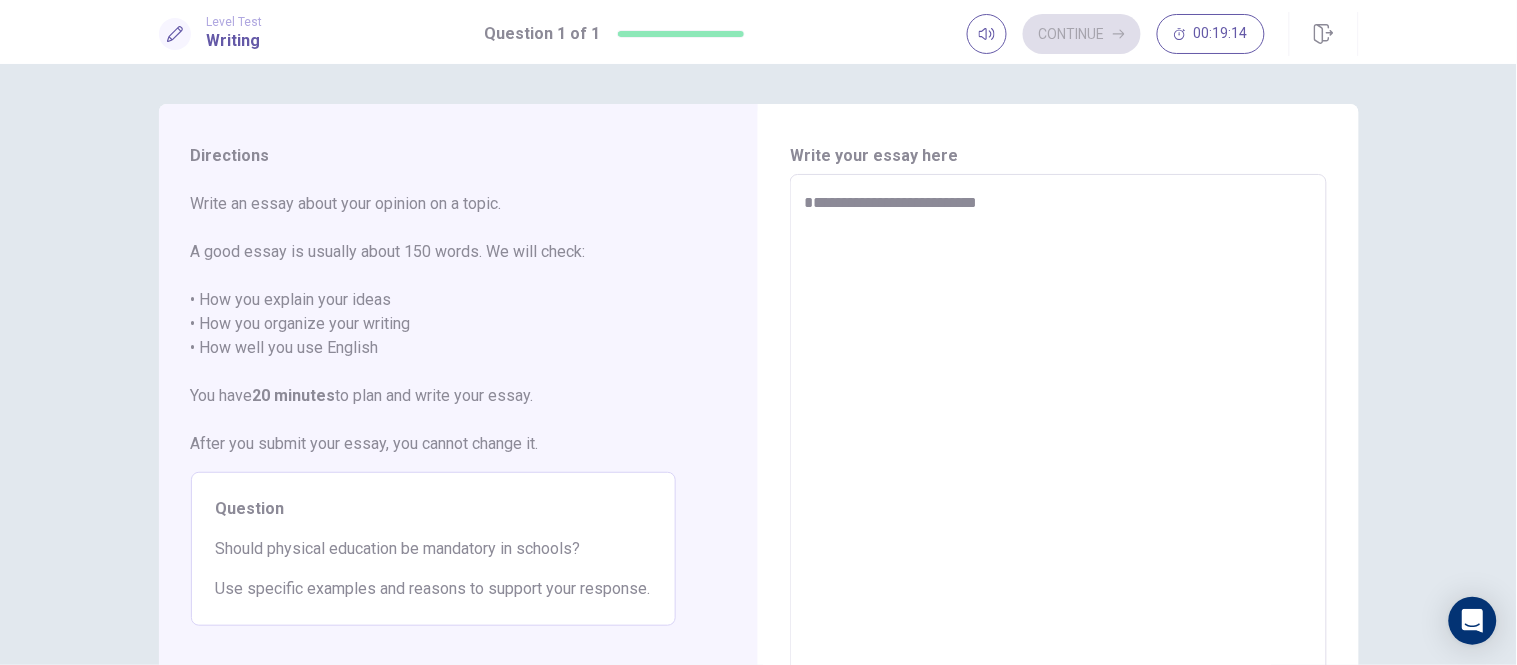 type on "*" 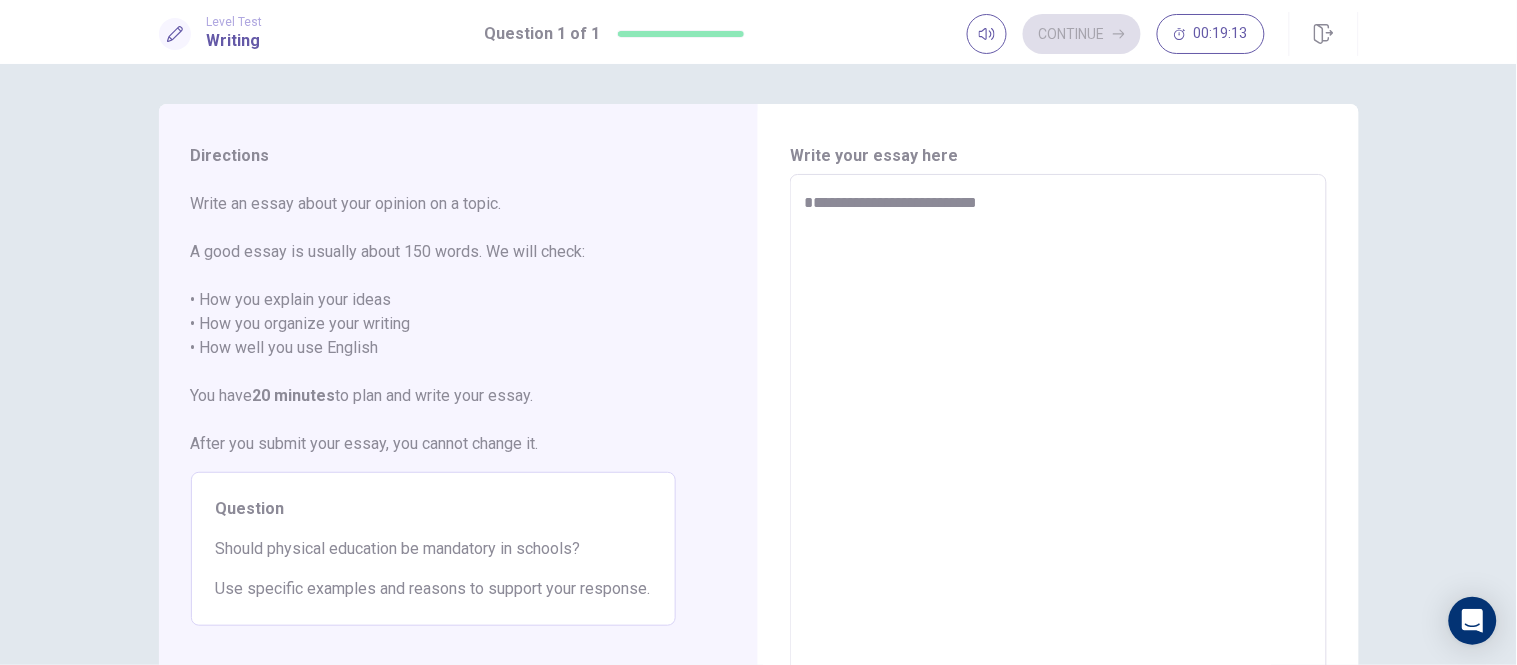 type on "**********" 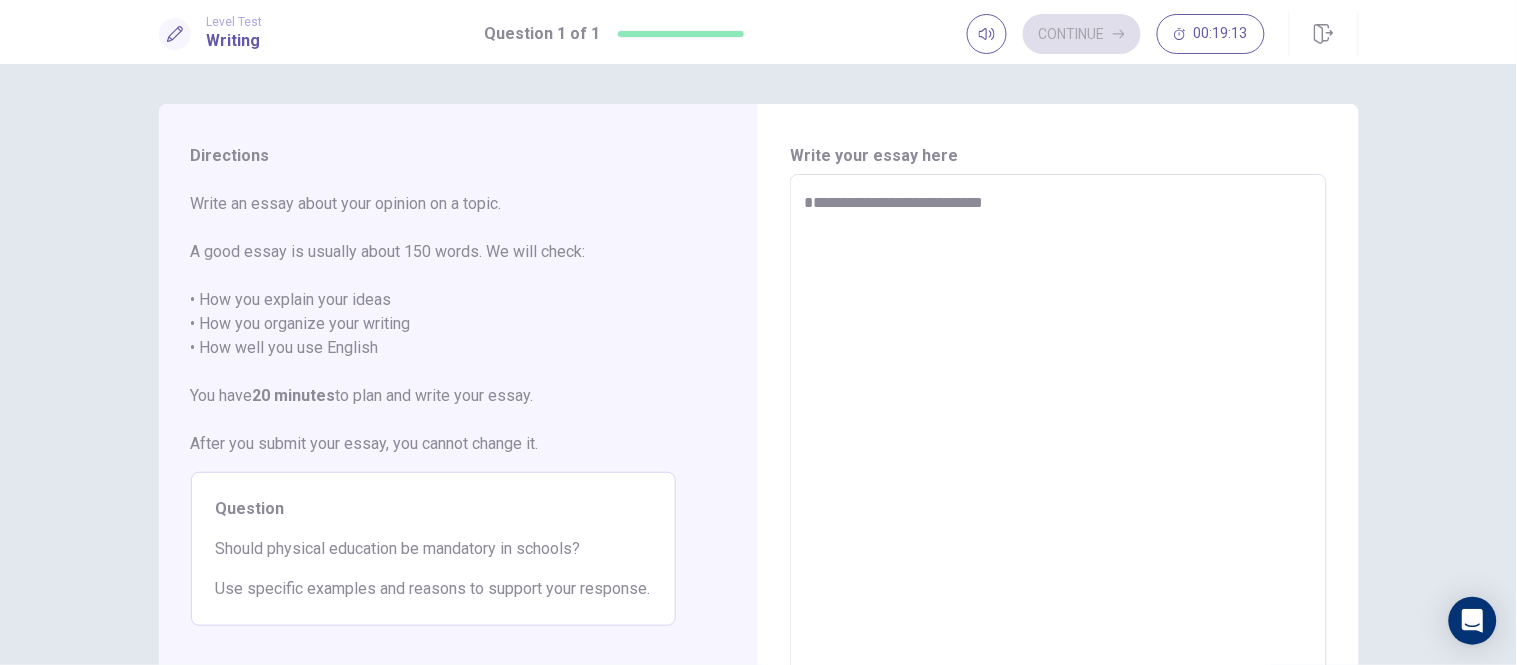 type on "*" 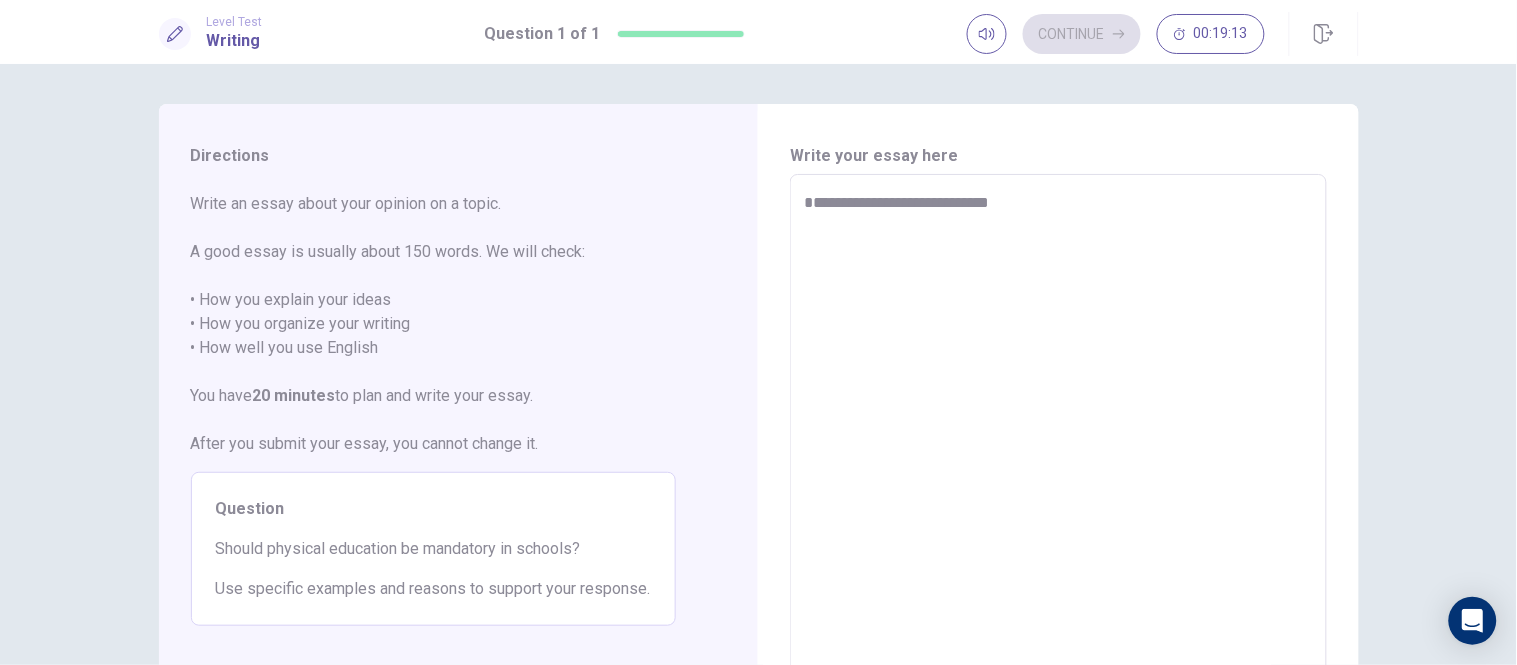 type on "*" 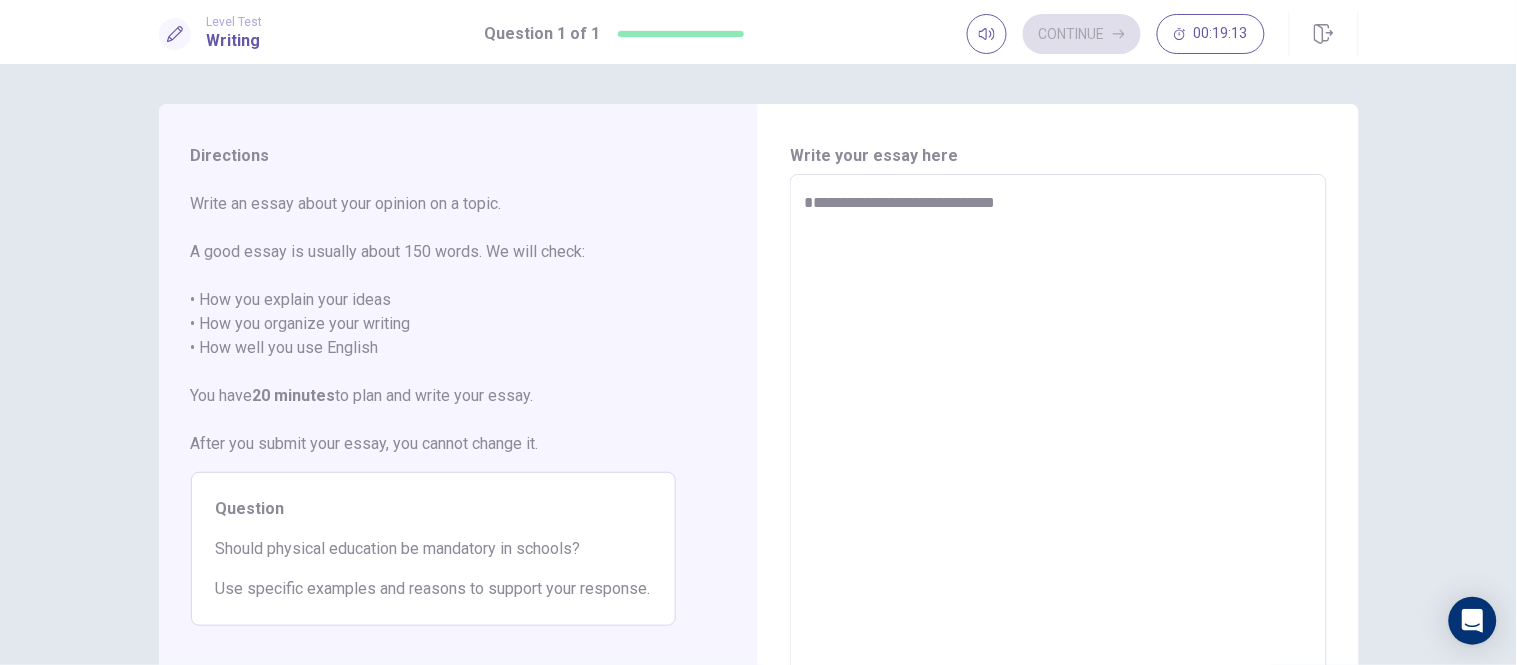 type on "*" 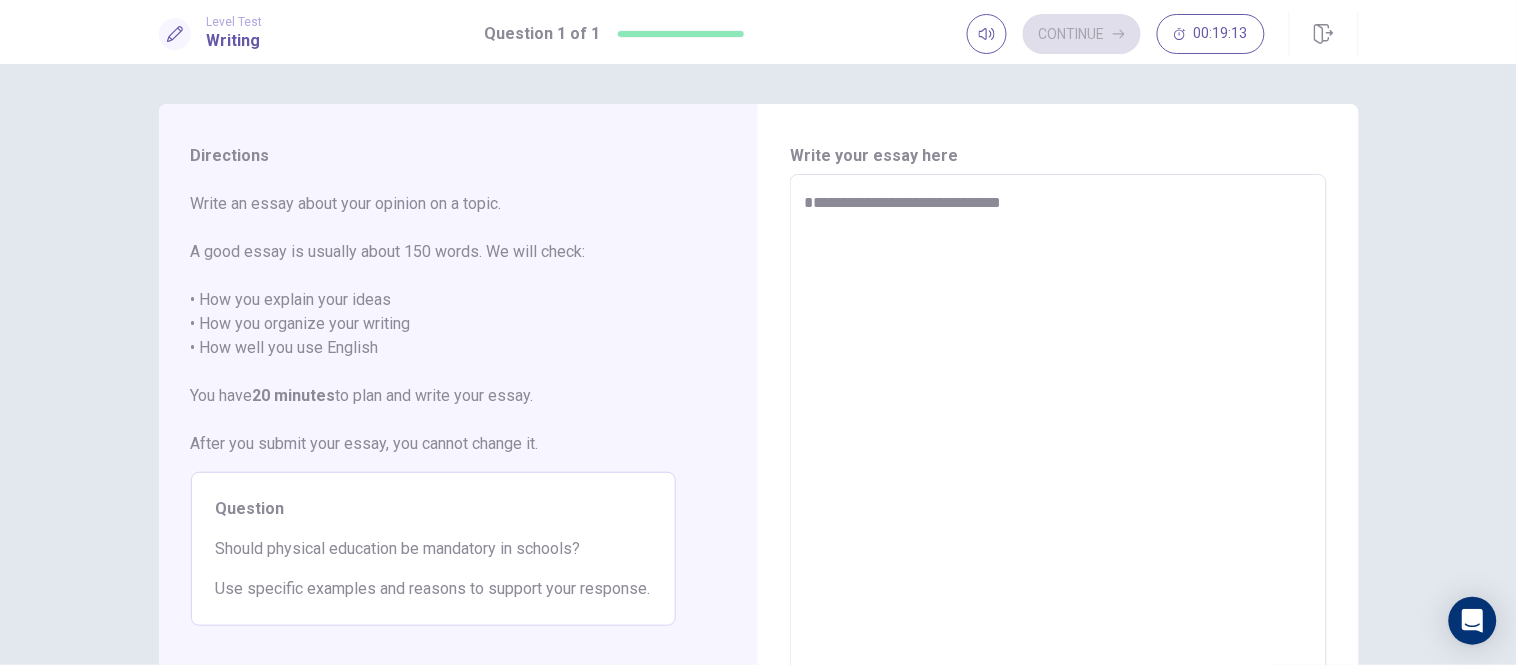 type on "*" 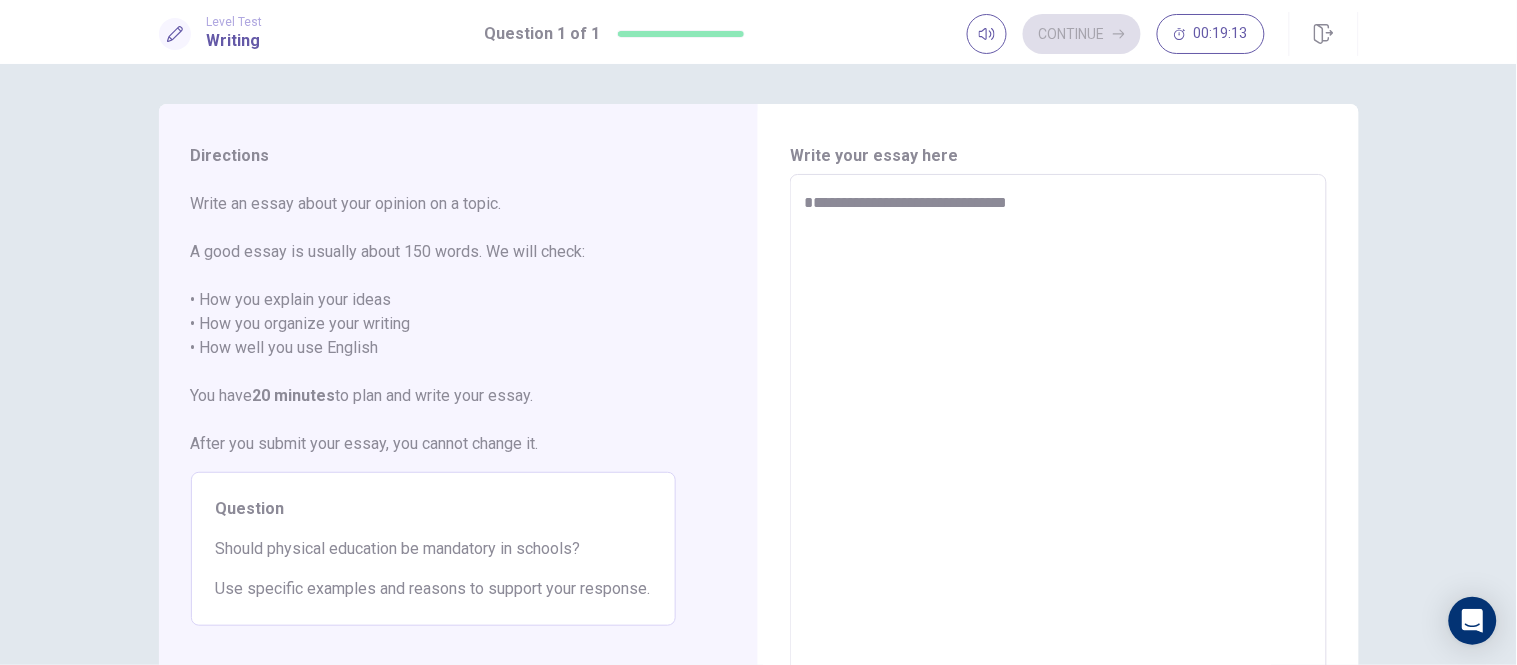 type on "*" 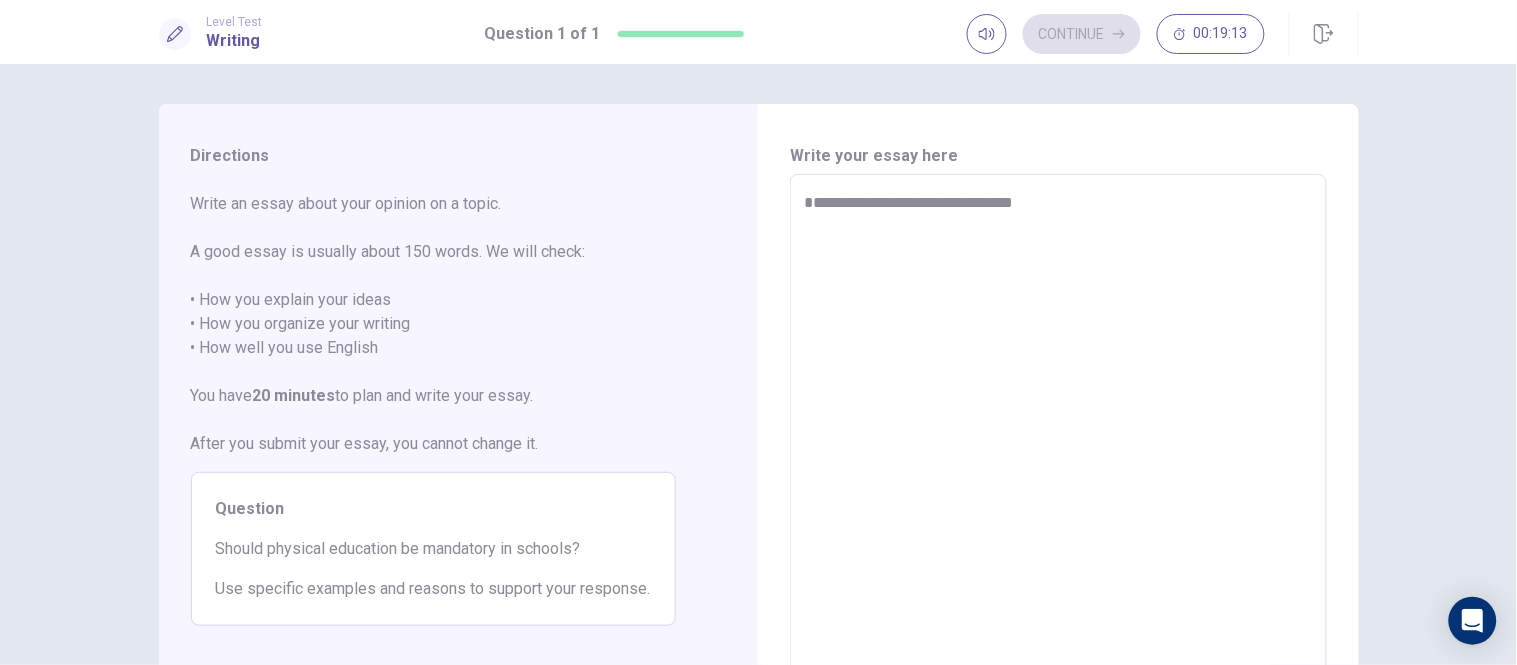 type on "**********" 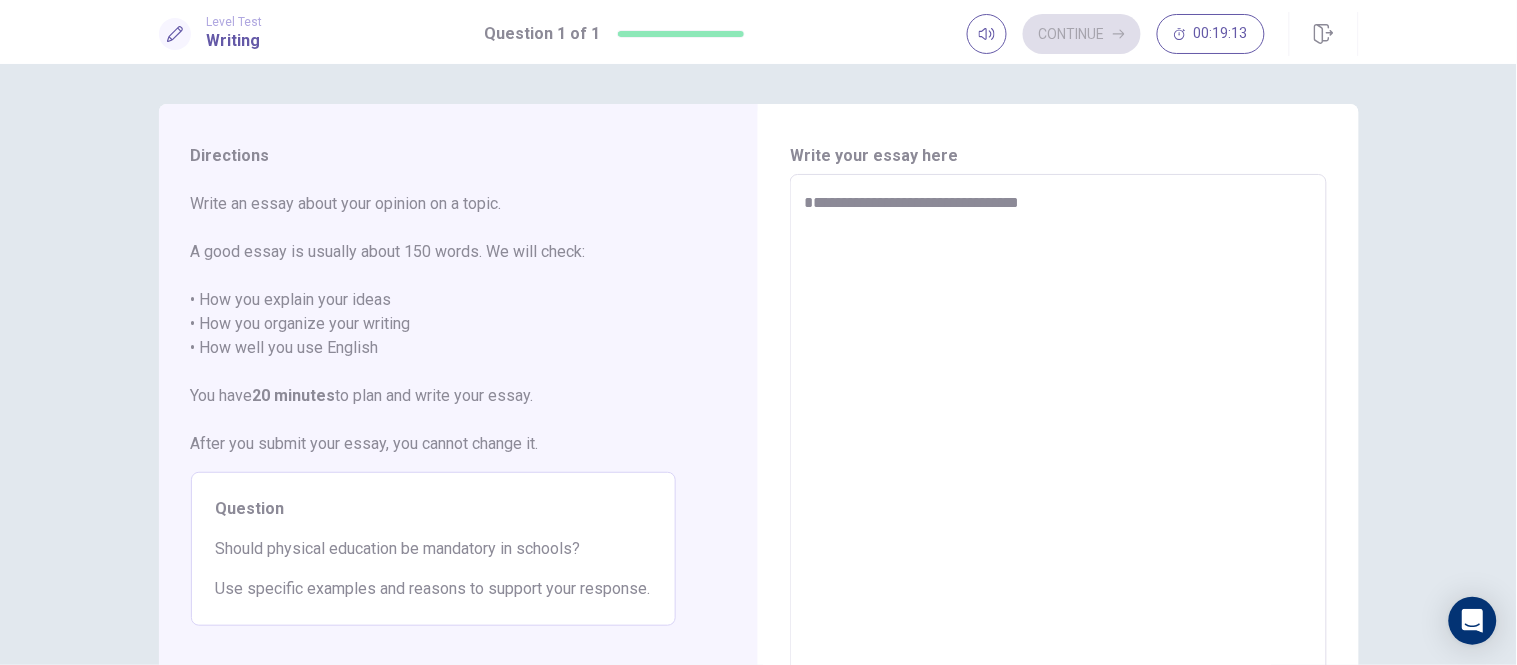 type on "*" 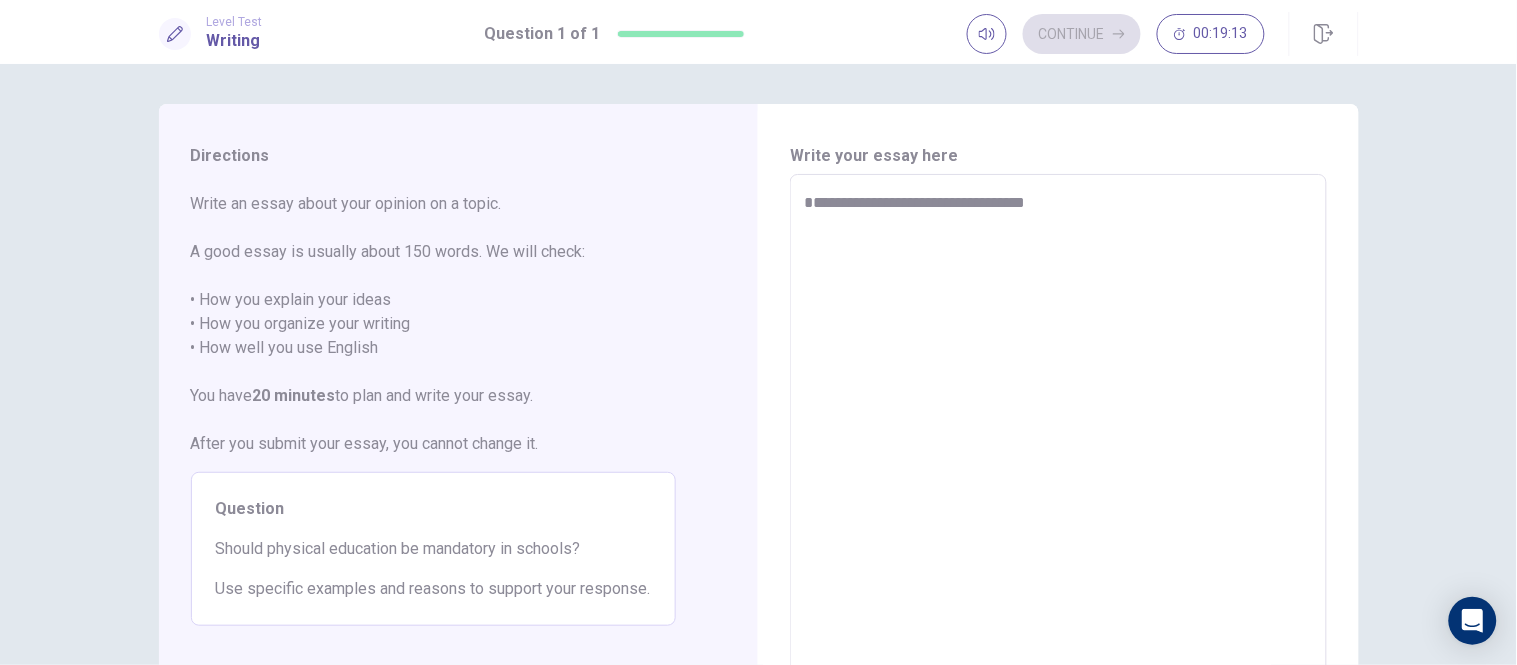 type on "*" 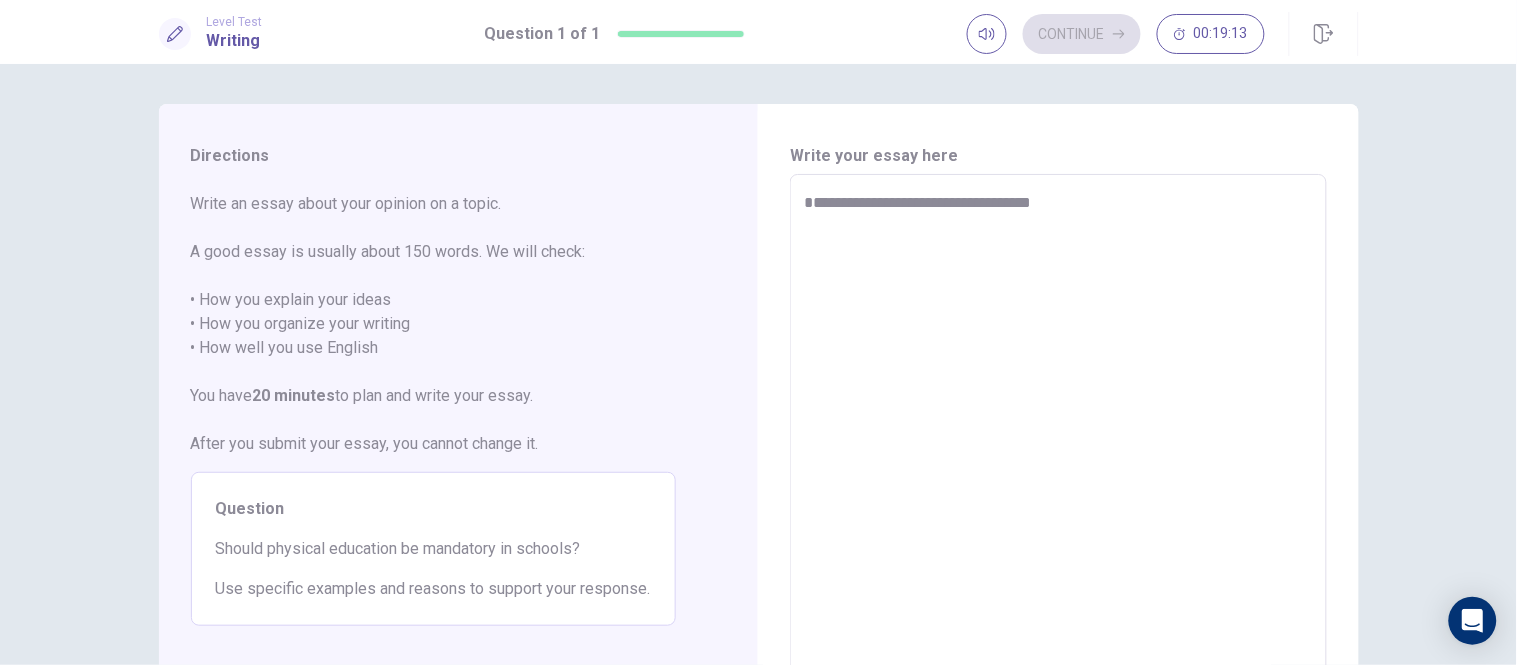 type on "*" 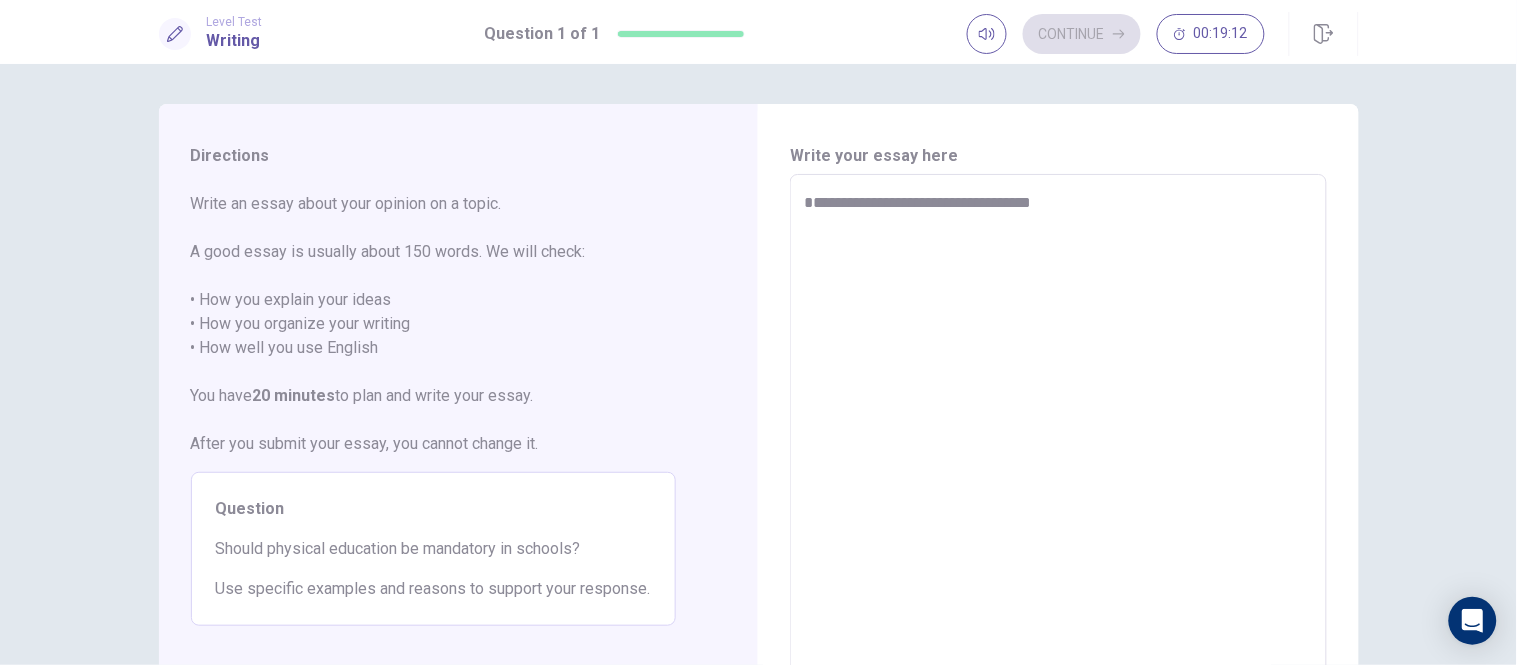 type on "**********" 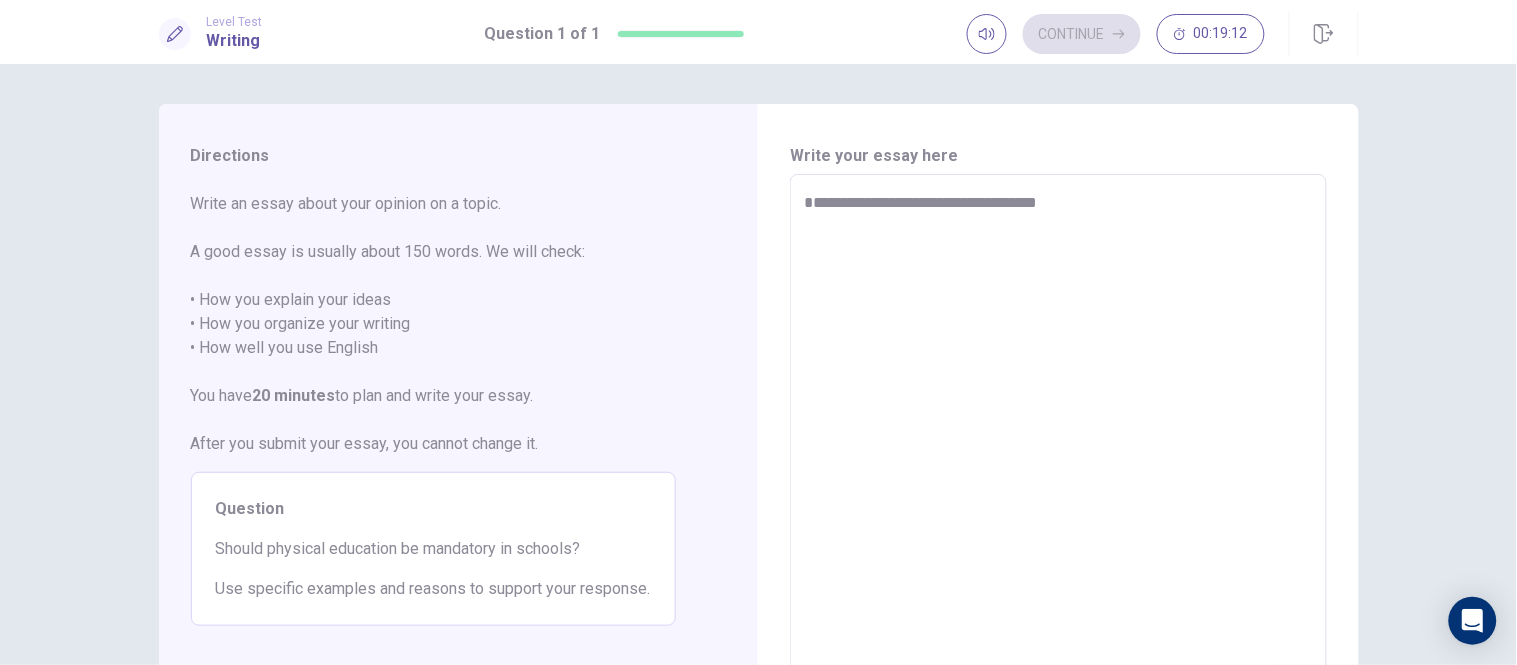 type on "*" 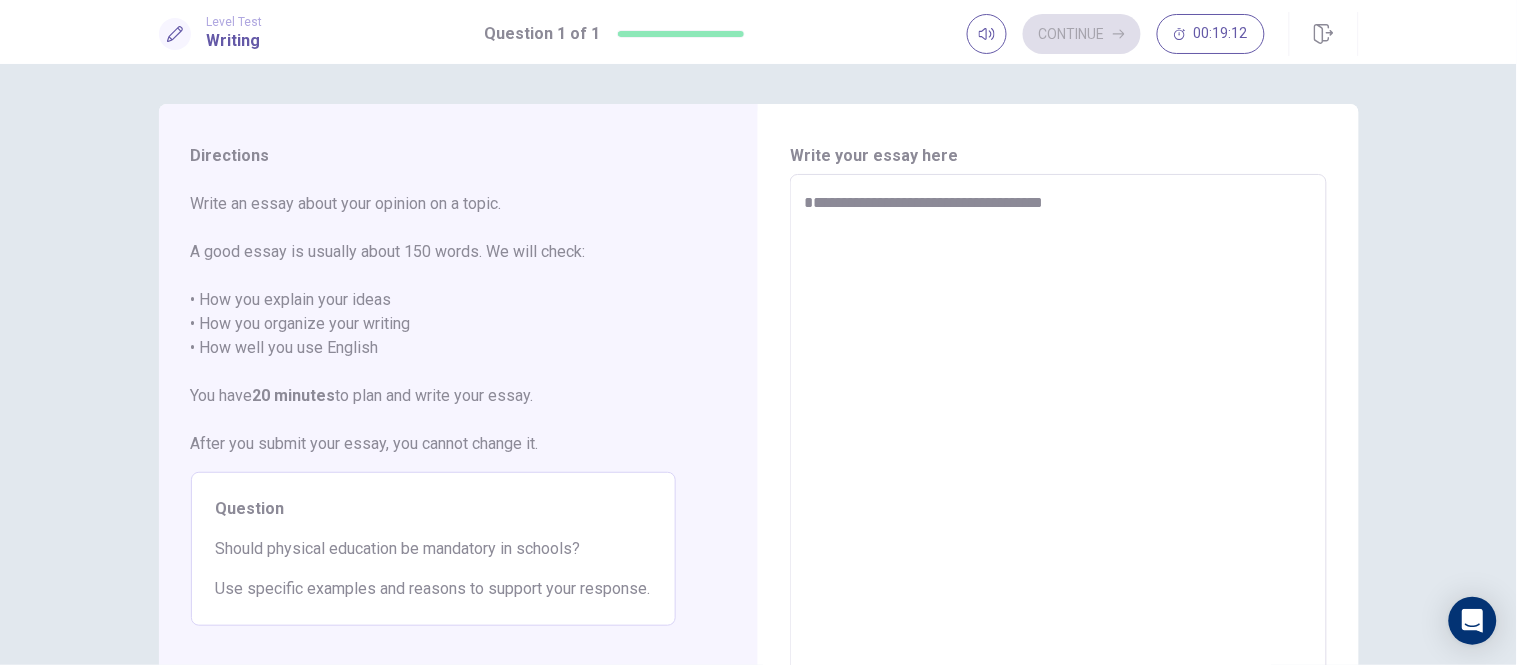 type on "*" 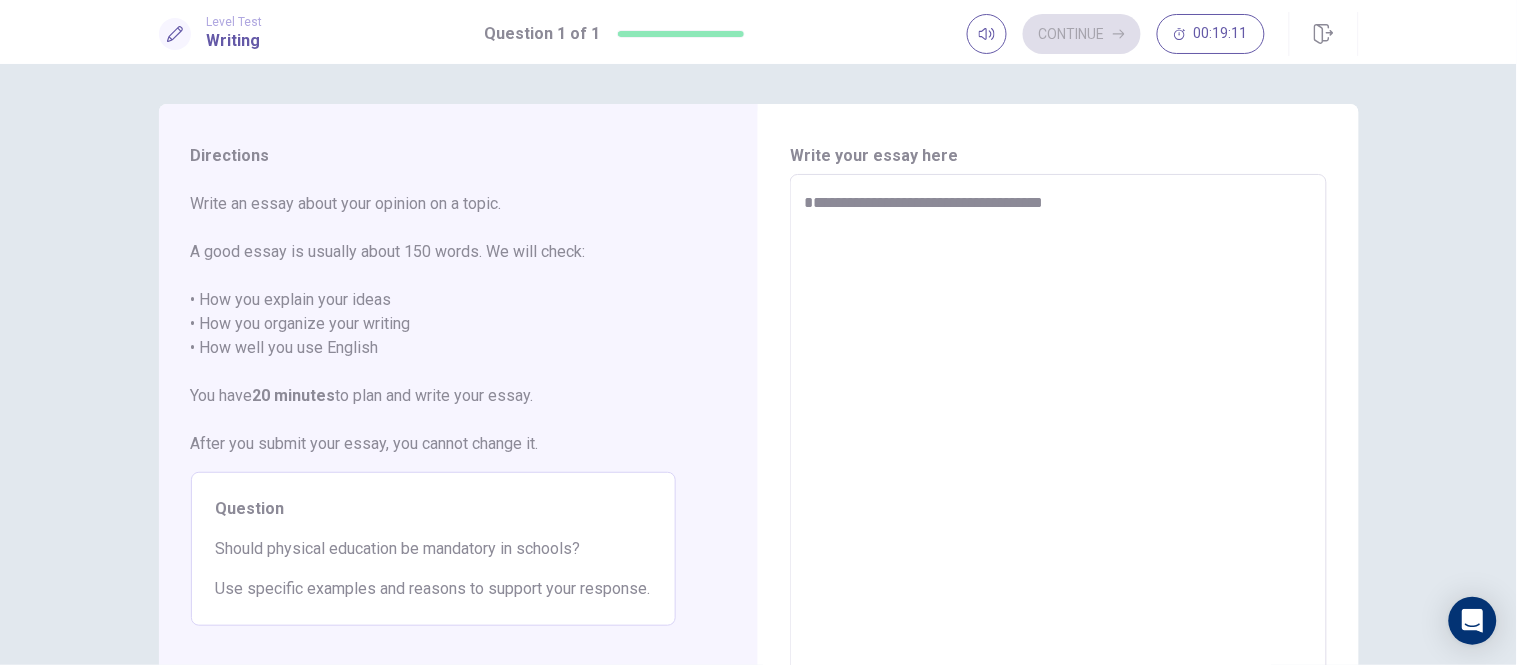 type on "**********" 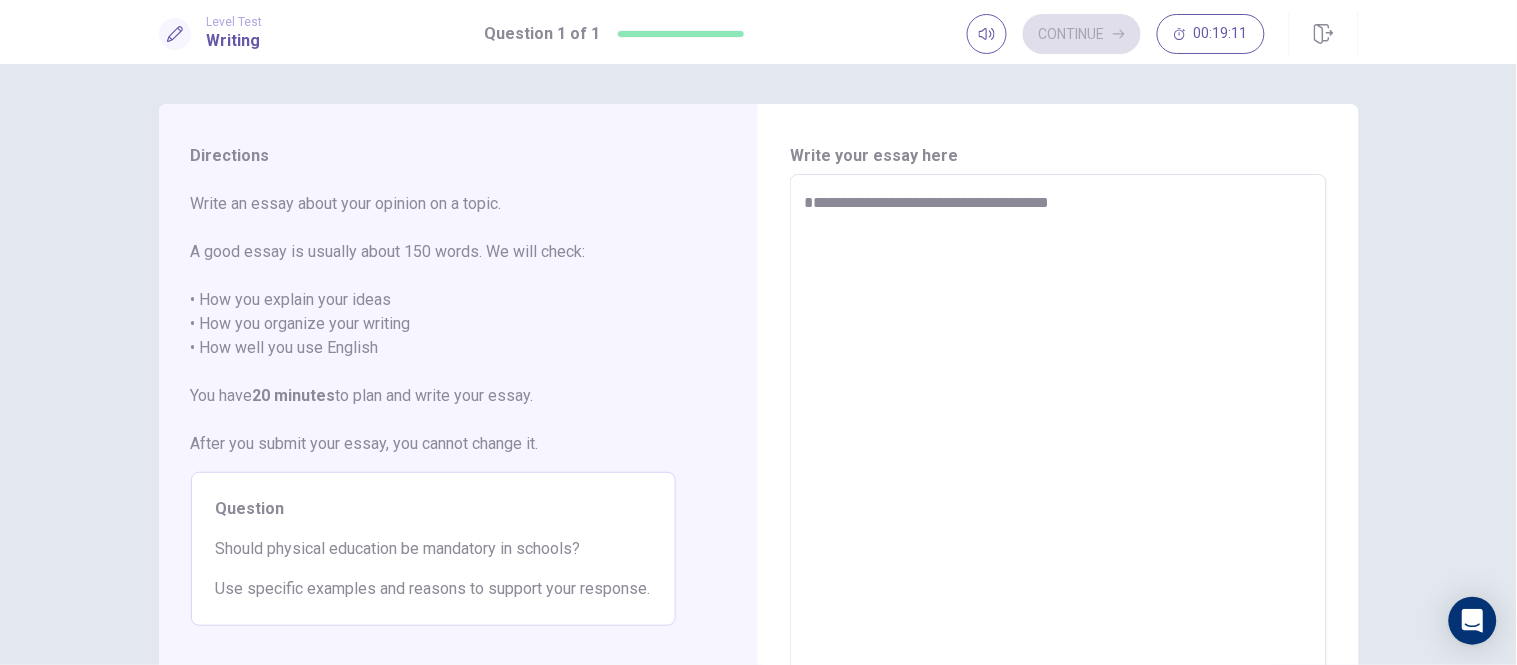 type on "*" 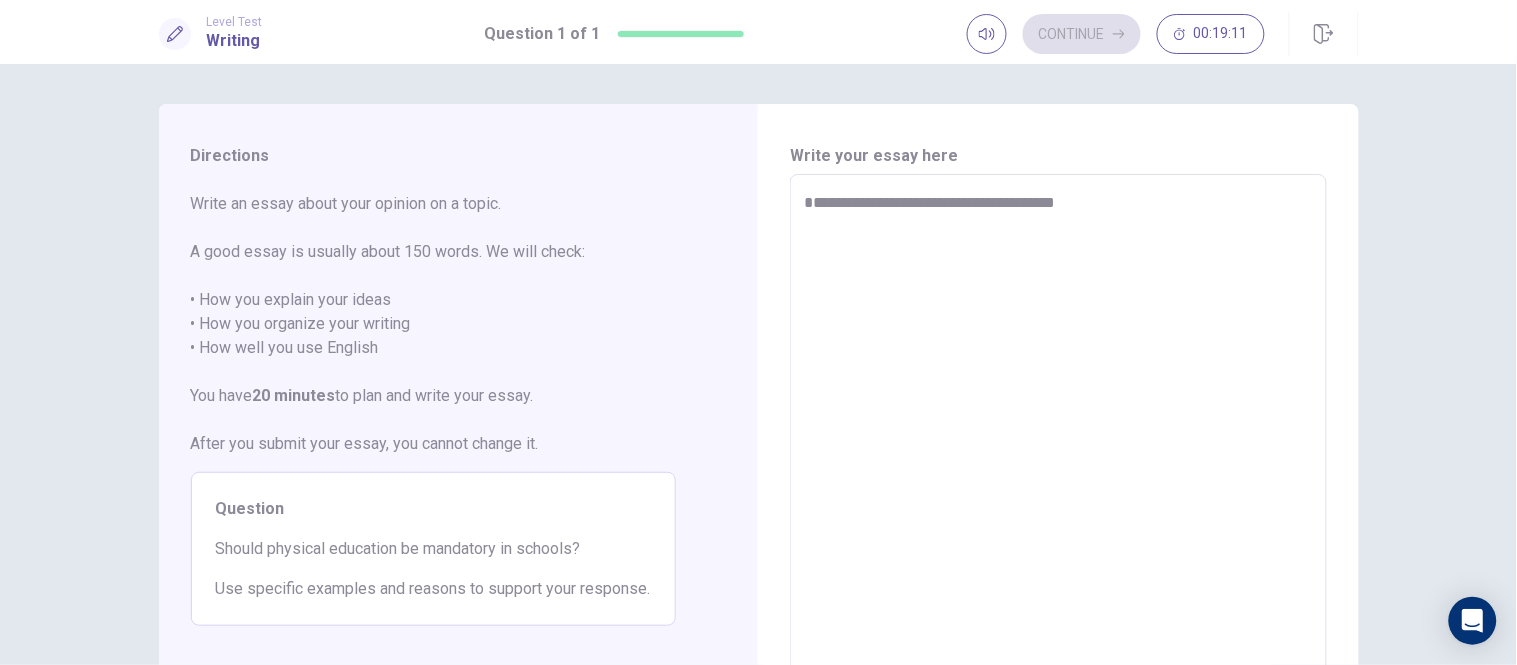 type on "**********" 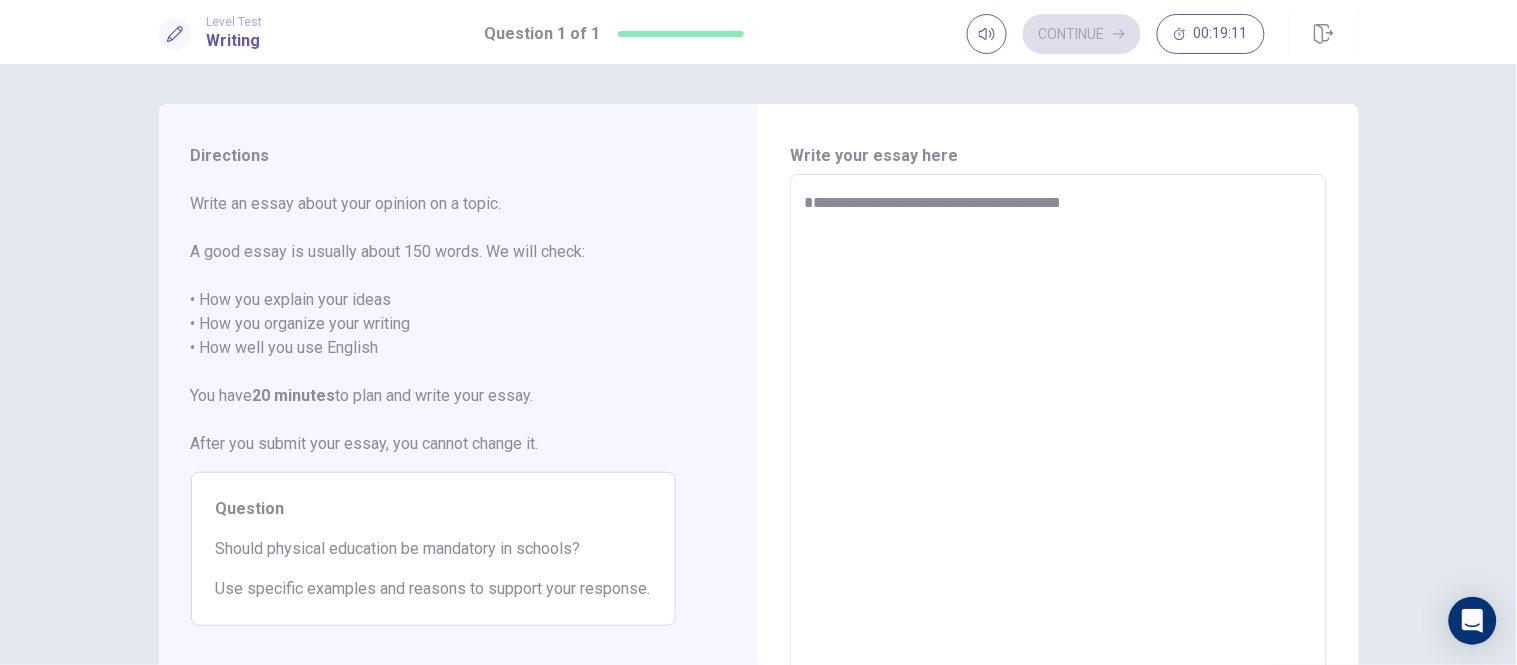 type on "*" 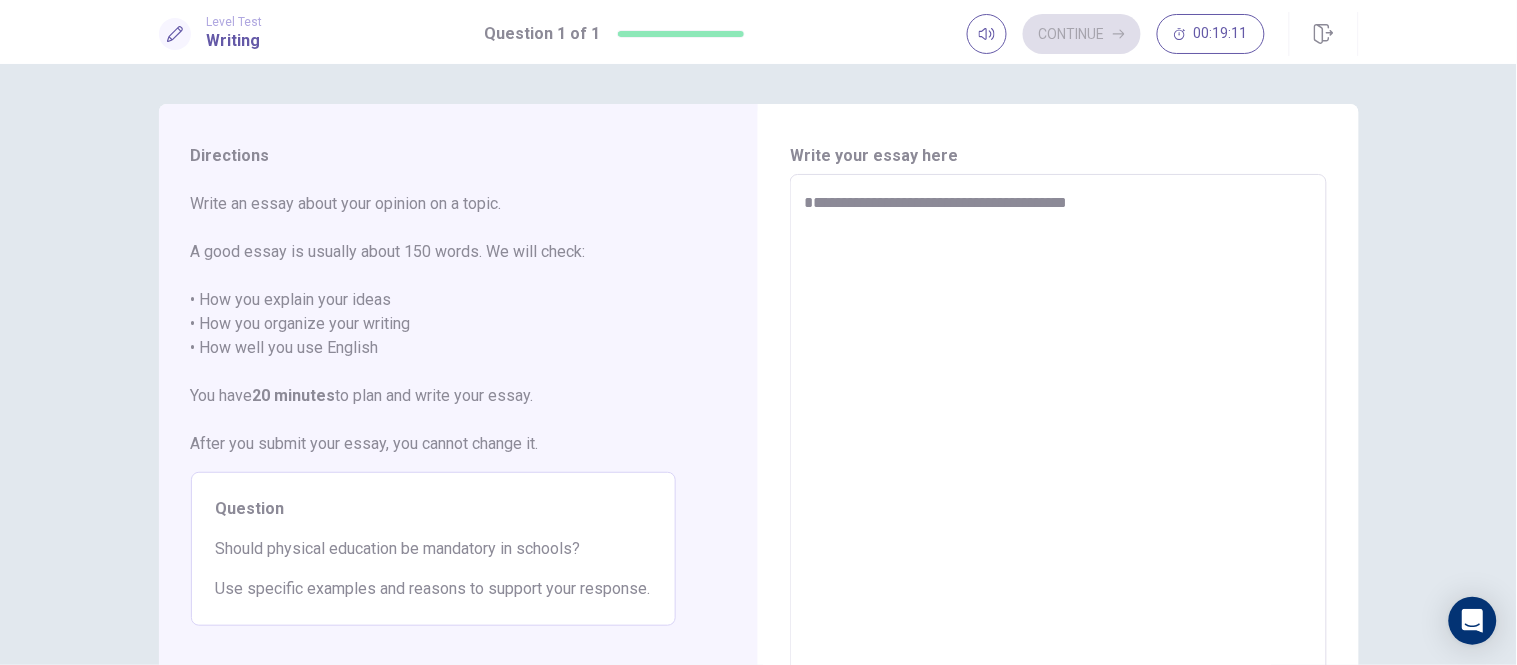 type on "*" 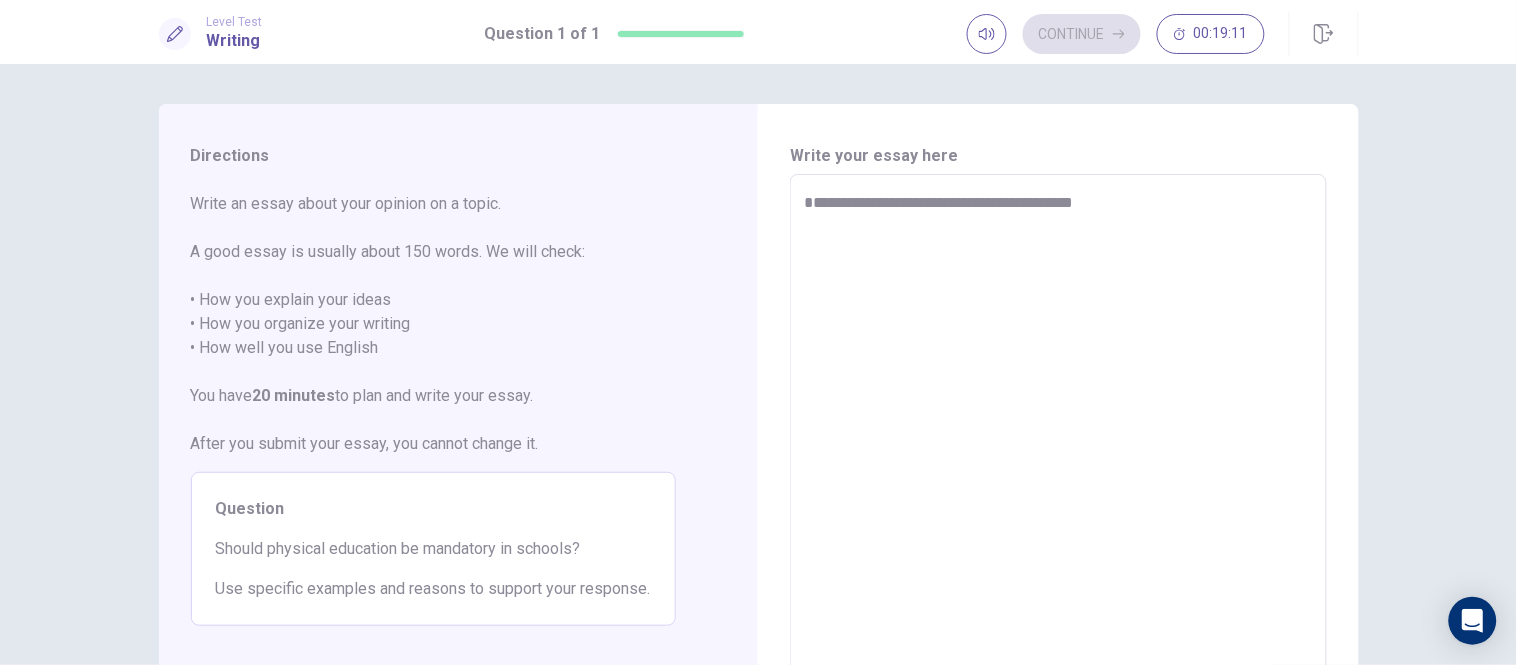 type on "*" 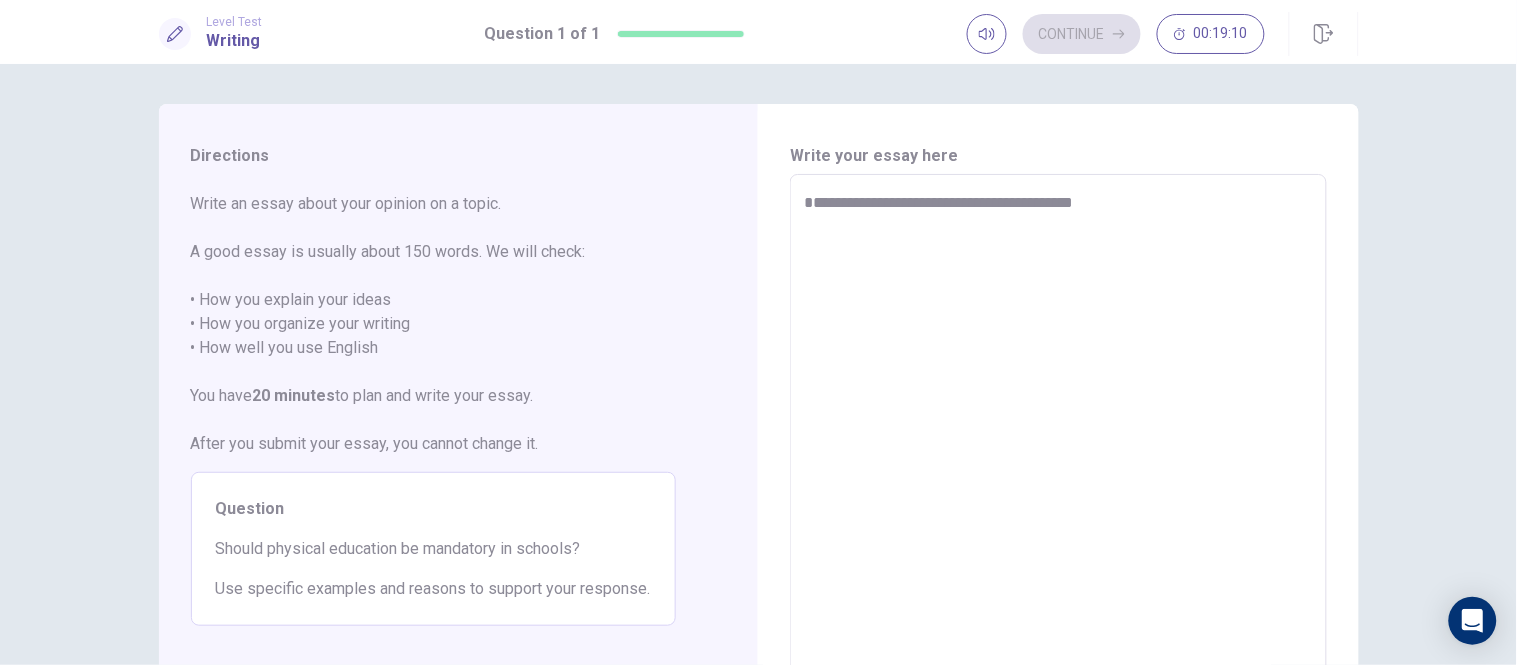 type on "**********" 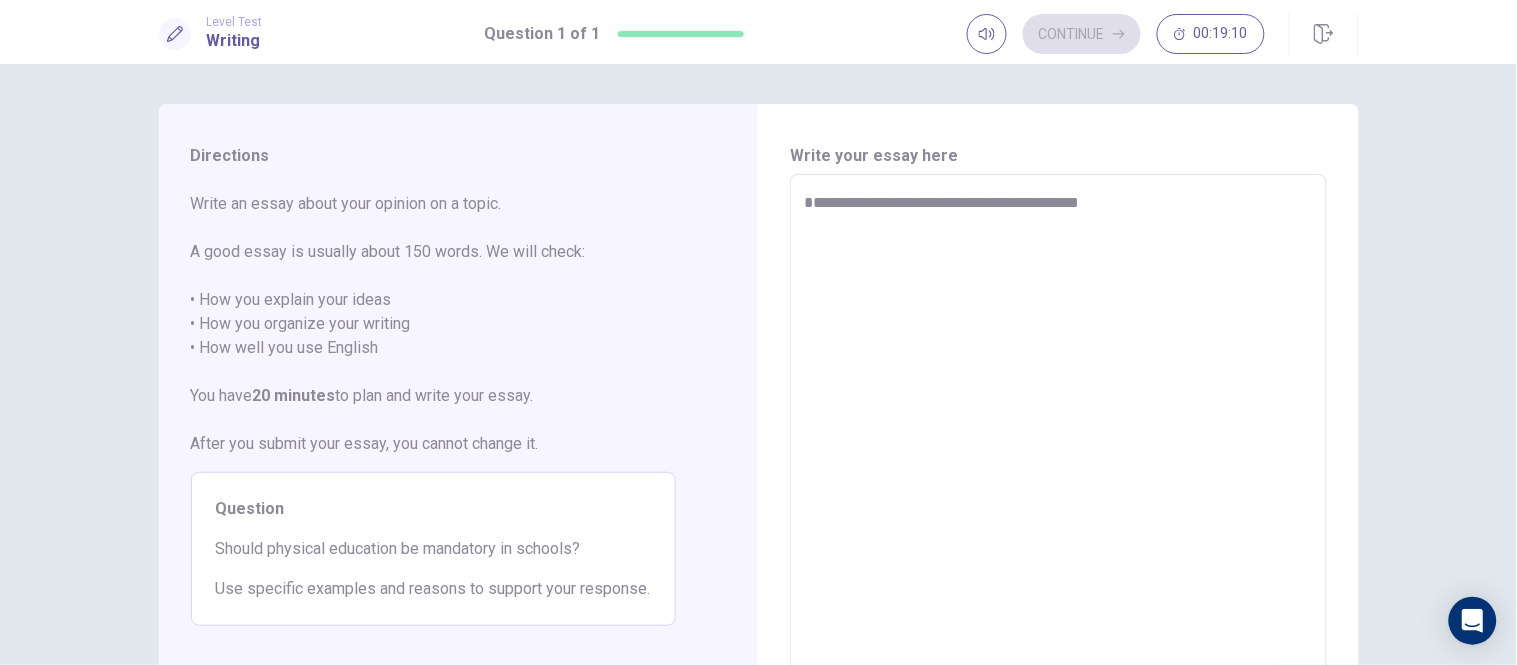 type on "*" 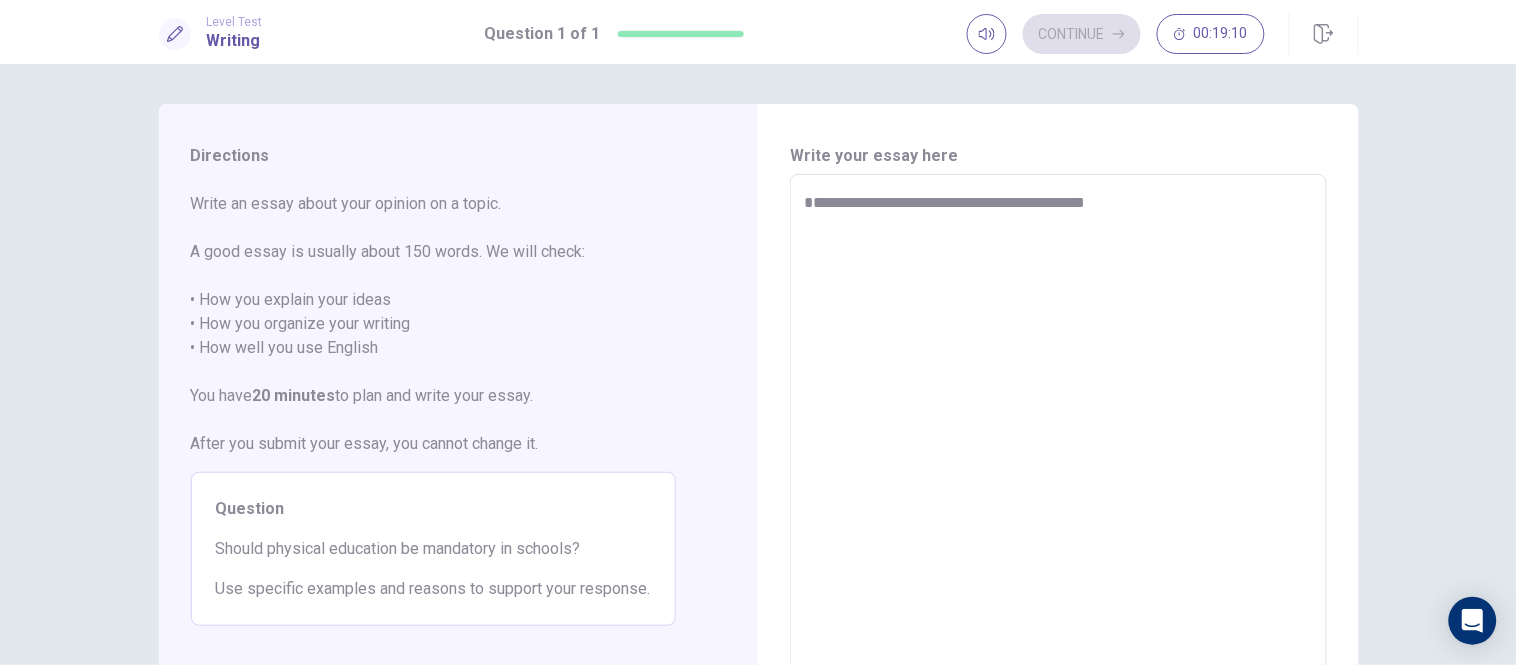 type on "*" 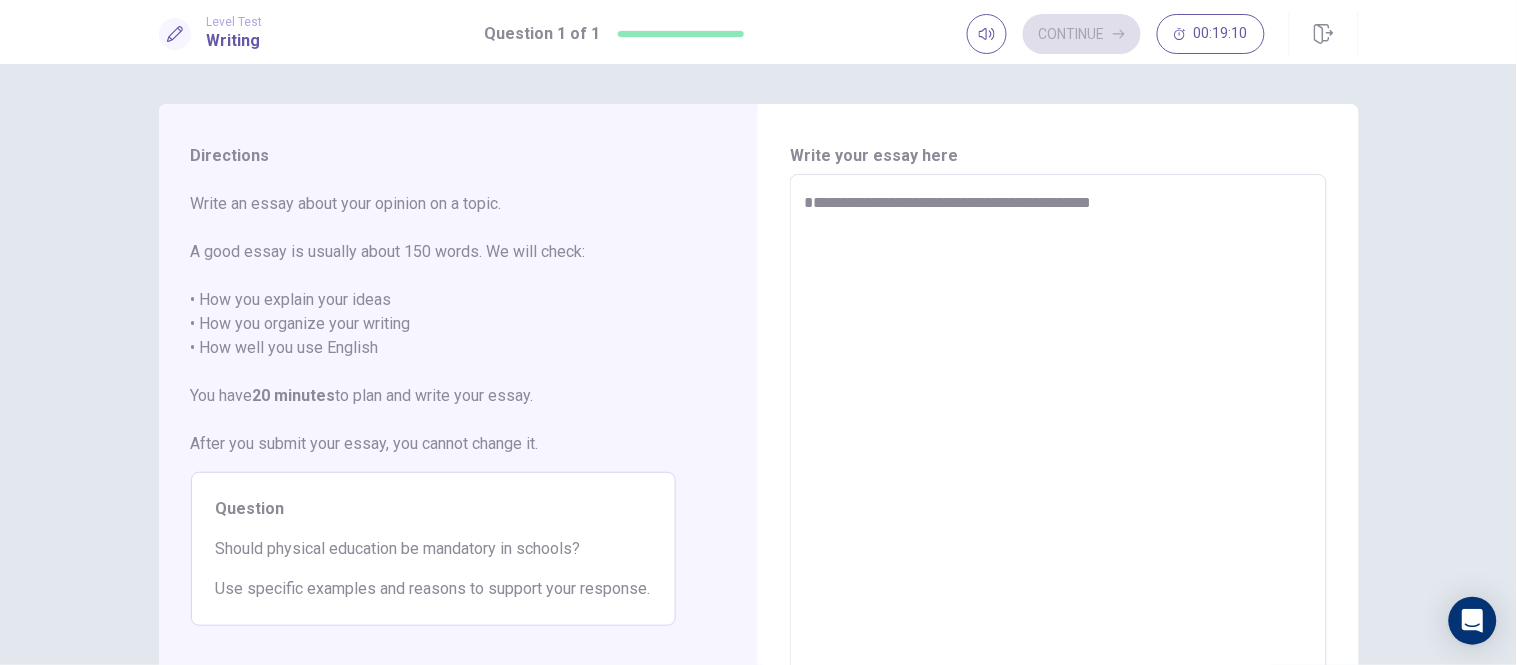 type on "*" 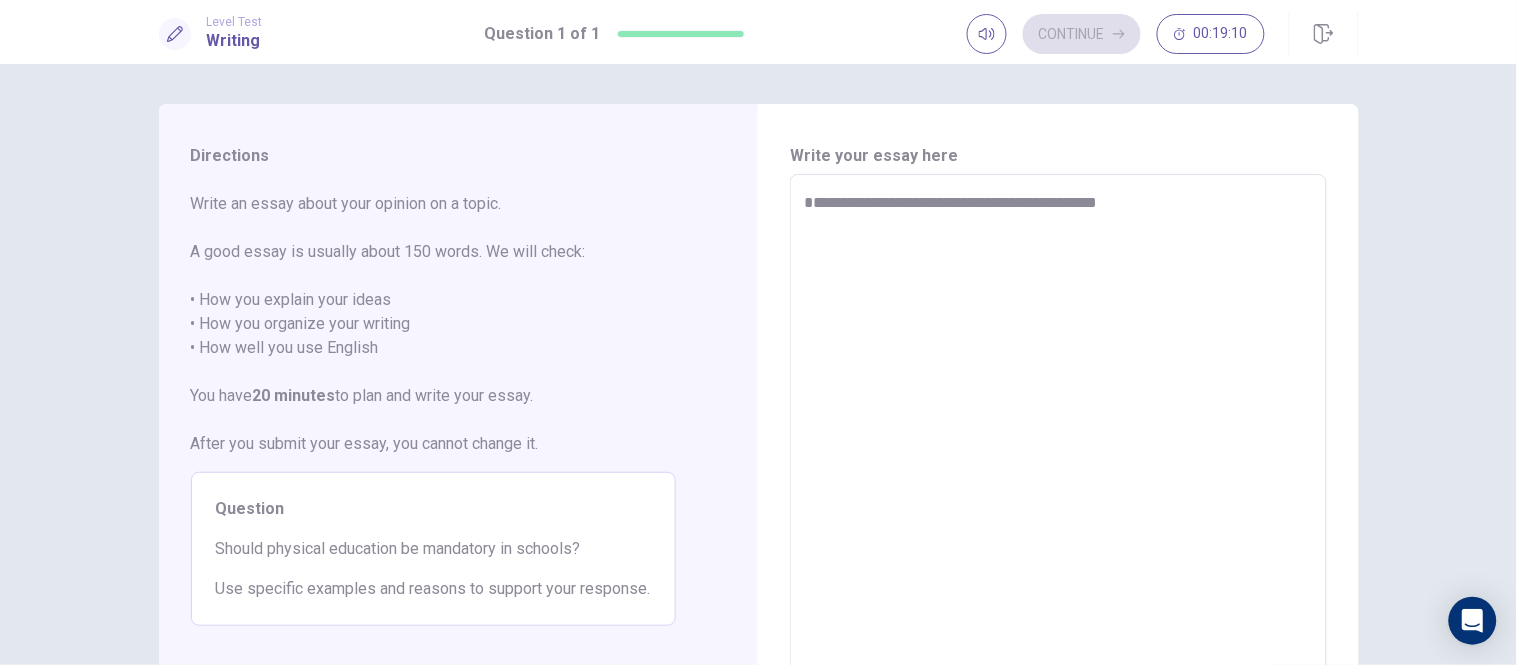 type on "*" 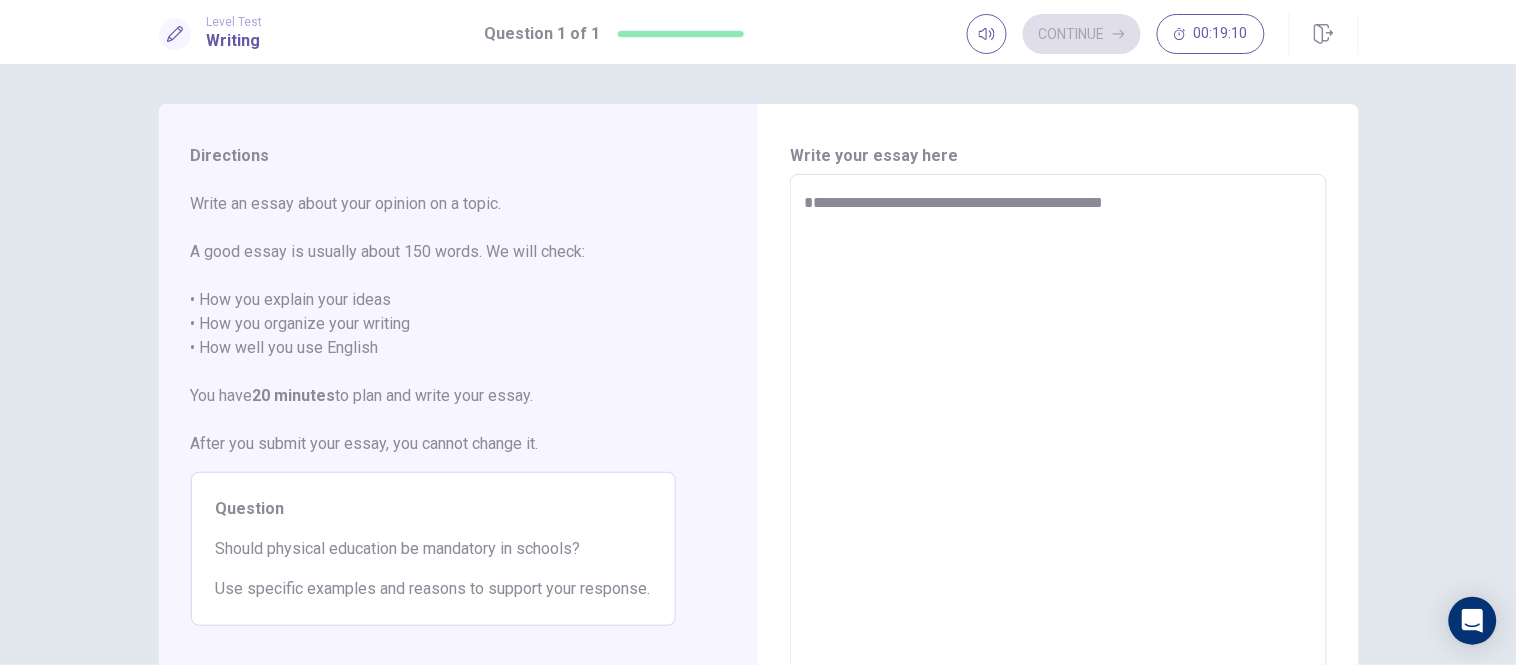 type on "*" 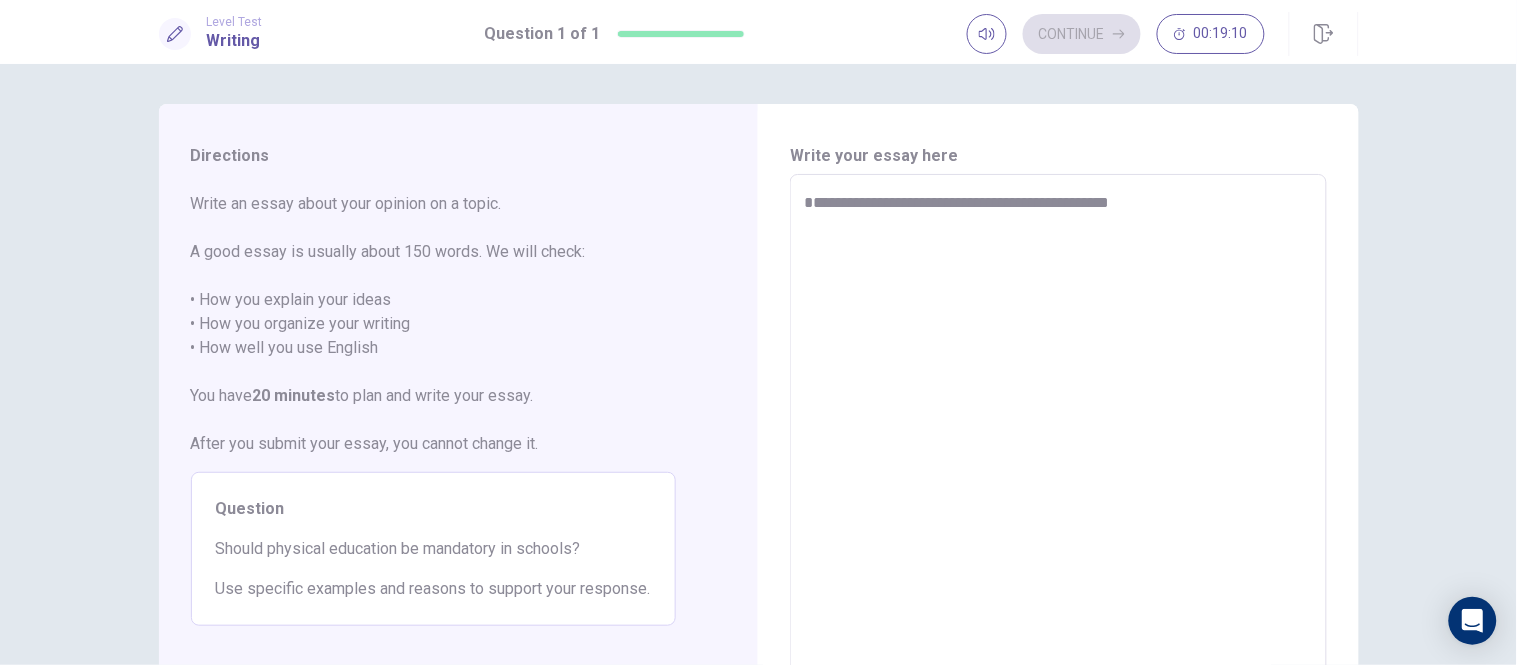 type on "*" 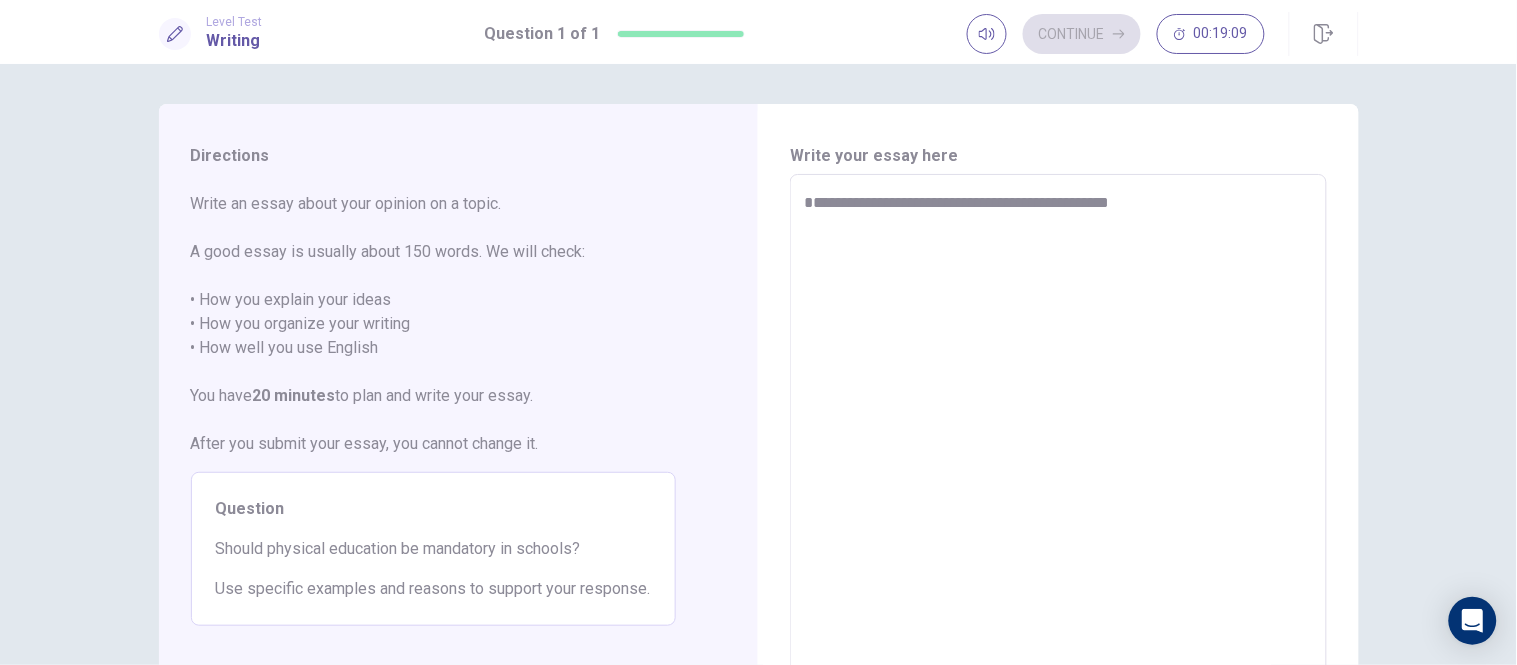 type on "**********" 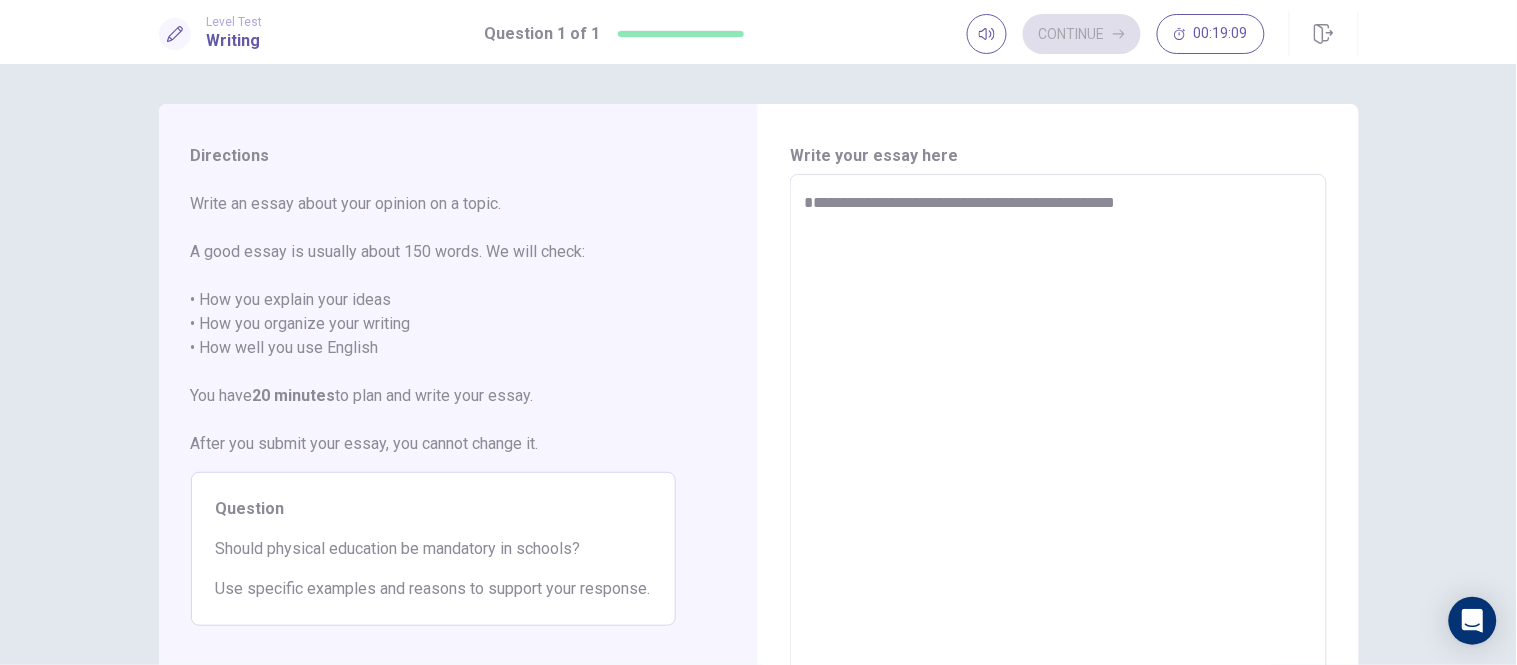 type on "*" 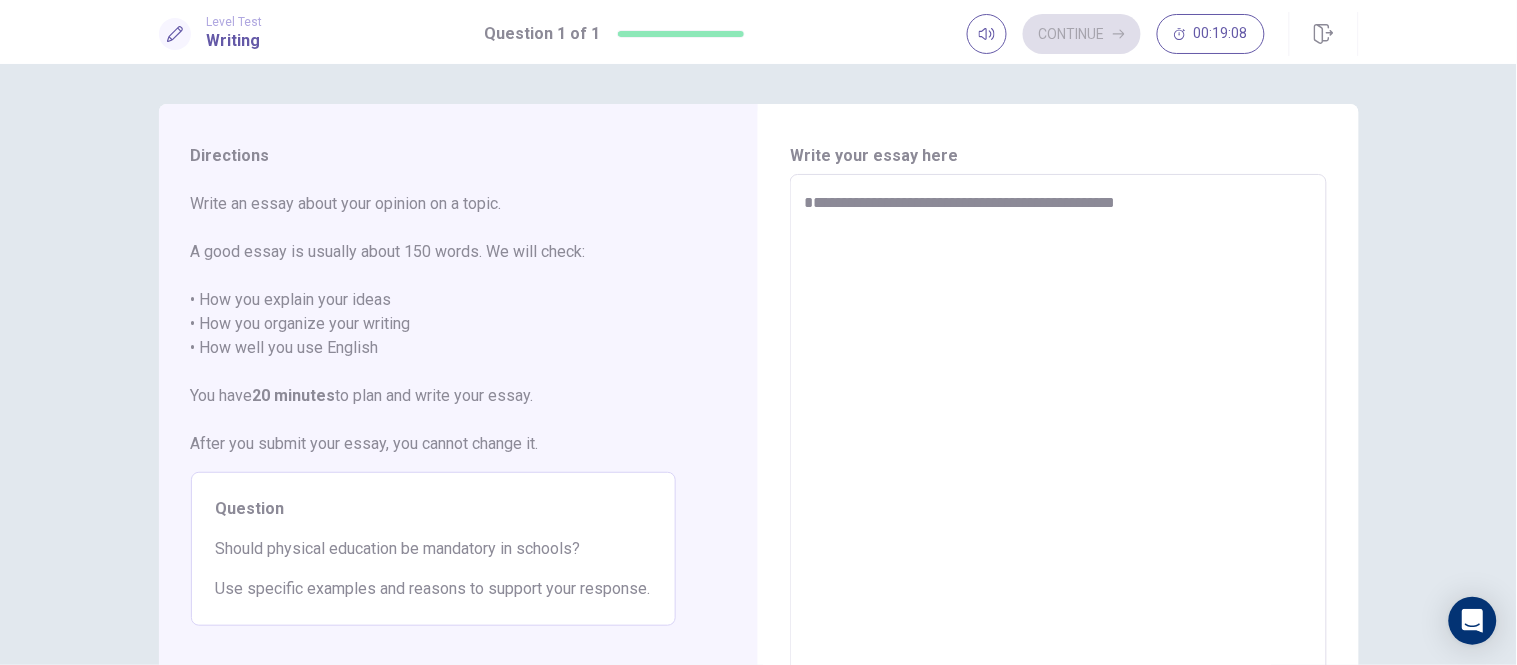 type on "**********" 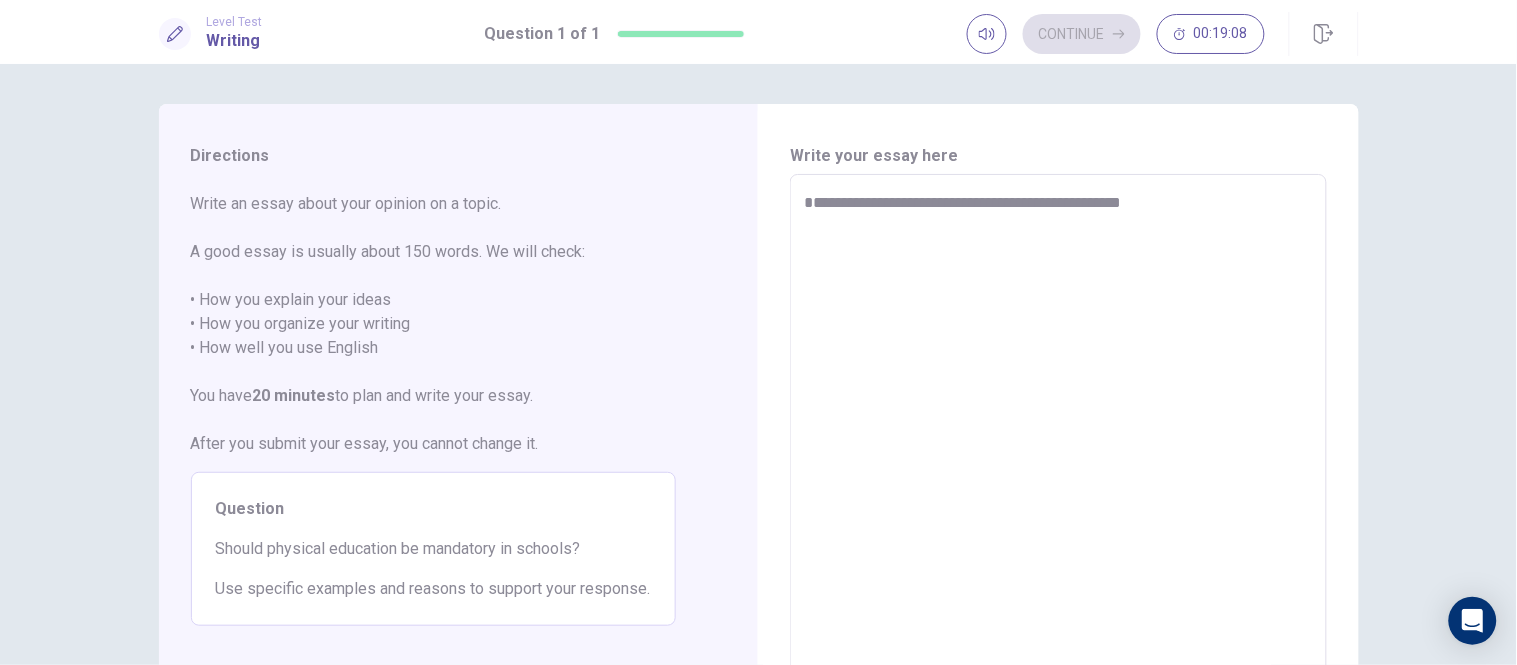 type on "*" 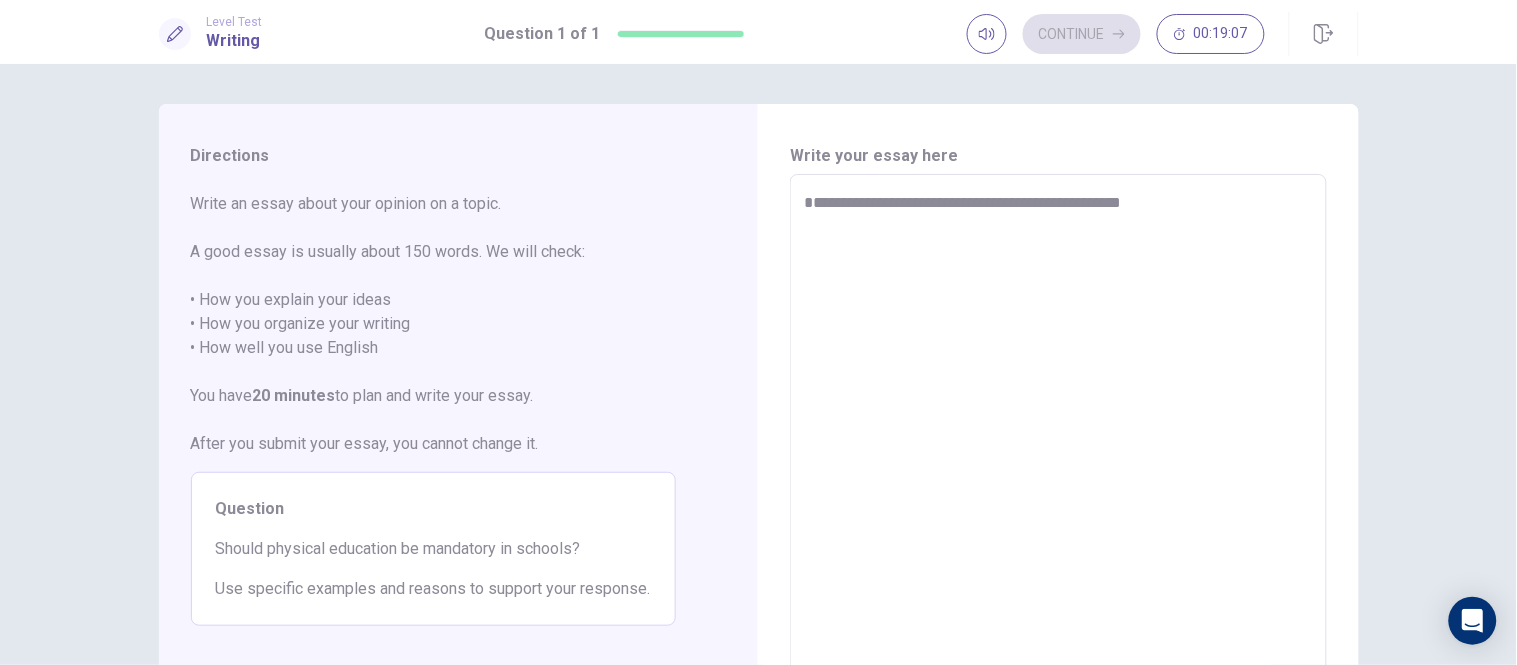 type on "**********" 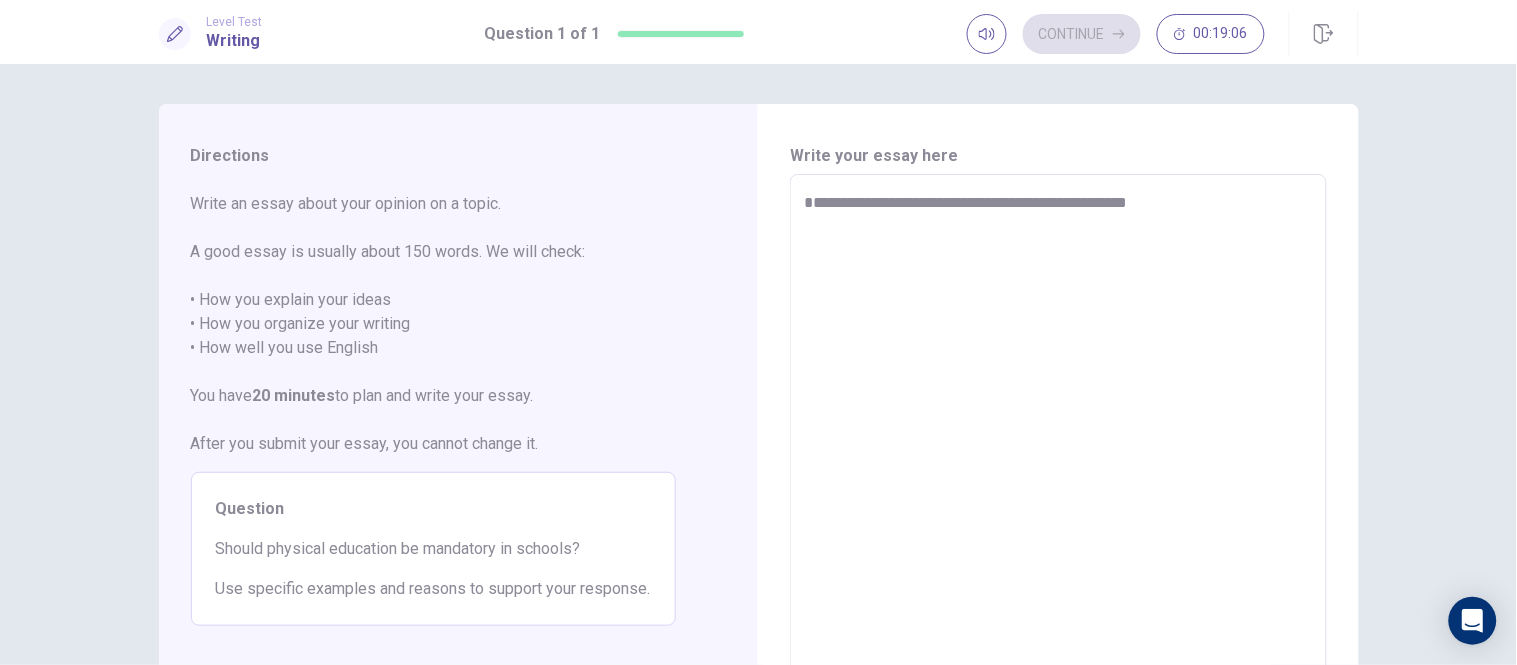 type on "*" 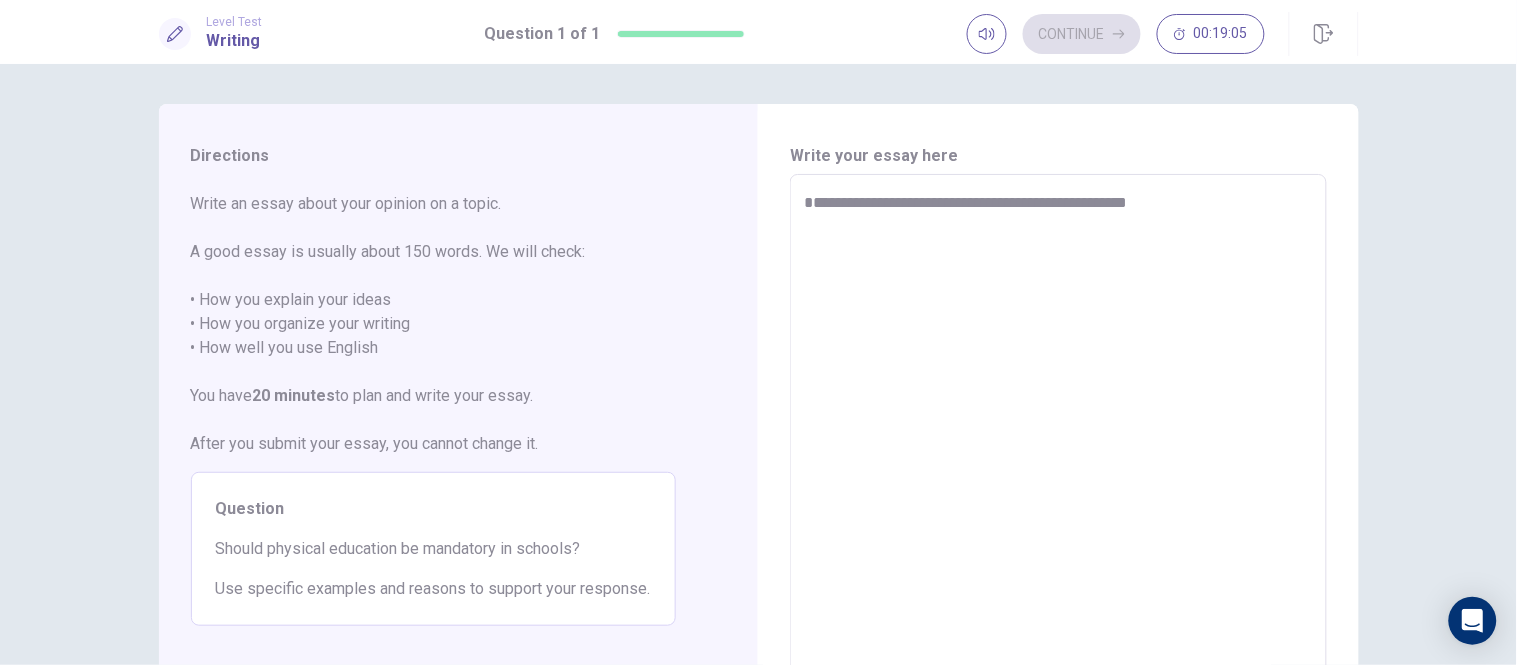 type on "**********" 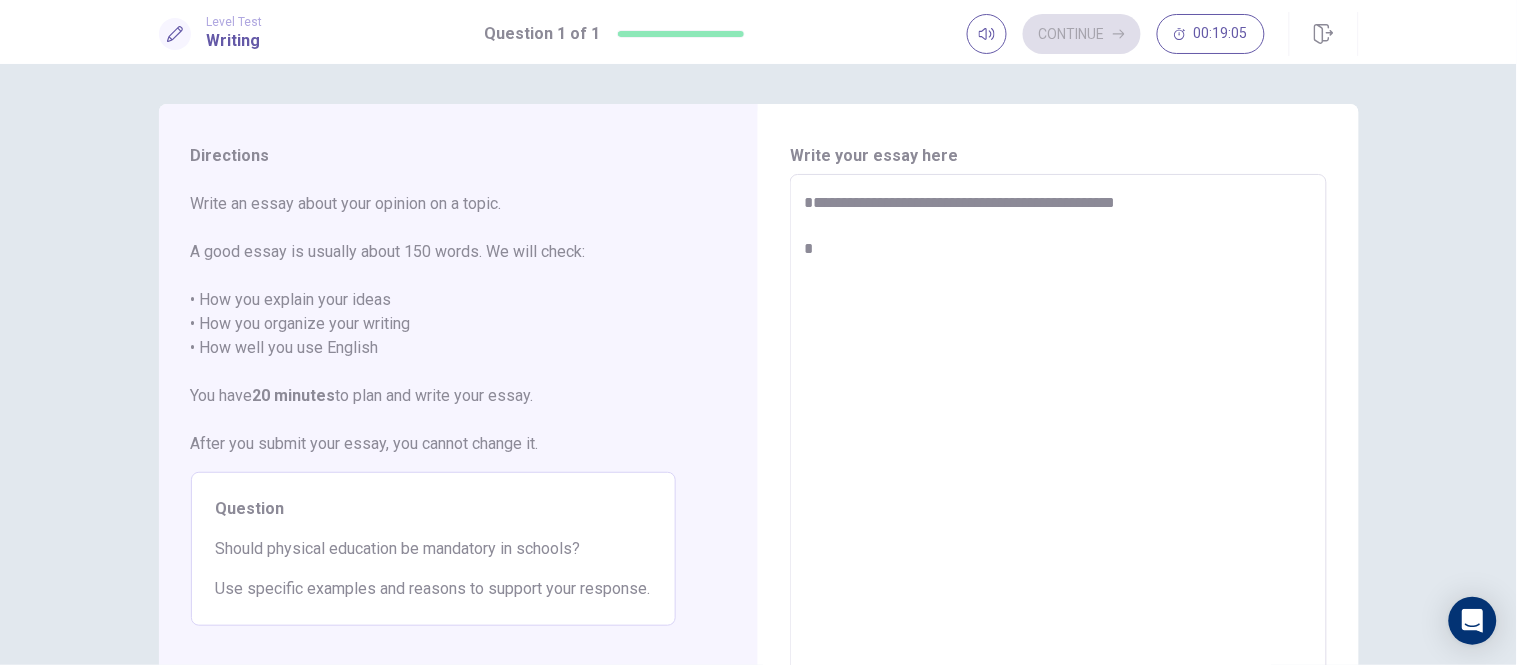 type on "*" 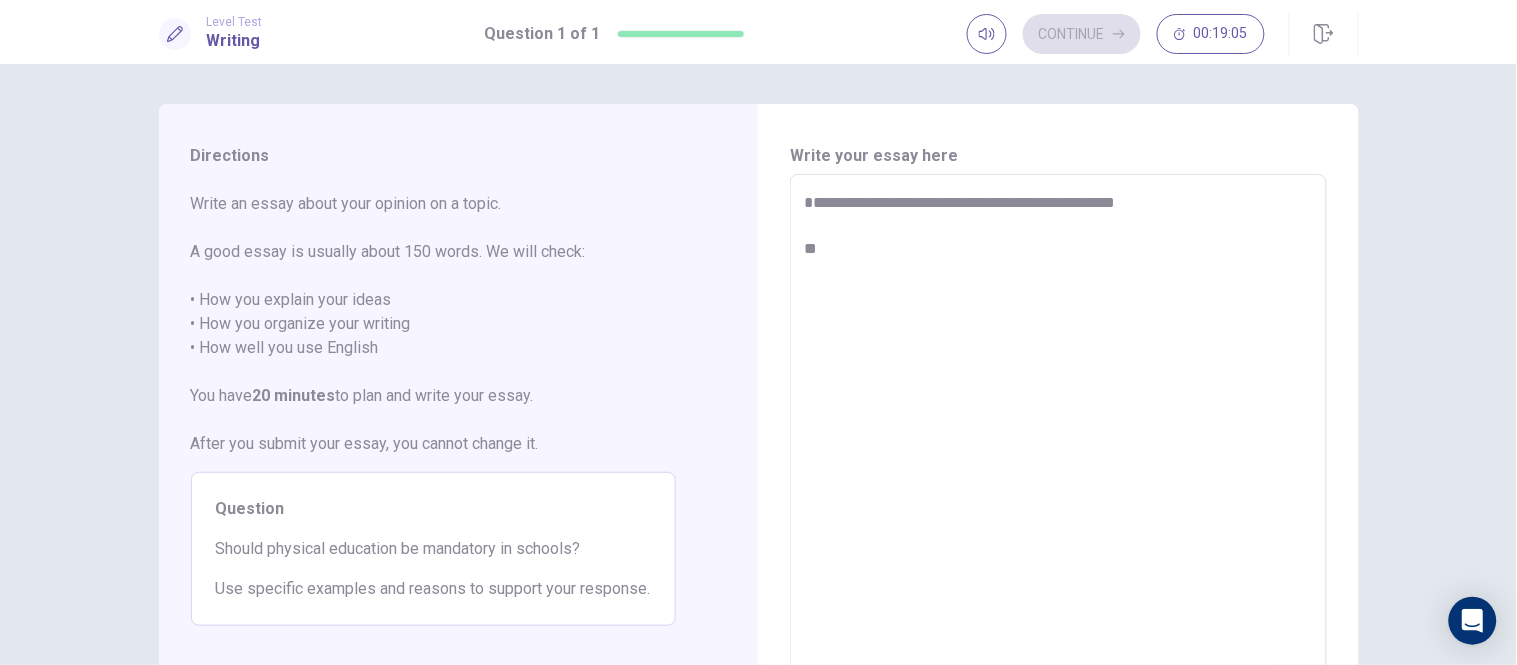 type on "*" 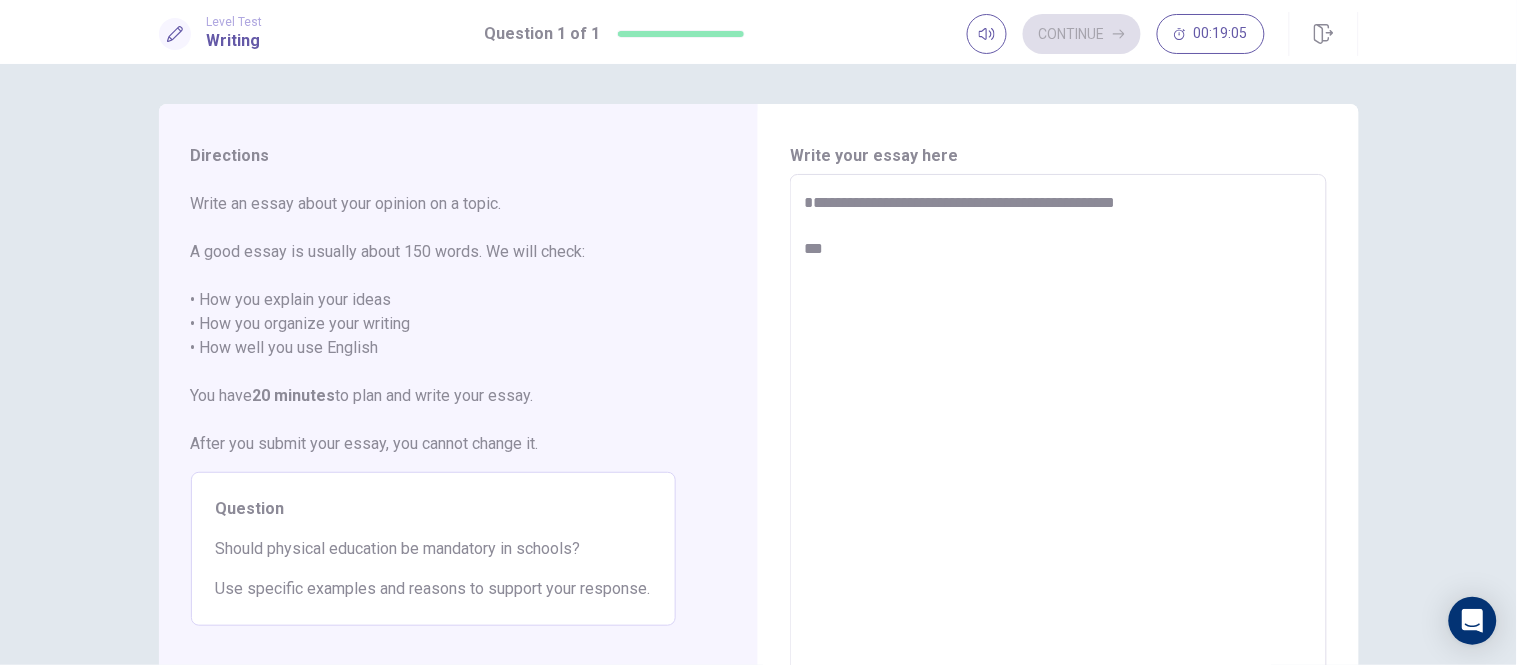 type on "*" 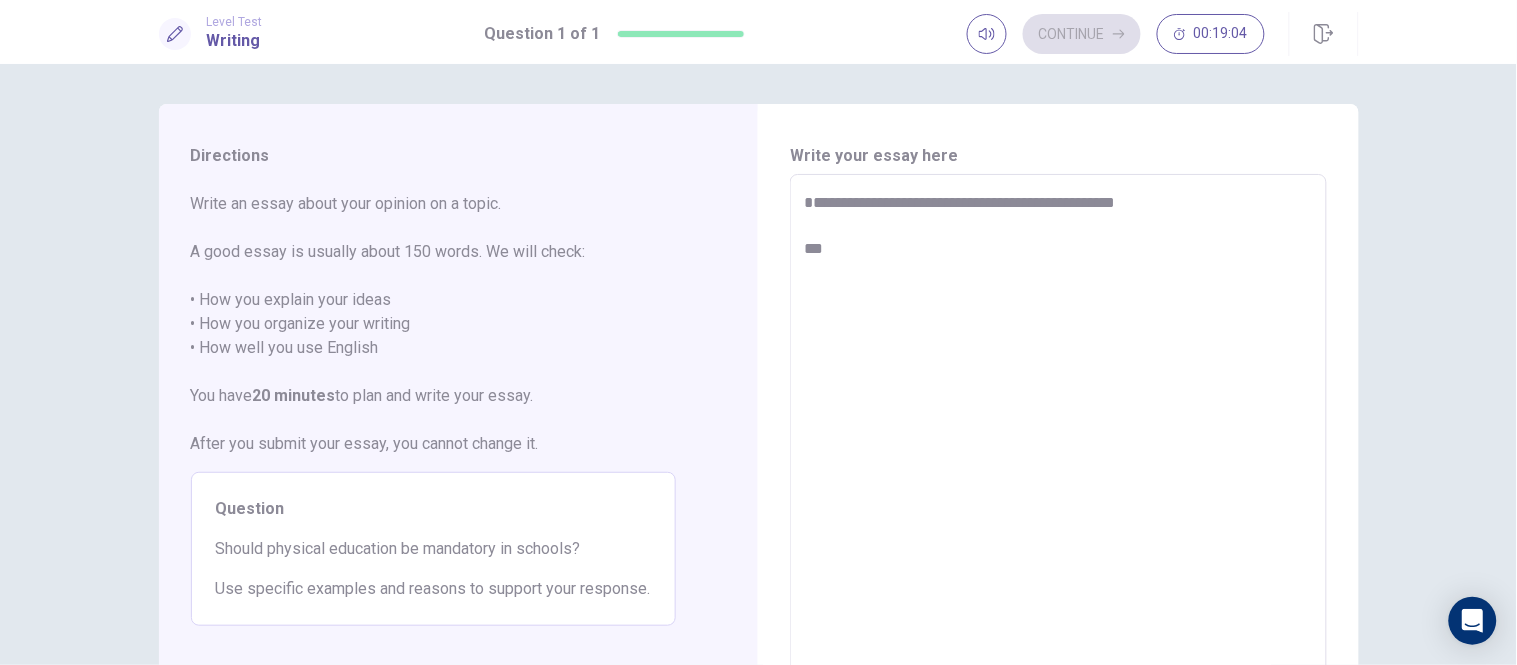 type on "**********" 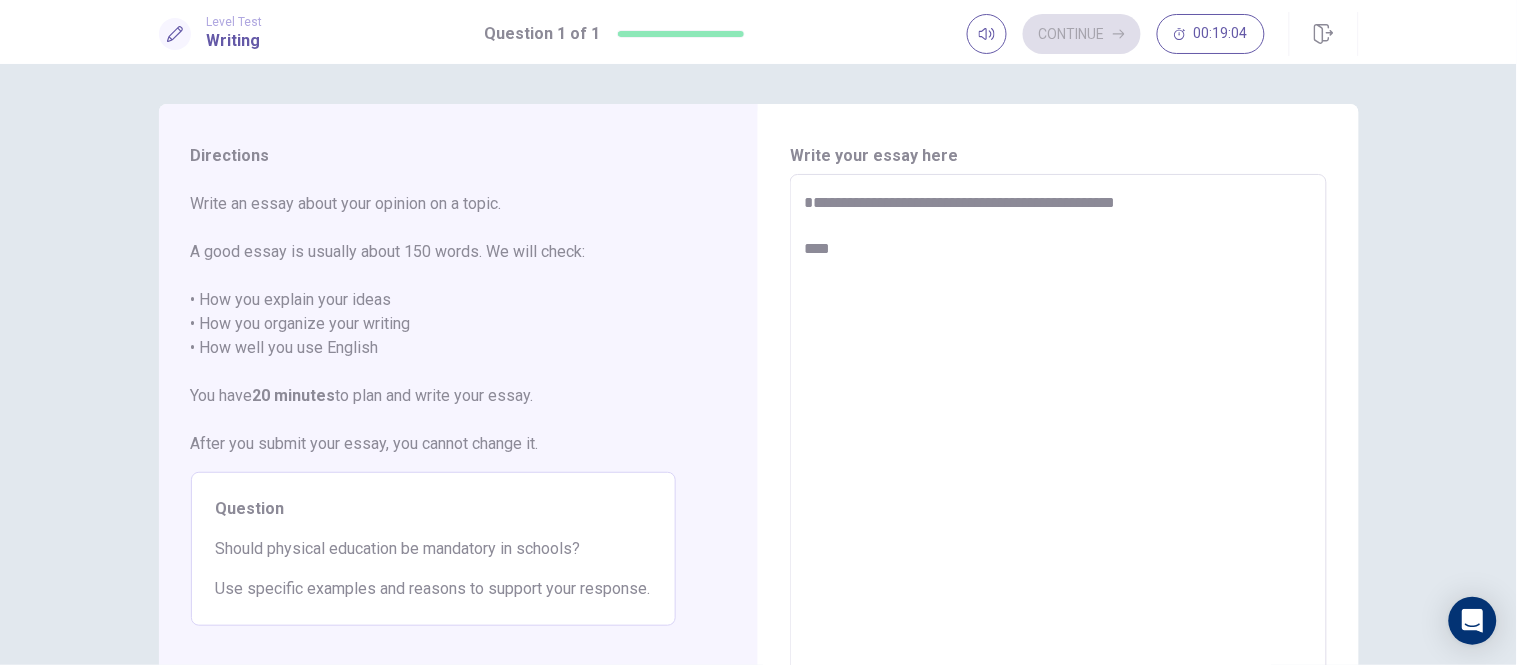 type on "*" 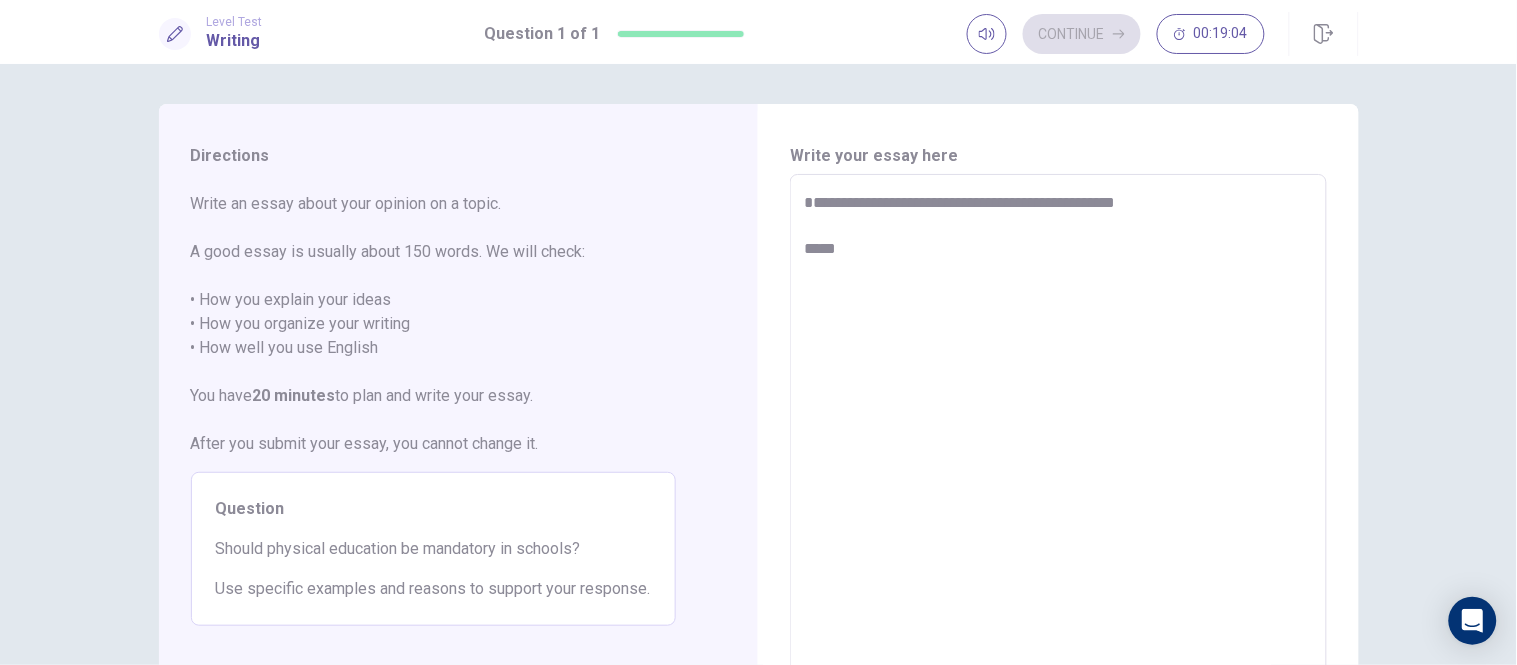 type on "*" 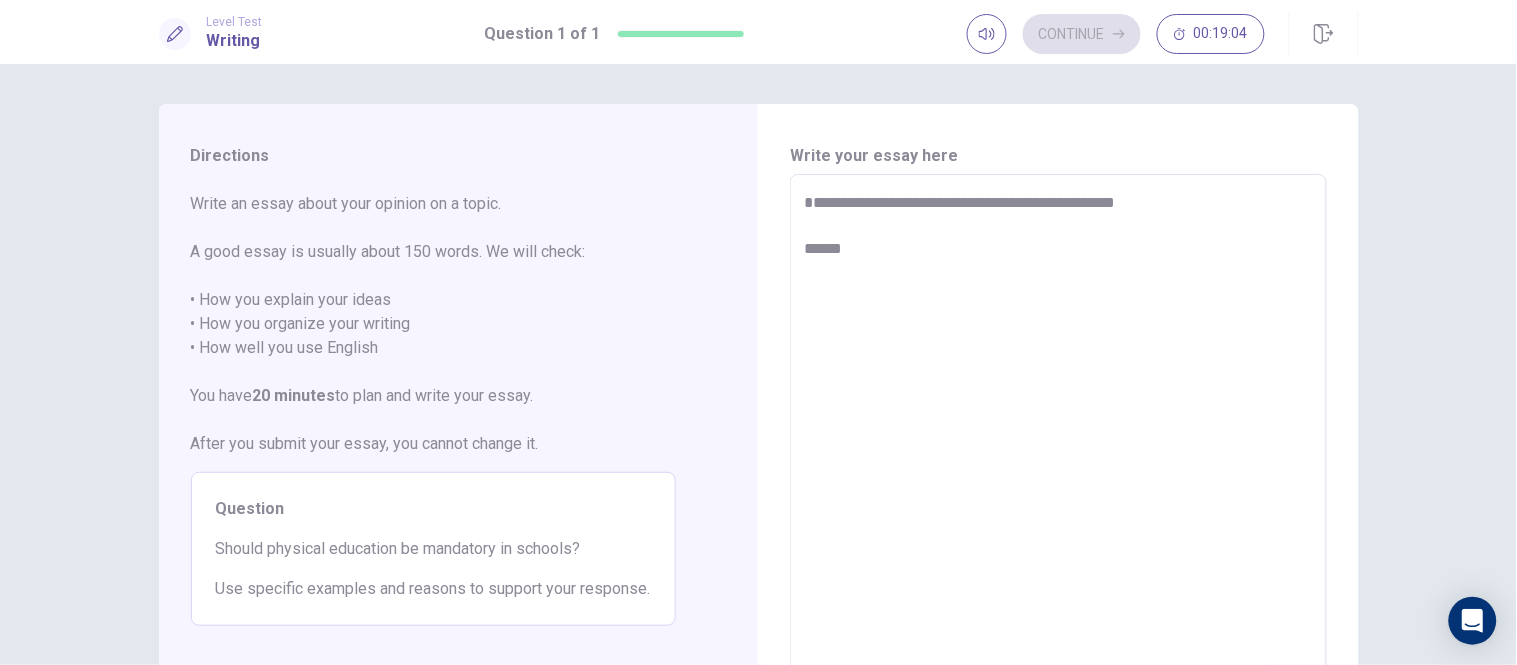 type on "*" 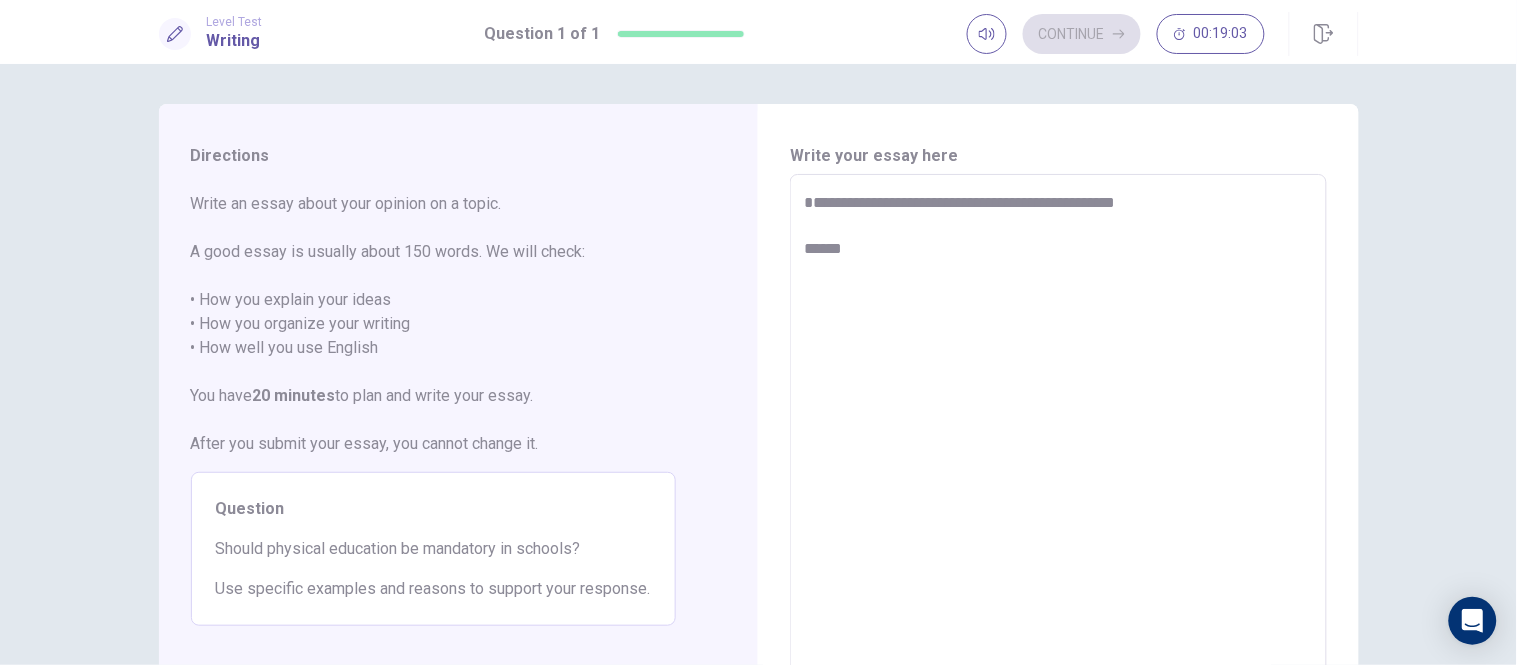 type on "**********" 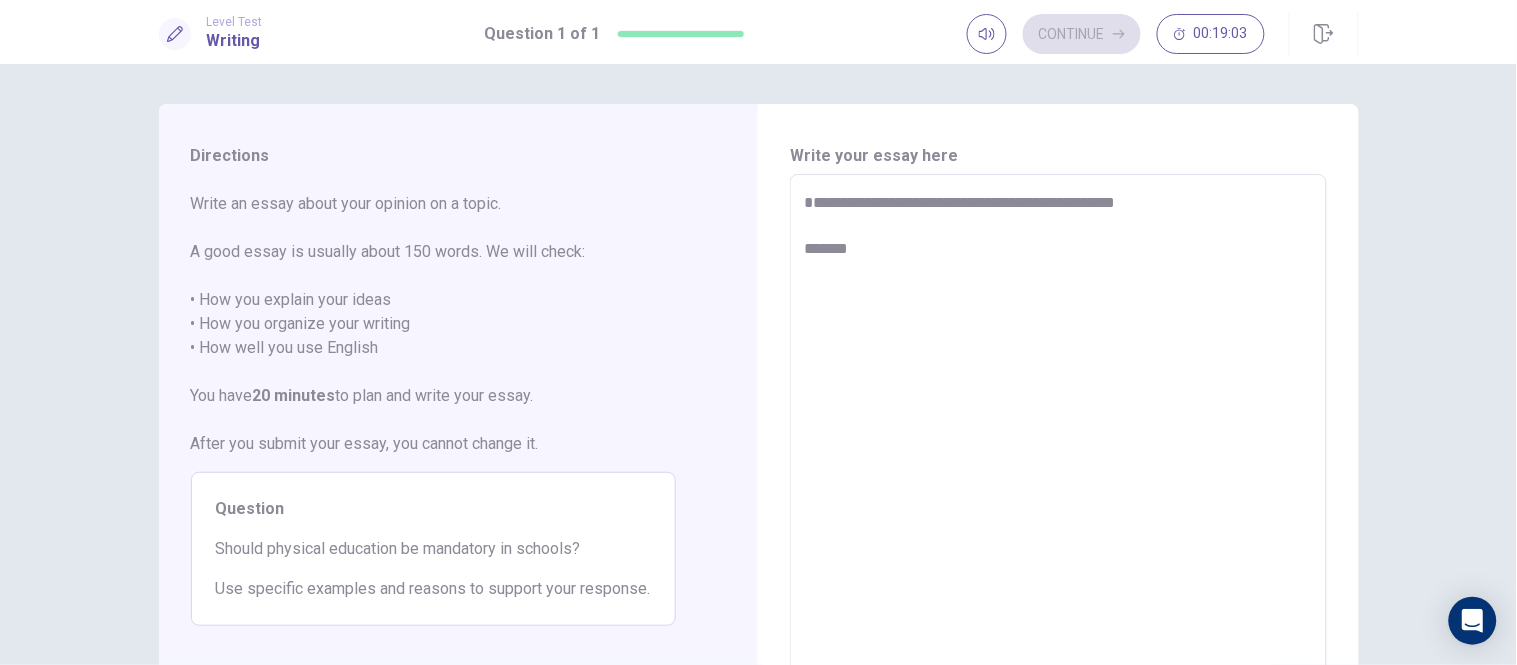 type on "*" 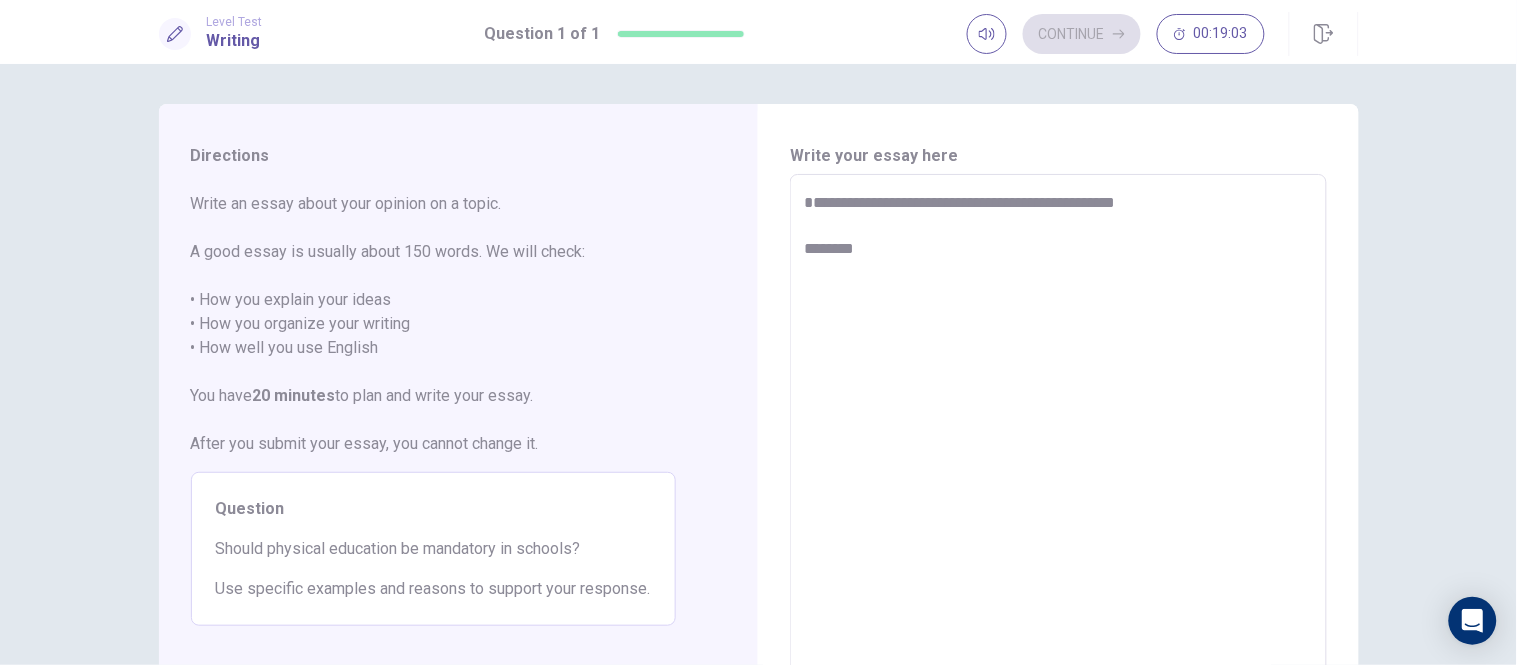 type on "*" 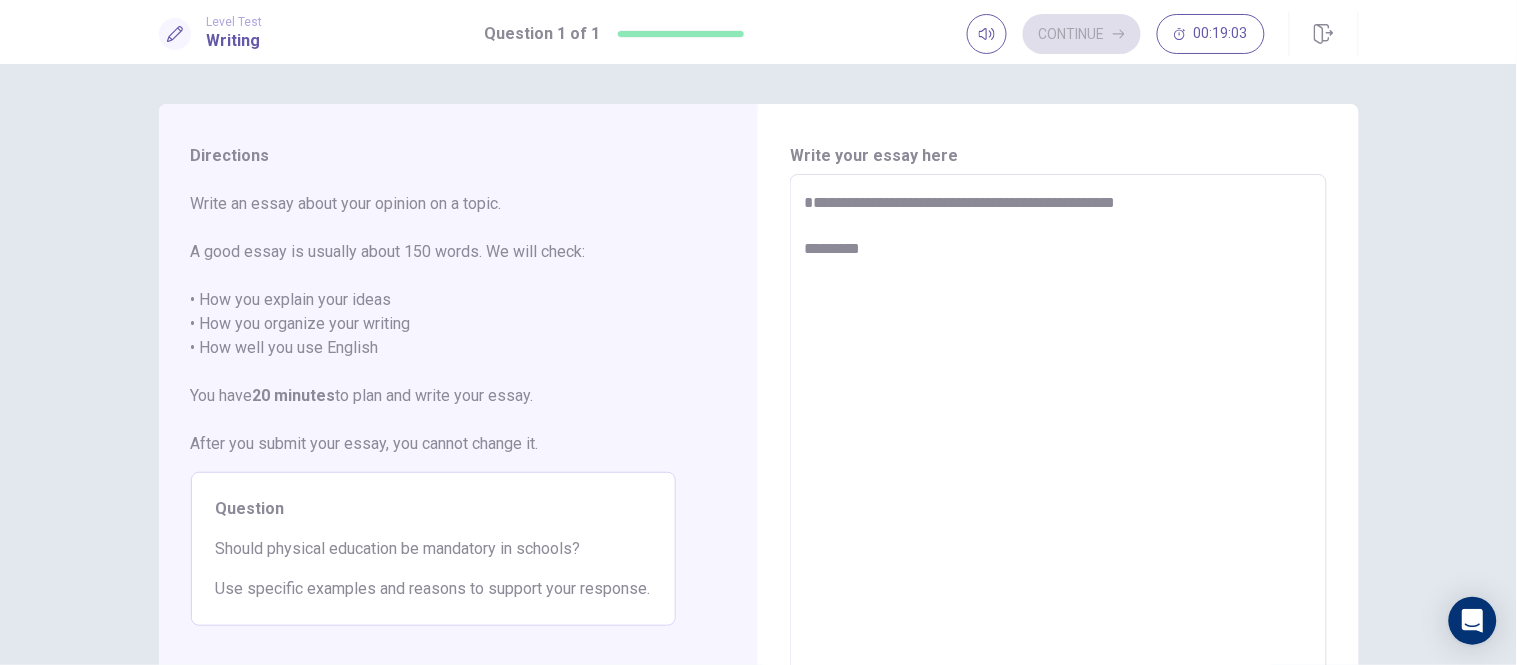 type on "*" 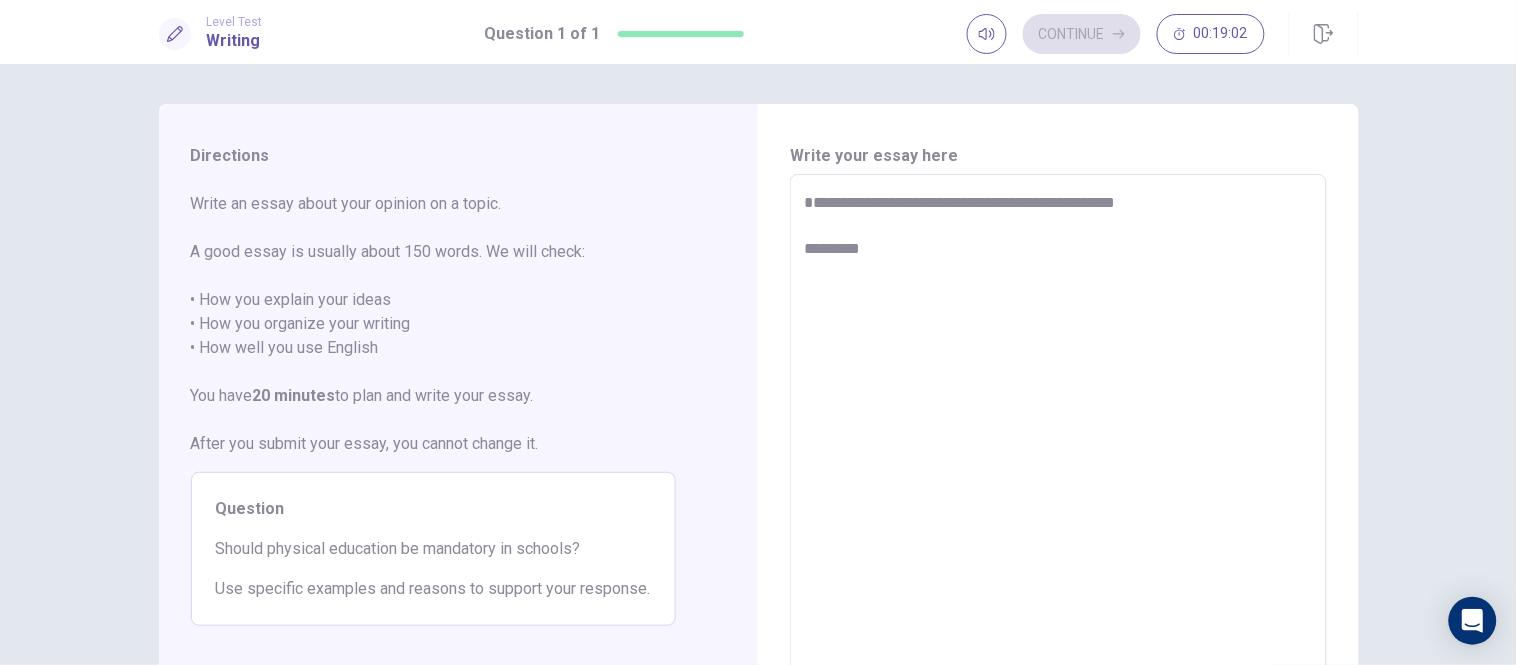 type on "**********" 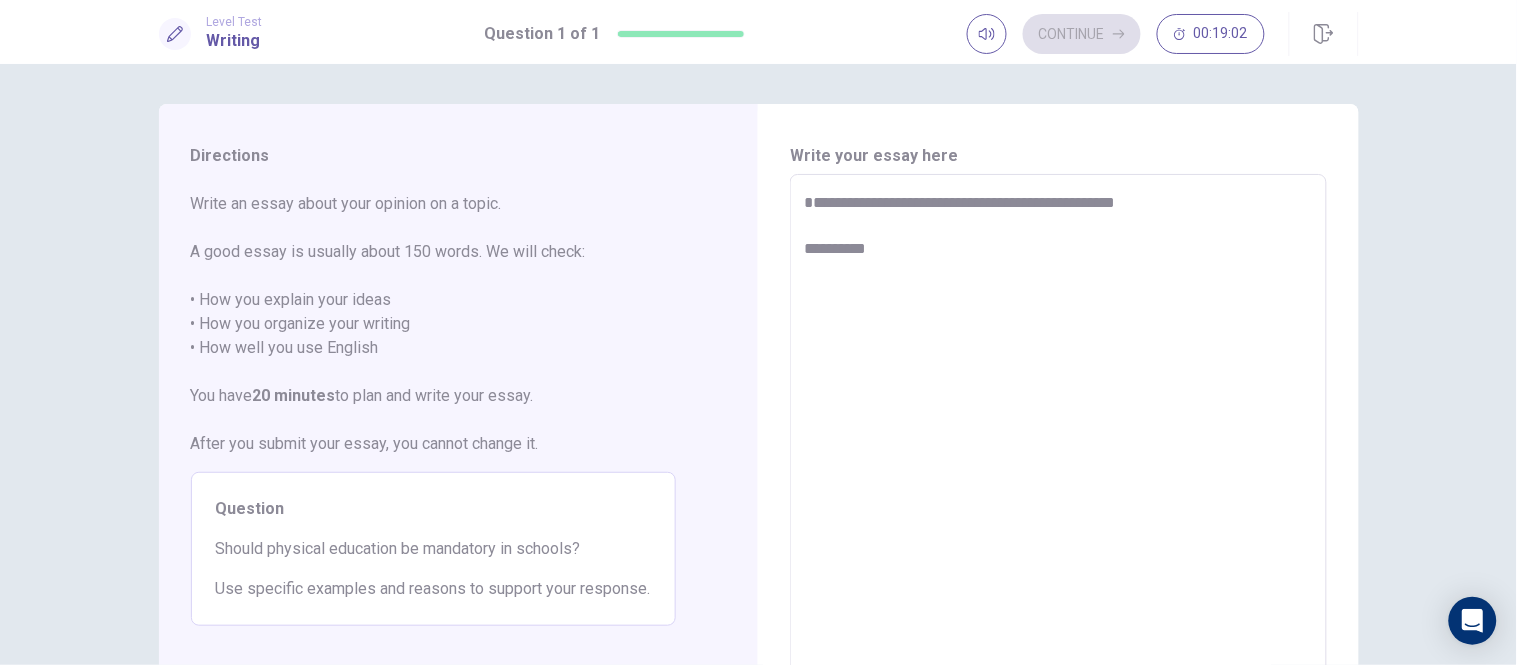 type on "*" 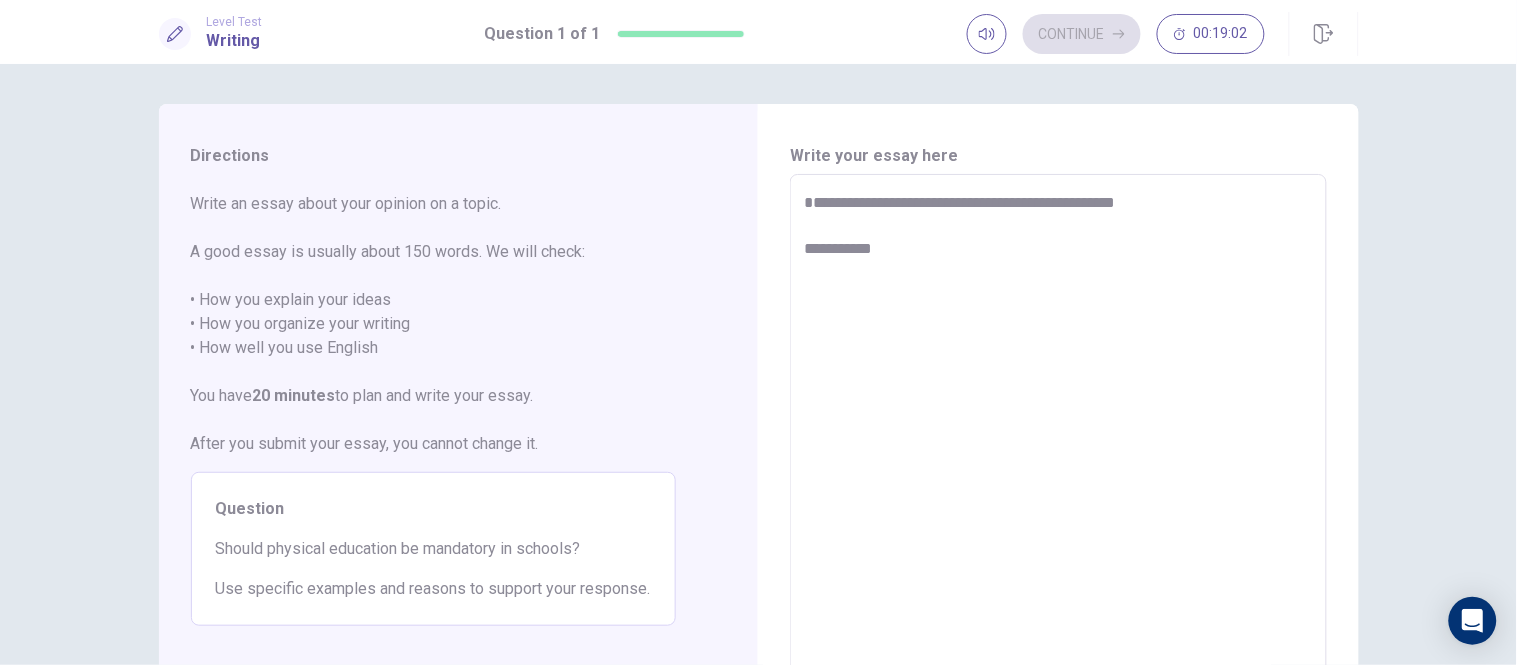 type on "*" 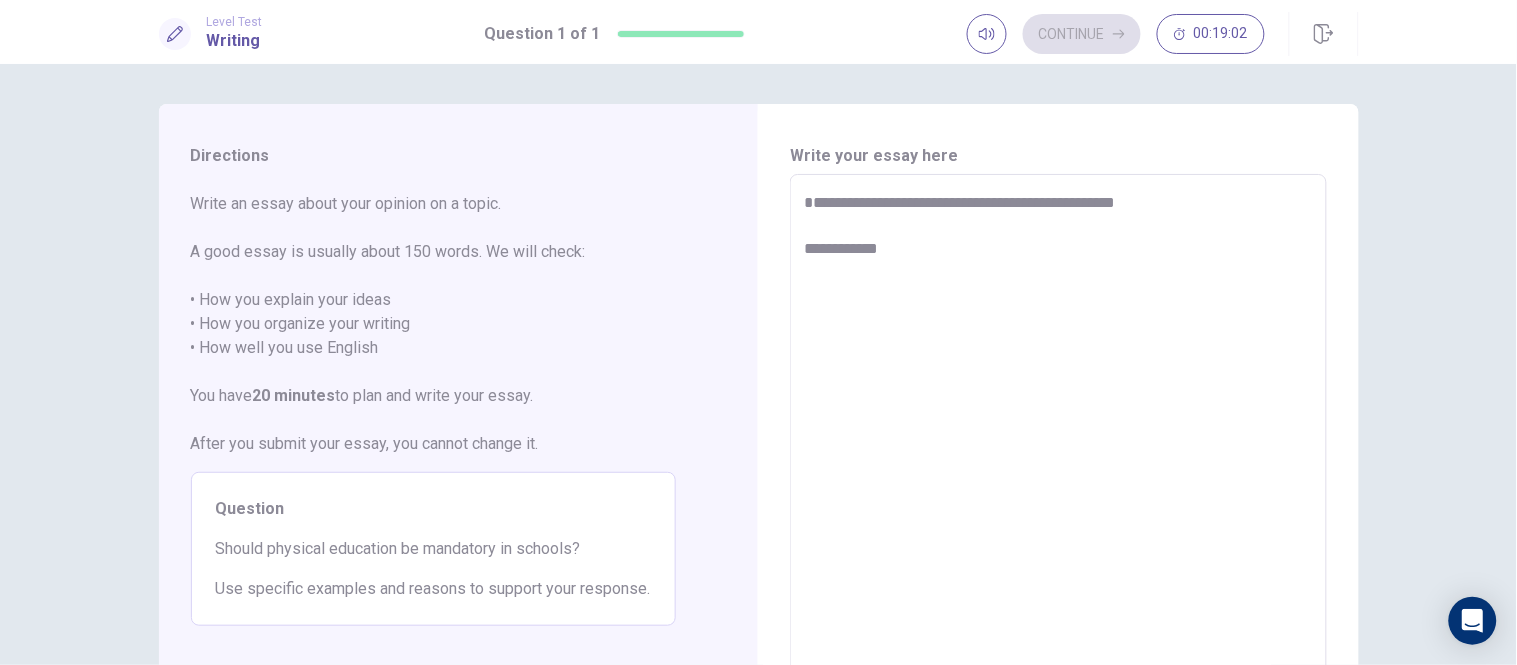 type on "*" 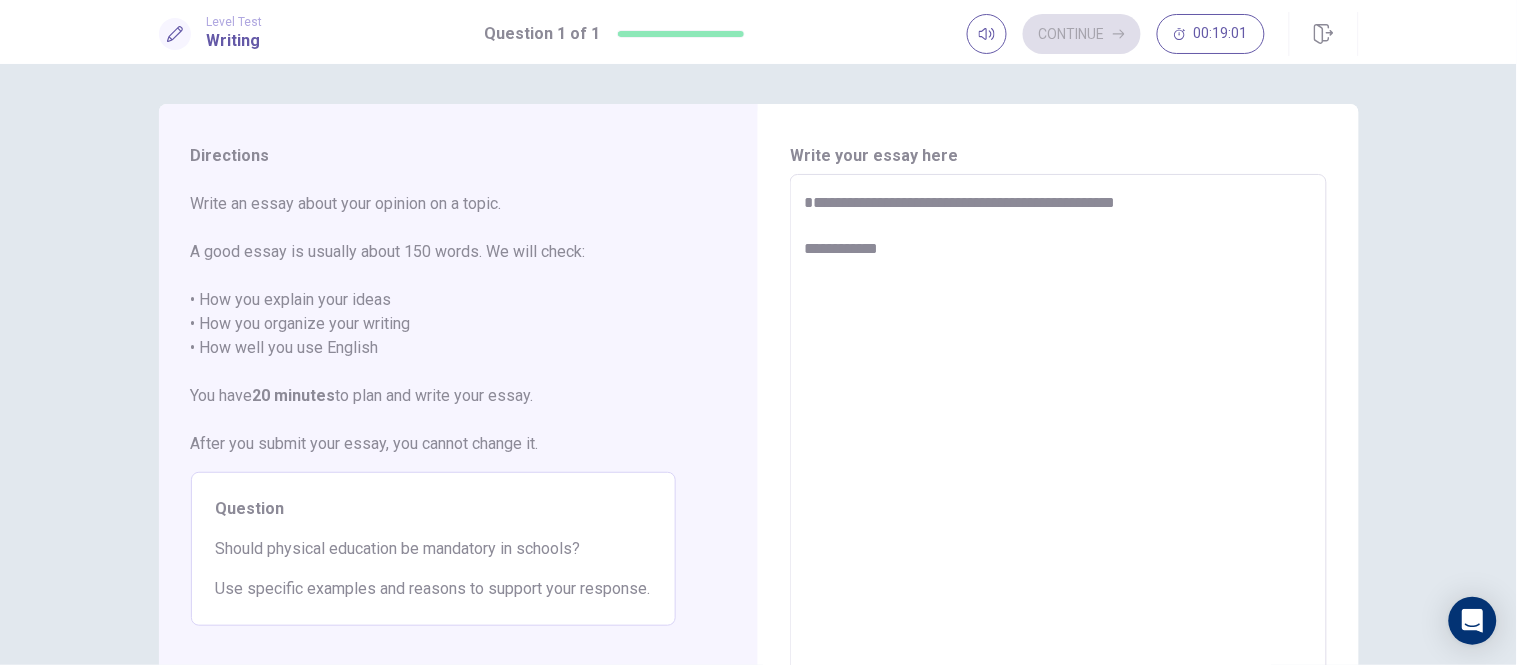 type on "**********" 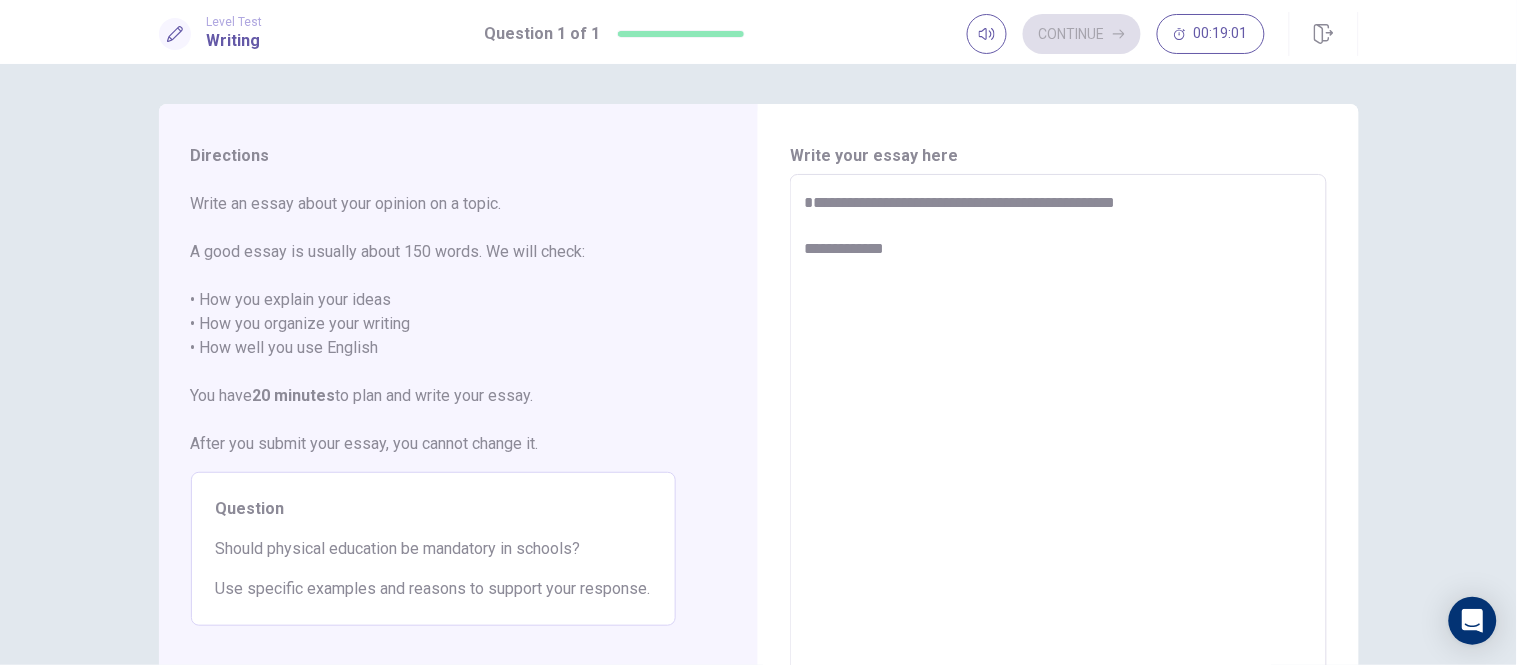 type on "*" 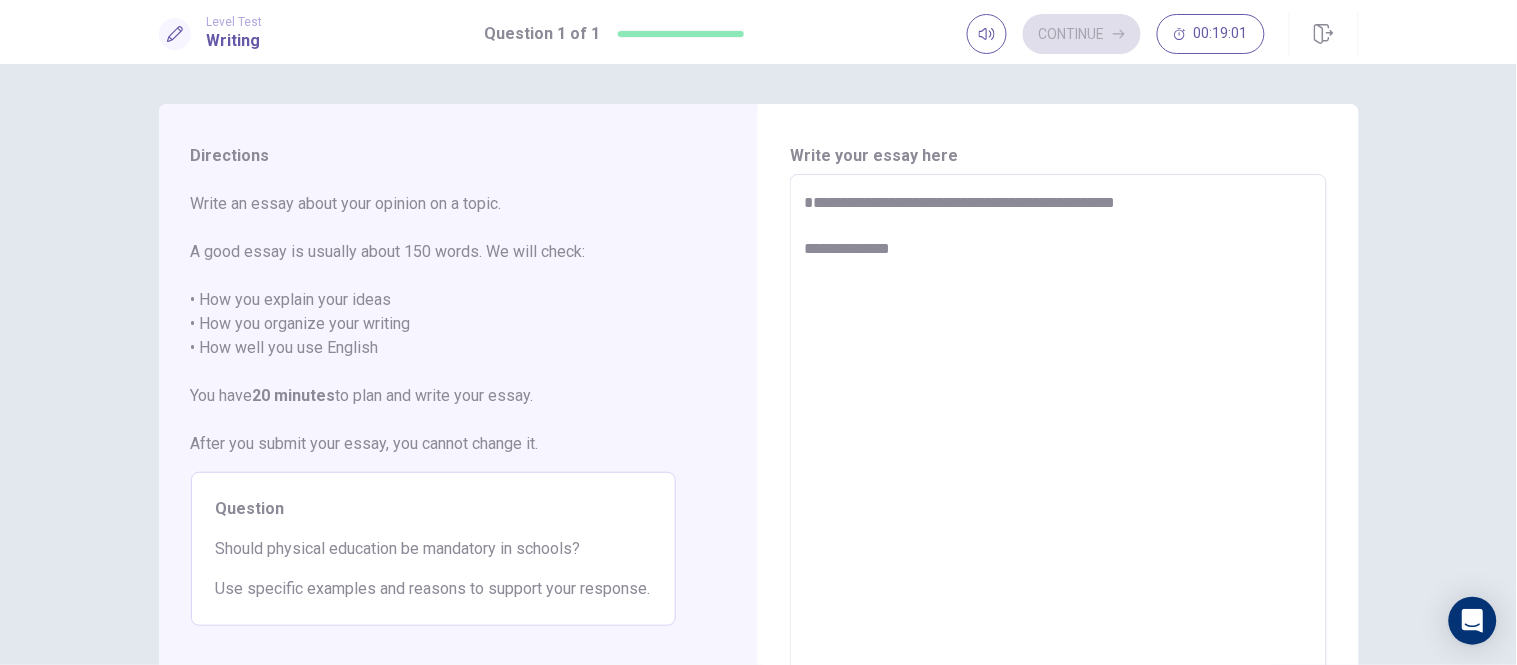 type on "*" 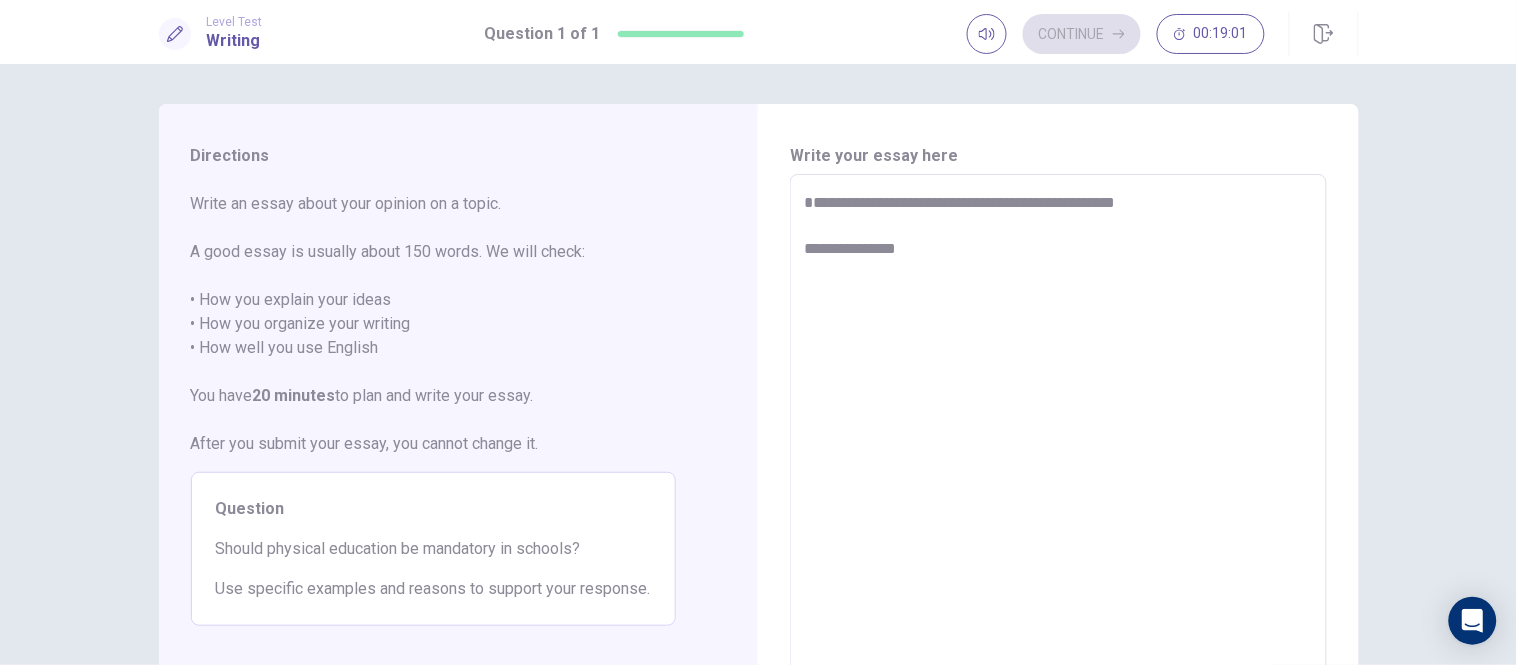 type on "*" 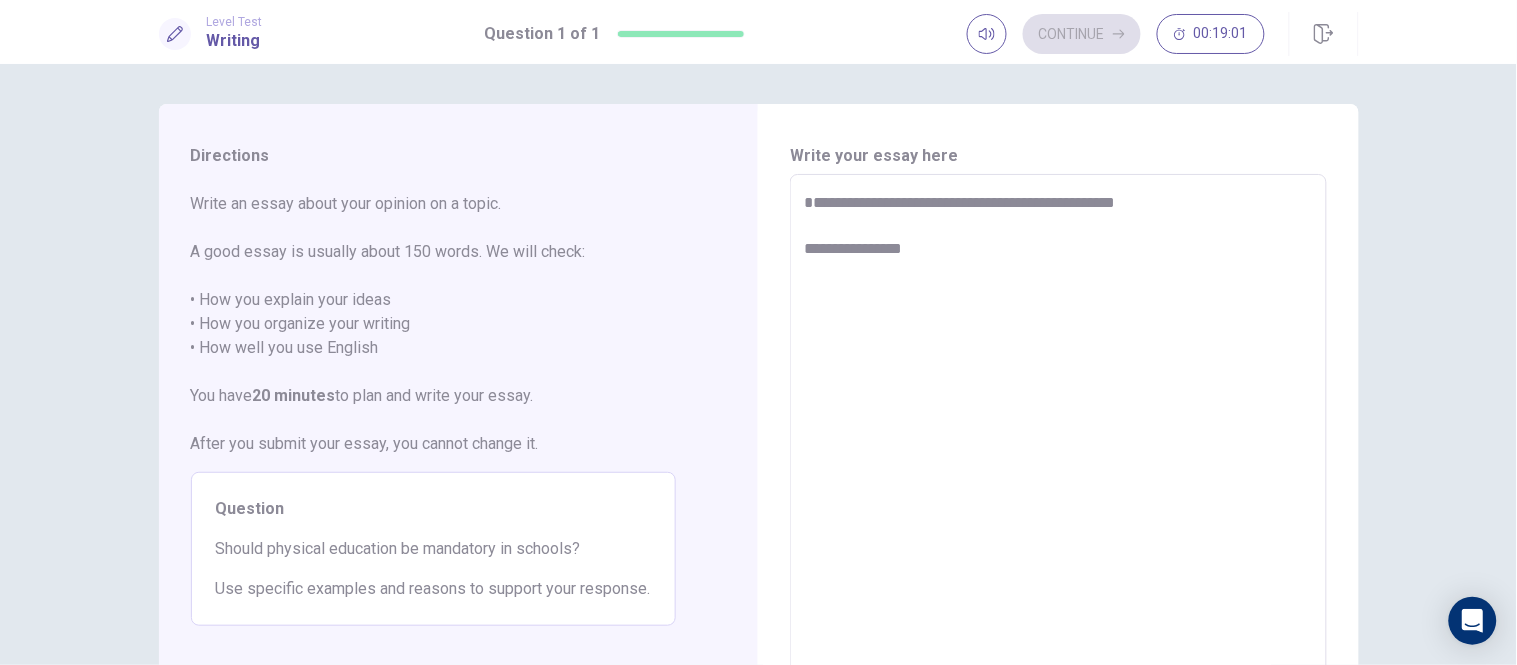 type on "*" 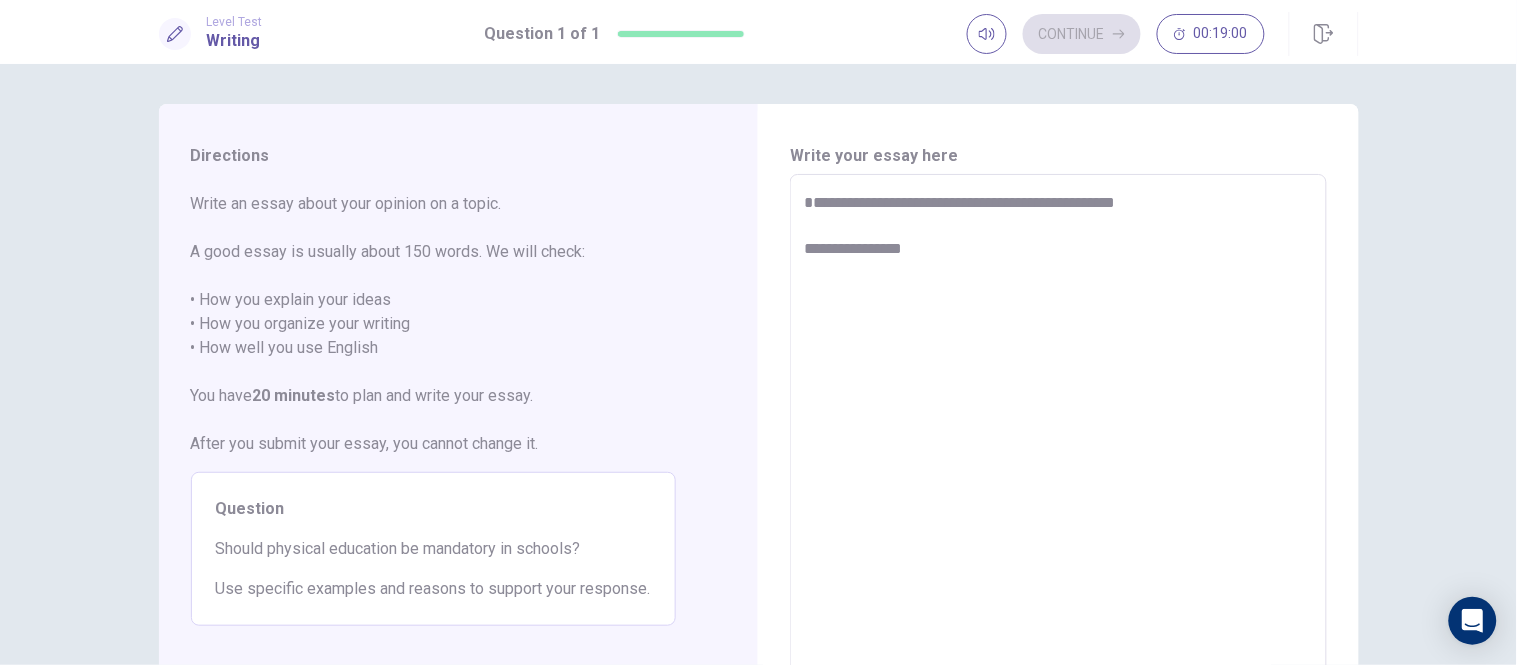 type on "**********" 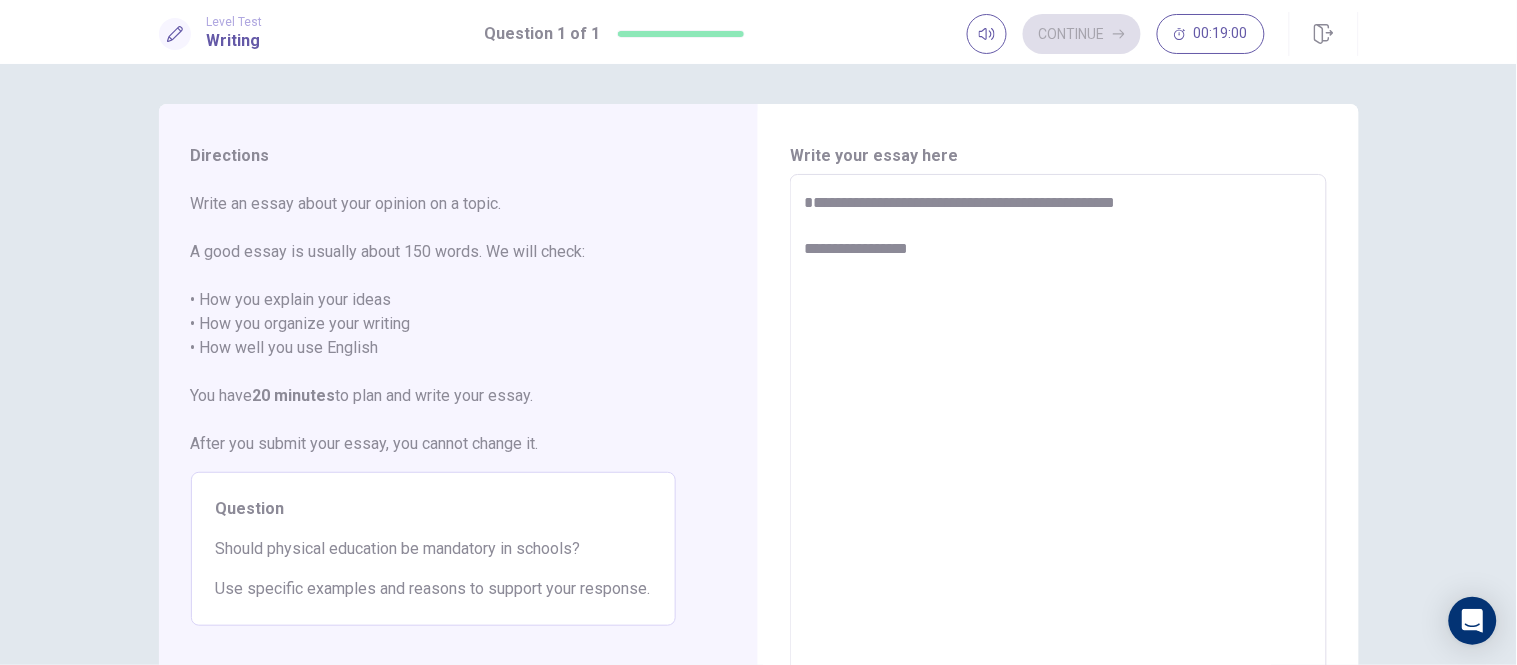type on "*" 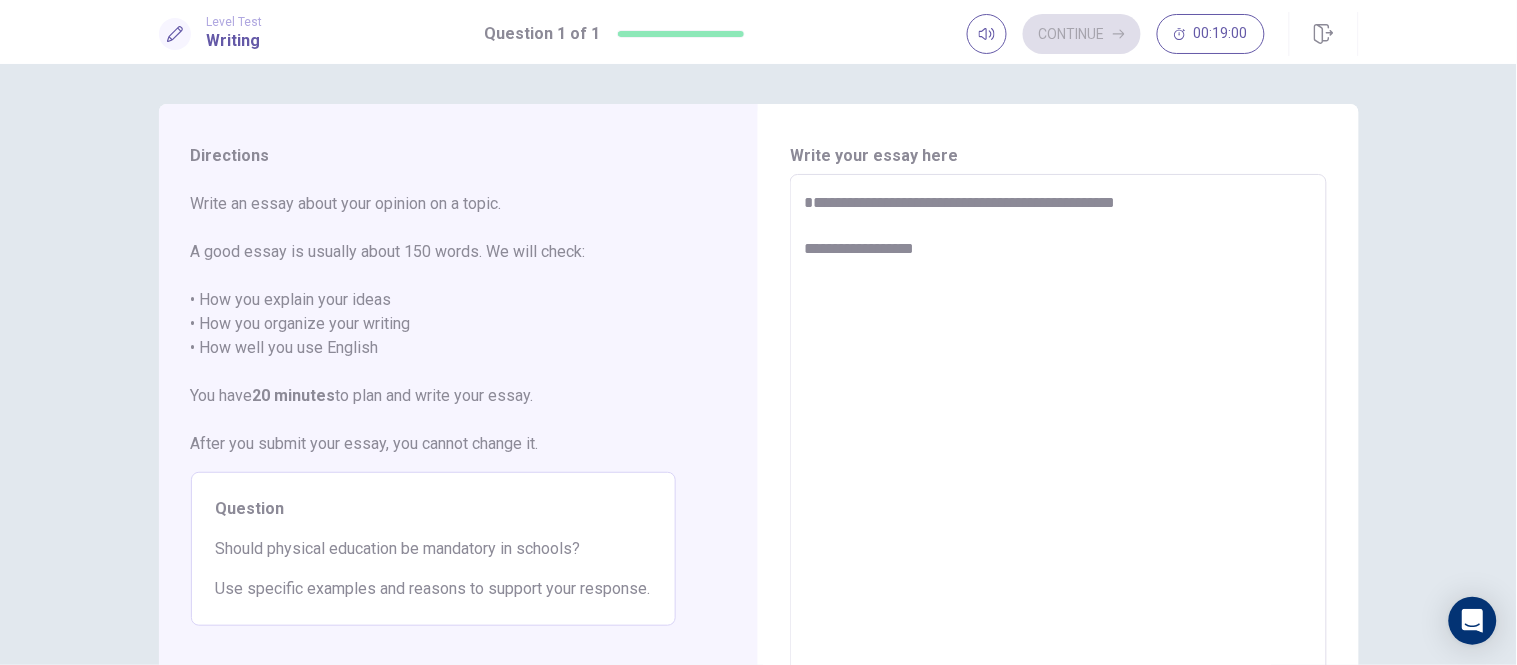 type on "*" 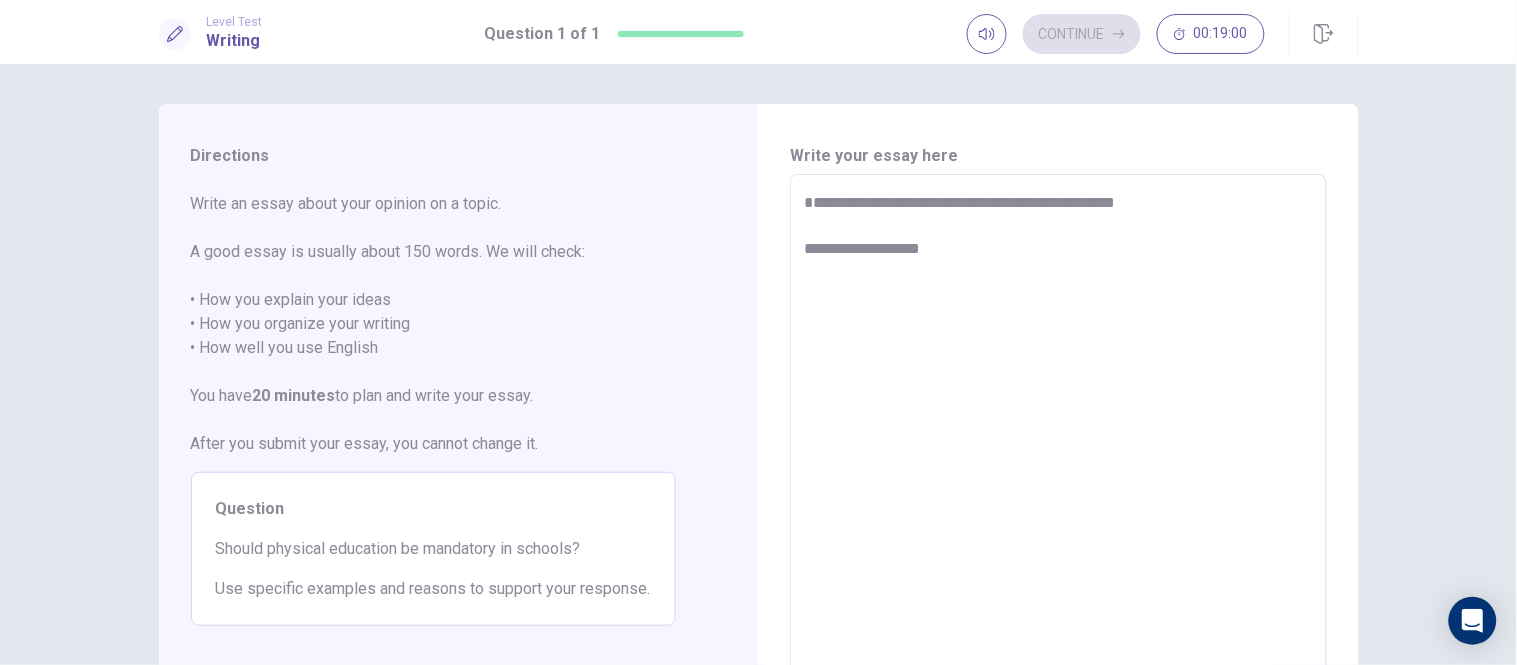 type on "*" 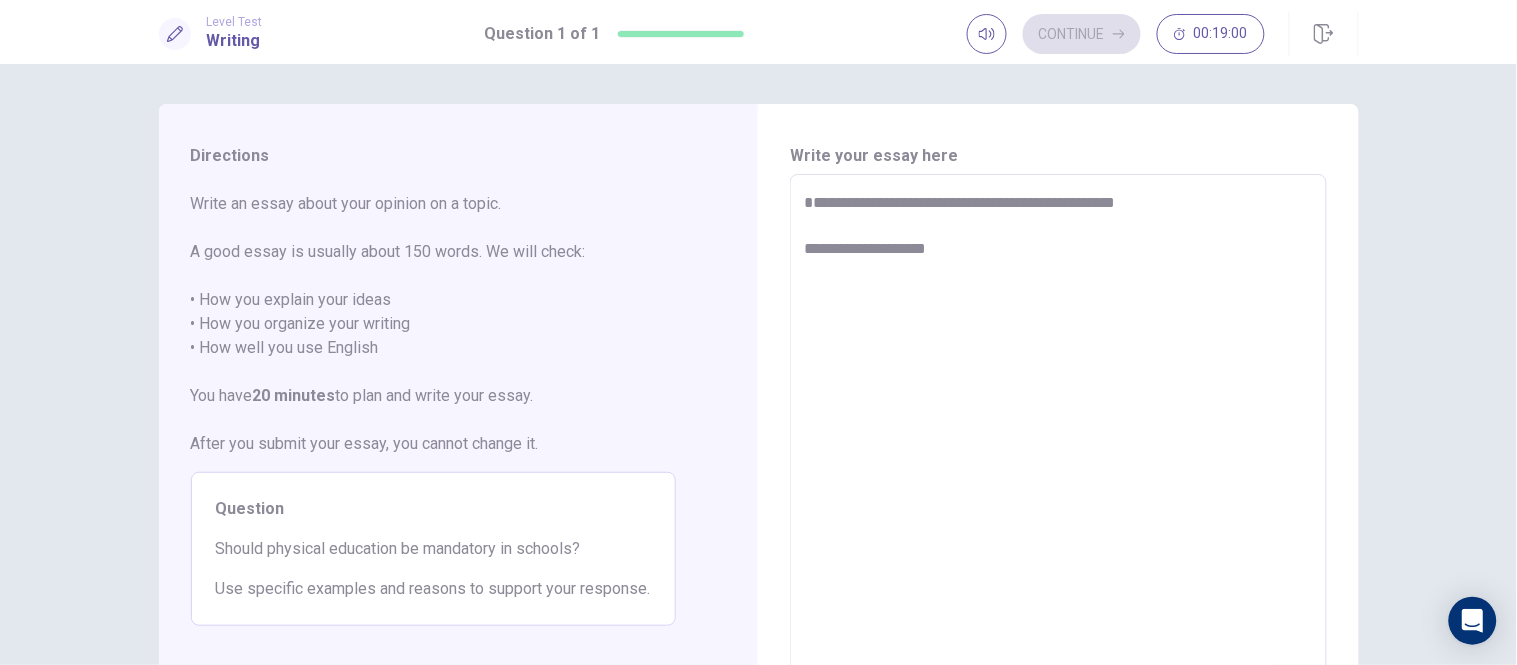 type on "*" 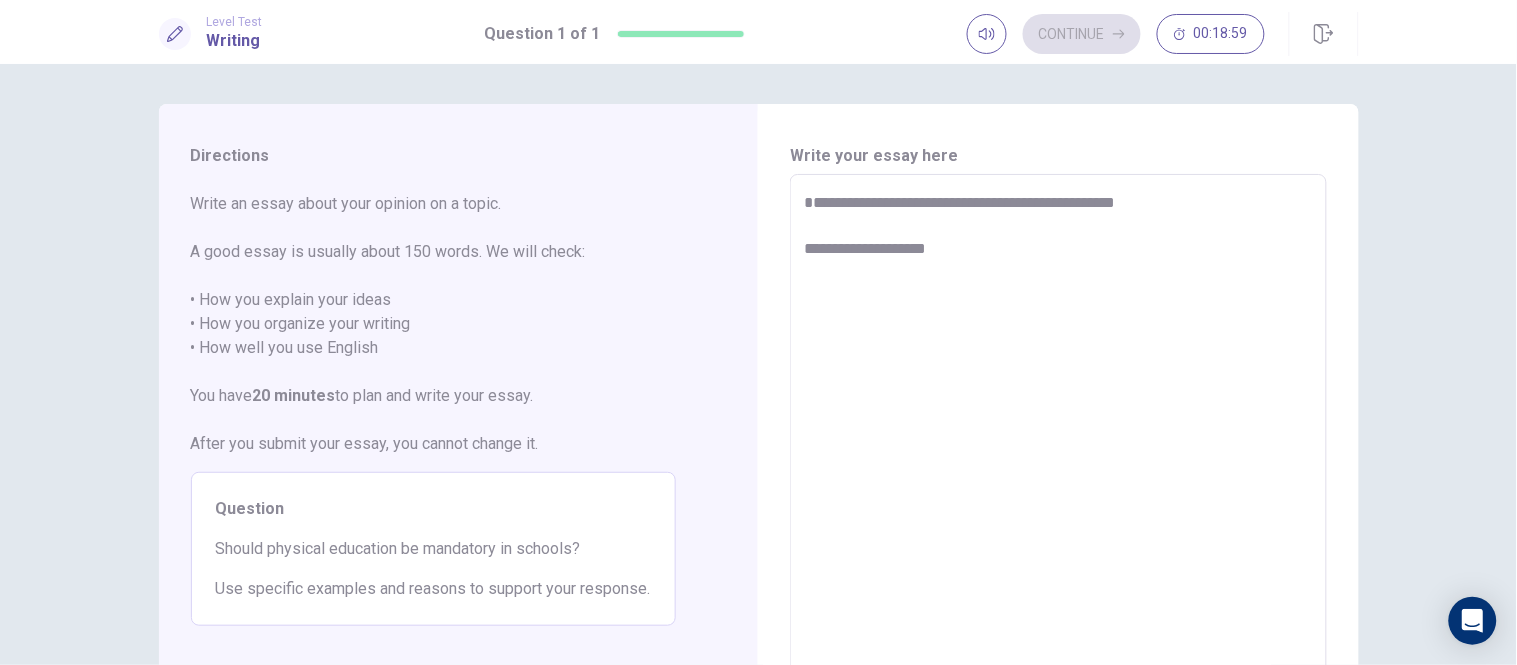type on "**********" 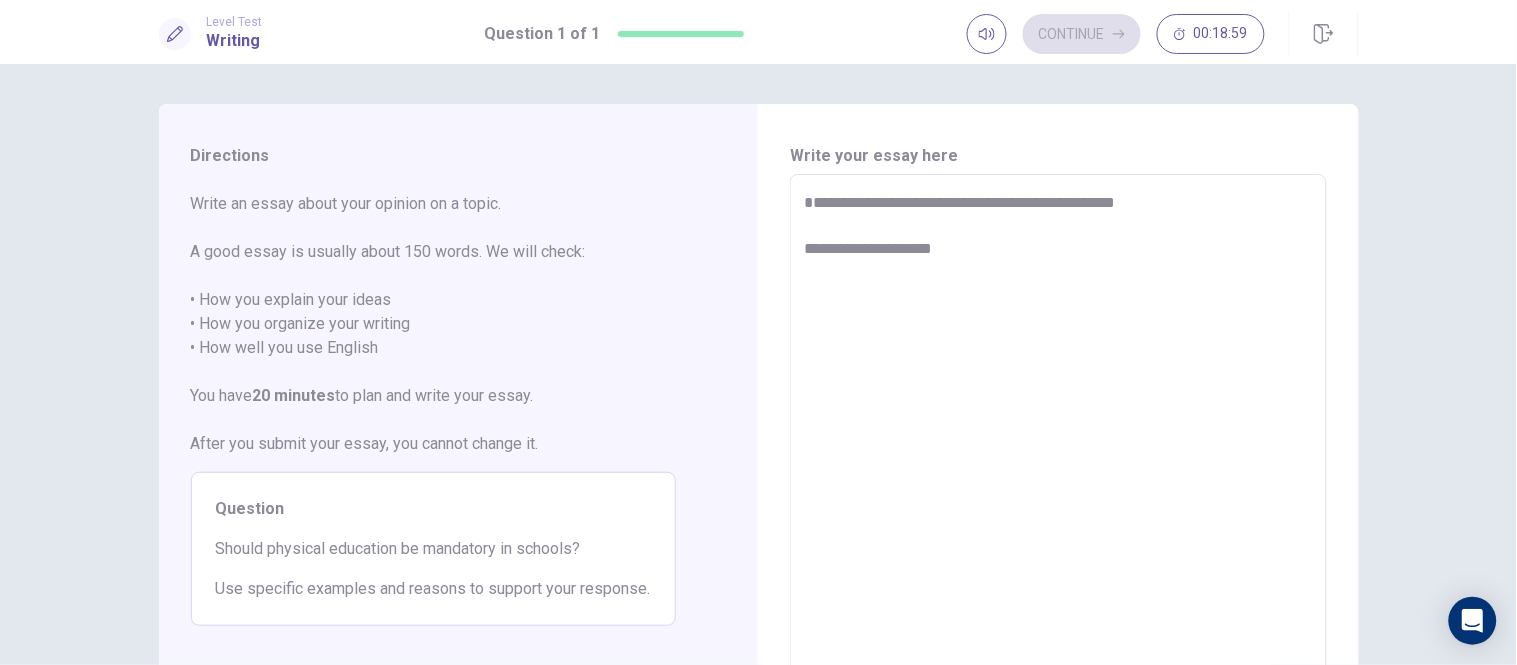 type on "*" 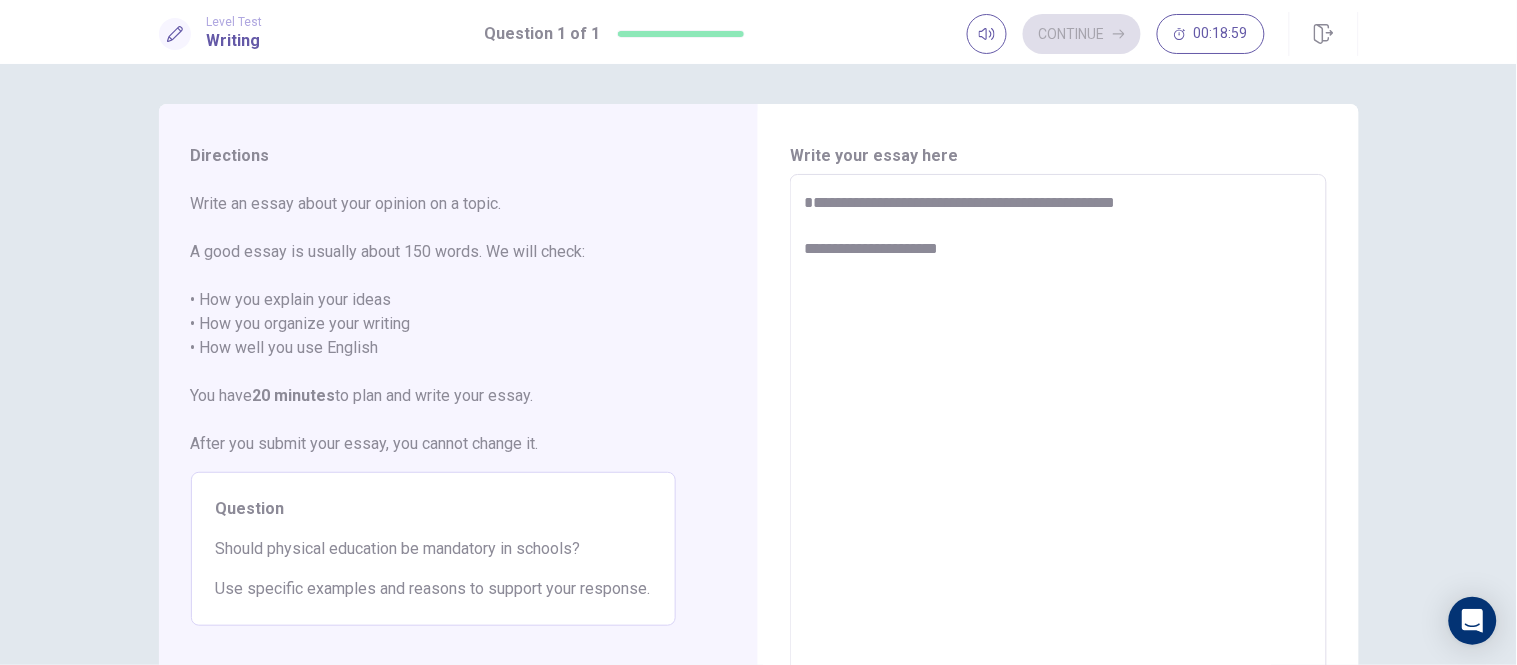 type on "*" 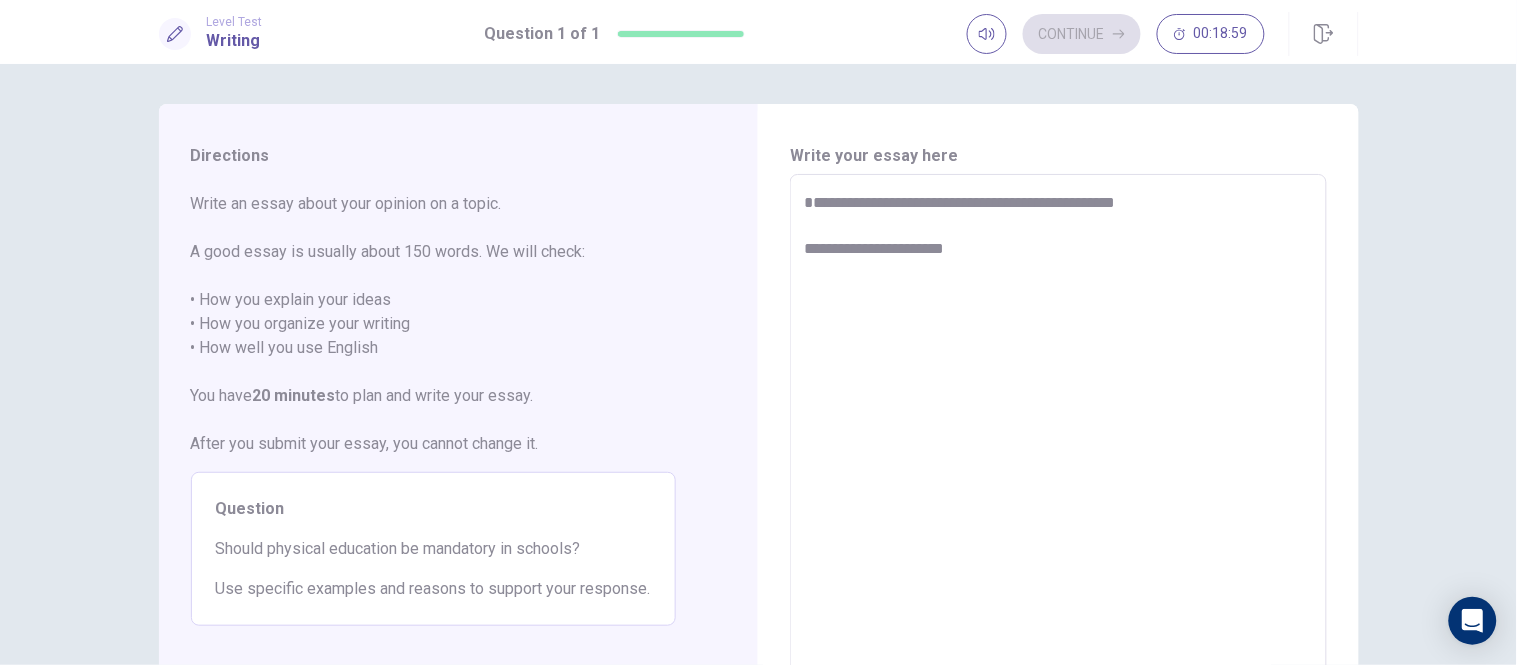type on "*" 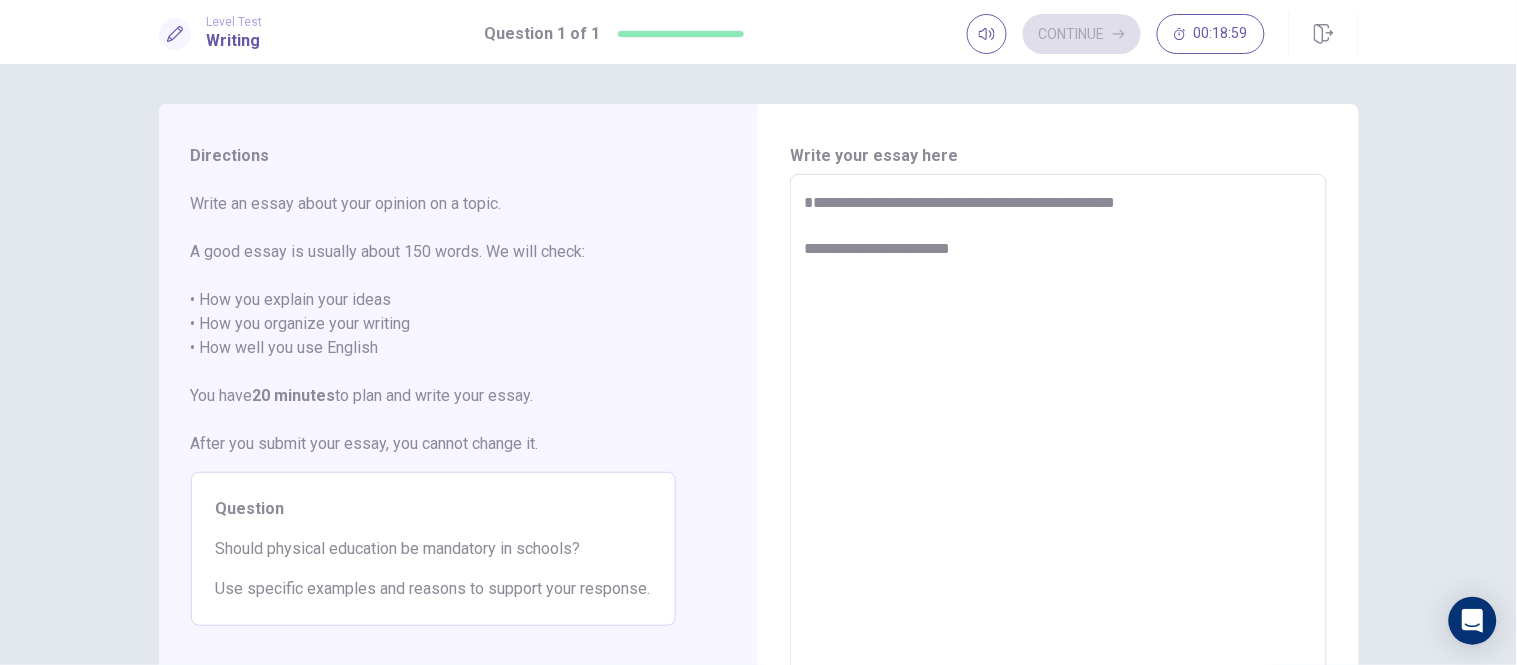 type on "*" 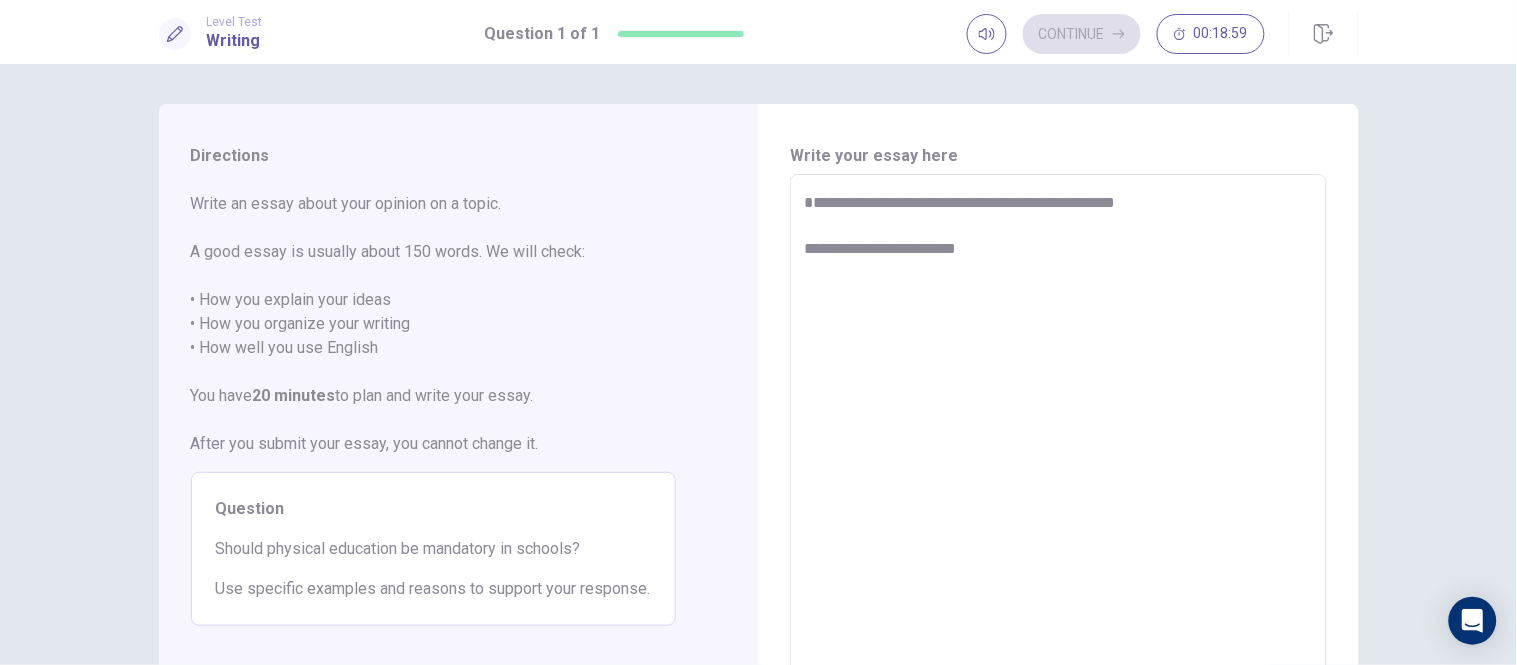 type on "*" 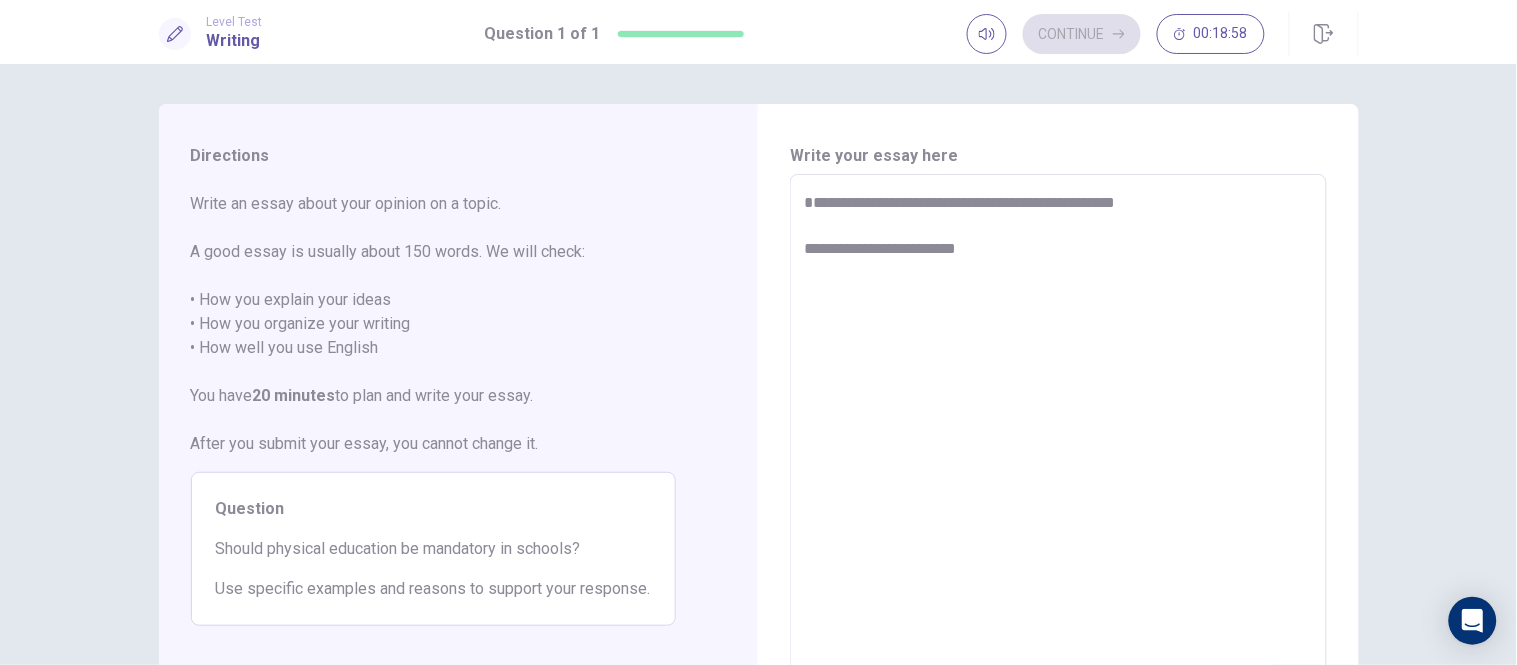 type on "**********" 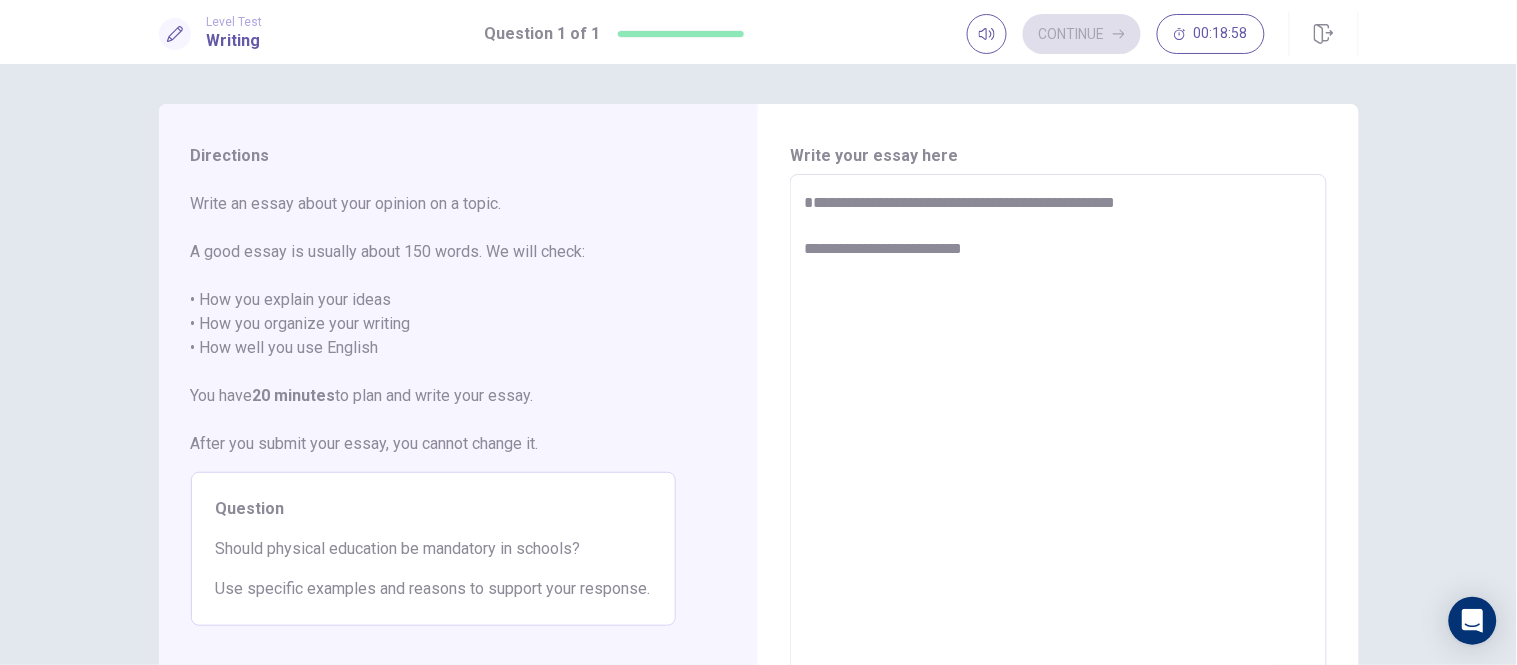 type on "*" 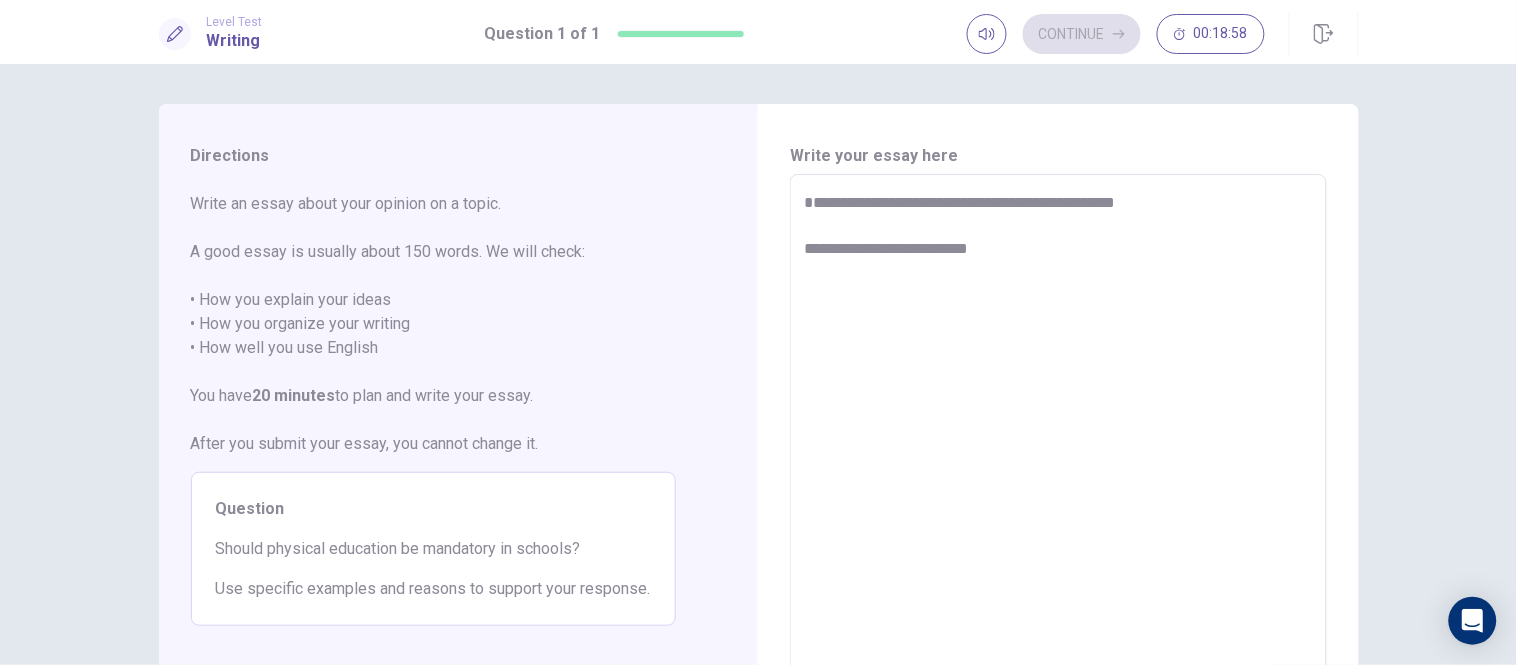 type on "*" 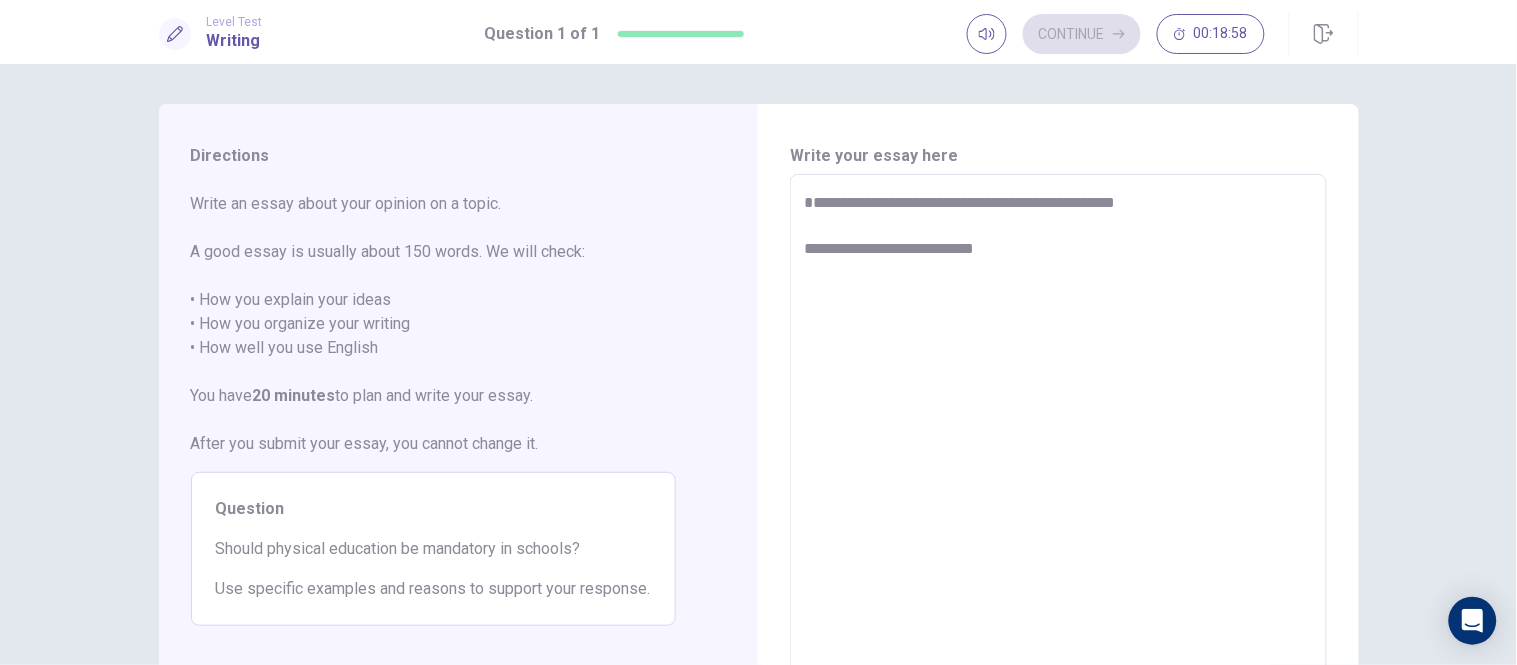 type on "*" 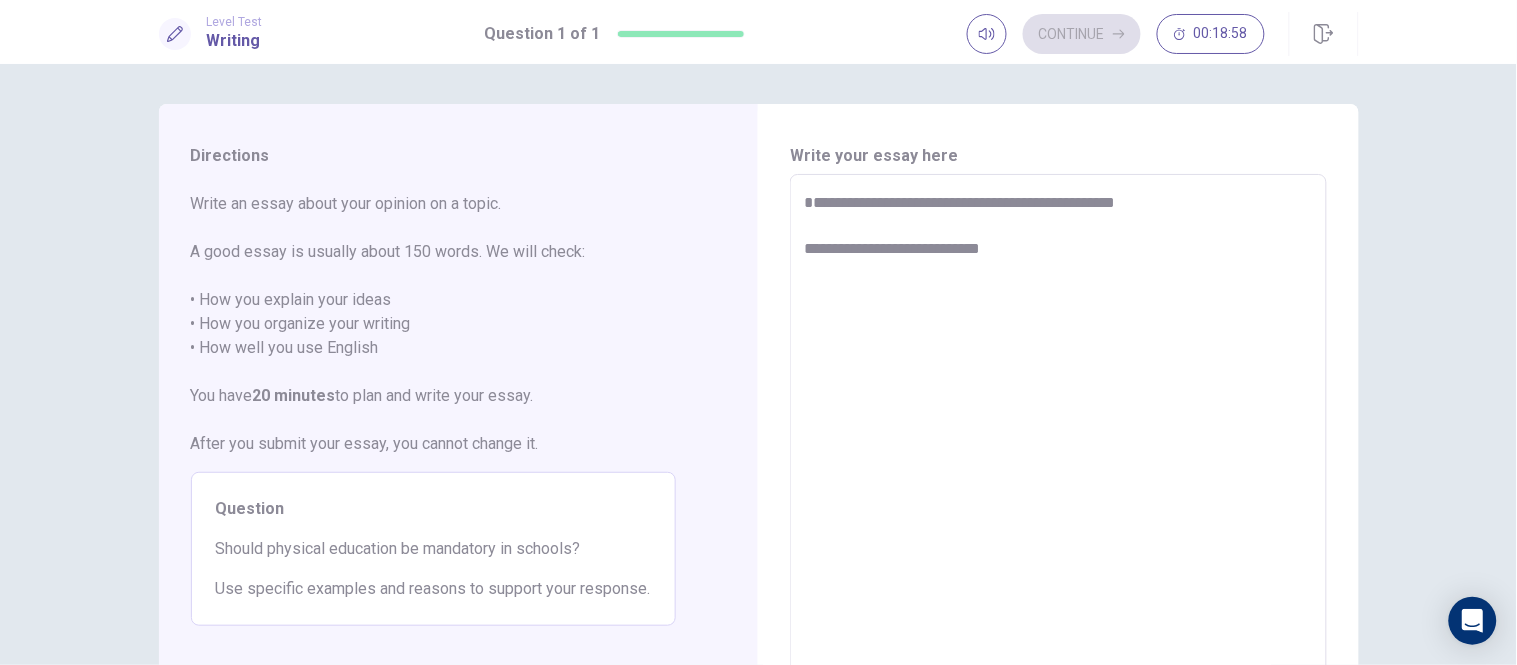 type on "*" 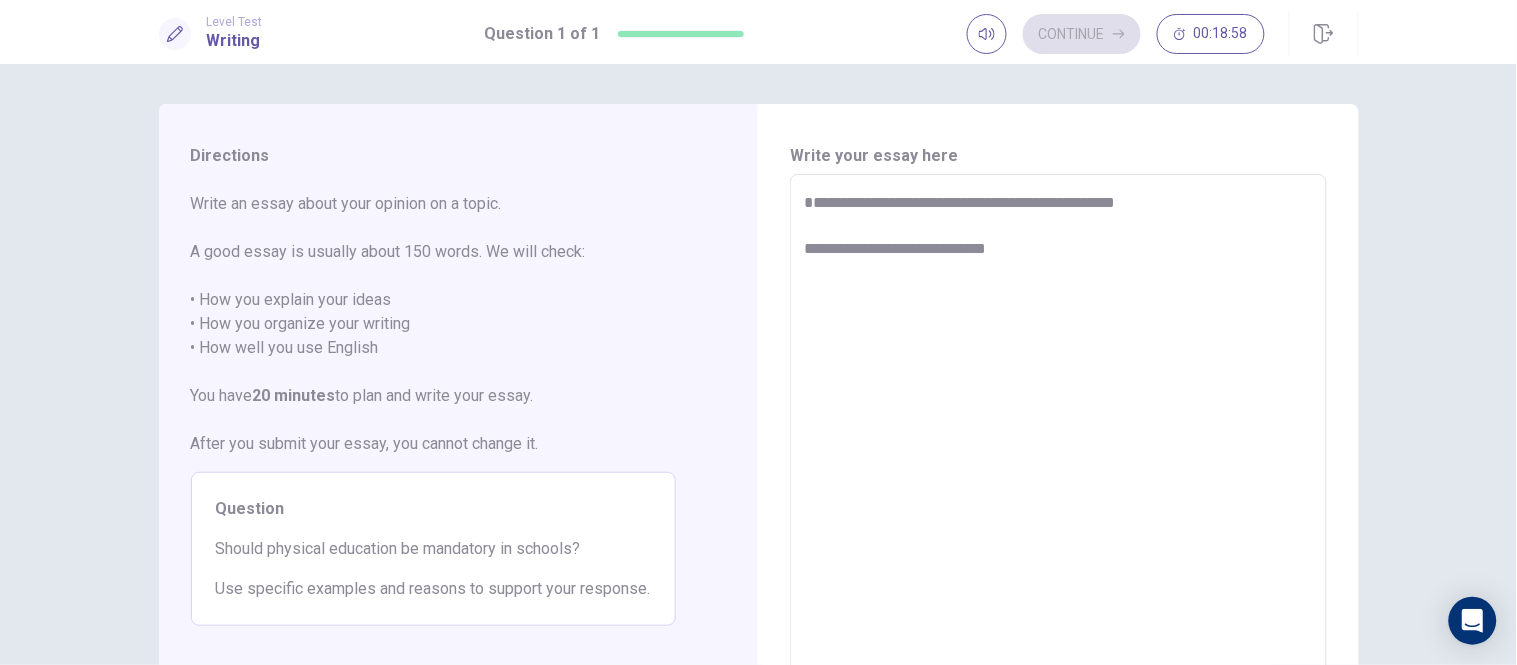 type on "*" 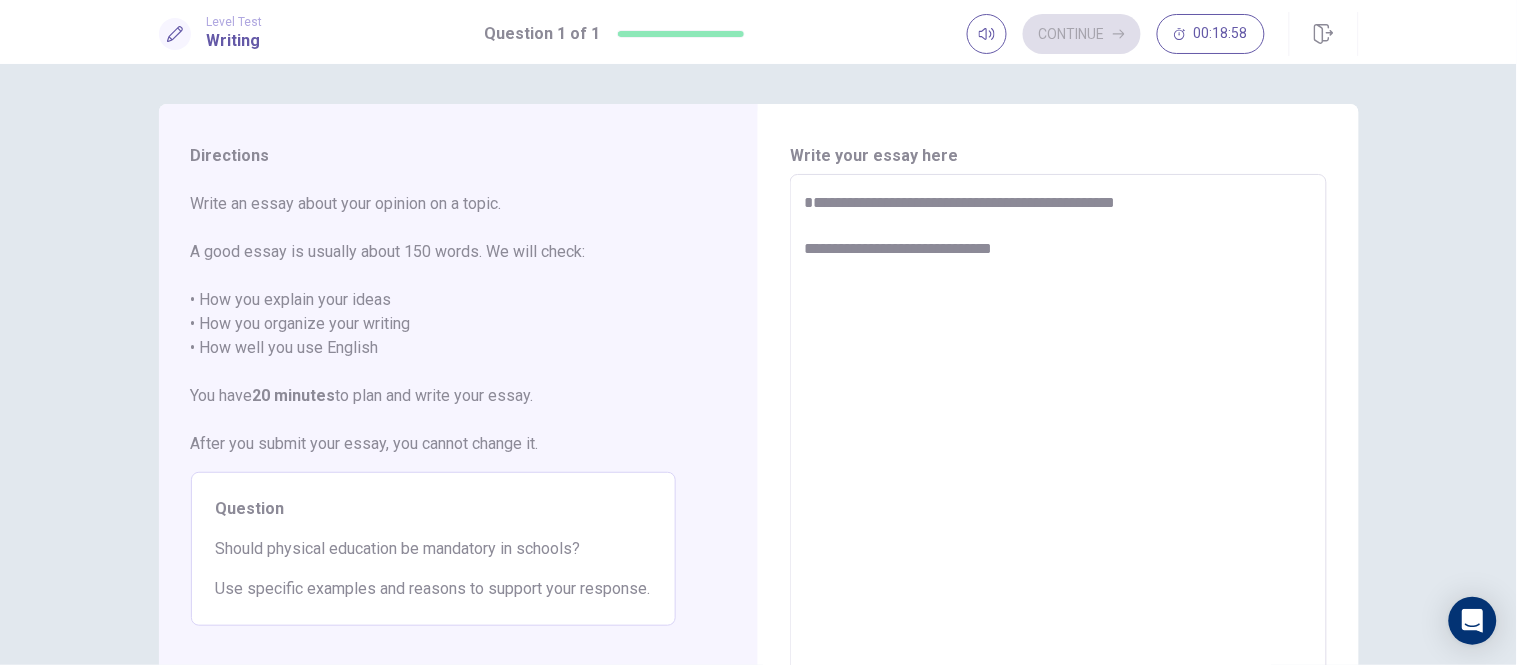 type on "*" 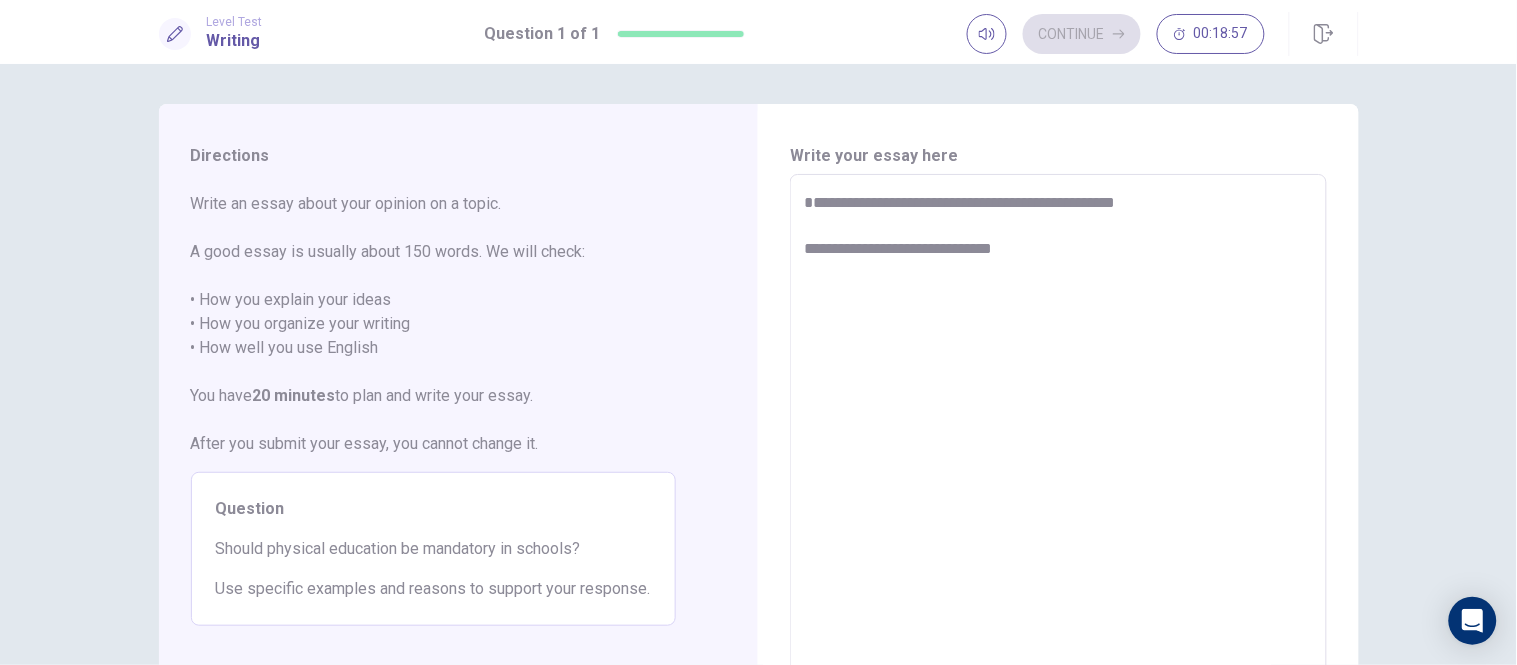 type on "**********" 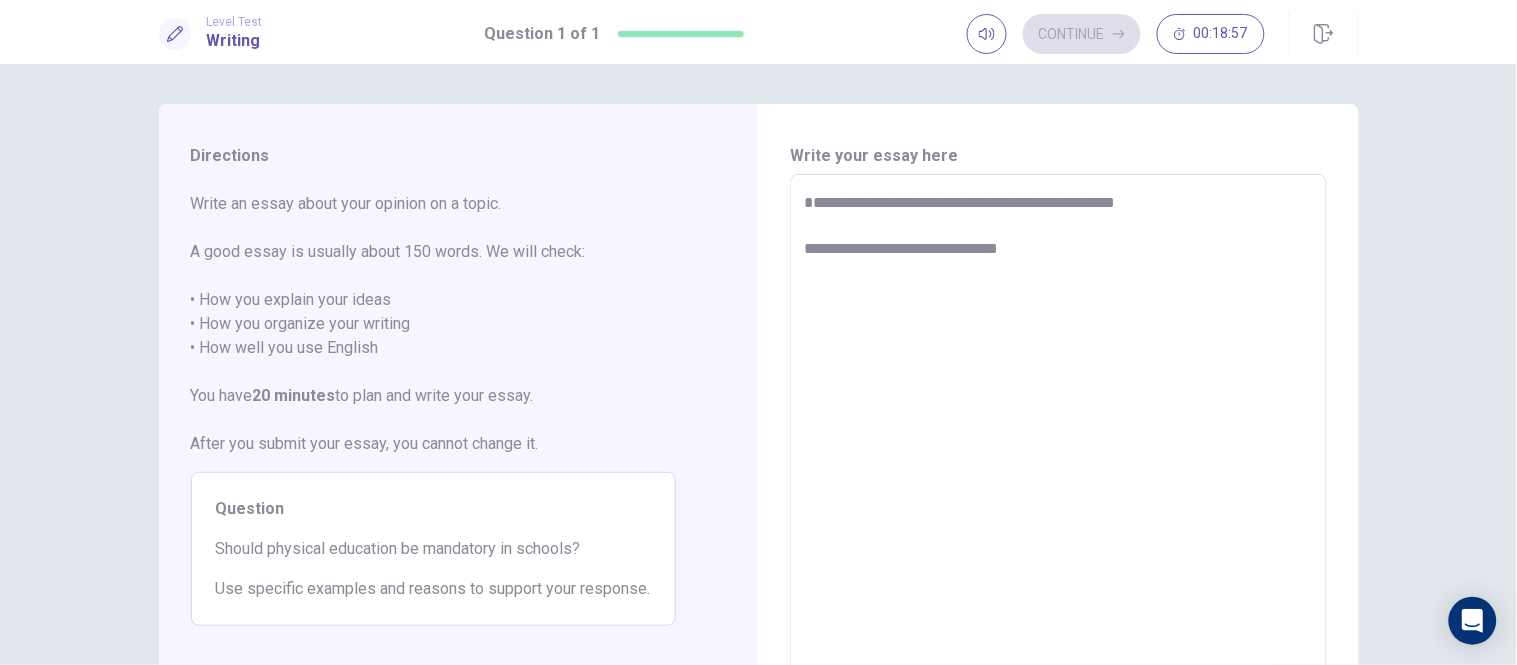 type on "*" 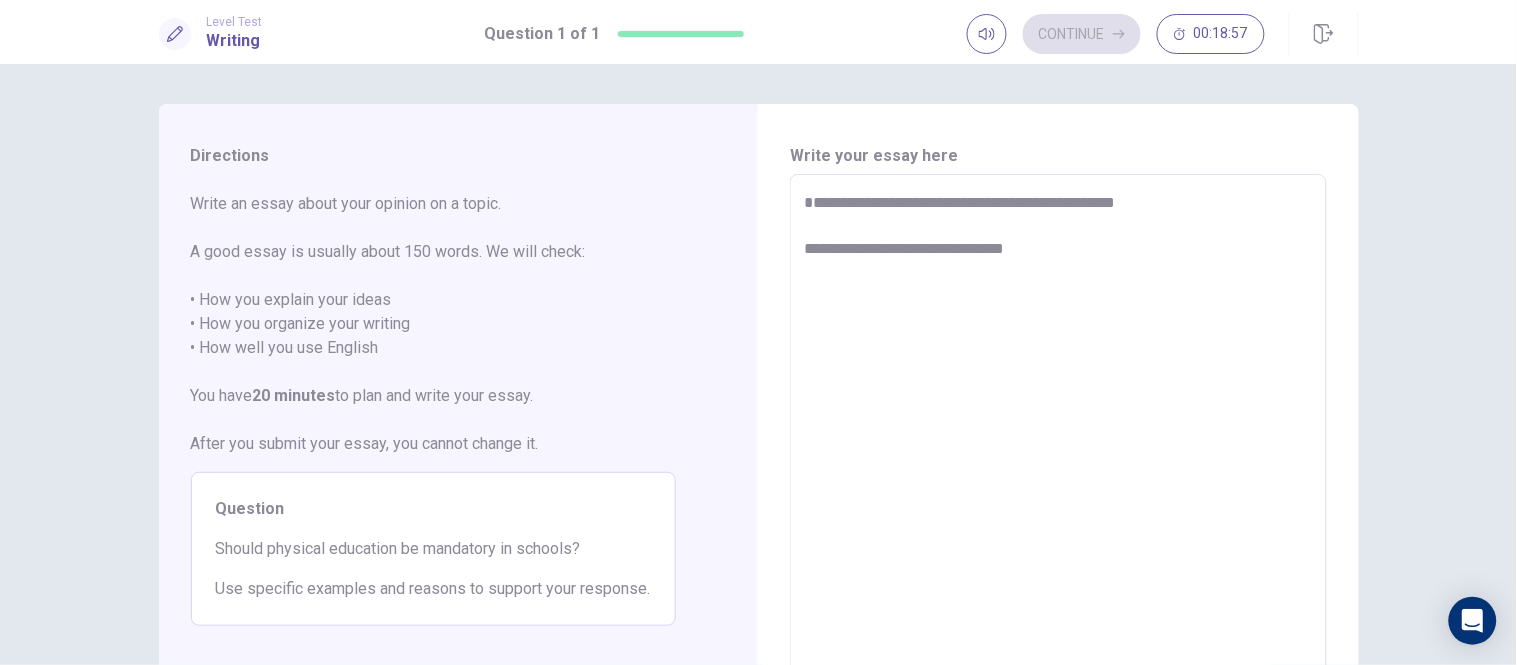 type on "*" 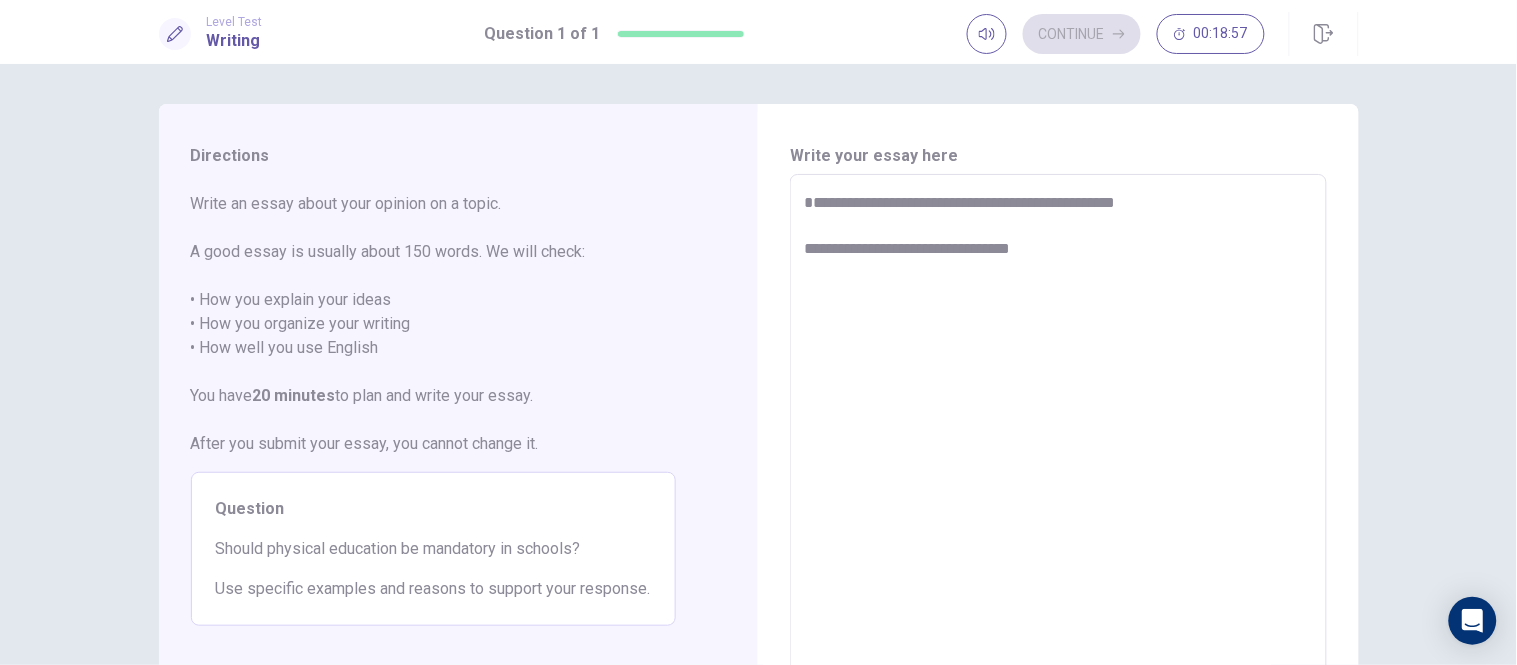 type on "*" 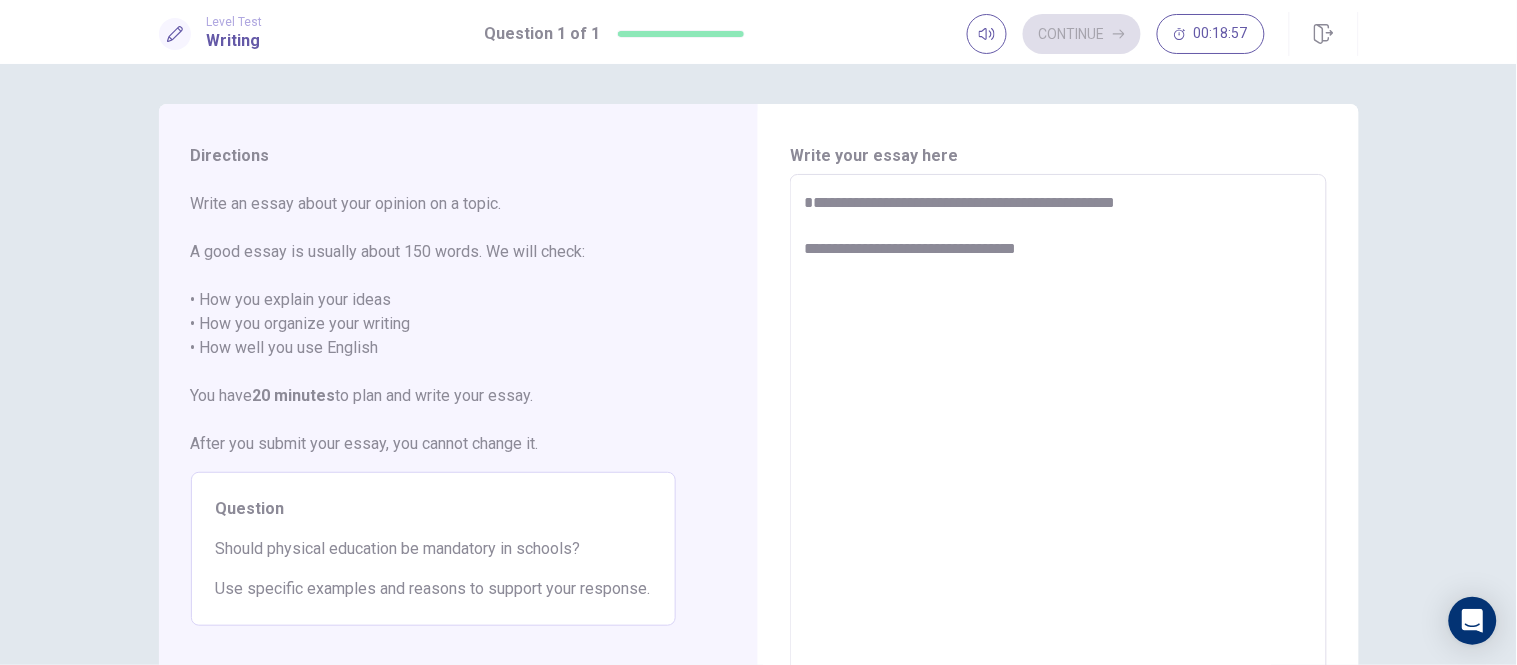 type on "*" 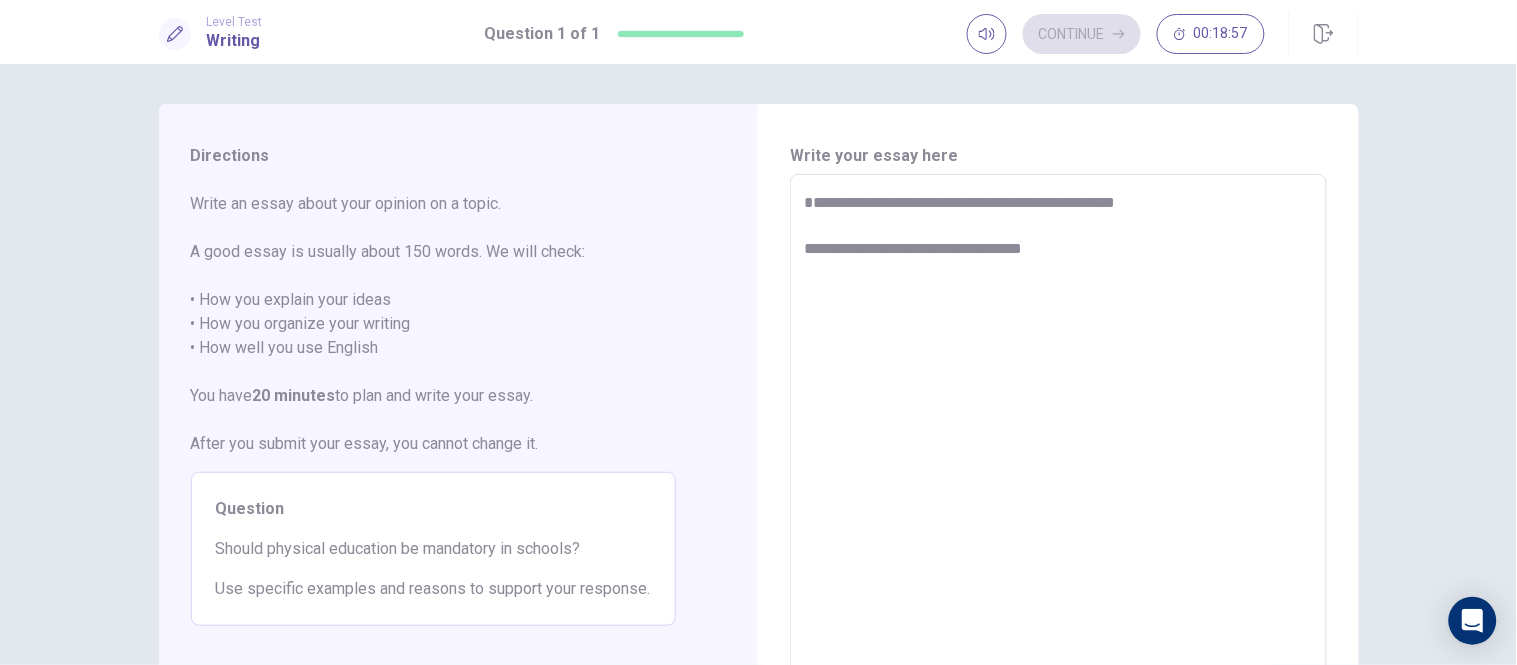 type on "*" 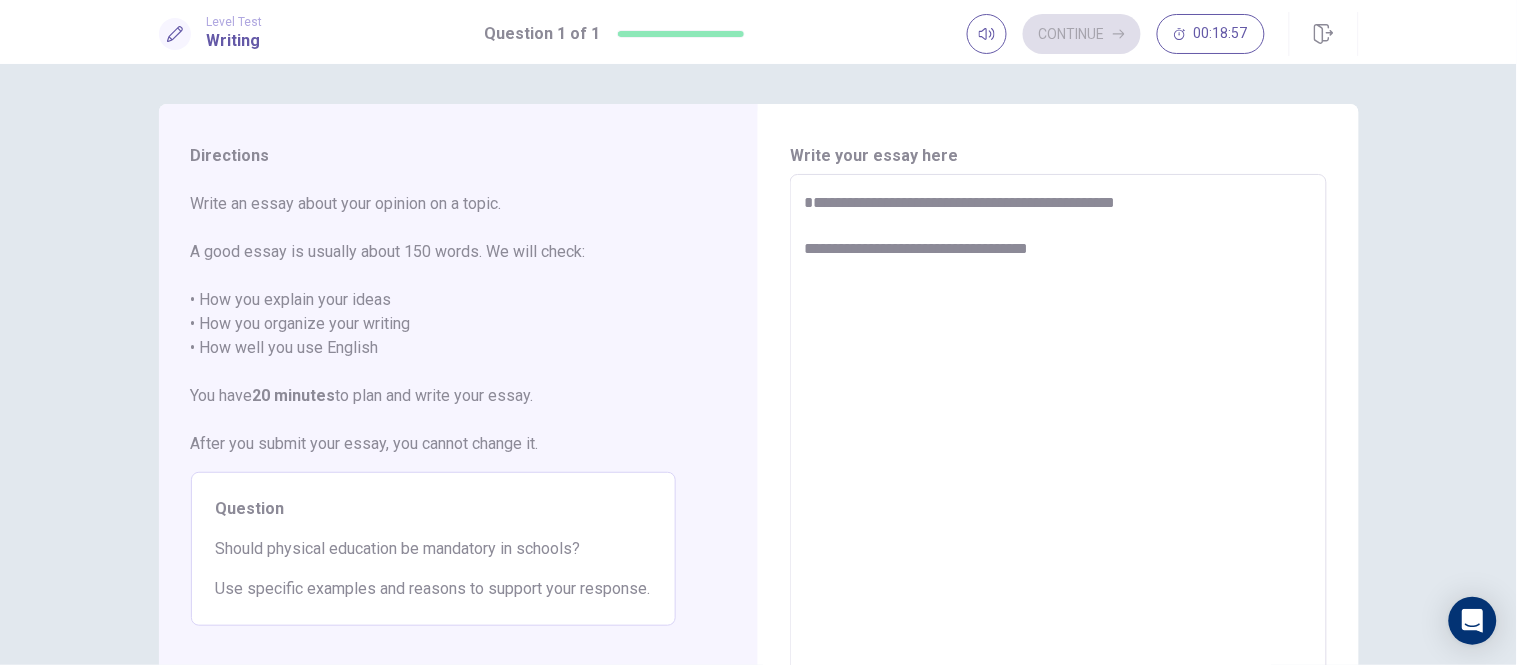 type on "*" 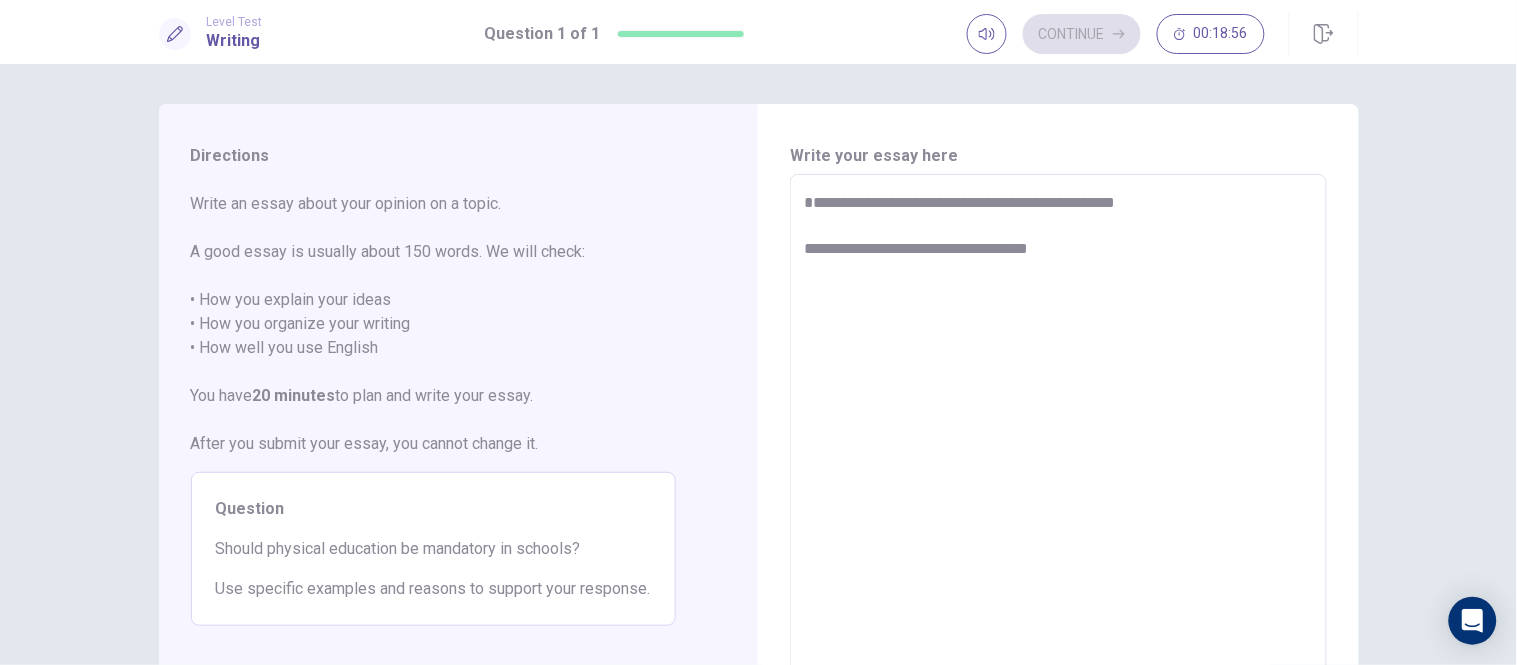 type on "**********" 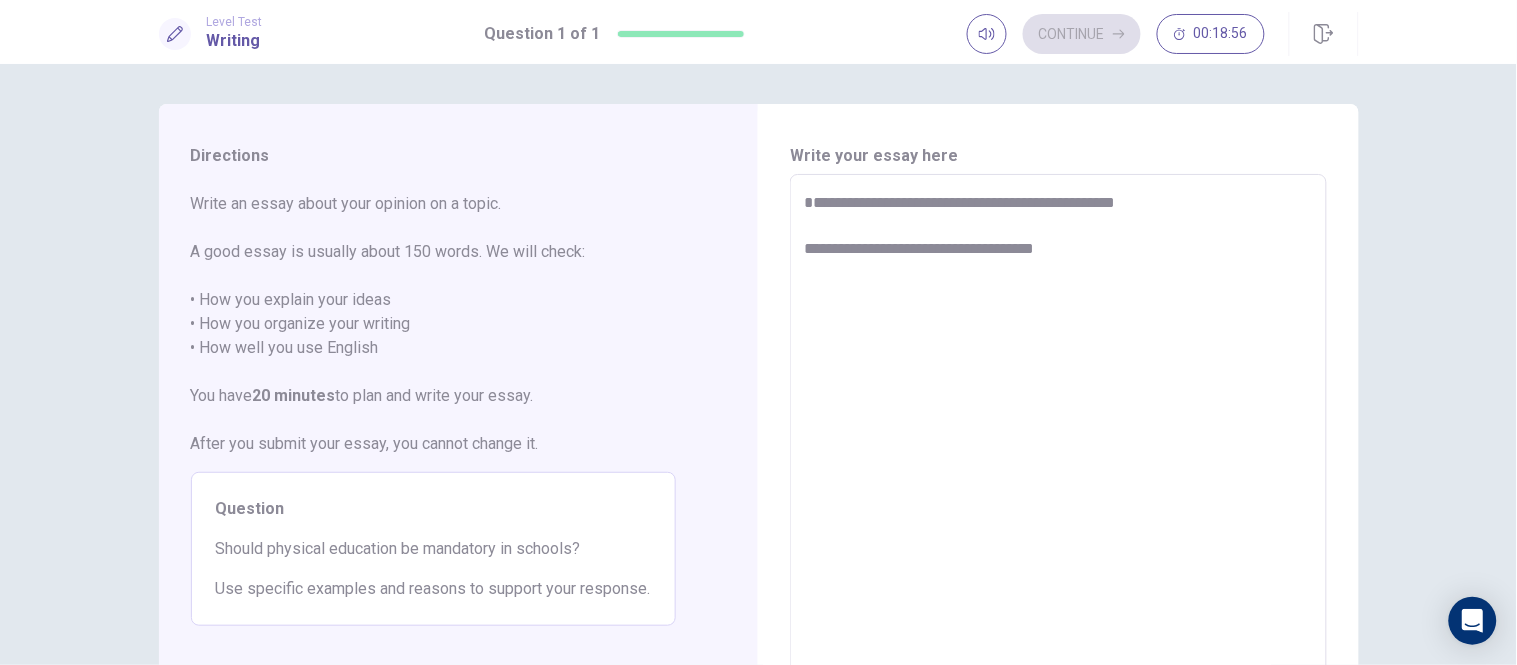 type on "*" 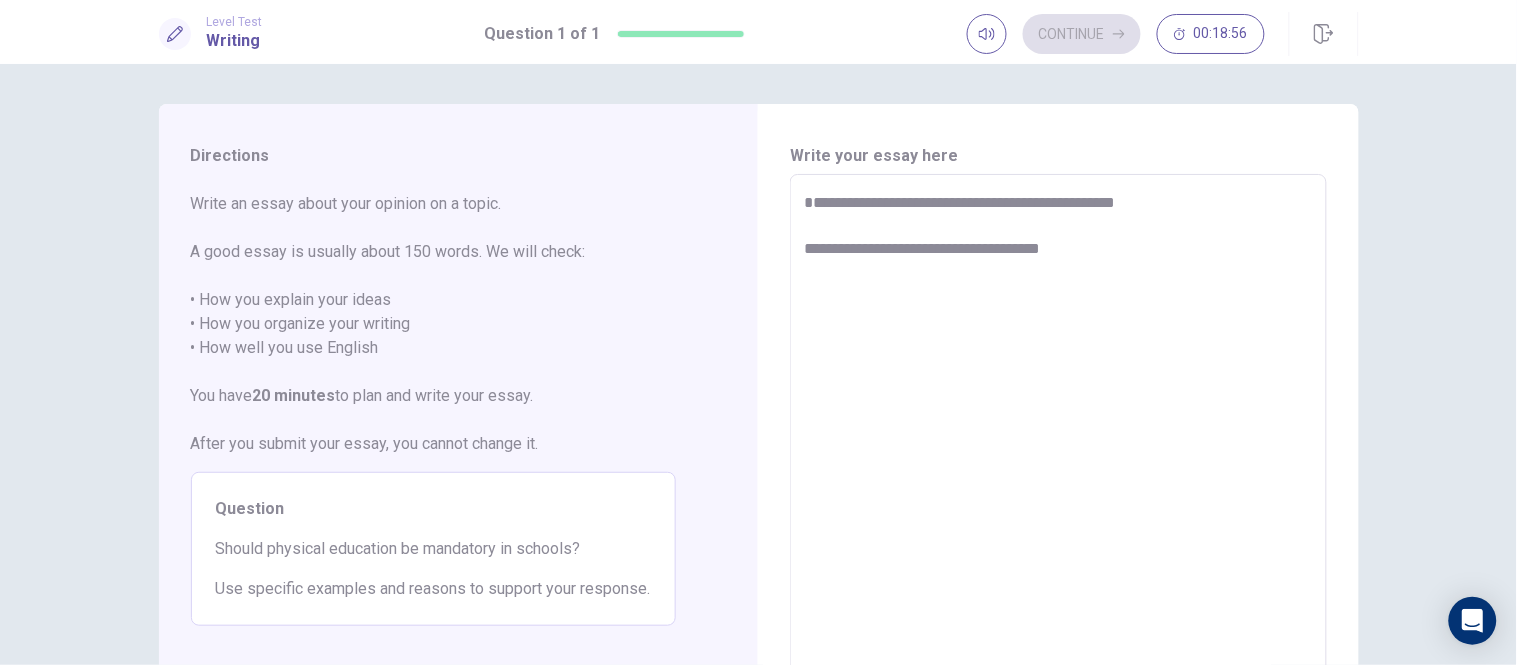type on "*" 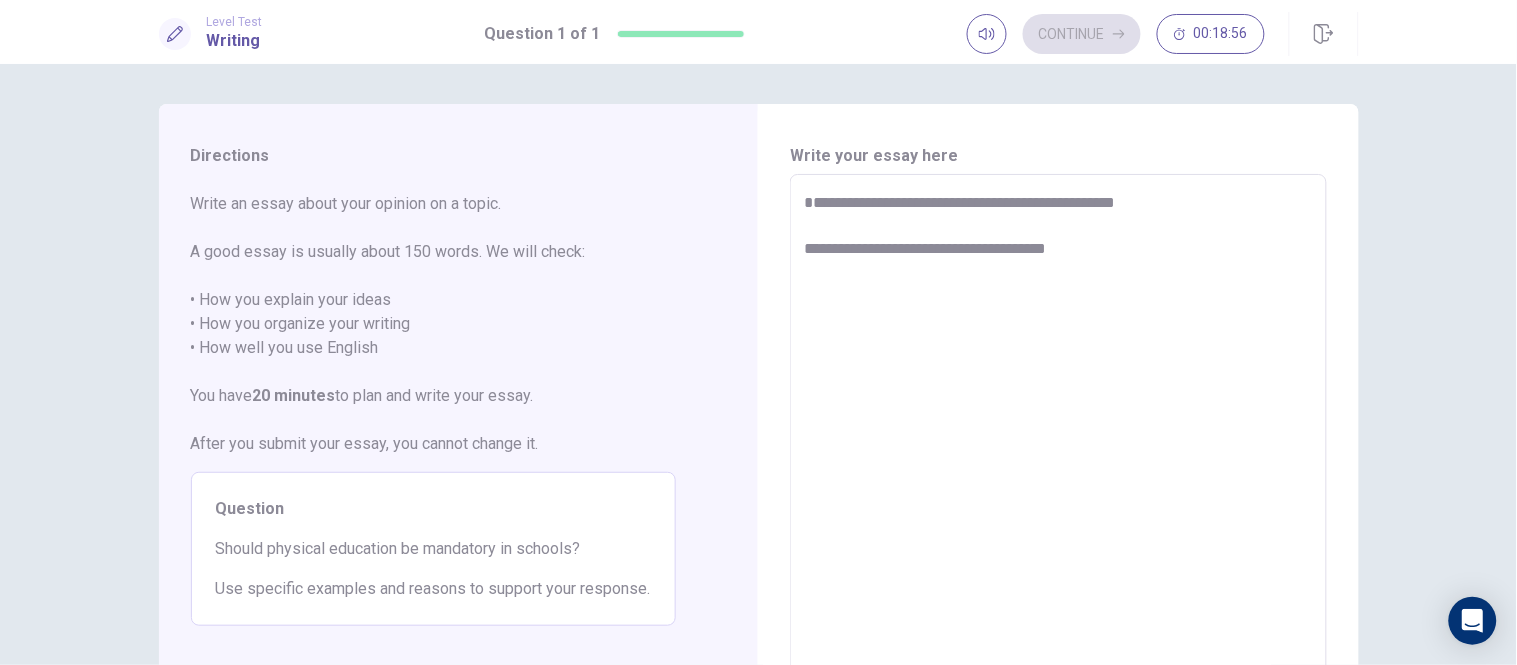 type on "**********" 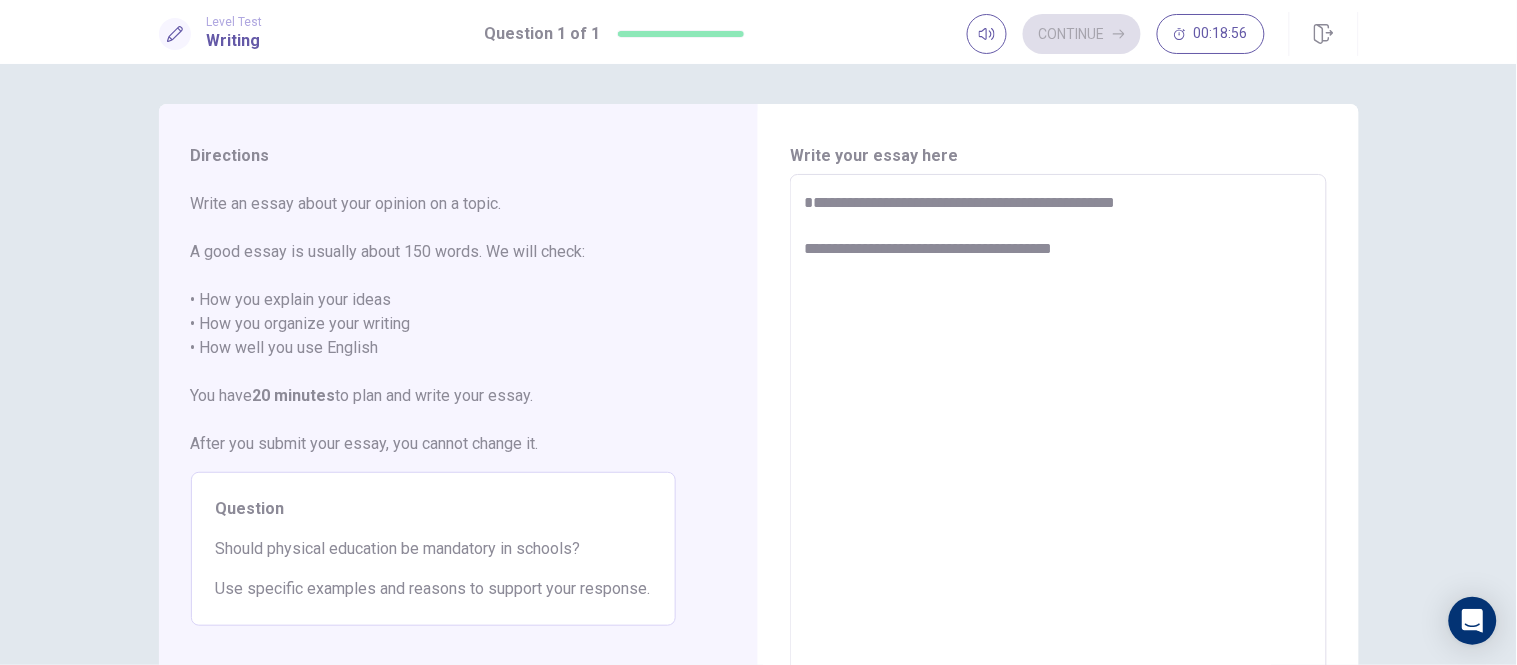 type on "*" 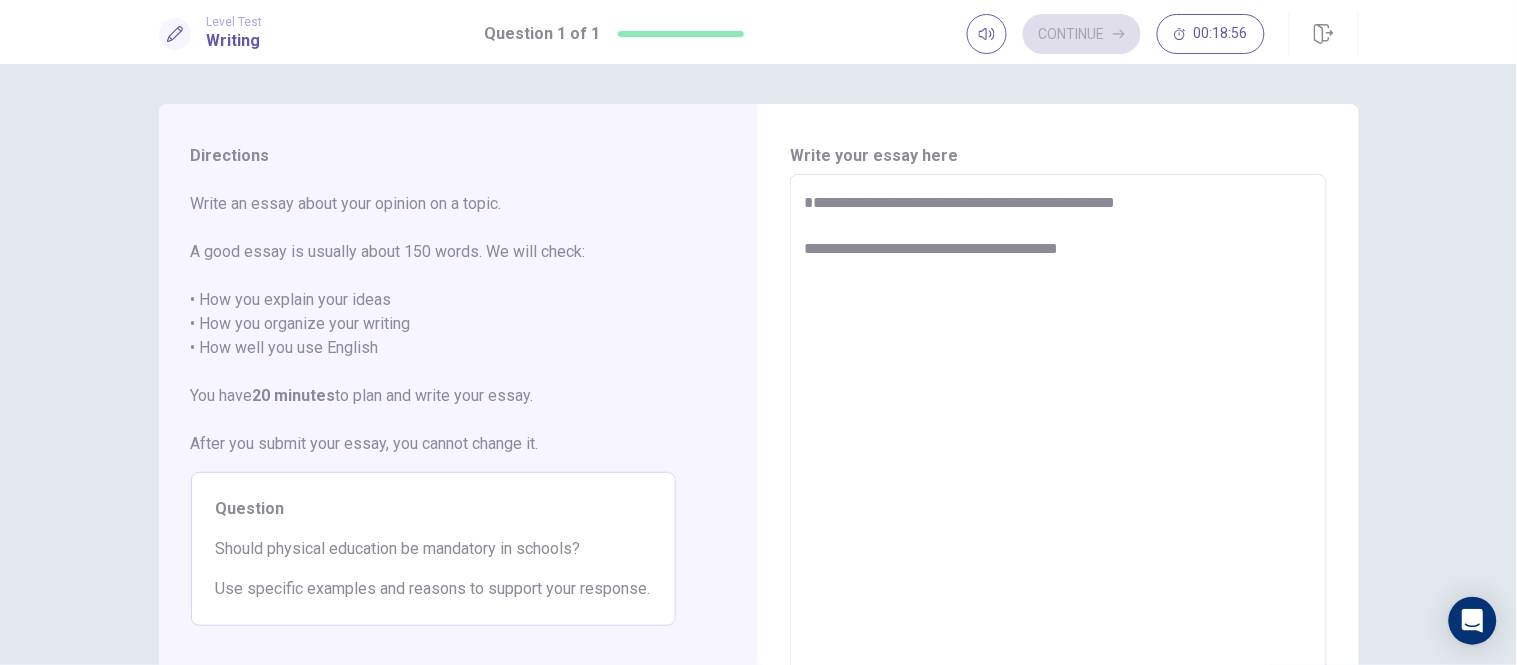 type on "*" 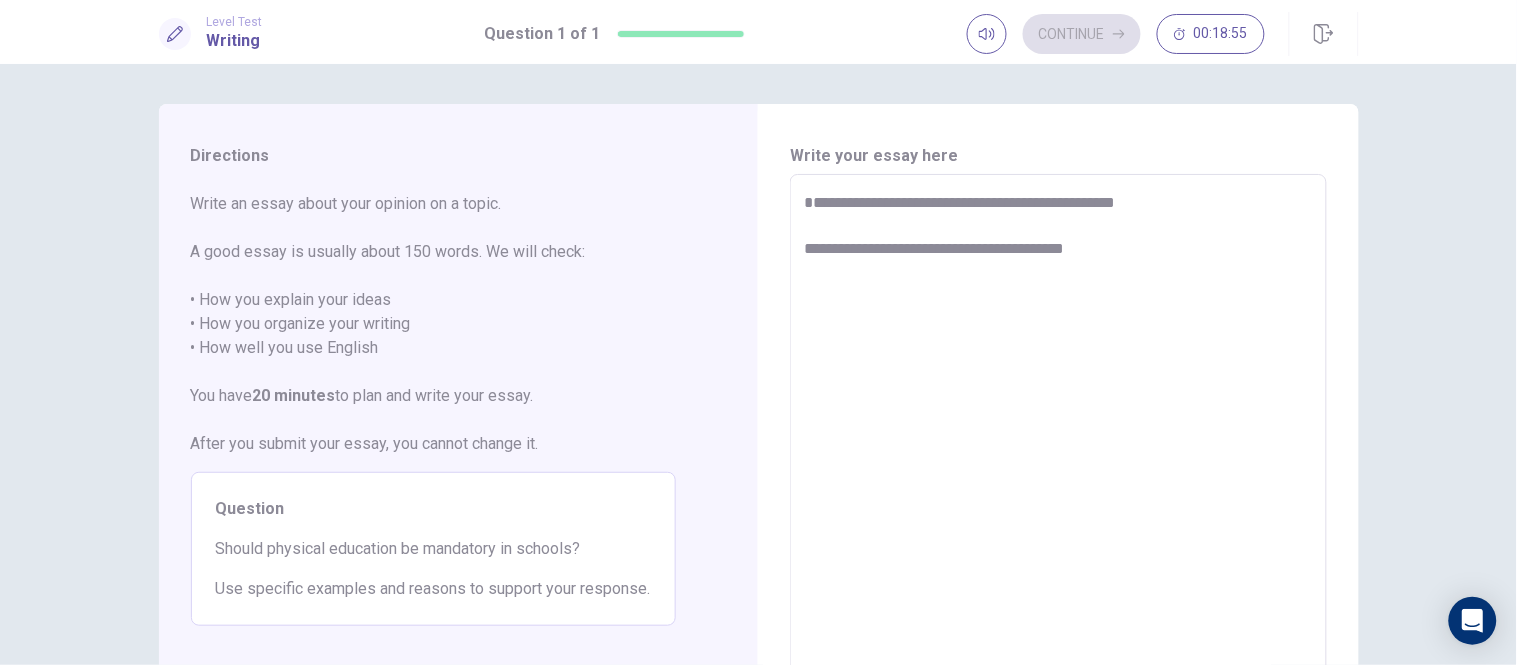 type on "*" 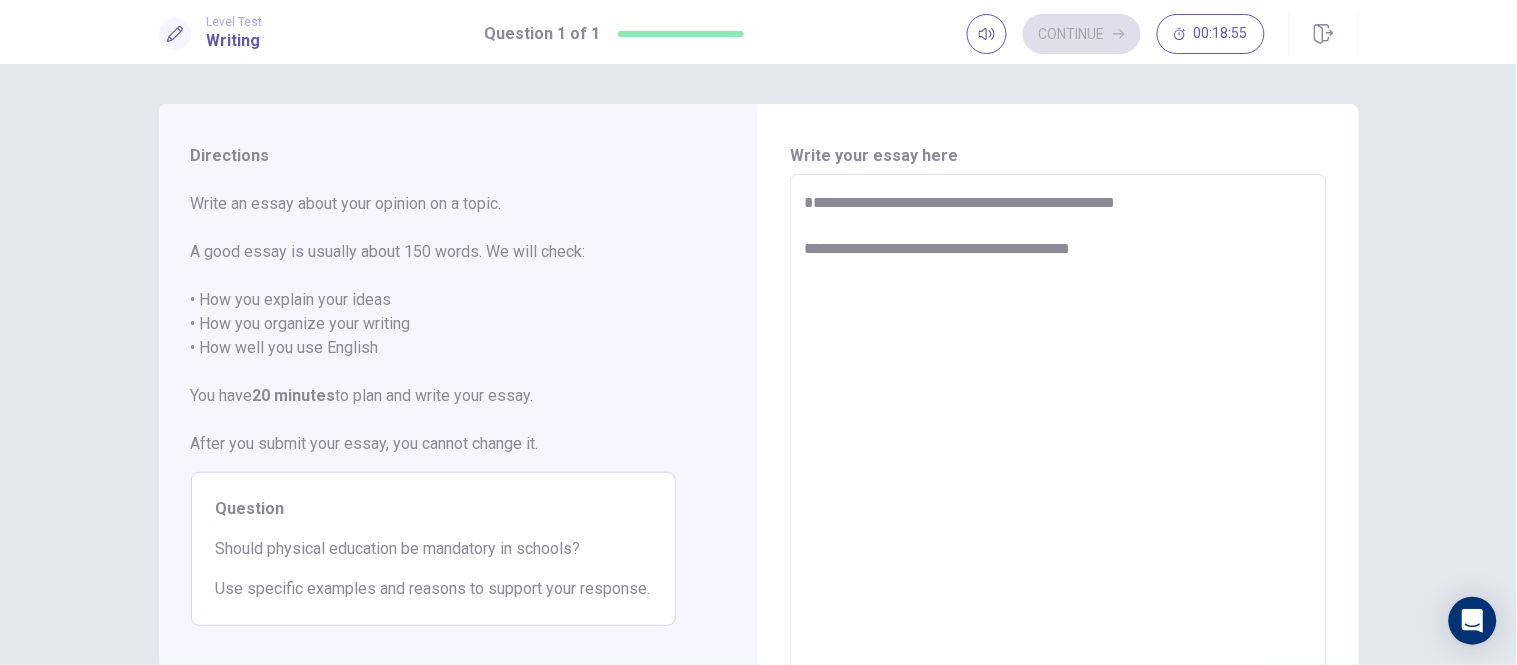 type on "*" 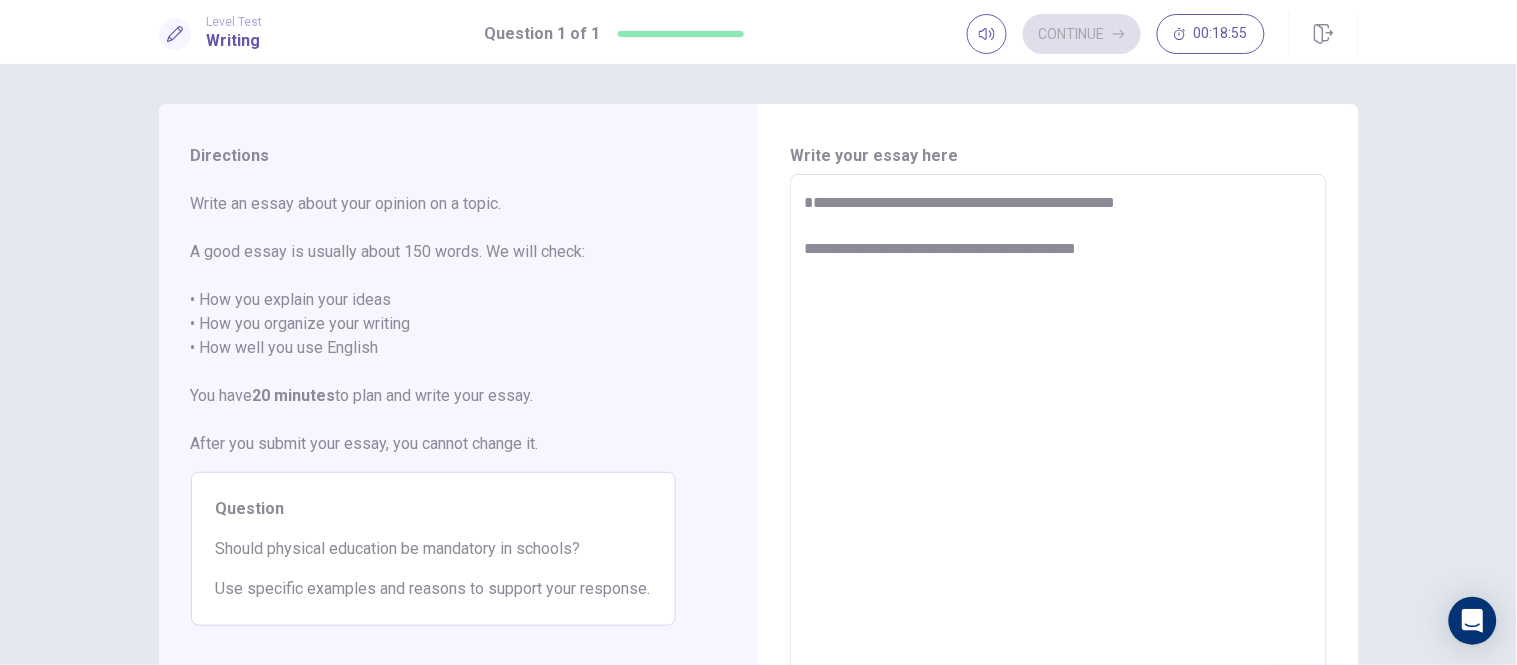 type on "*" 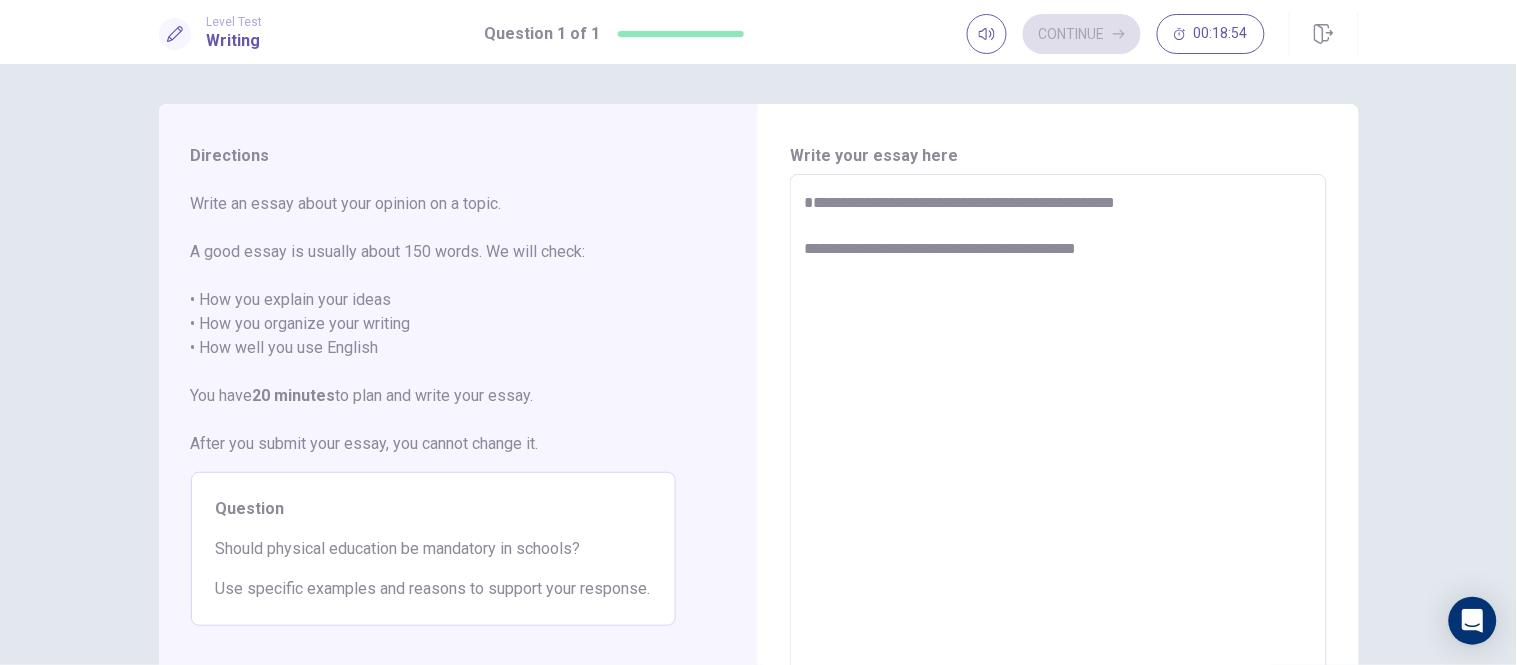 type on "**********" 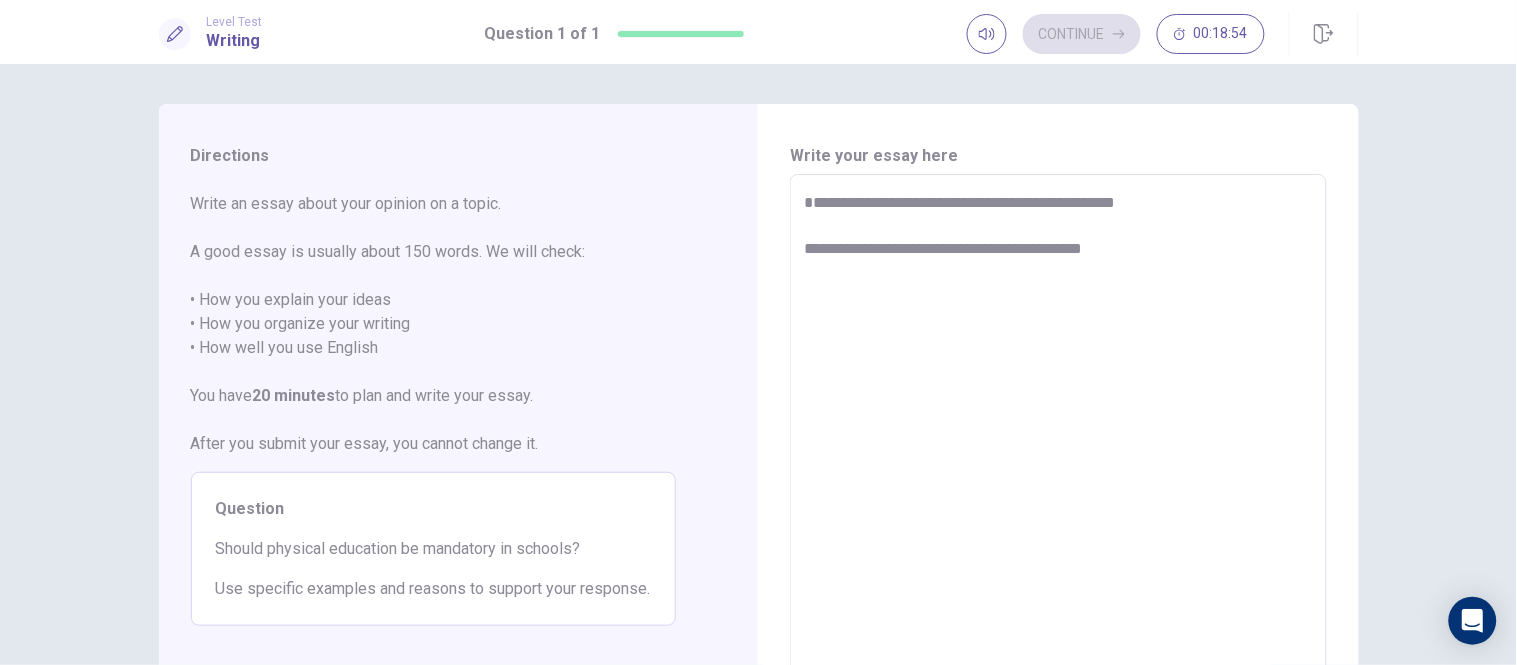type on "*" 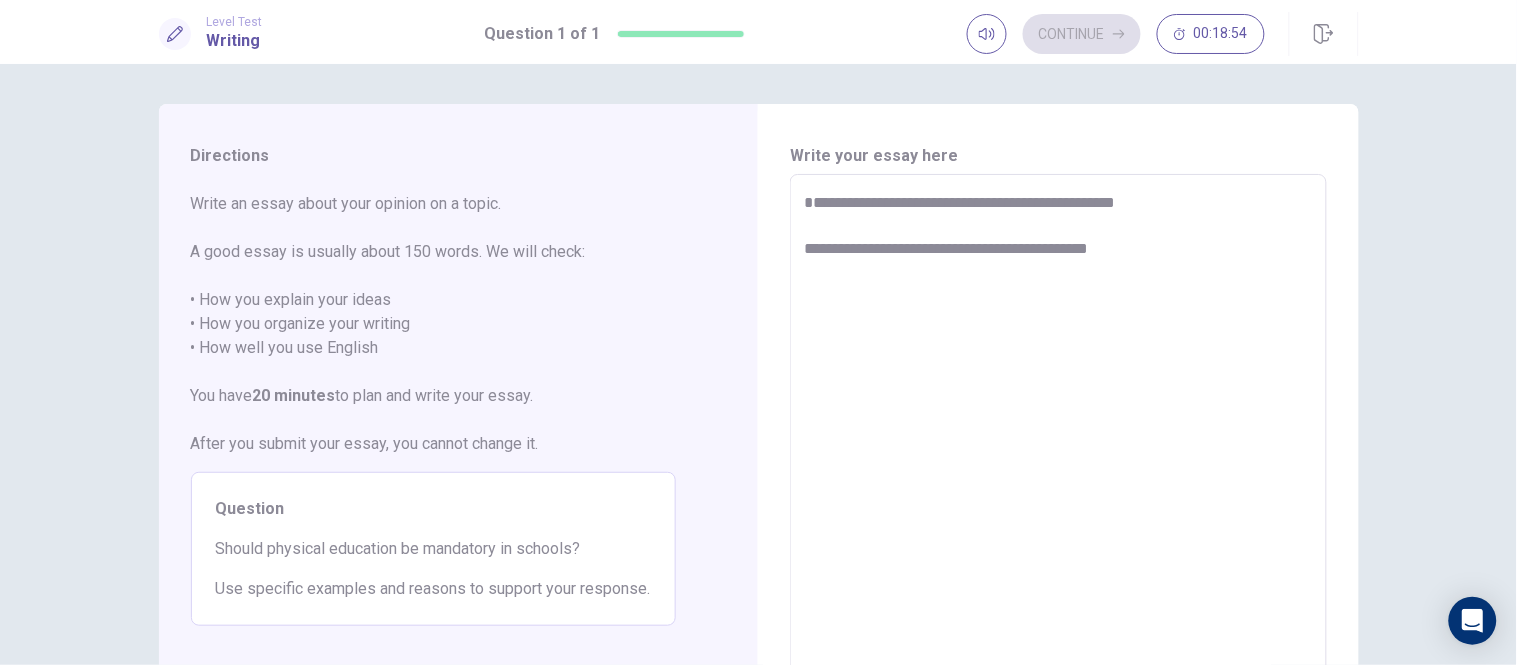 type on "*" 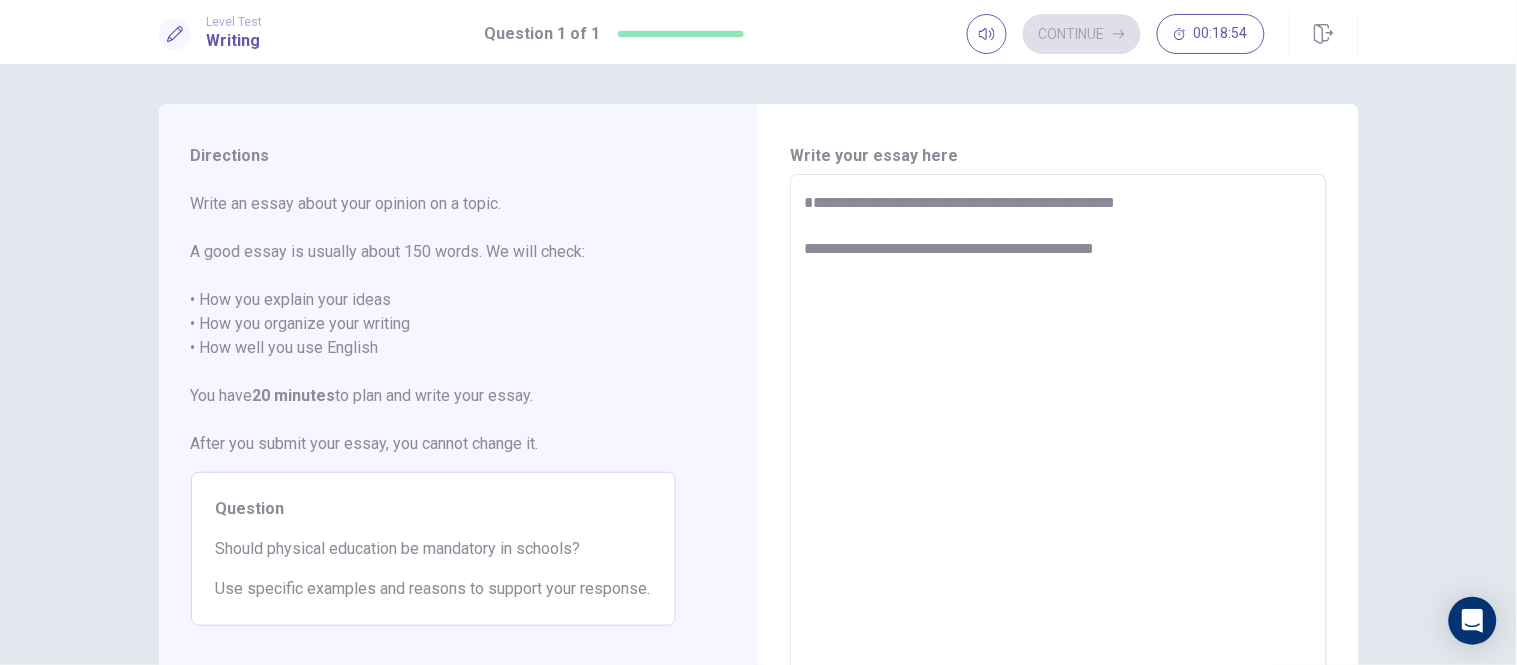 type on "*" 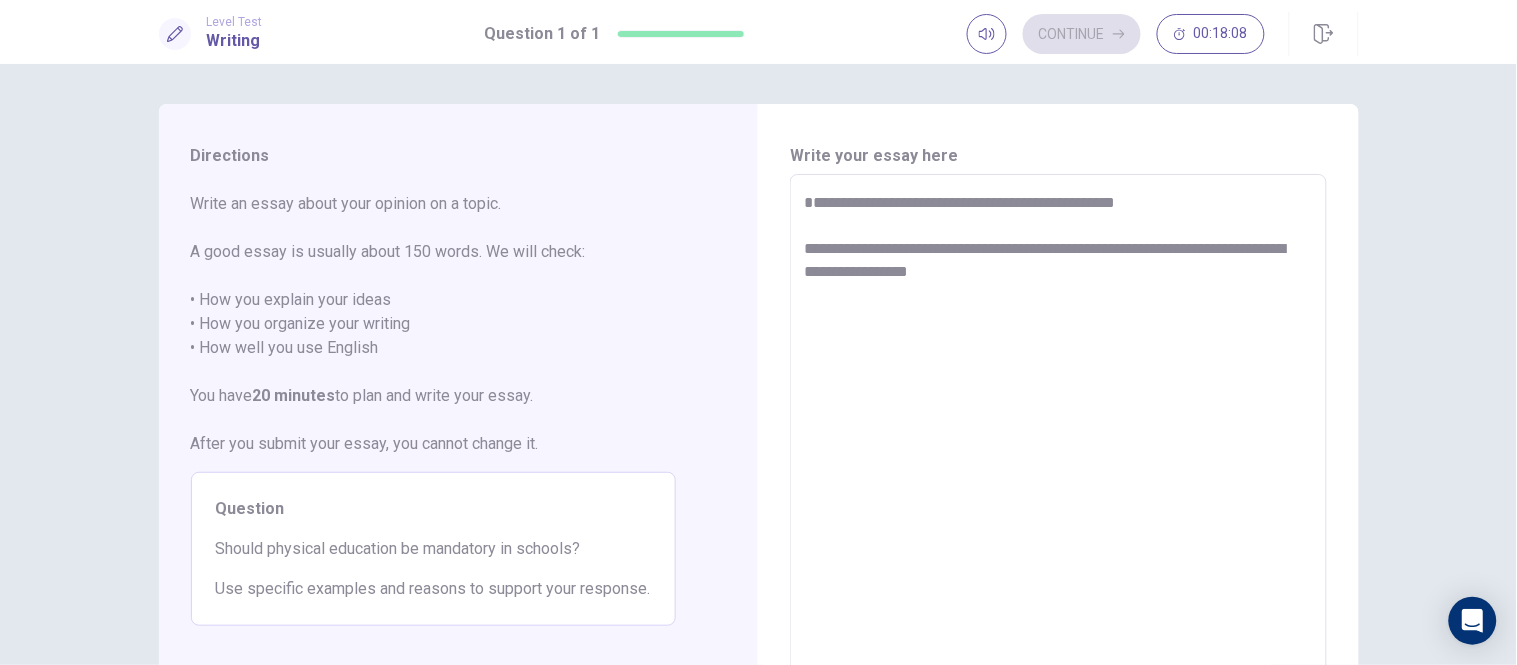 click on "**********" at bounding box center [1058, 451] 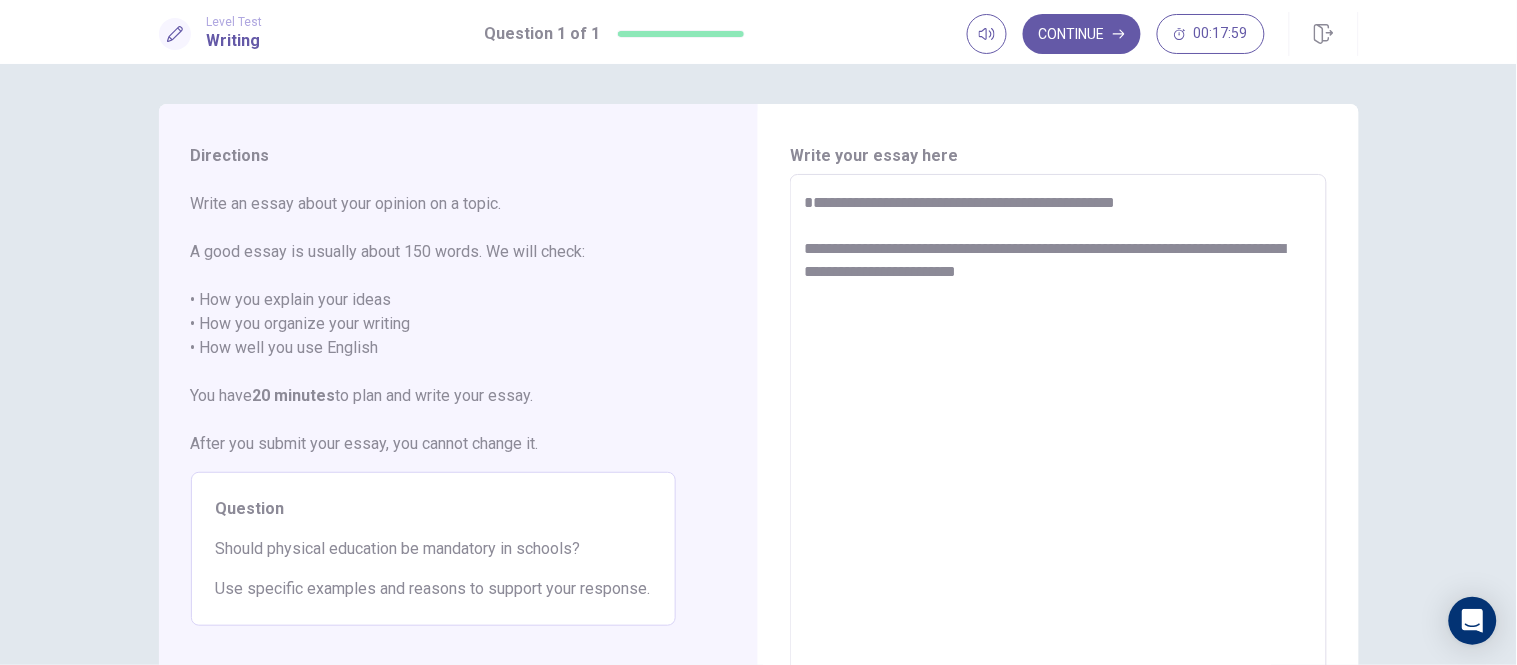 click on "**********" at bounding box center [1058, 451] 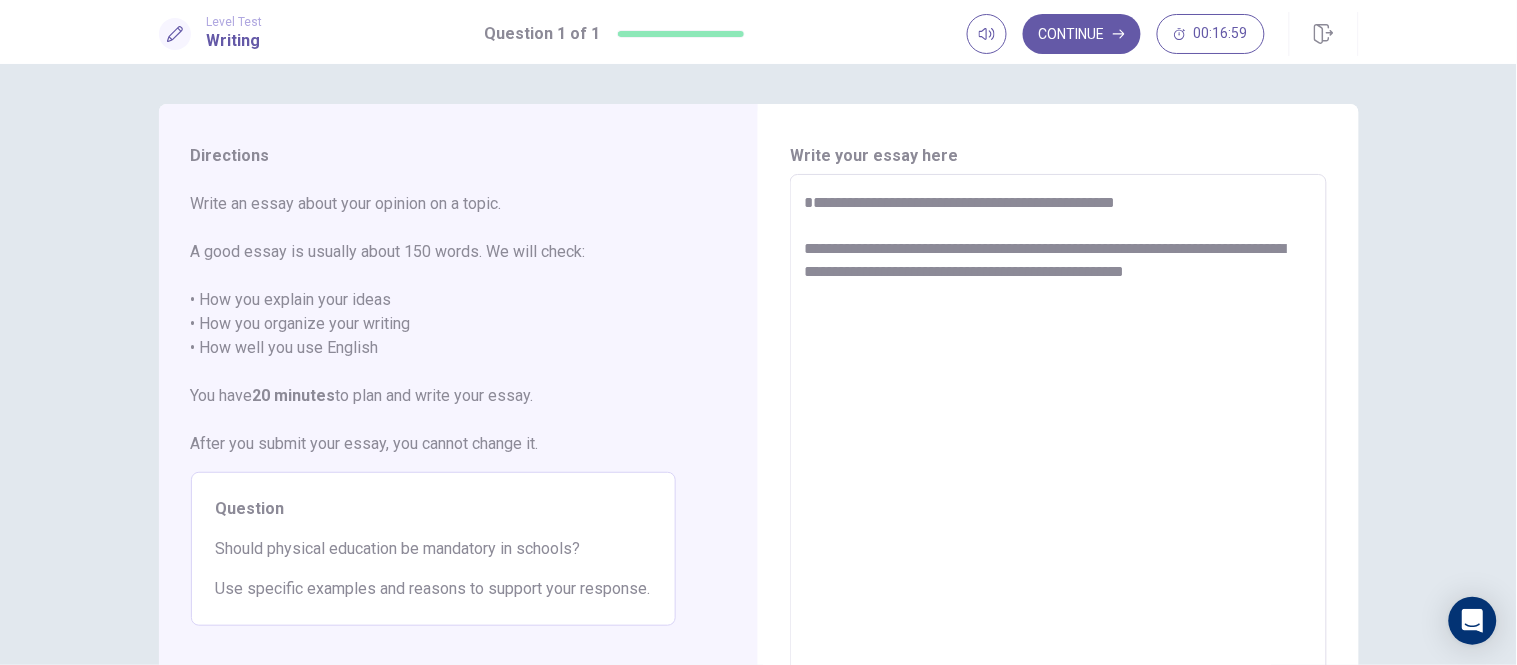 click on "**********" at bounding box center [1058, 451] 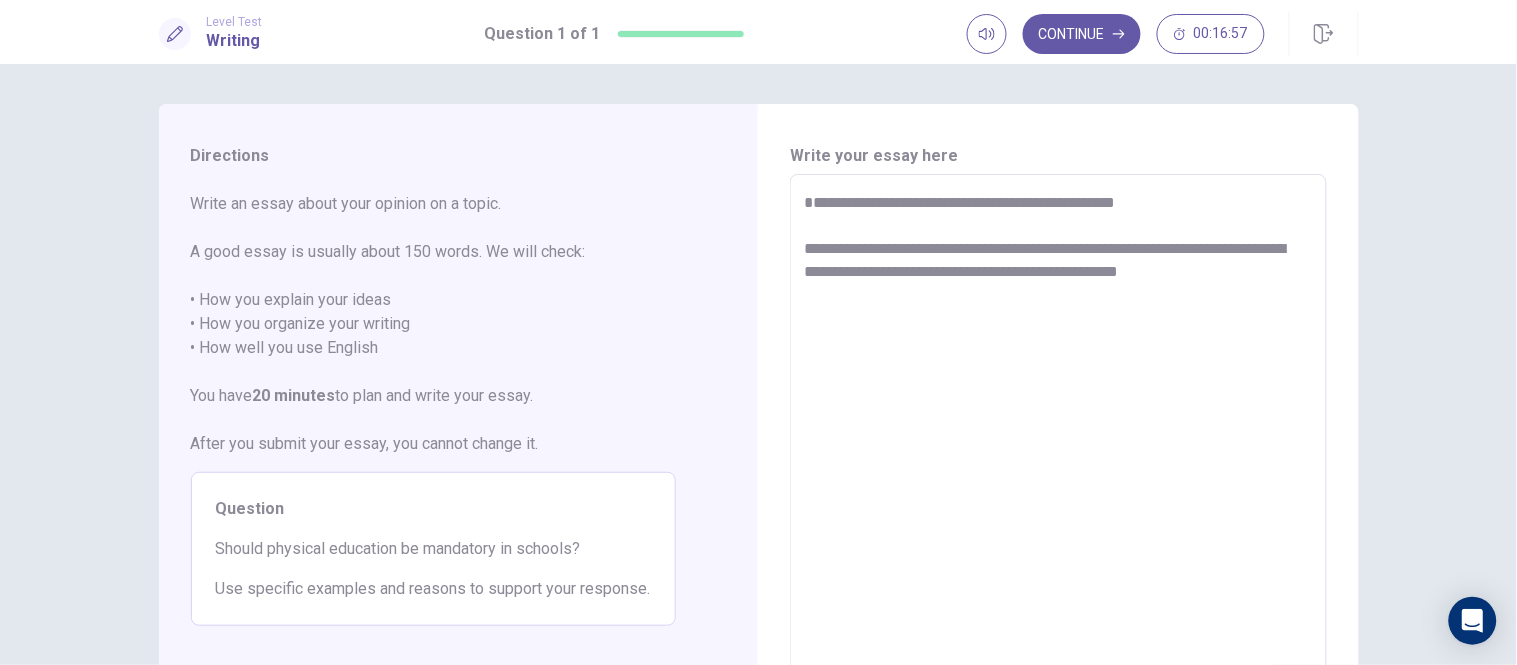 click on "**********" at bounding box center [1058, 451] 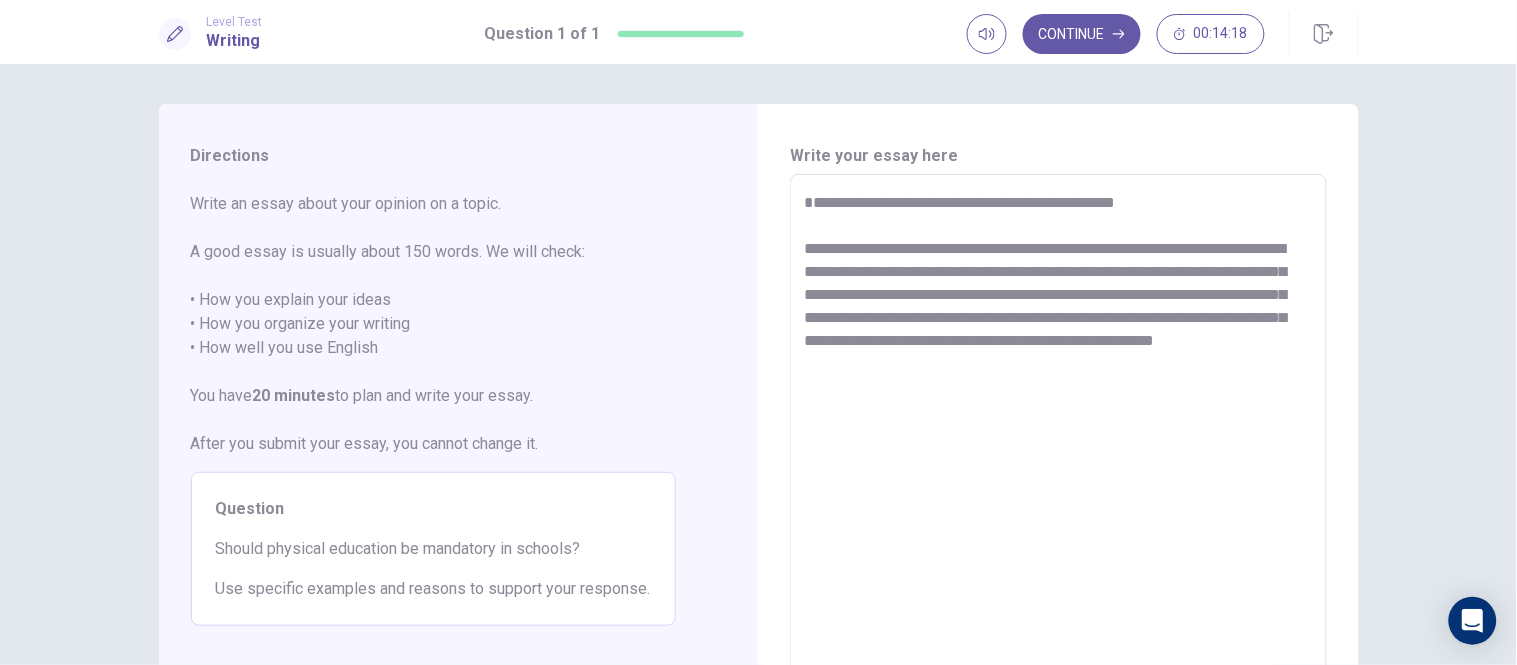 click on "**********" at bounding box center (1058, 451) 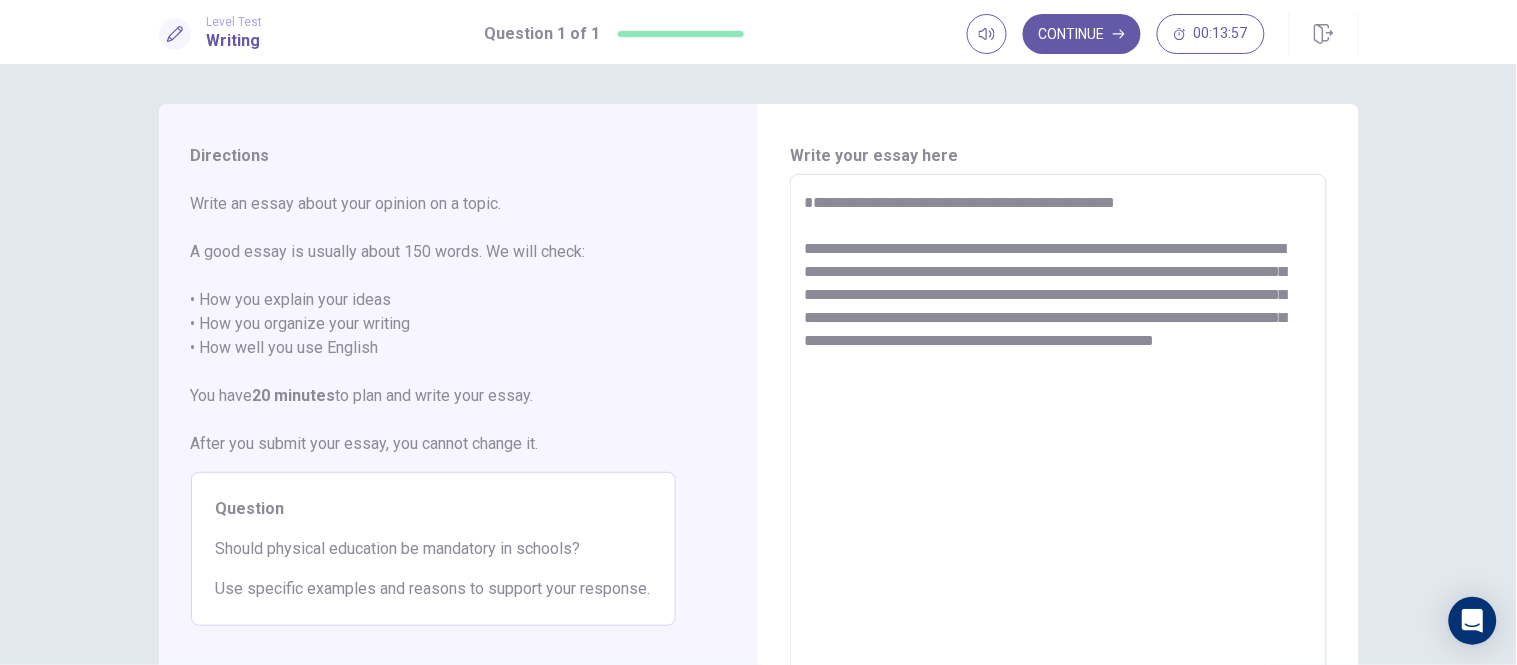 click on "**********" at bounding box center (1058, 451) 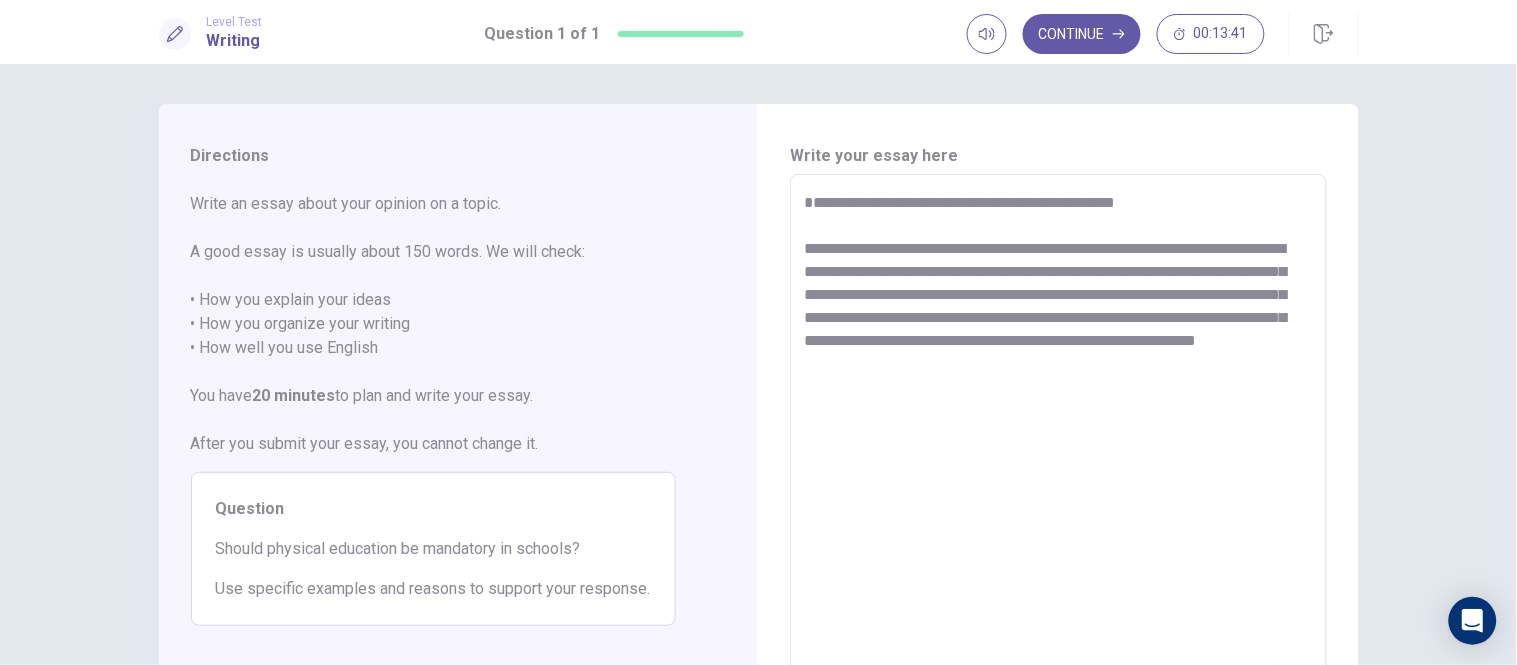 click on "**********" at bounding box center [1058, 451] 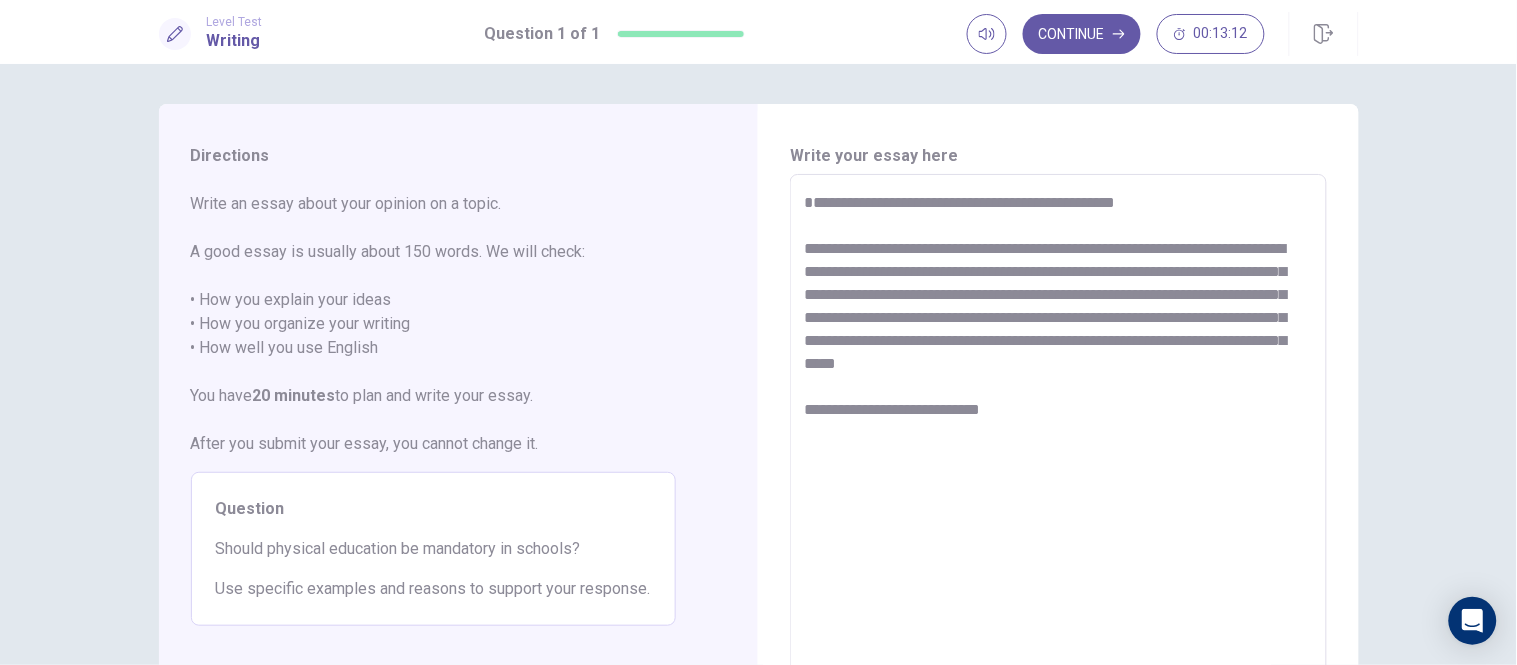 click on "**********" at bounding box center (1058, 451) 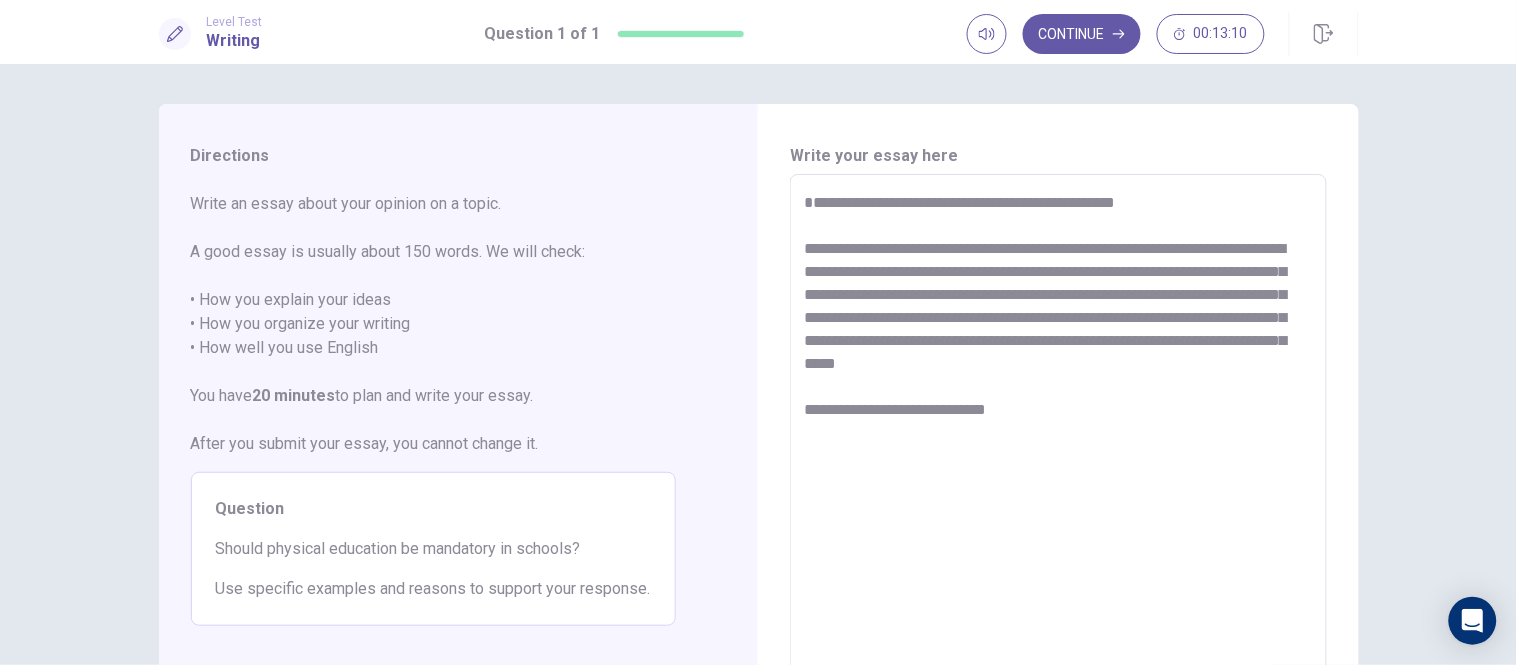 click on "**********" at bounding box center (1058, 451) 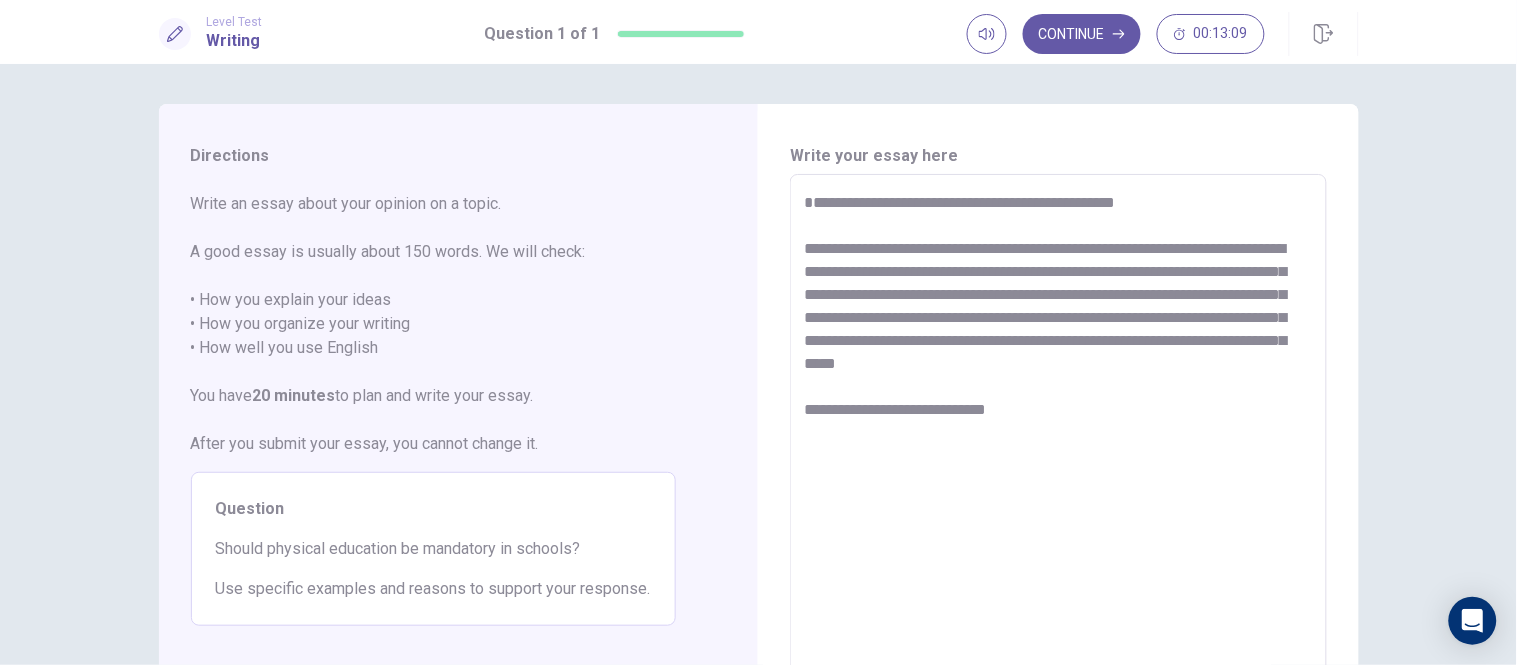 click on "**********" at bounding box center (1058, 451) 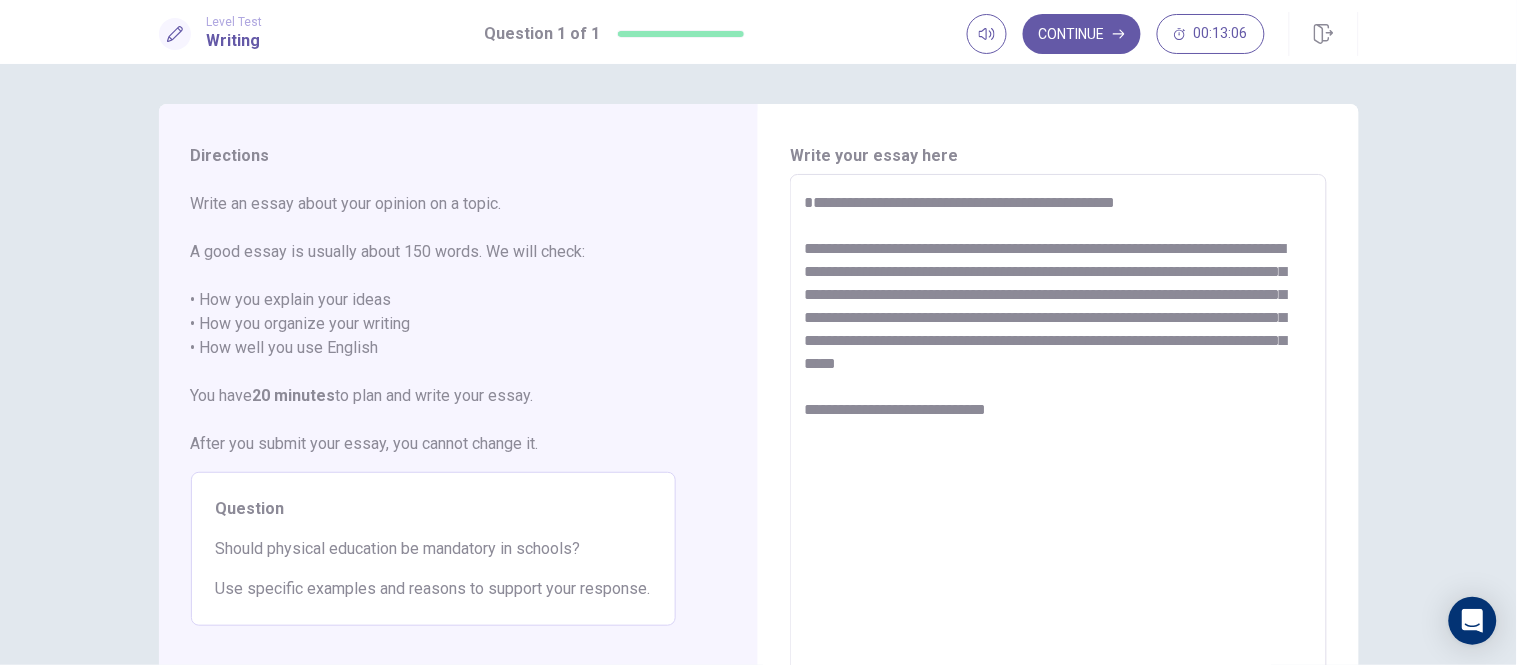 click on "**********" at bounding box center (1058, 451) 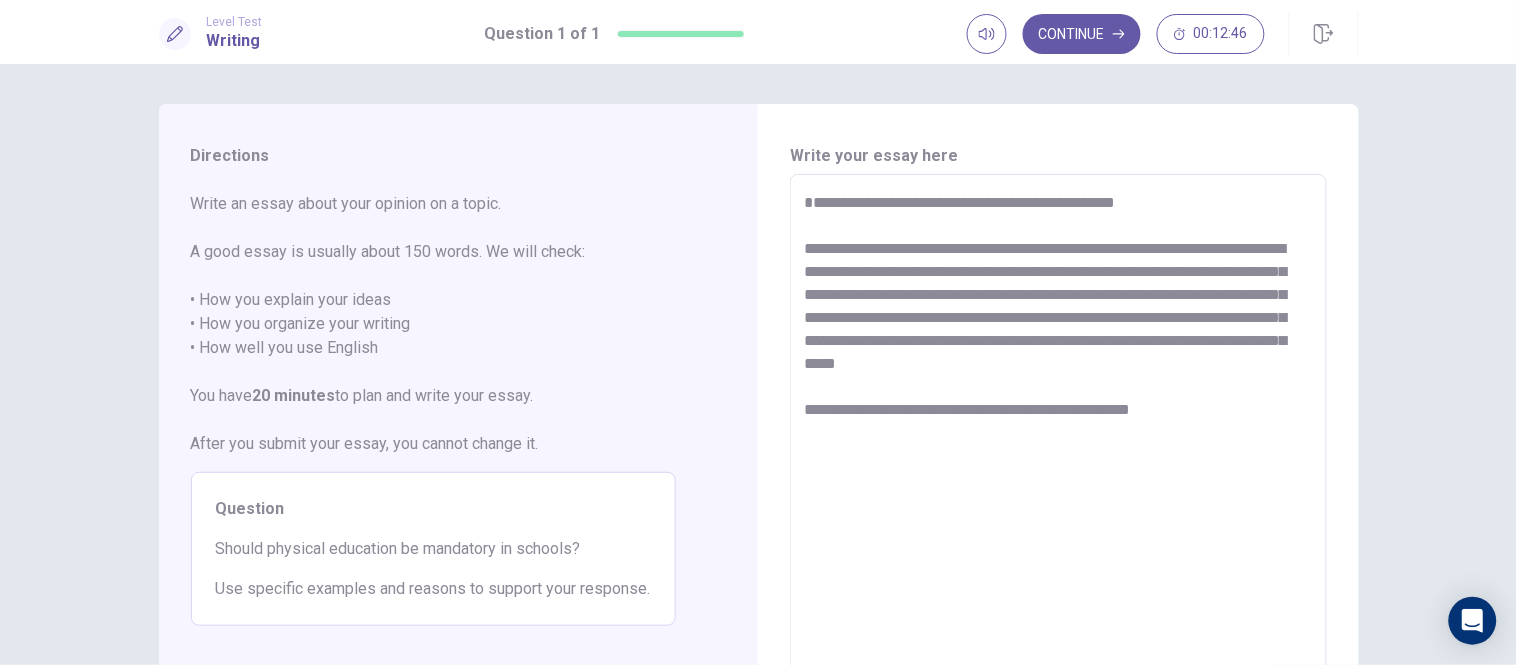click on "**********" at bounding box center [1058, 451] 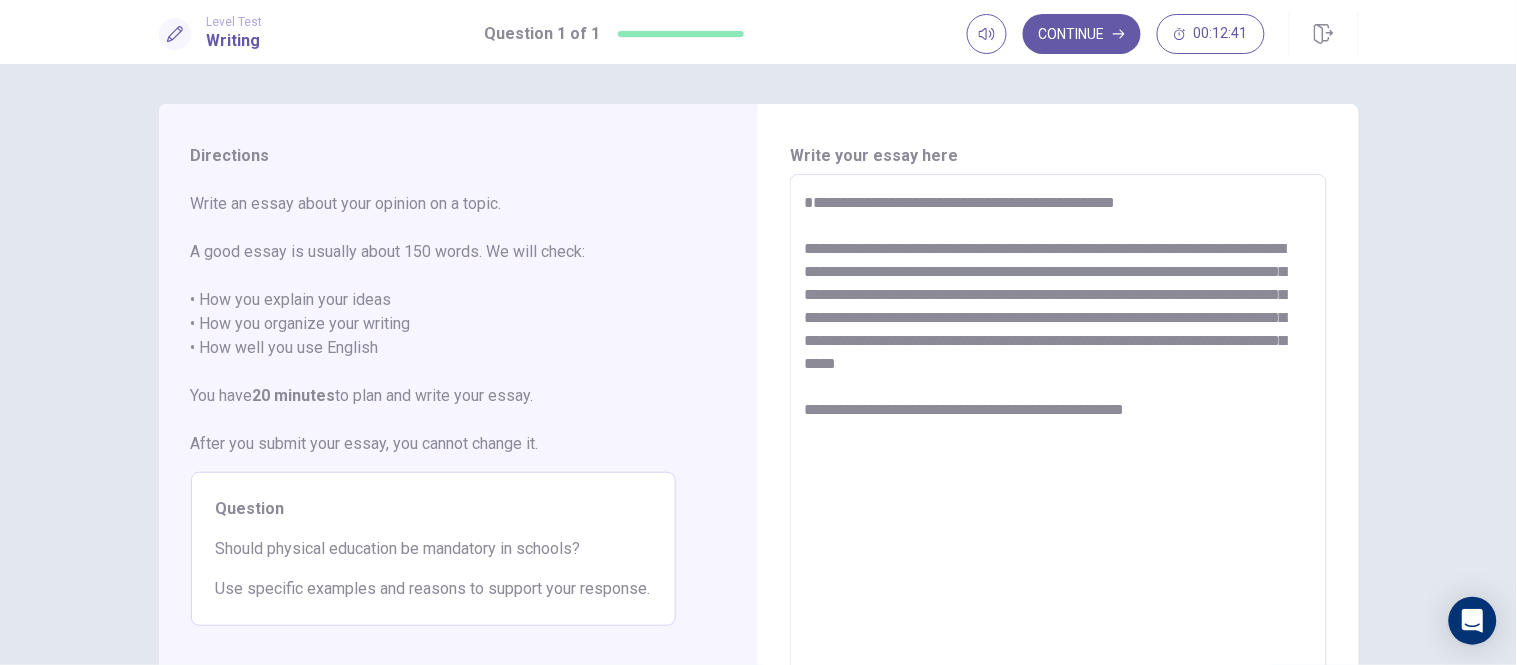 click on "**********" at bounding box center (1058, 451) 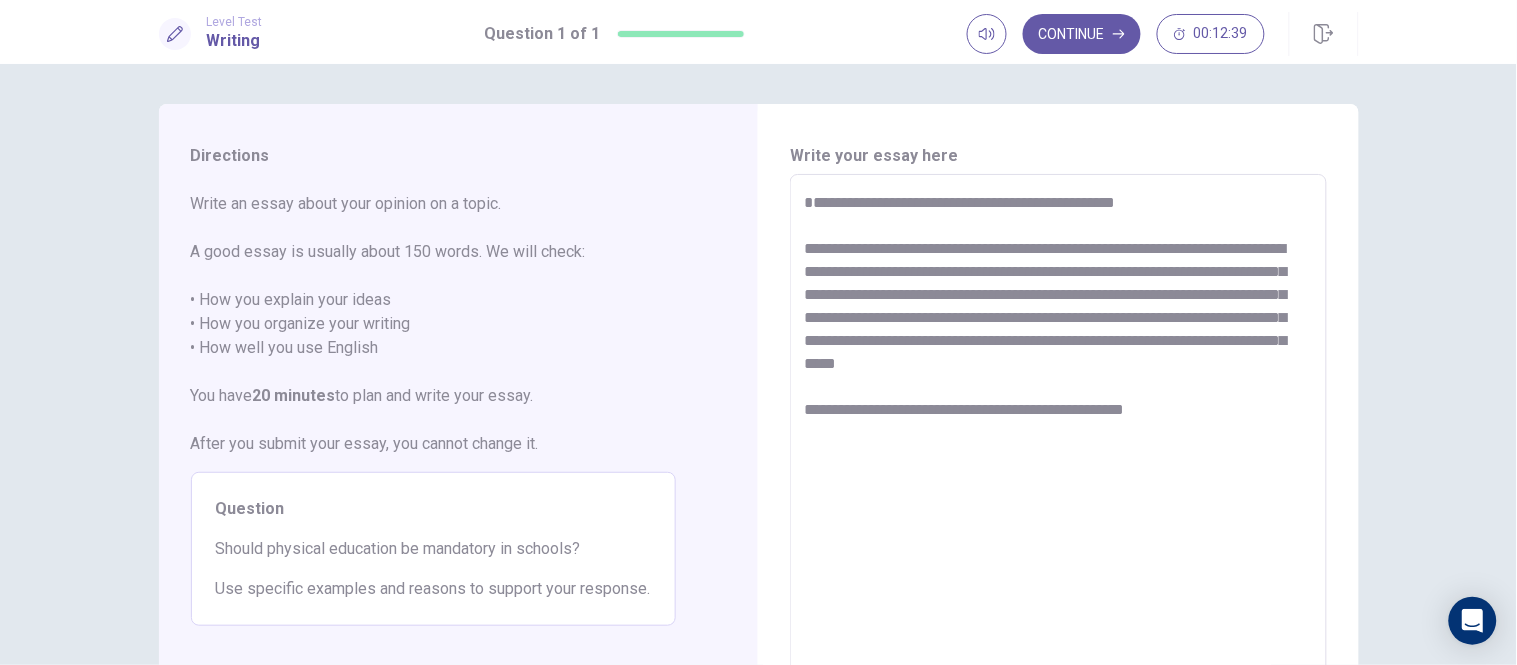 click on "**********" at bounding box center (1058, 451) 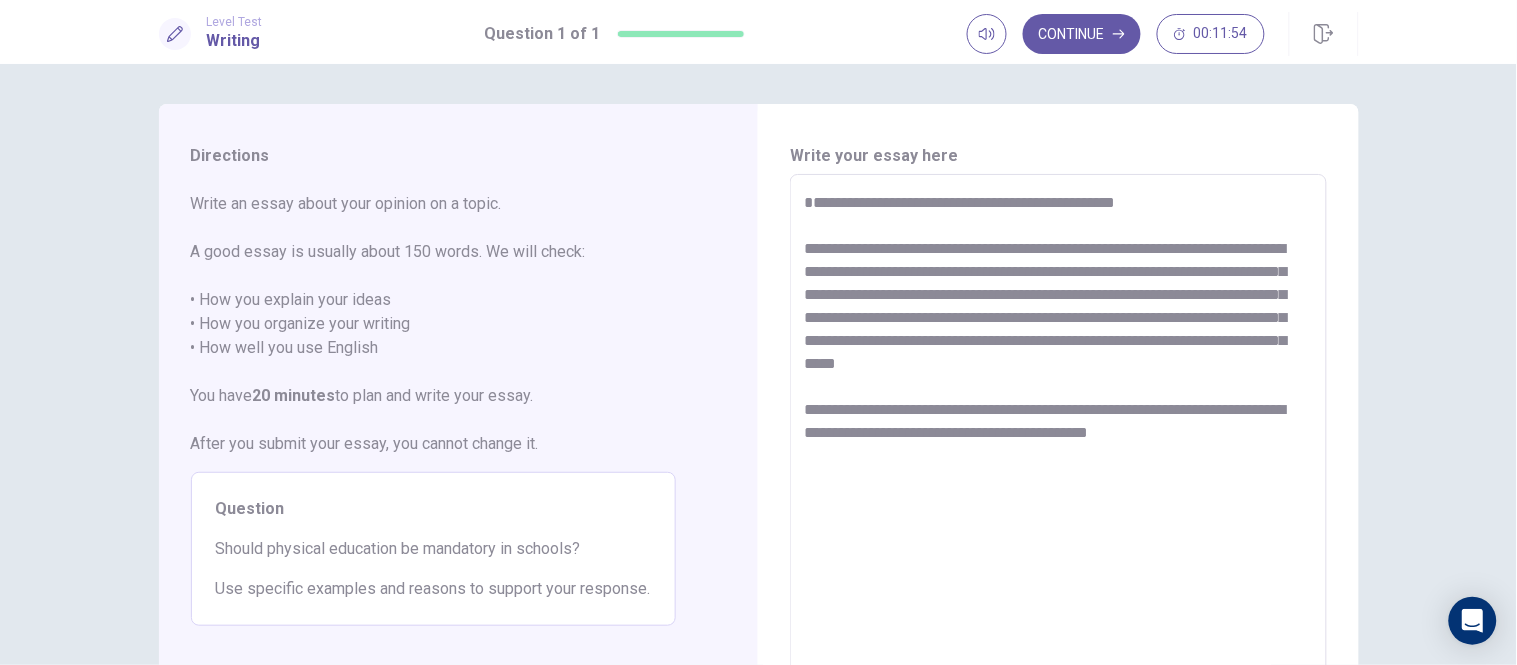 click on "**********" at bounding box center [1058, 451] 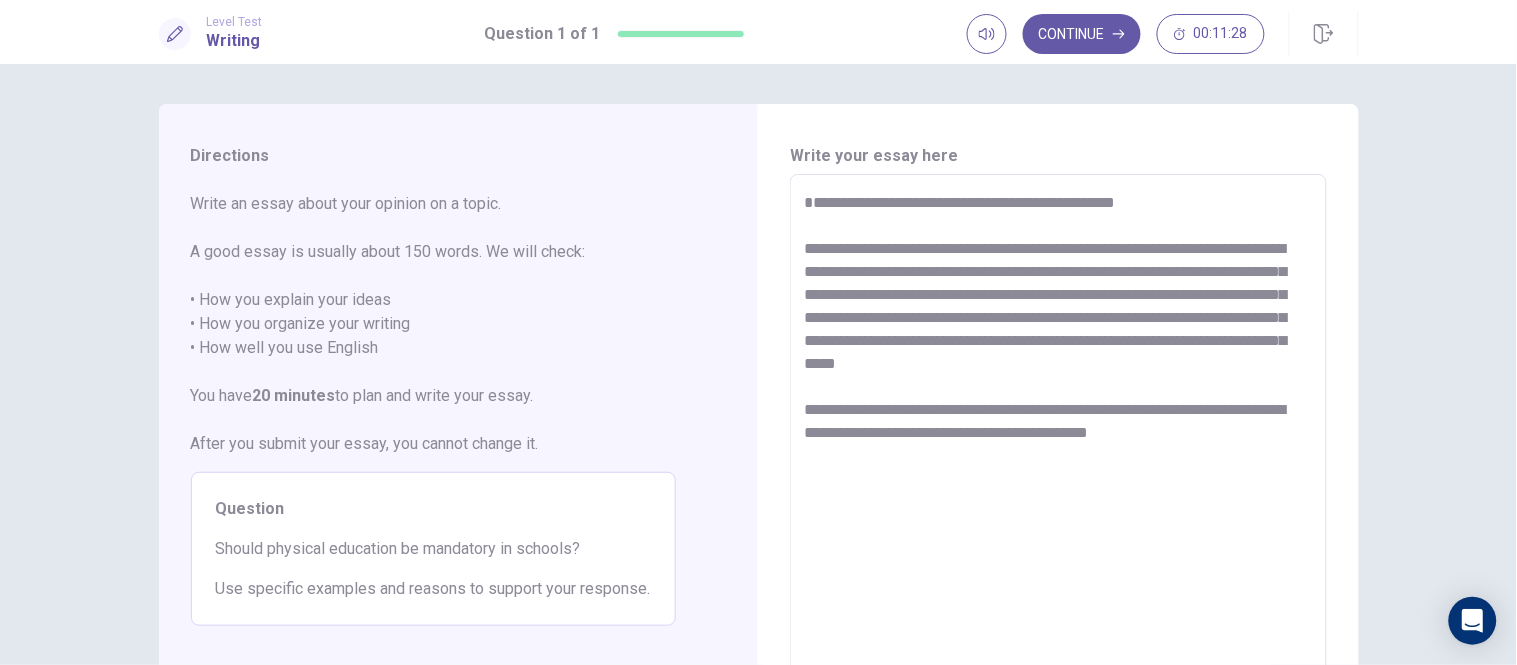 scroll, scrollTop: 111, scrollLeft: 0, axis: vertical 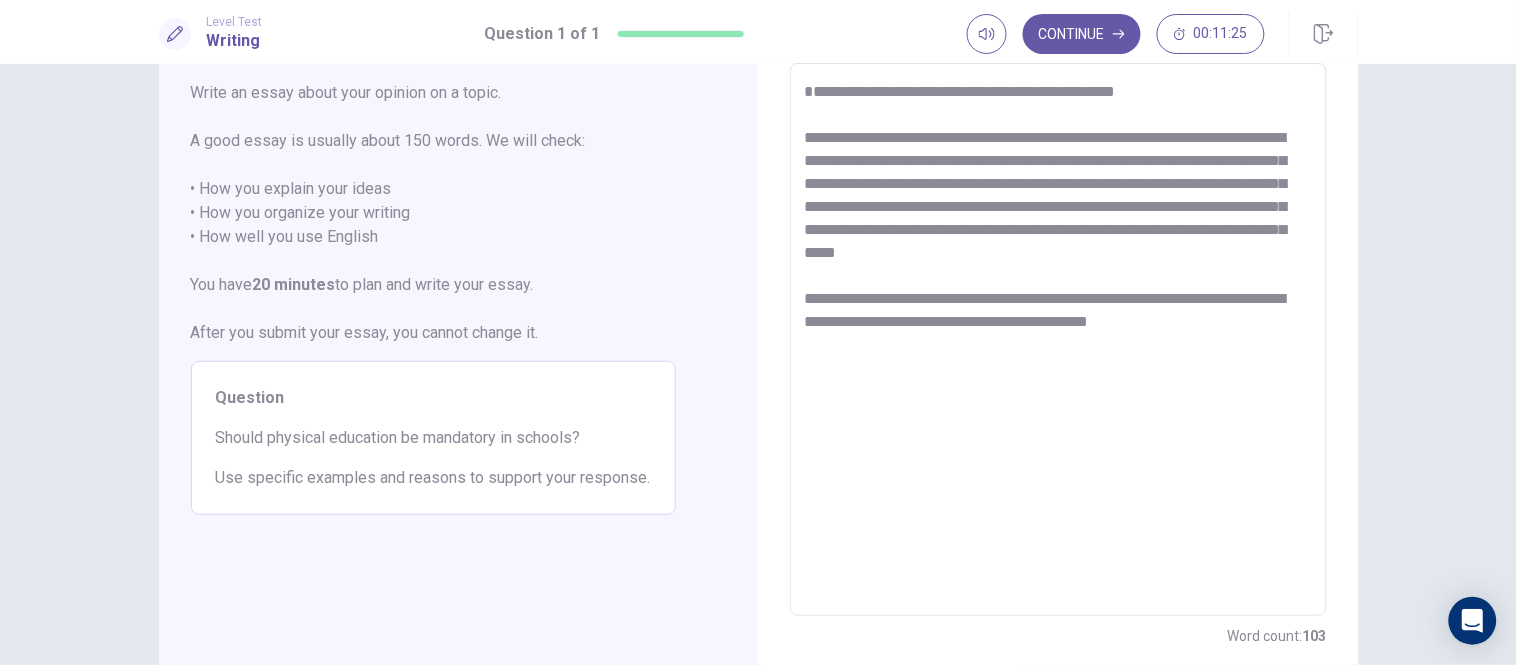 click on "**********" at bounding box center [1058, 340] 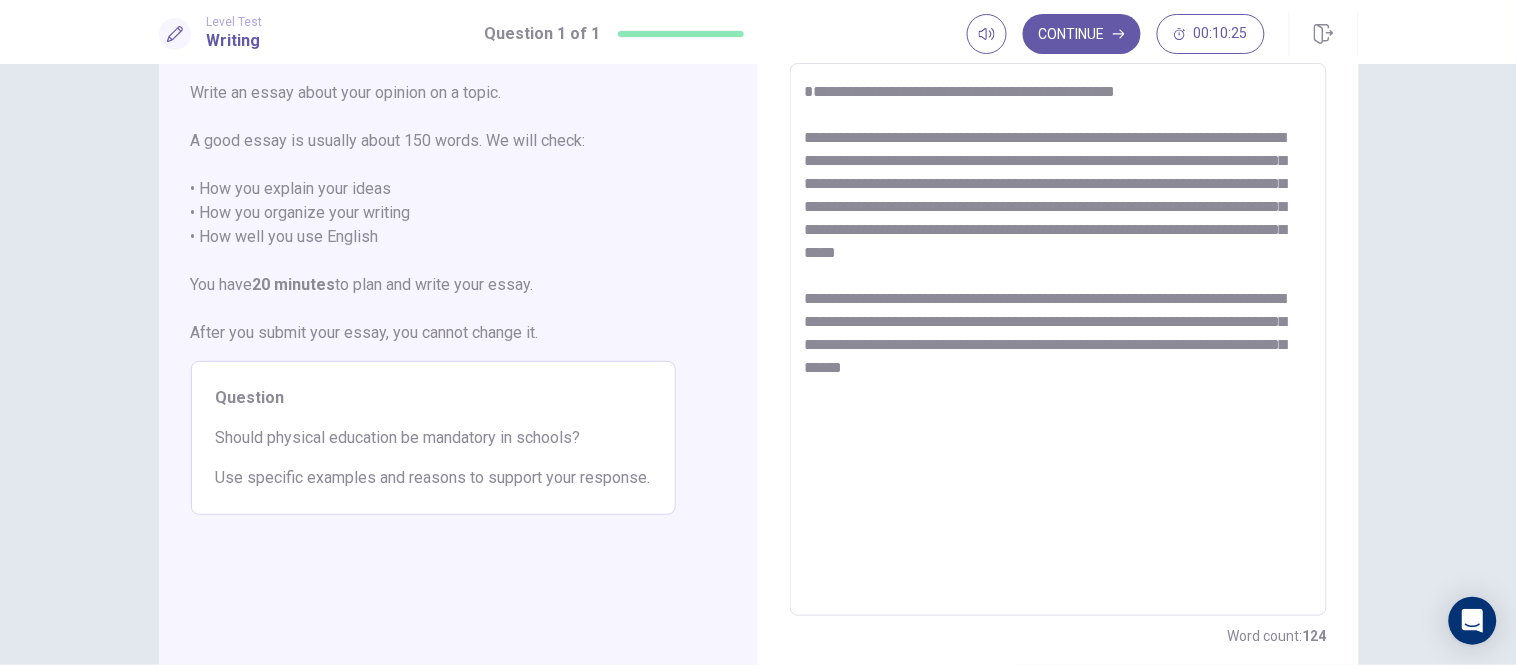scroll, scrollTop: 0, scrollLeft: 0, axis: both 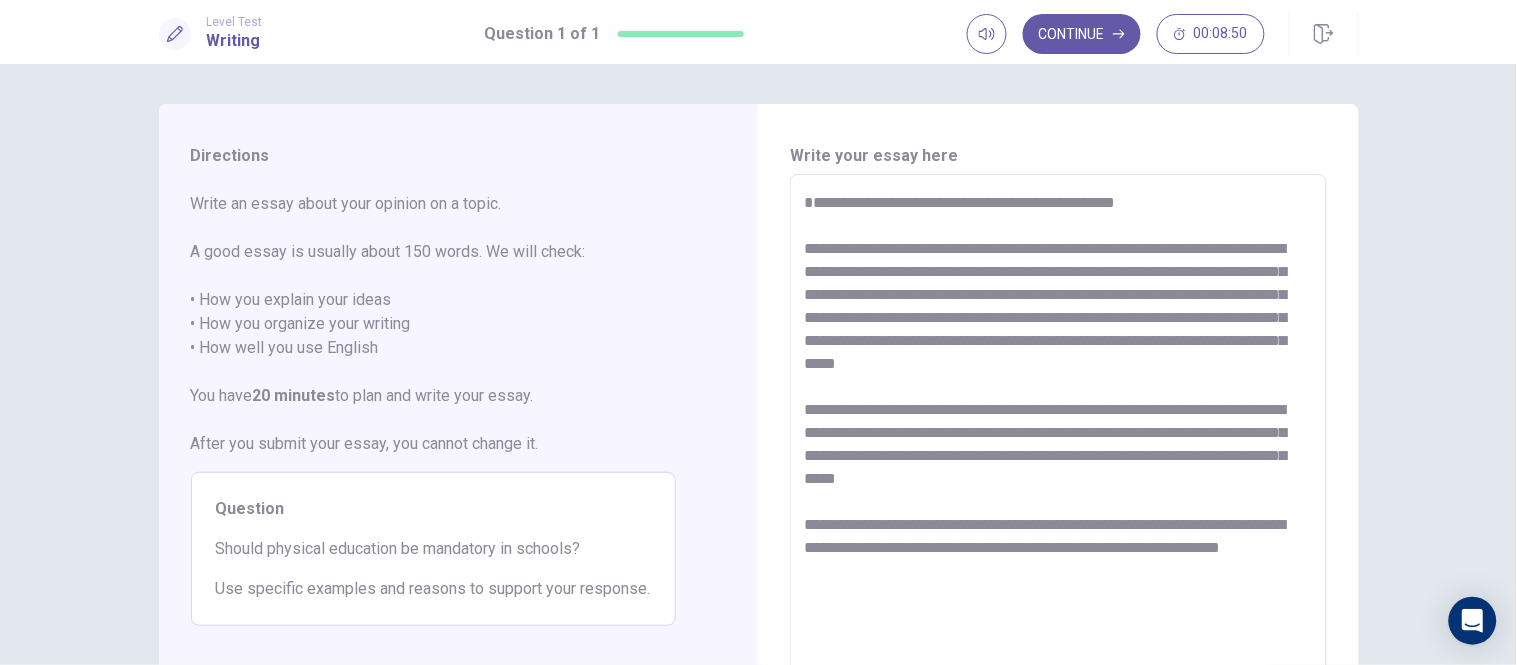 click on "**********" at bounding box center [1058, 451] 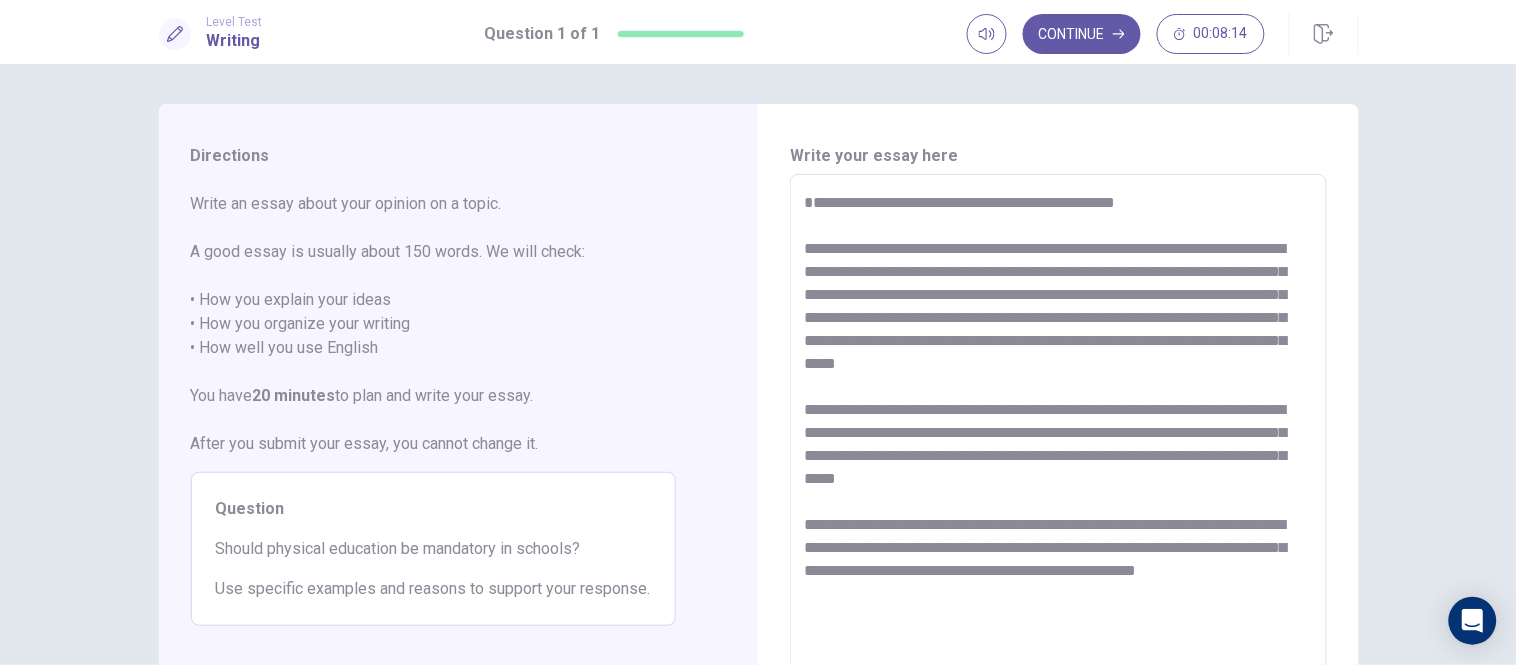 click on "**********" at bounding box center [1058, 451] 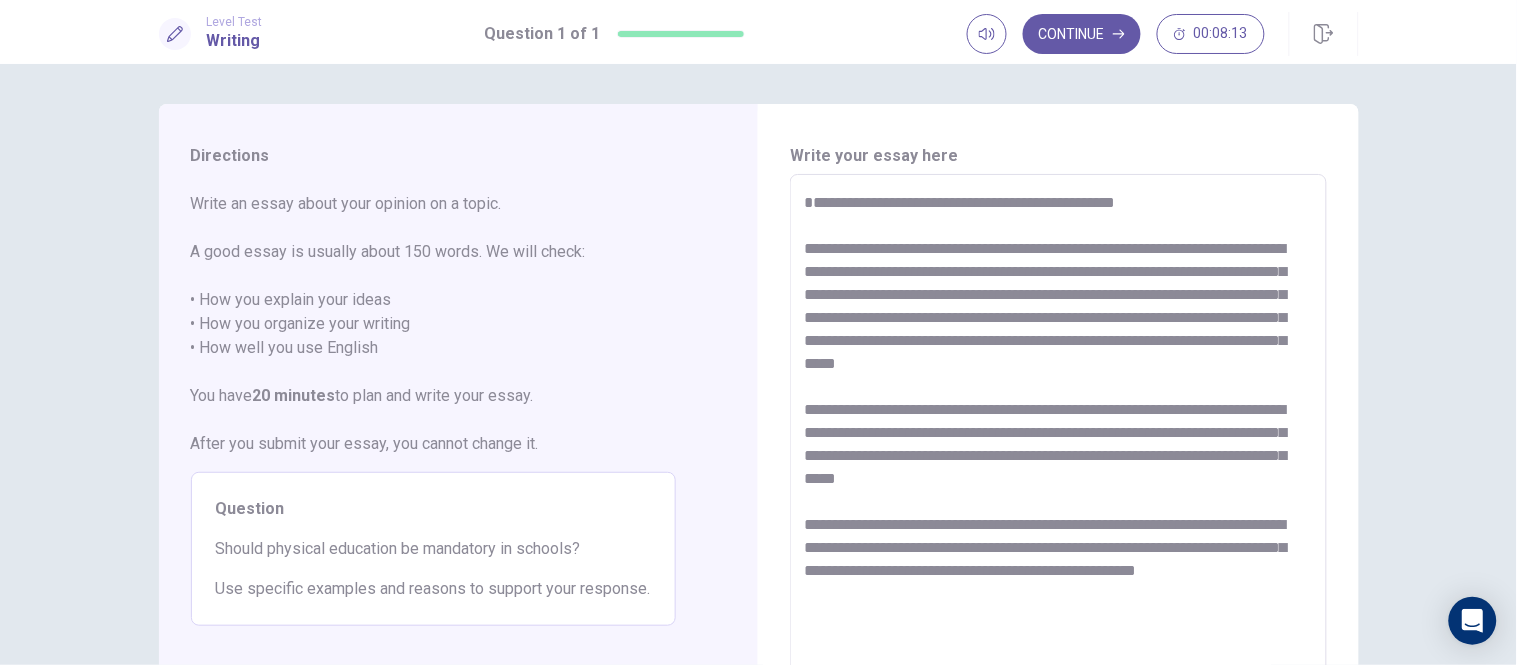 click on "**********" at bounding box center [1058, 451] 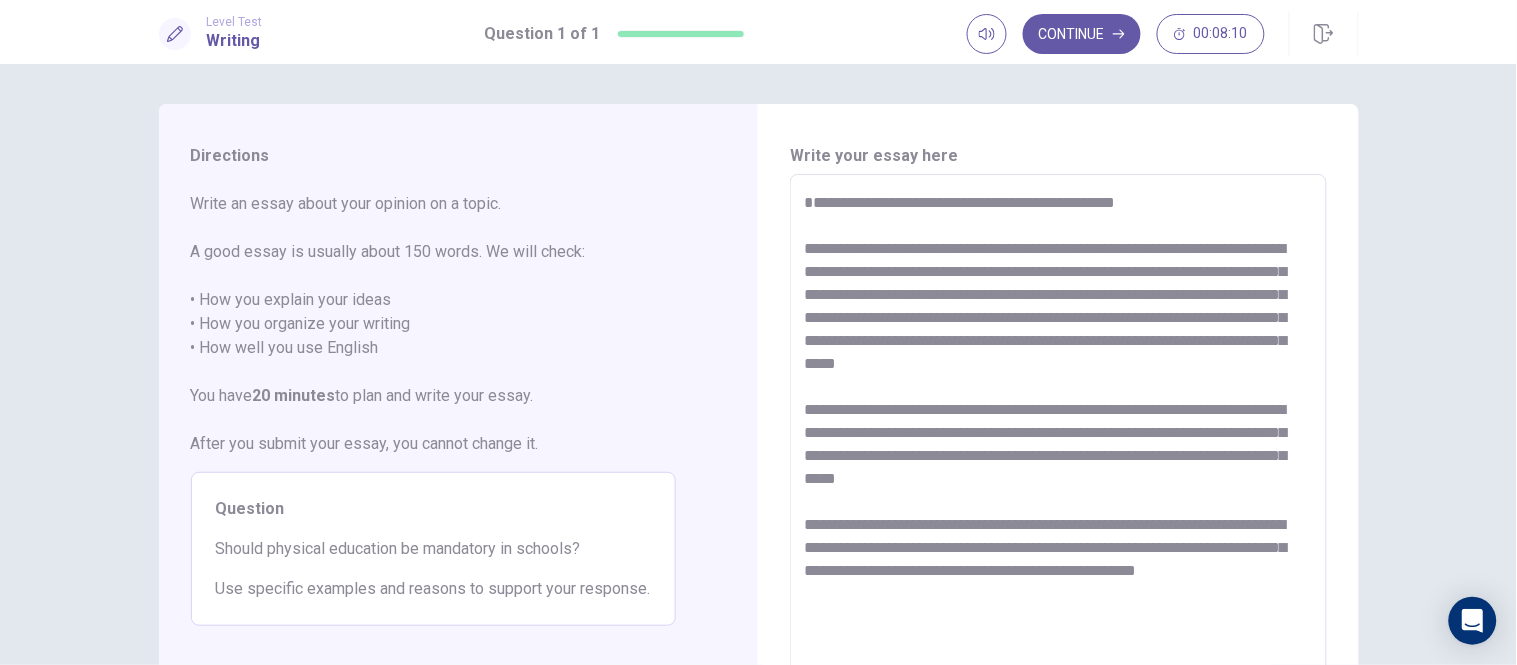 click on "**********" at bounding box center (1058, 451) 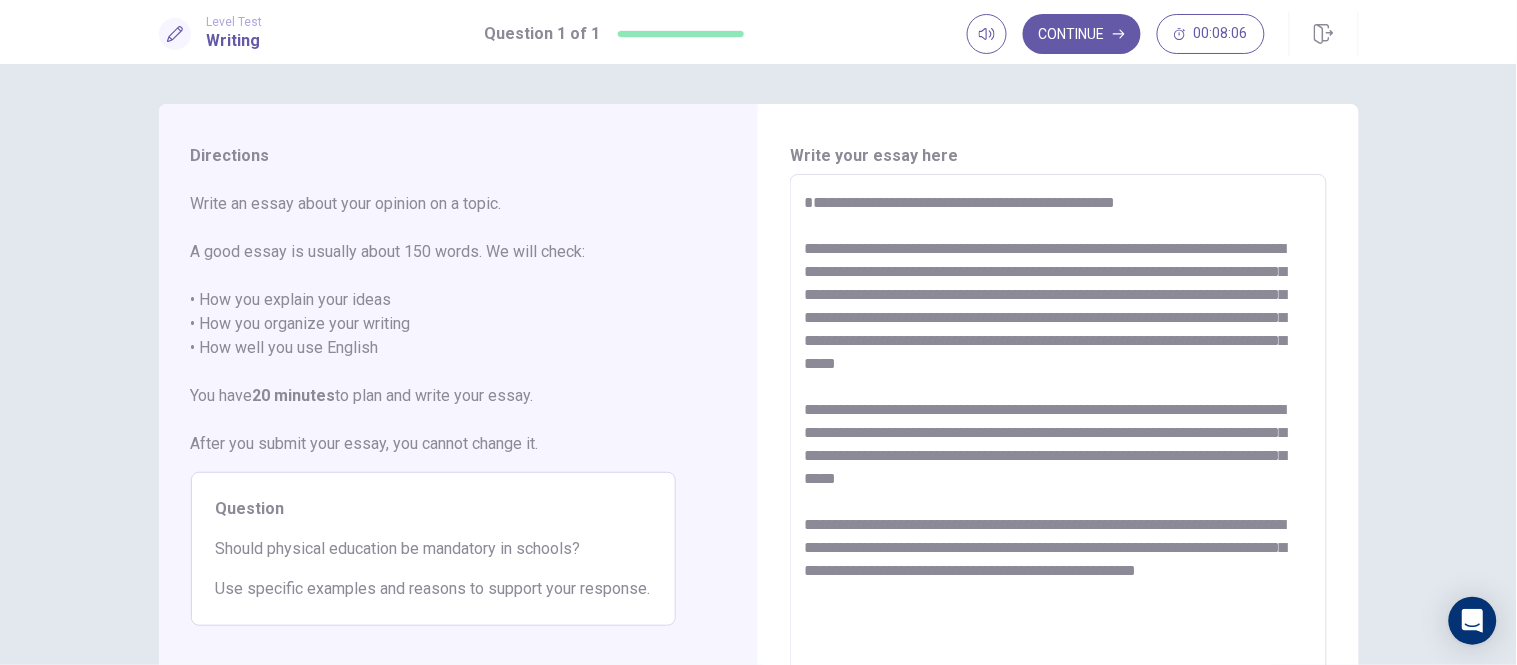 click on "**********" at bounding box center [1058, 451] 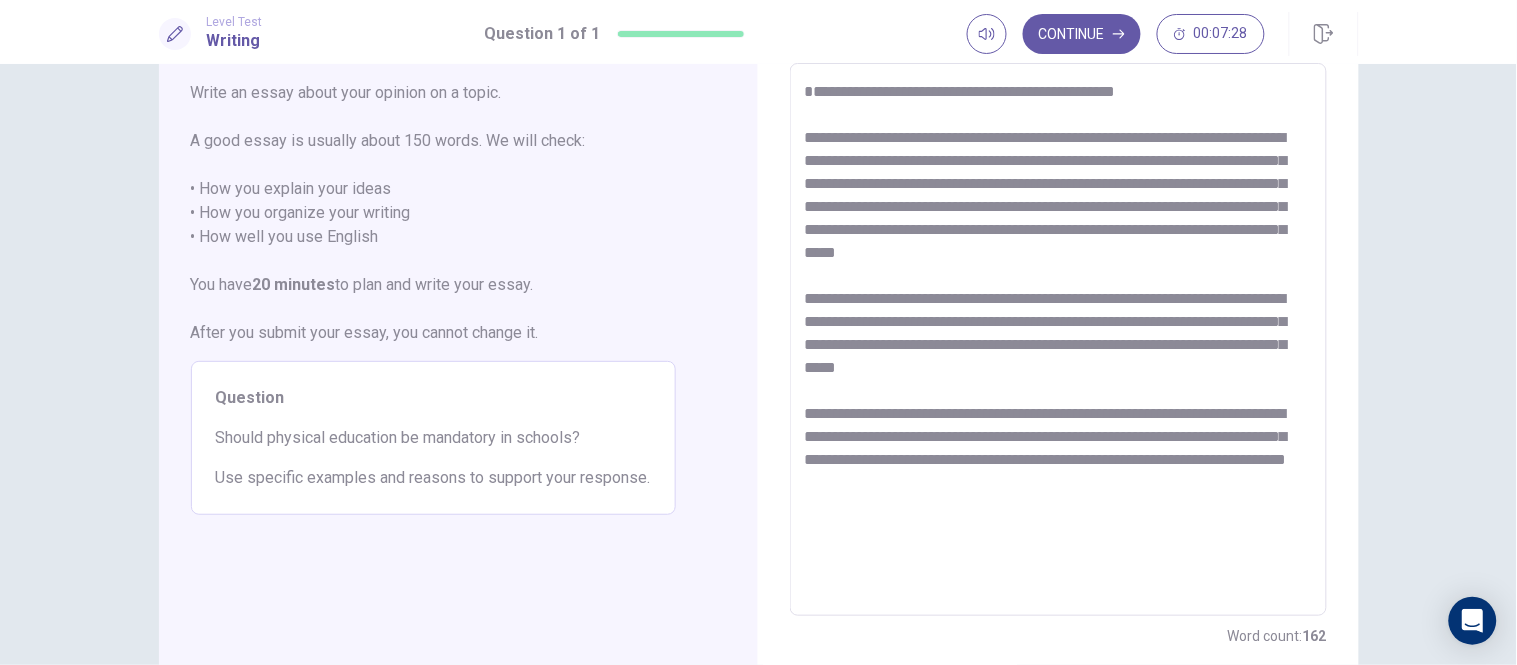 scroll, scrollTop: 0, scrollLeft: 0, axis: both 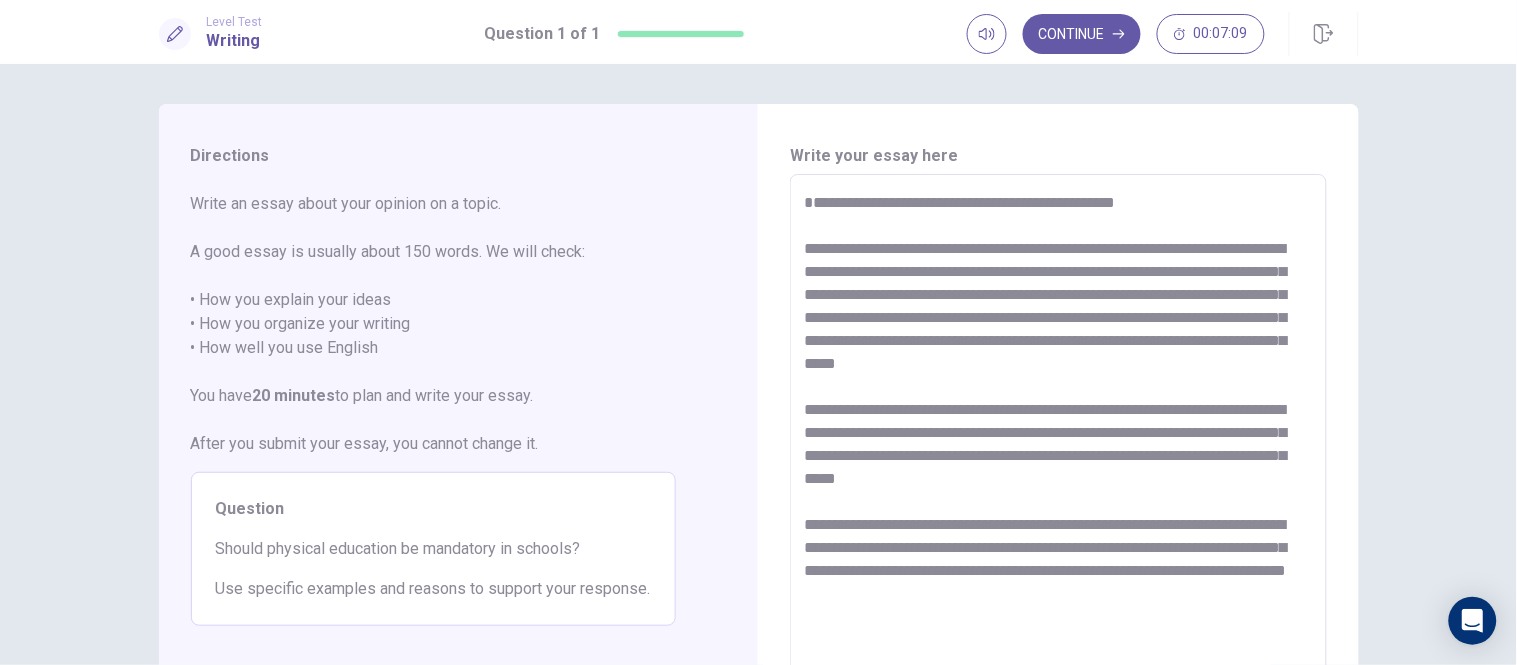 click on "**********" at bounding box center [1058, 451] 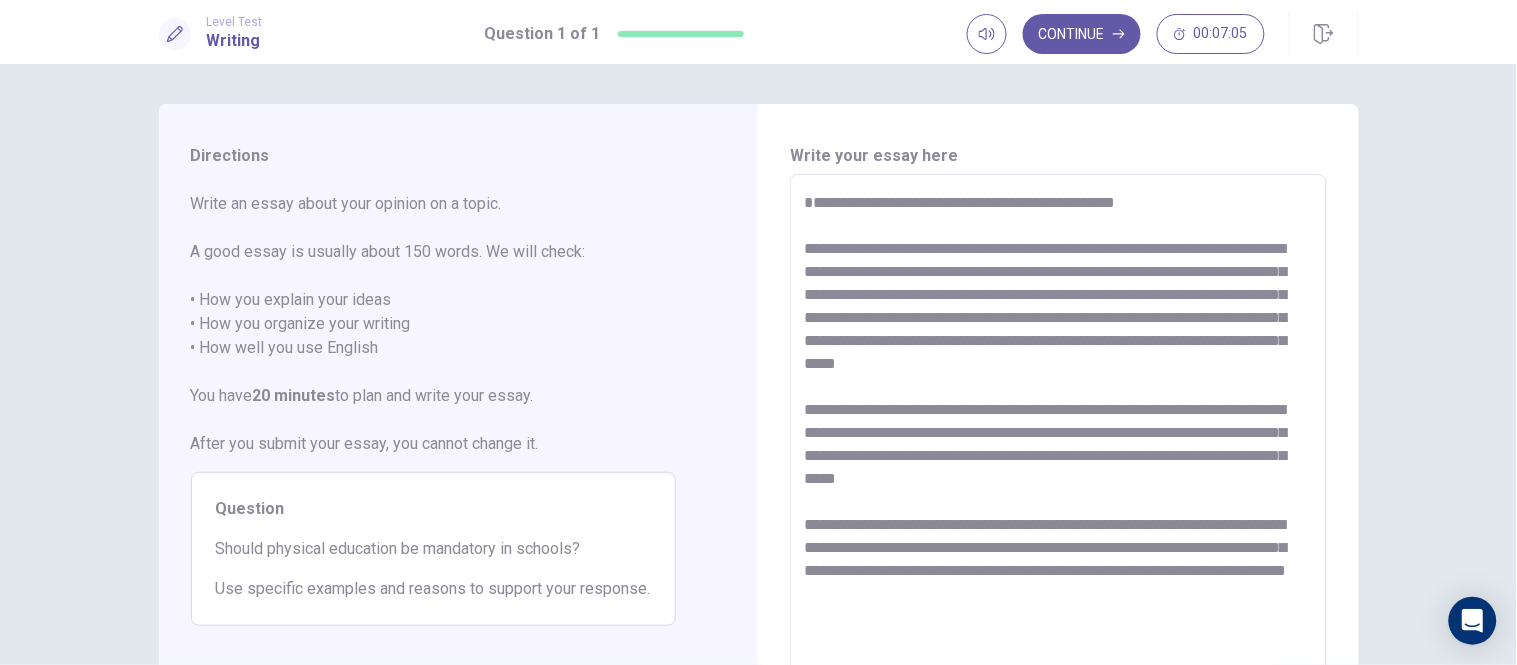click on "**********" at bounding box center (1058, 451) 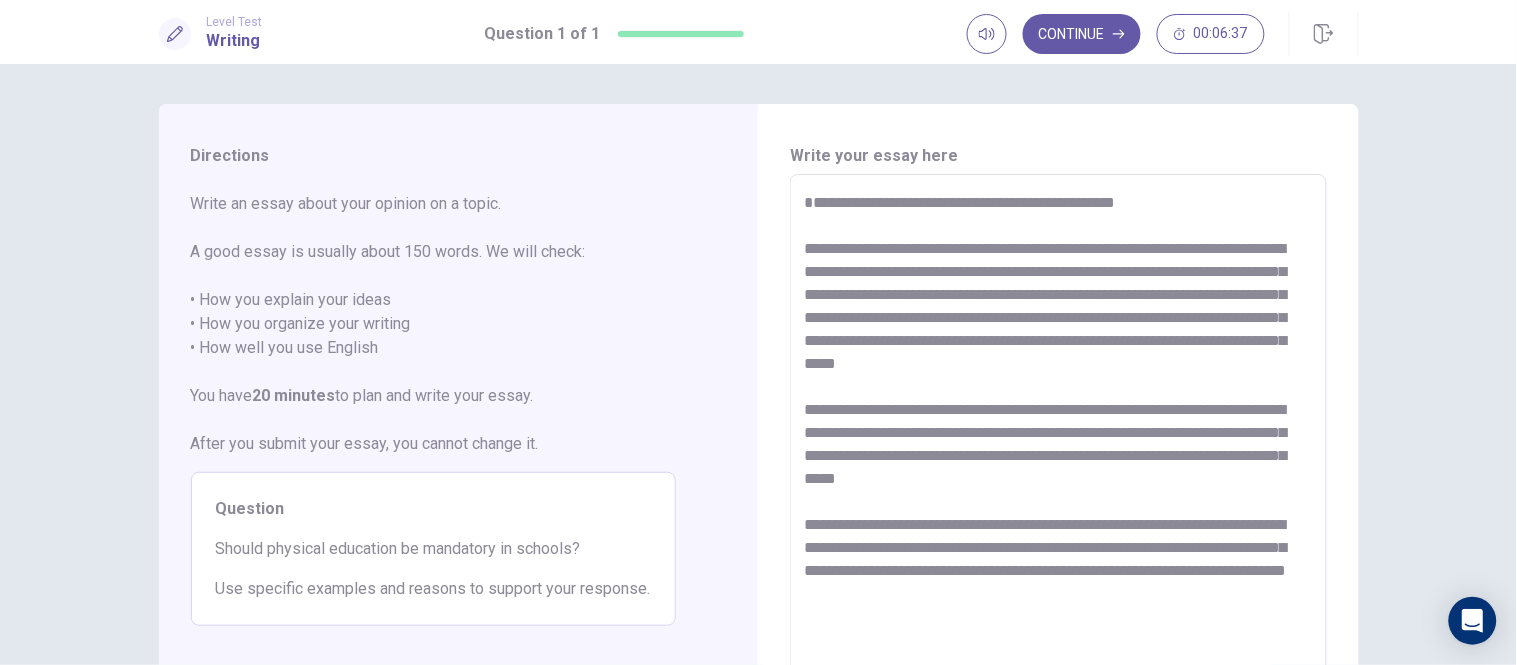 click on "**********" at bounding box center [1058, 451] 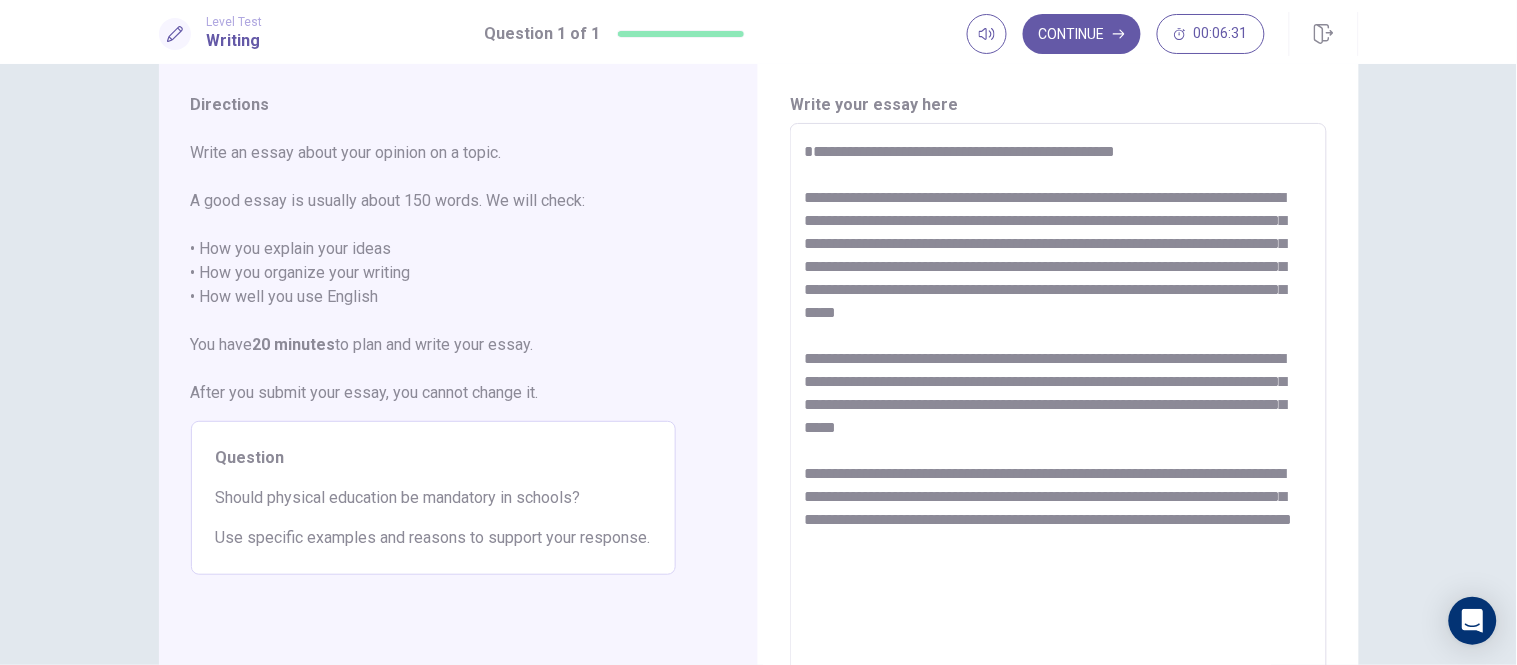 scroll, scrollTop: 0, scrollLeft: 0, axis: both 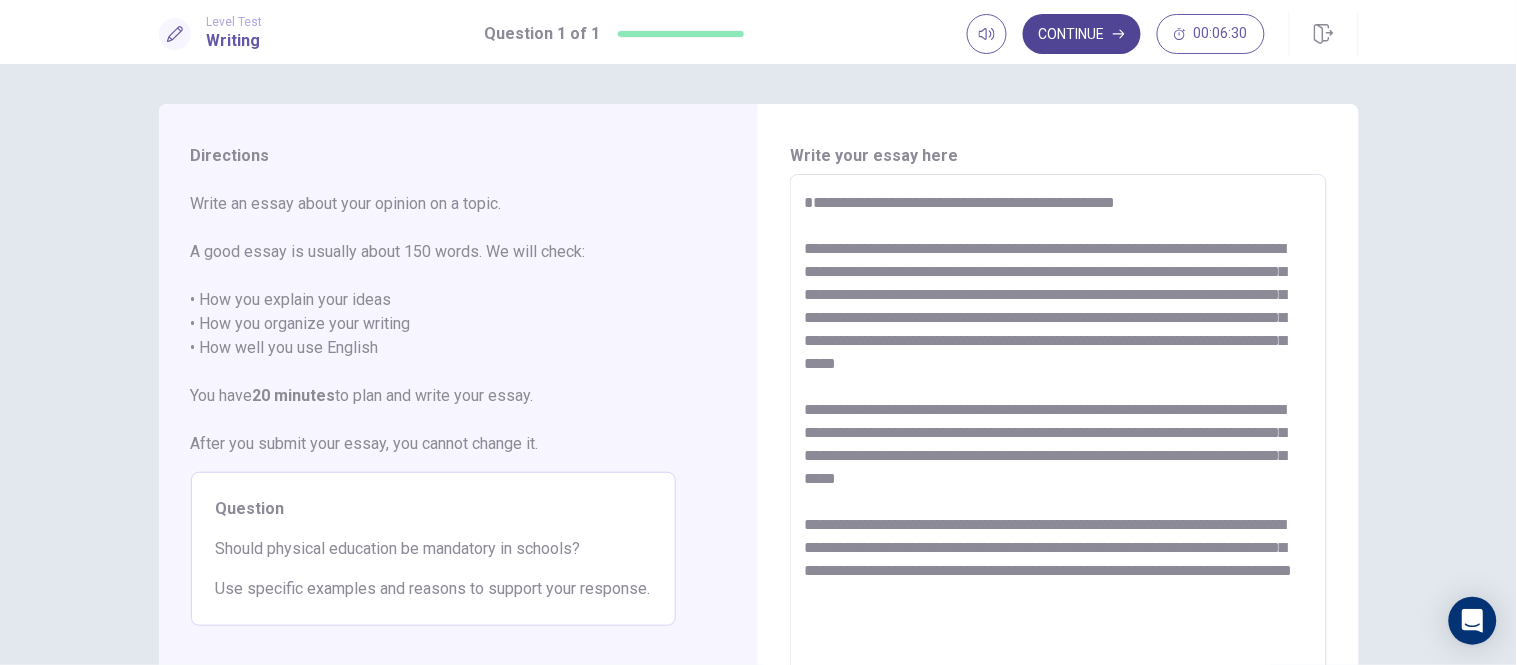 click on "Continue" at bounding box center [1082, 34] 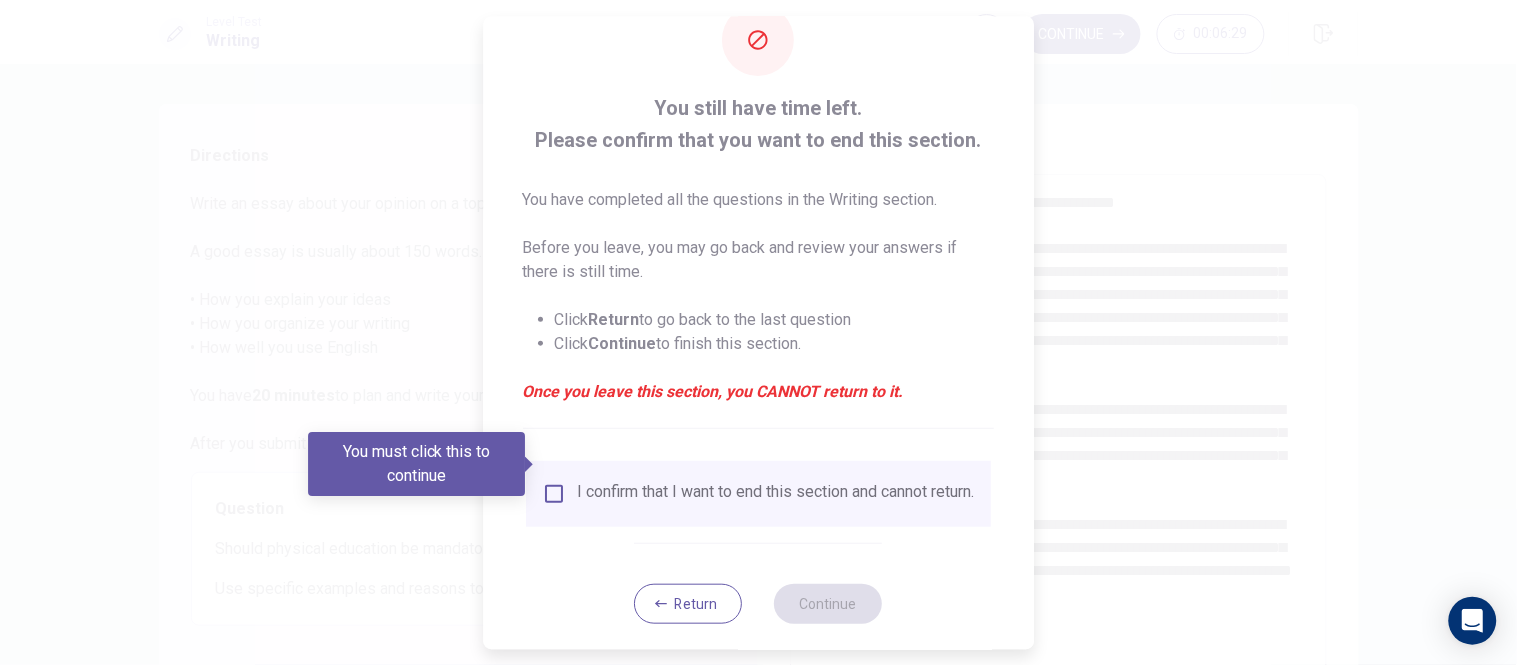 scroll, scrollTop: 82, scrollLeft: 0, axis: vertical 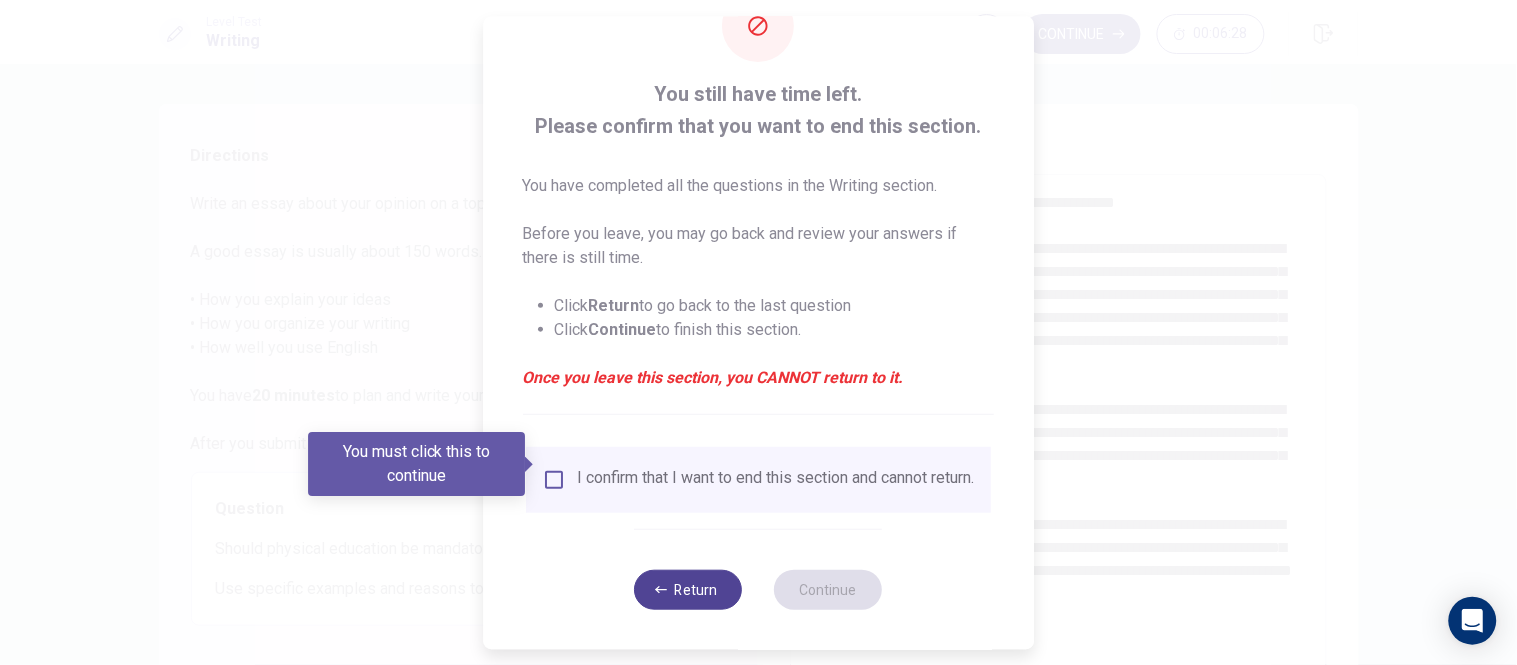 click on "Return" at bounding box center [689, 589] 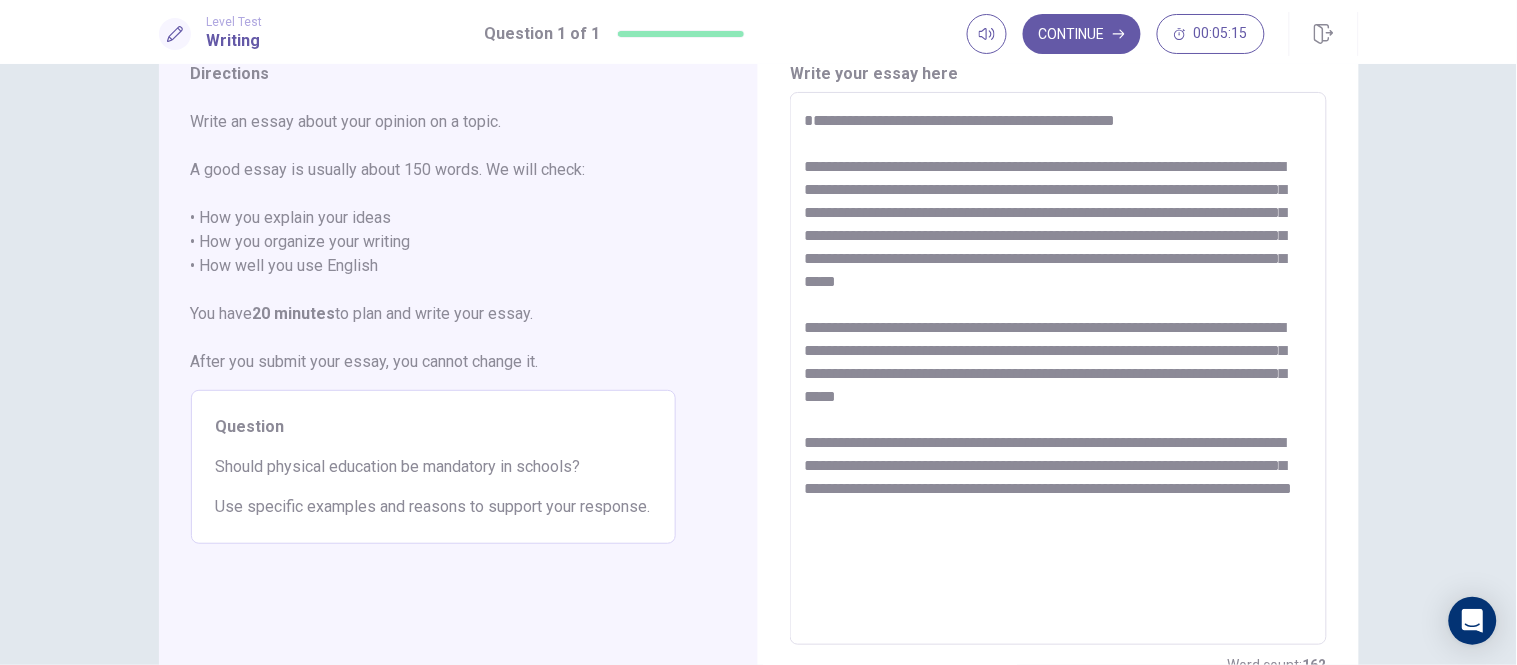 scroll, scrollTop: 237, scrollLeft: 0, axis: vertical 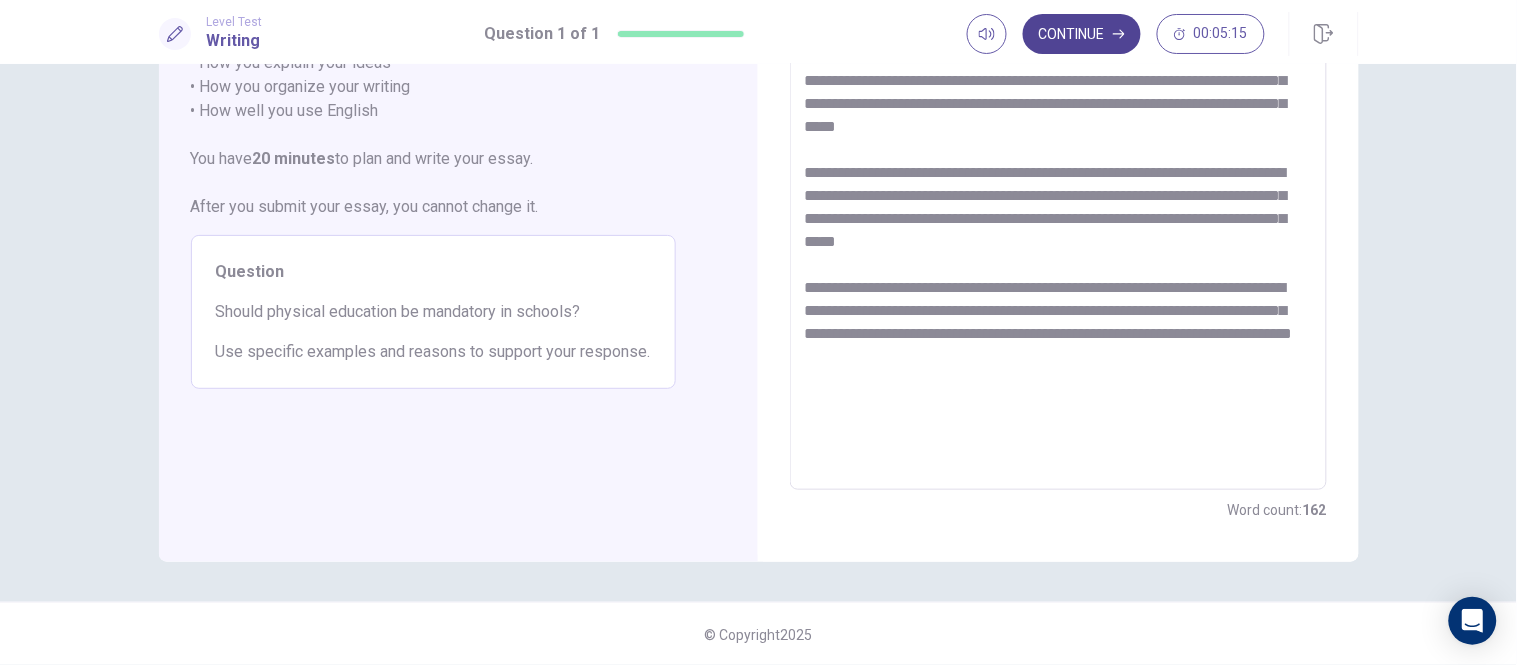 click 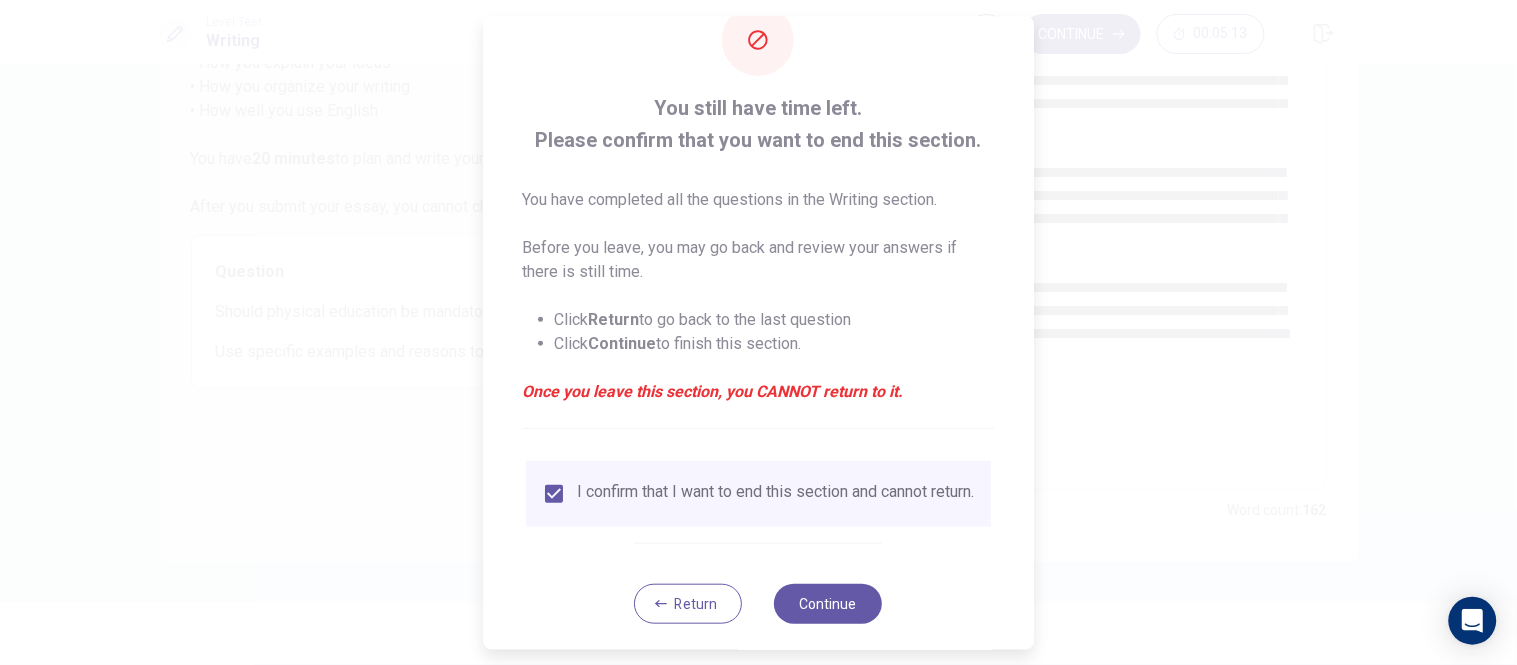 scroll, scrollTop: 82, scrollLeft: 0, axis: vertical 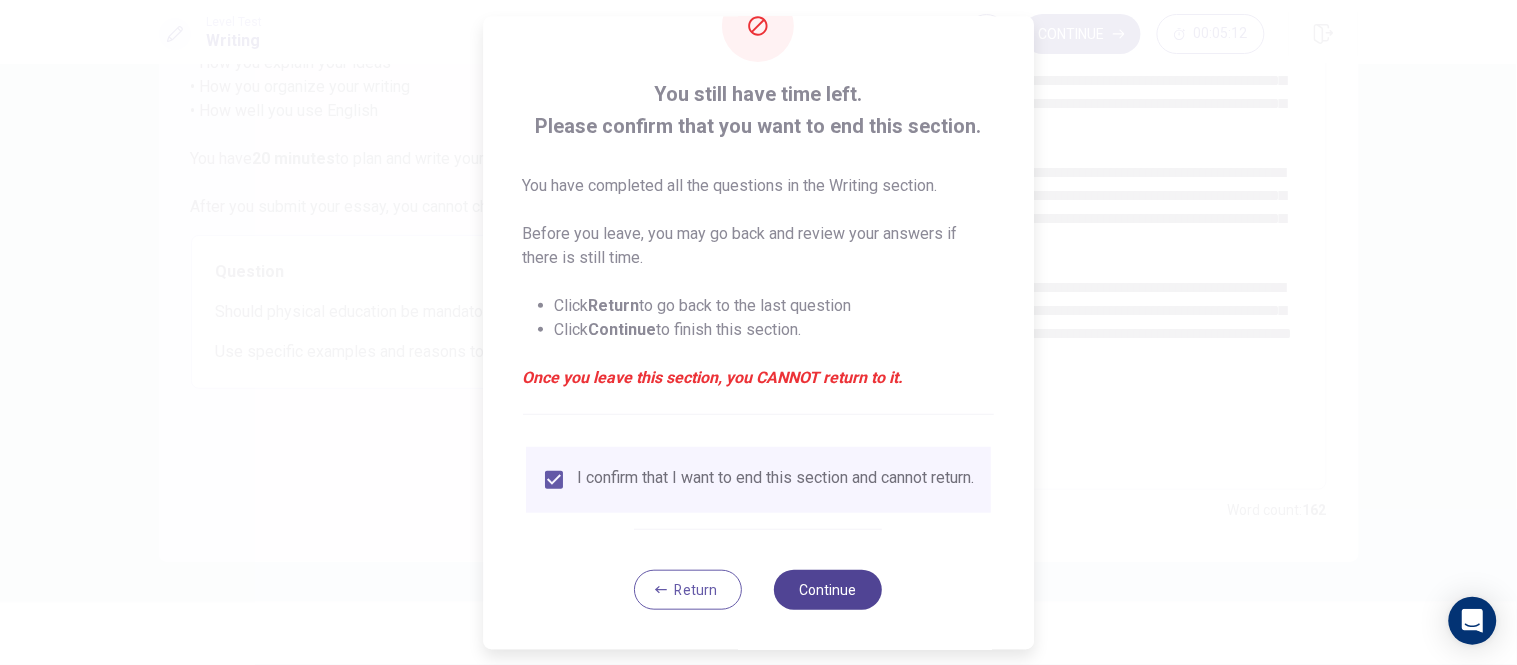 click on "Continue" at bounding box center (829, 589) 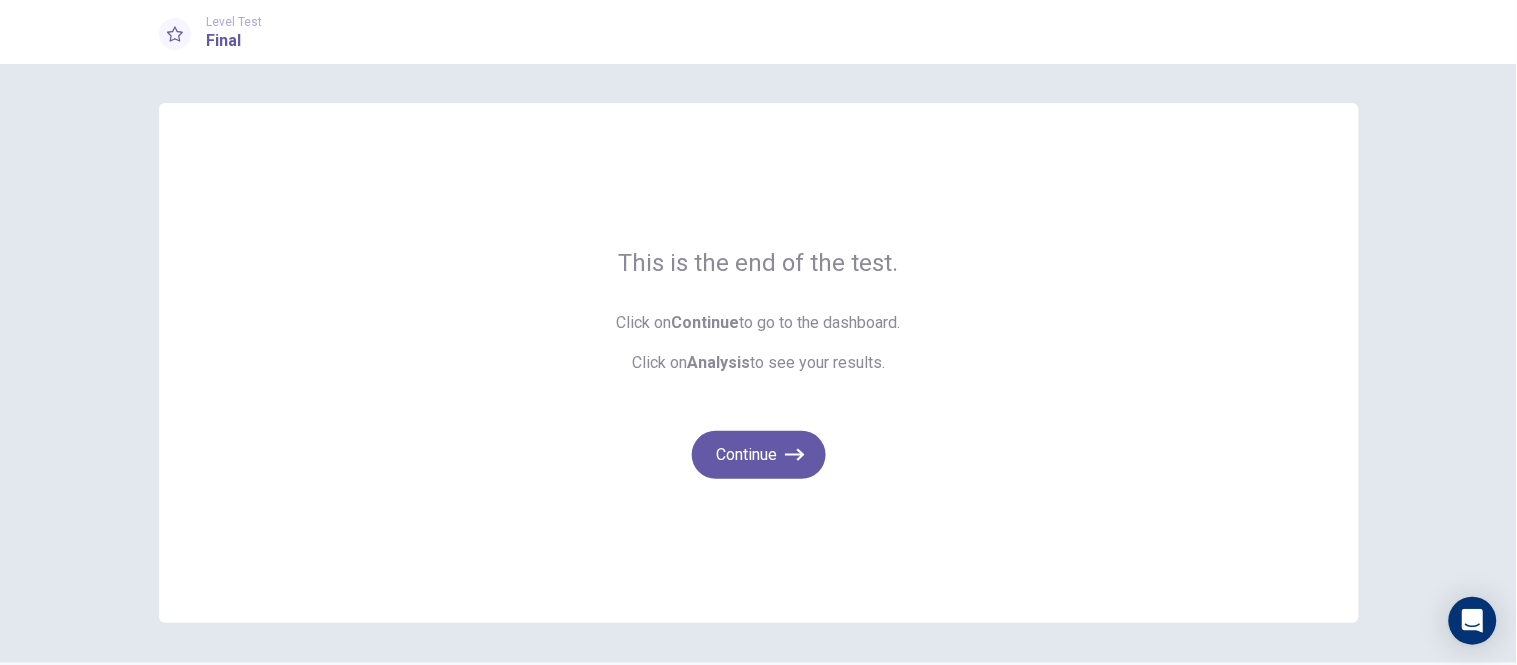 scroll, scrollTop: 0, scrollLeft: 0, axis: both 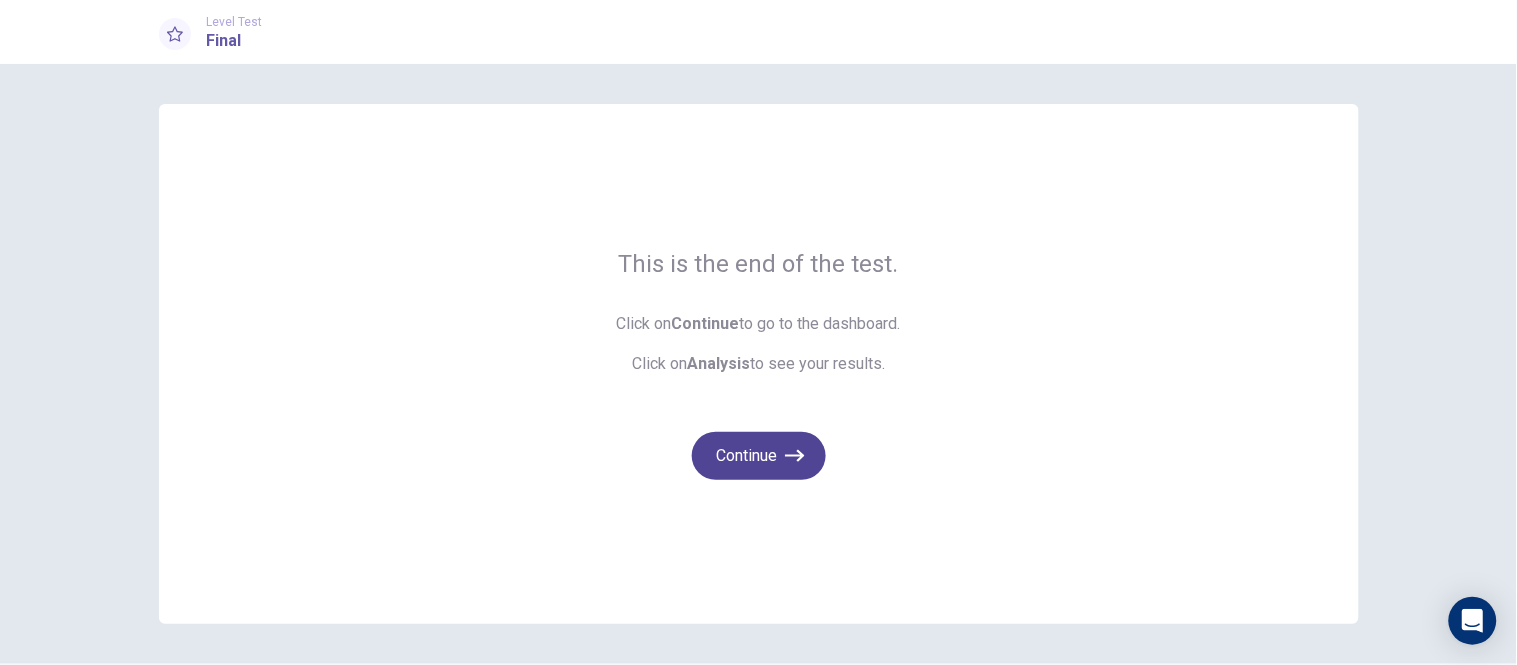 click on "Continue" at bounding box center (759, 456) 